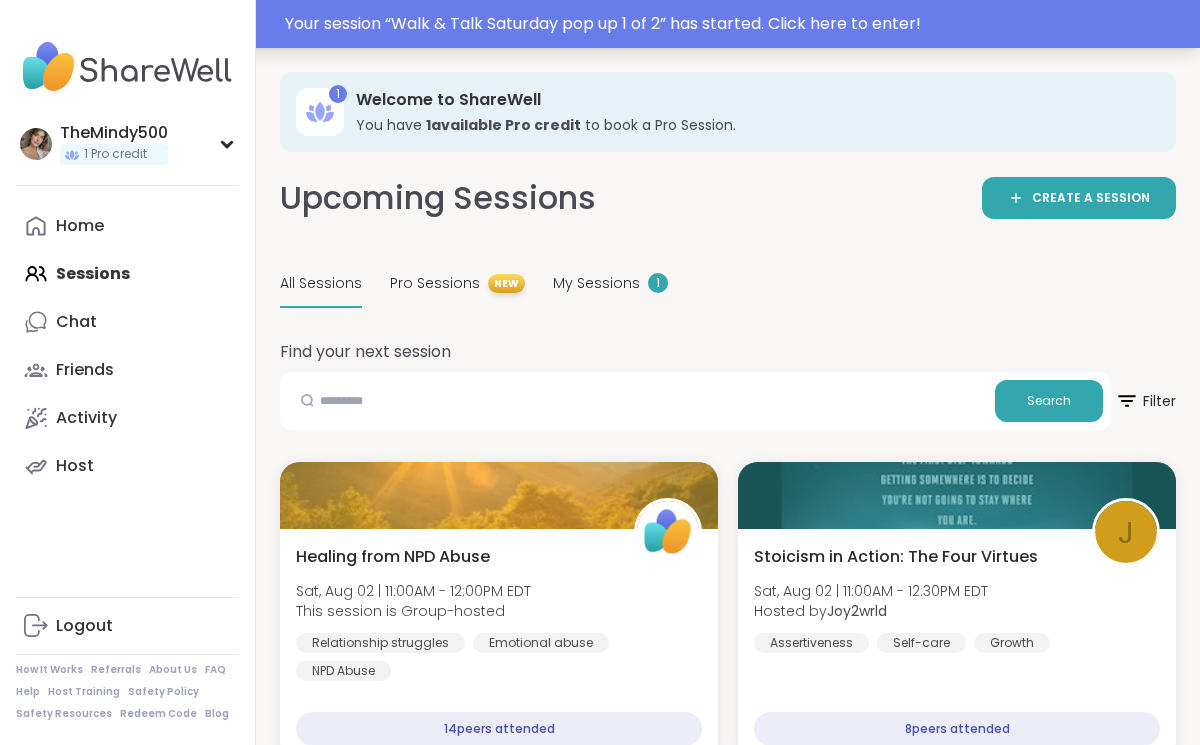 scroll, scrollTop: 998, scrollLeft: 0, axis: vertical 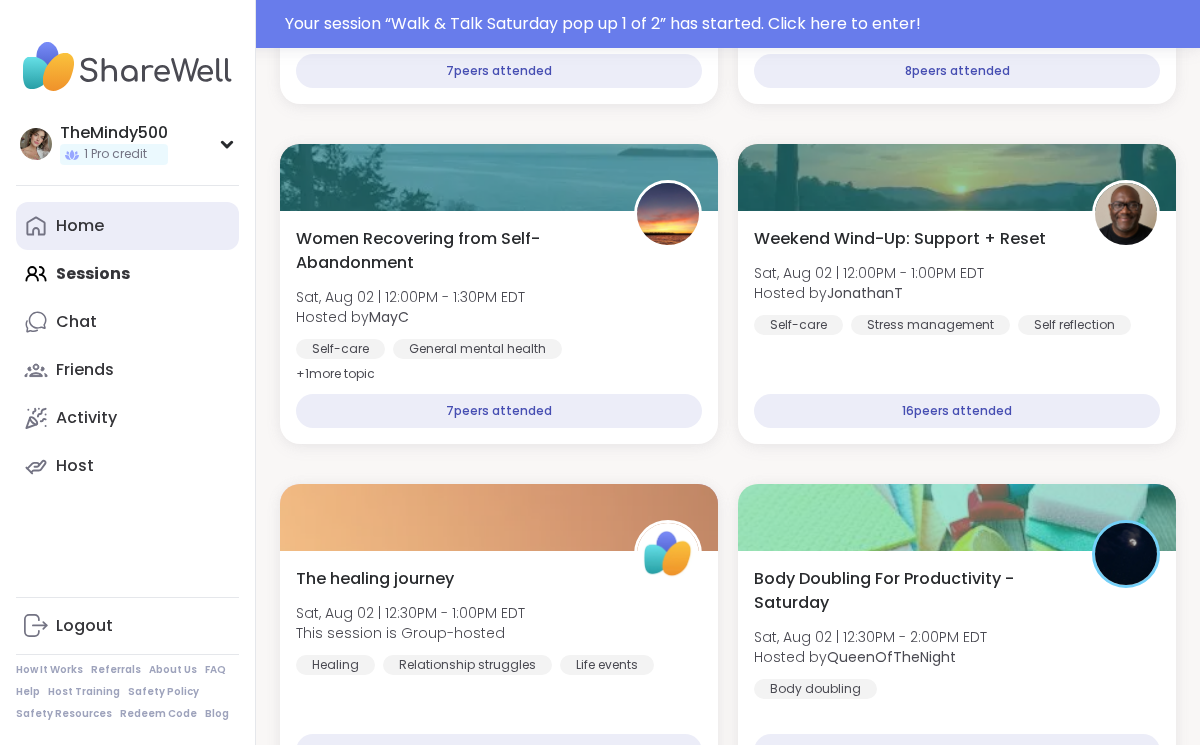 click on "Home" at bounding box center (80, 226) 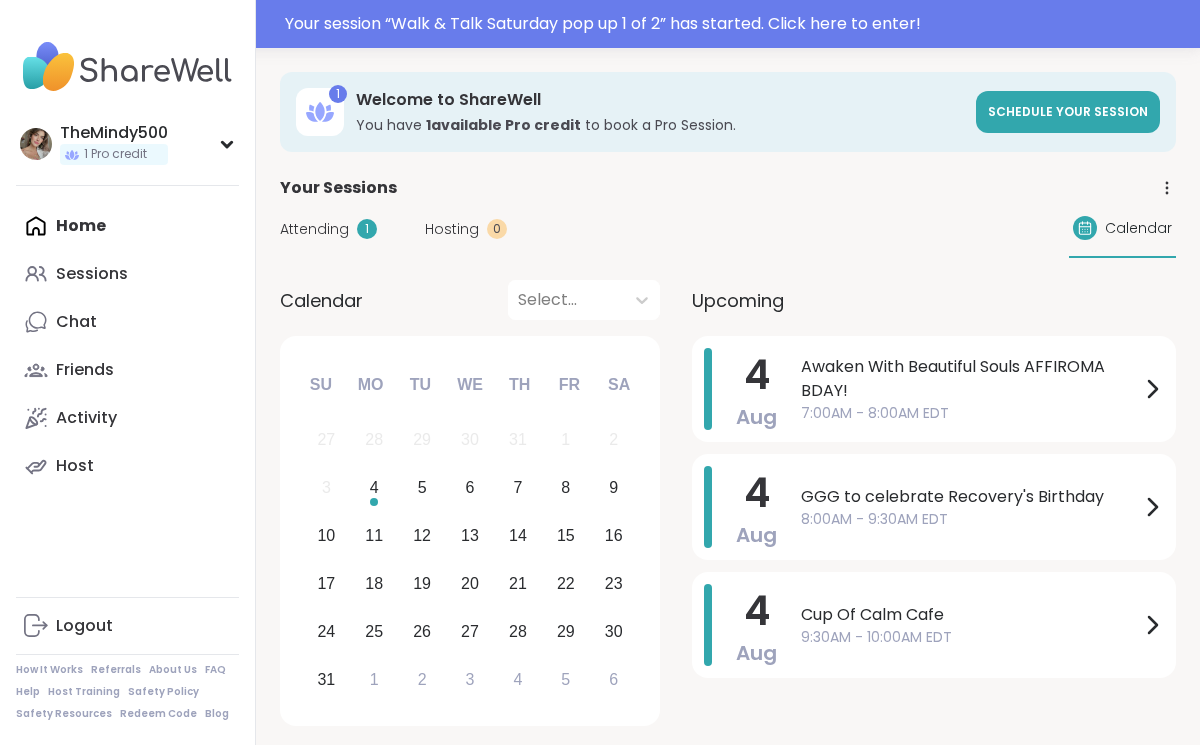 click on "Home Sessions Chat Friends Activity Host" at bounding box center [127, 346] 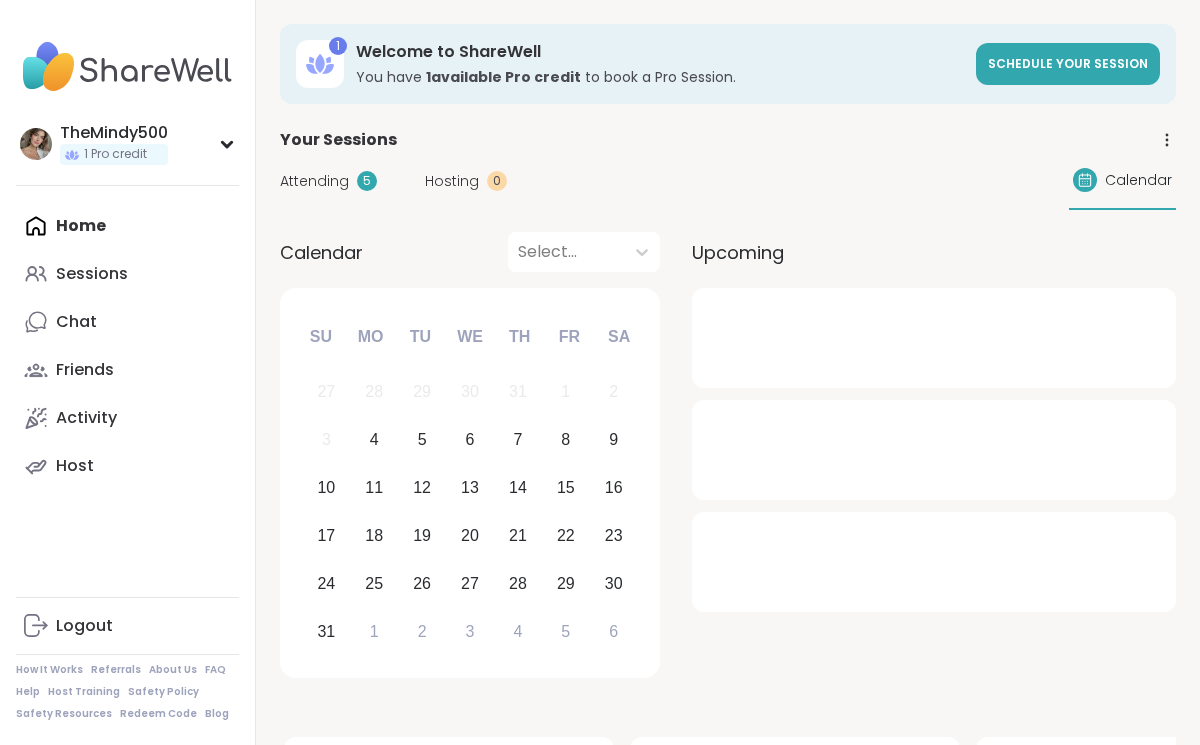 scroll, scrollTop: 0, scrollLeft: 0, axis: both 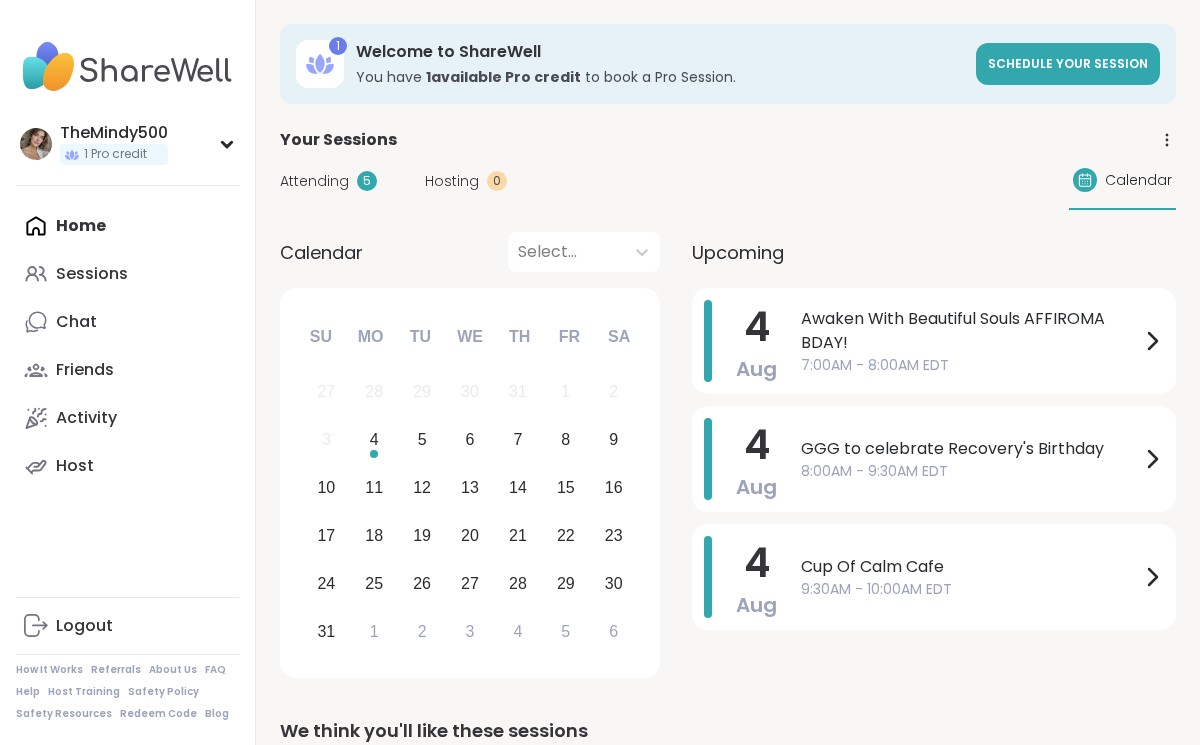 click on "Attending 5 Hosting 0 Calendar" at bounding box center [728, 181] 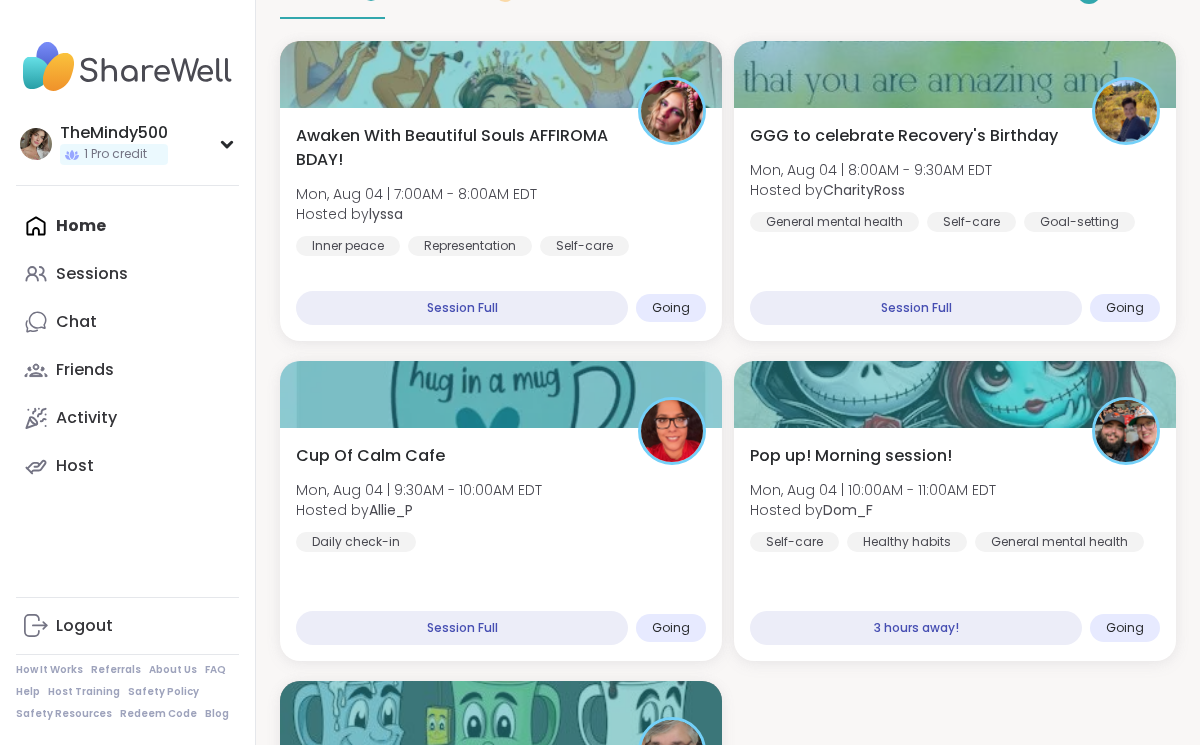 scroll, scrollTop: 187, scrollLeft: 0, axis: vertical 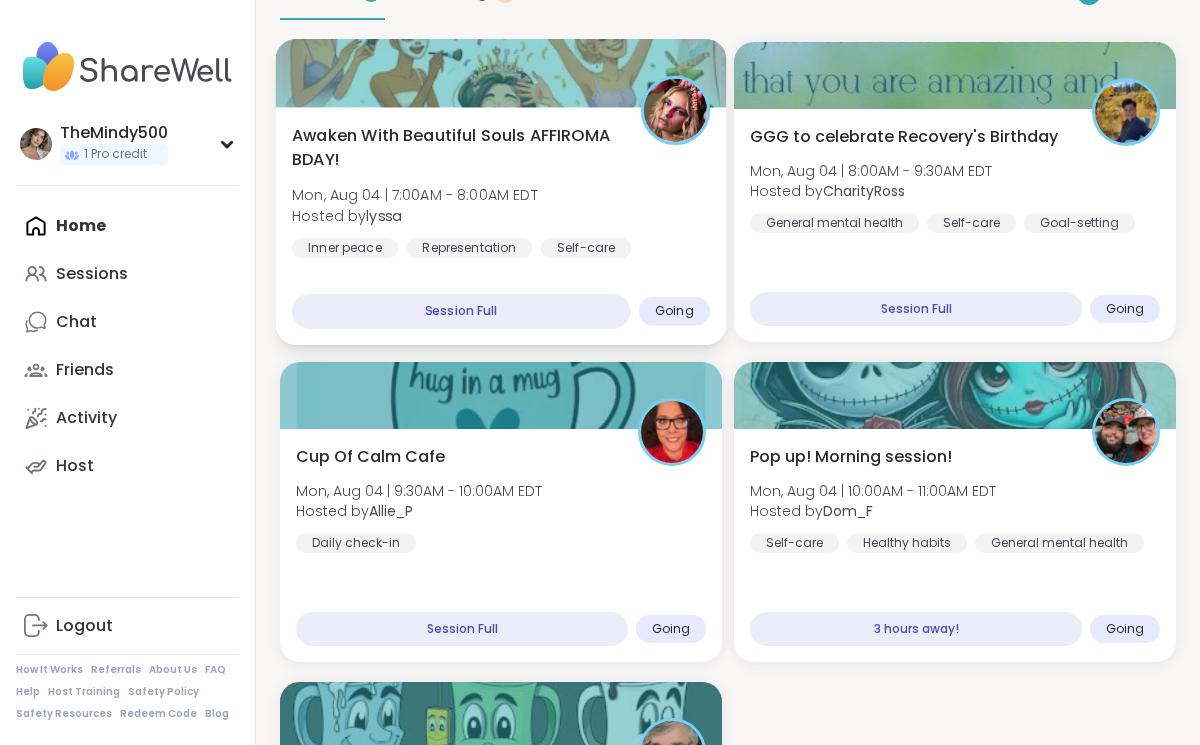 click on "Awaken With Beautiful Souls AFFIROMA BDAY! Mon, Aug 04 | 7:00AM - 8:00AM EDT Hosted by  lyssa Inner peace Representation Self-care" at bounding box center (501, 191) 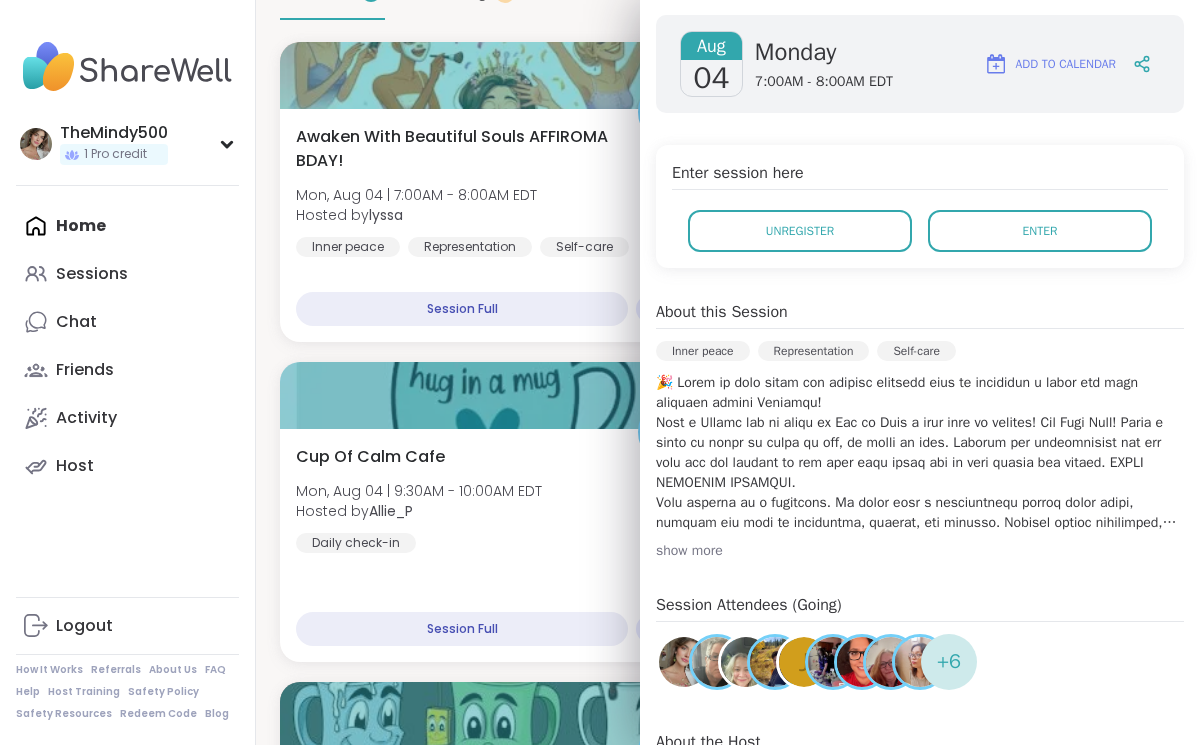 scroll, scrollTop: 312, scrollLeft: 0, axis: vertical 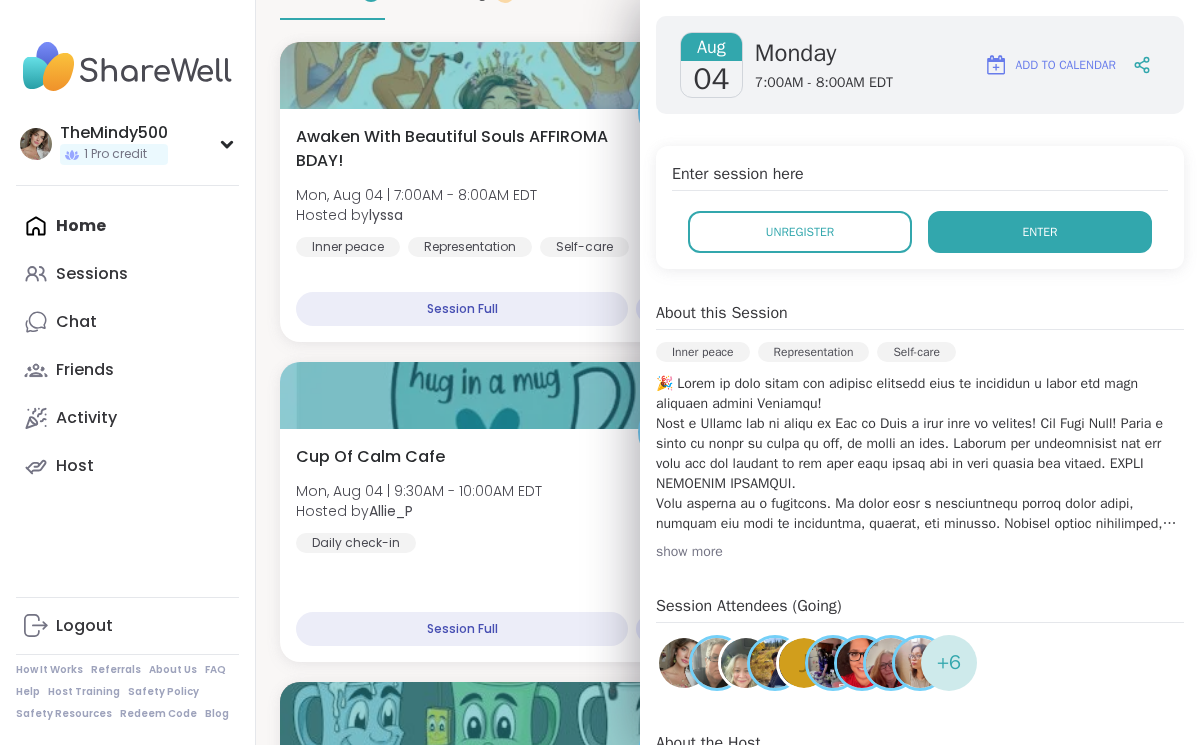 click on "Enter" at bounding box center (1040, 232) 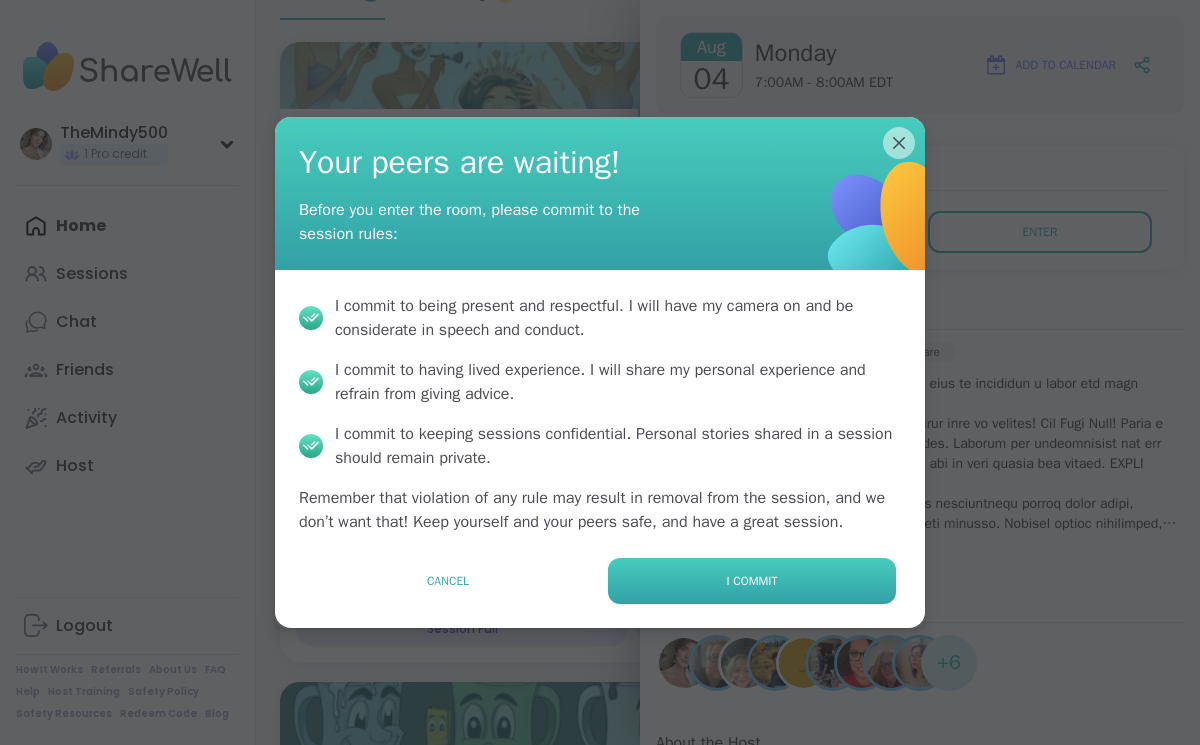 click on "I commit" at bounding box center (752, 581) 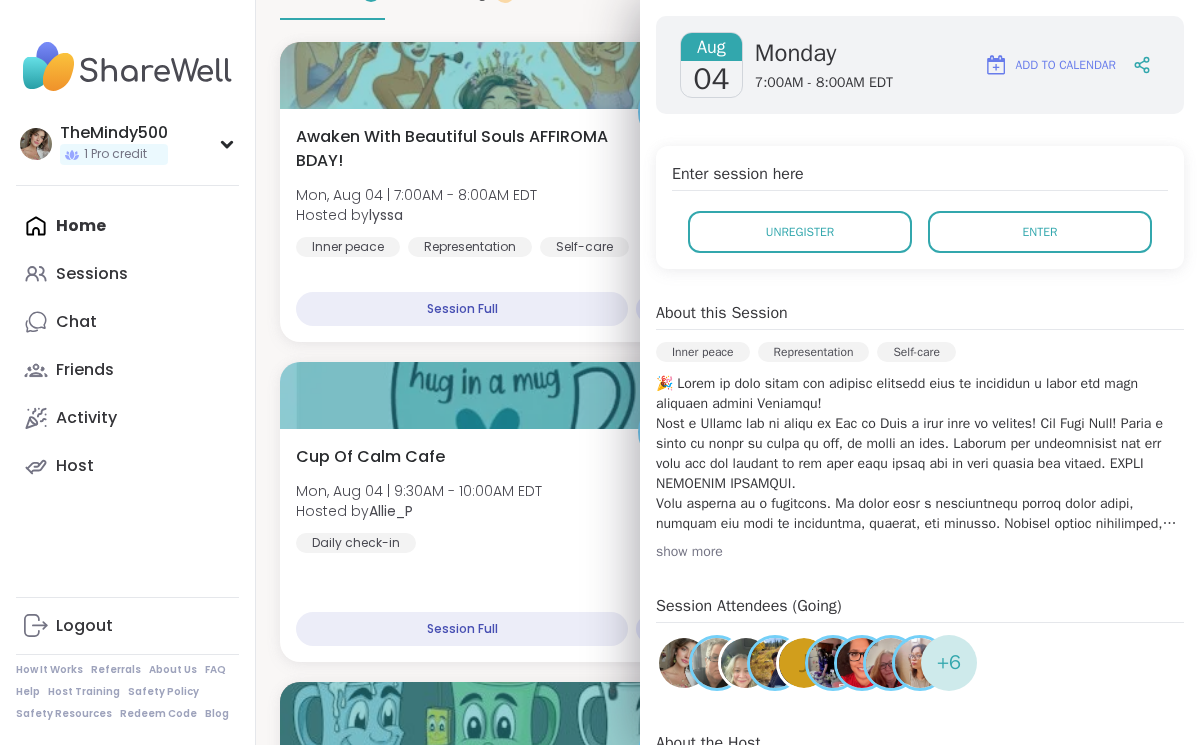 scroll, scrollTop: 0, scrollLeft: 0, axis: both 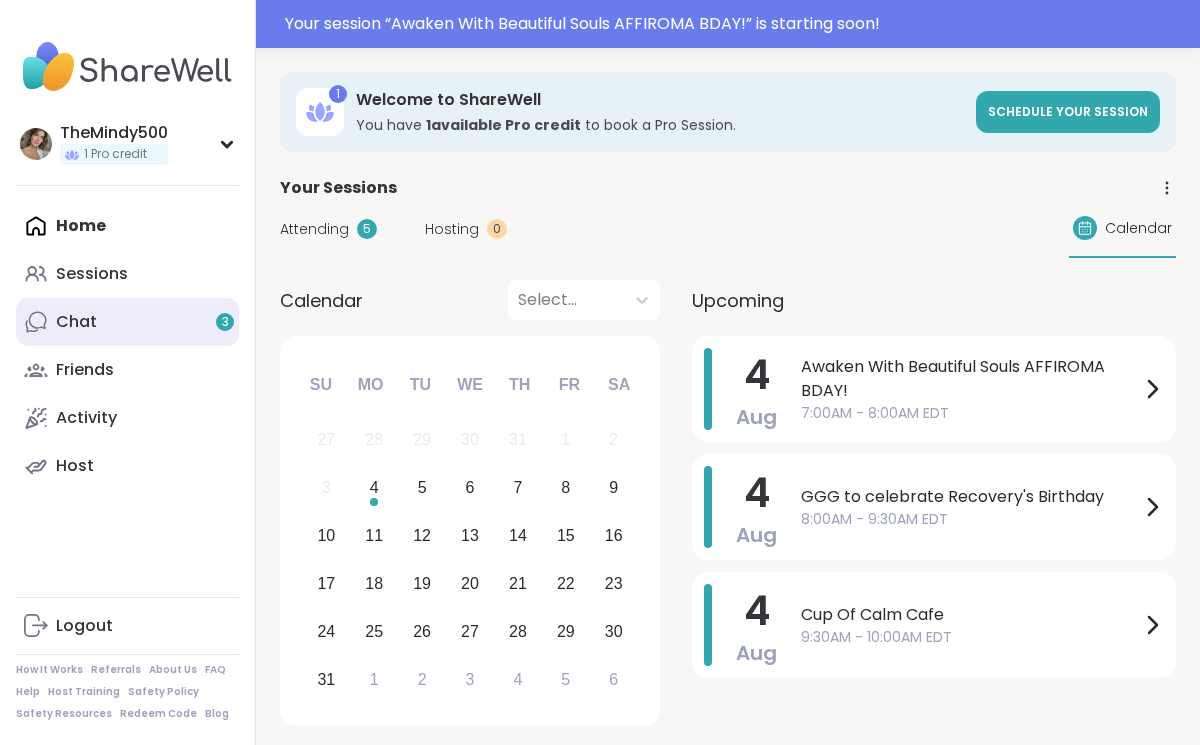 click on "3" at bounding box center [225, 322] 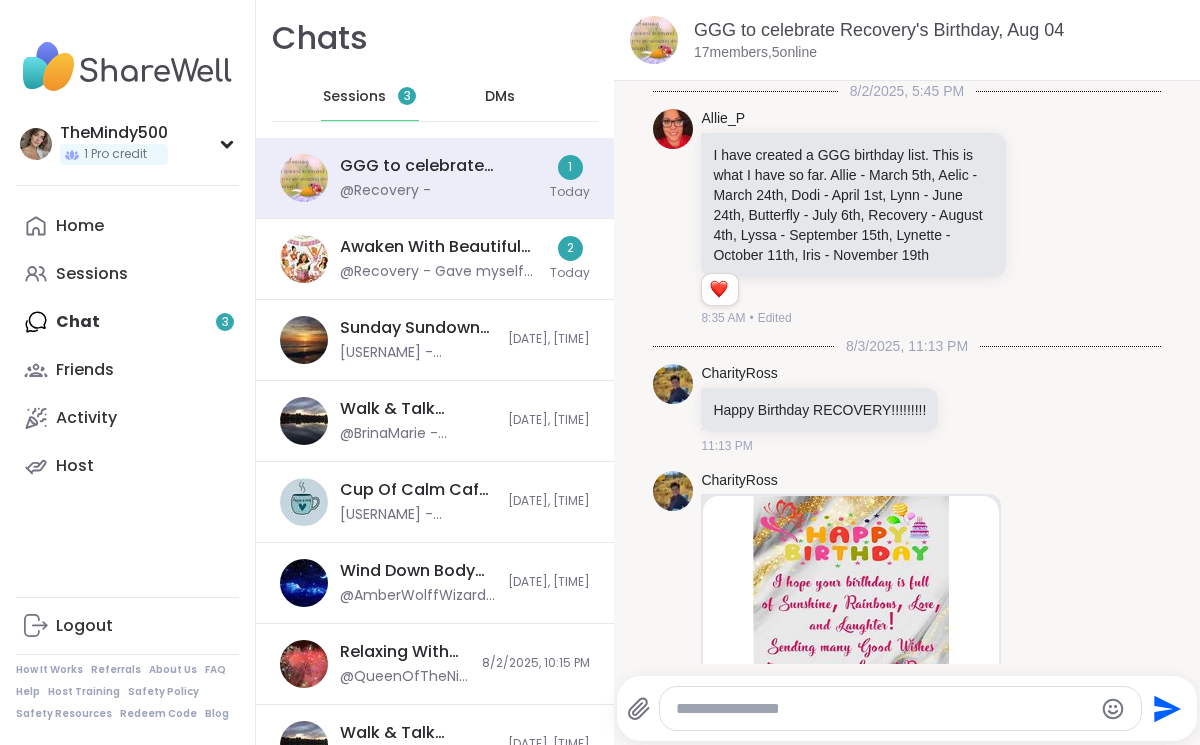 scroll, scrollTop: 1373, scrollLeft: 0, axis: vertical 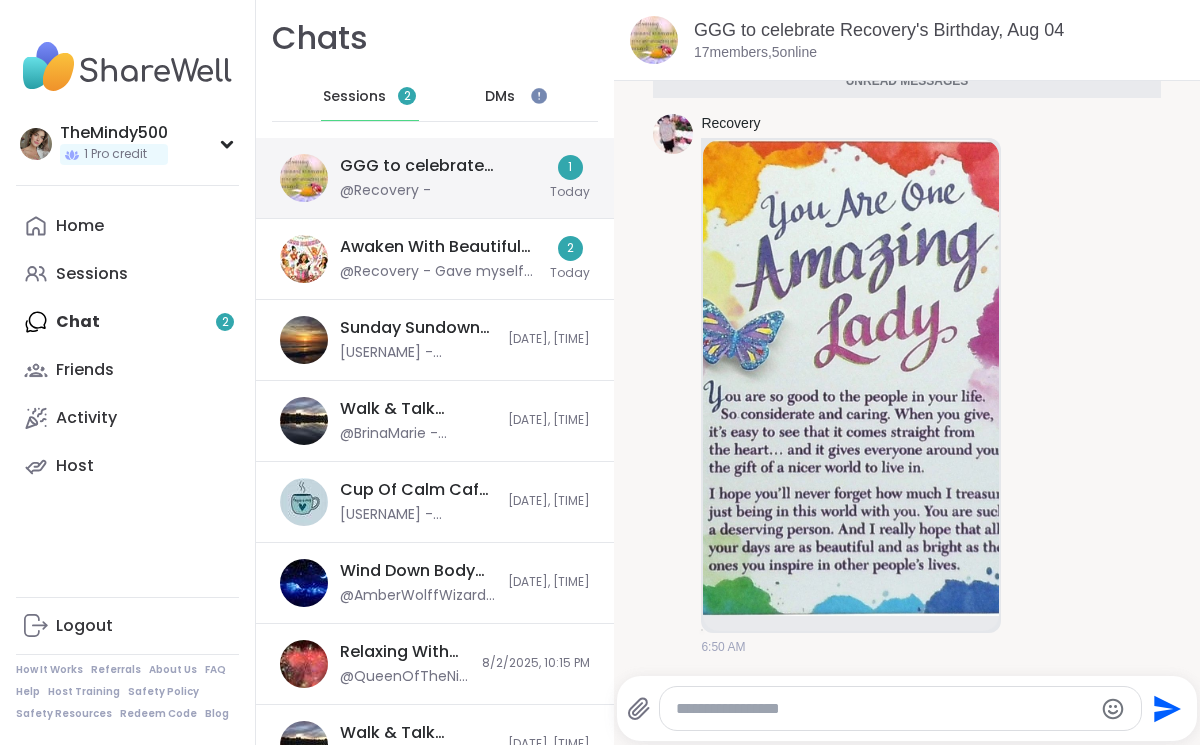 click on "GGG to celebrate Recovery's Birthday, Aug 04 @Recovery -" at bounding box center (439, 178) 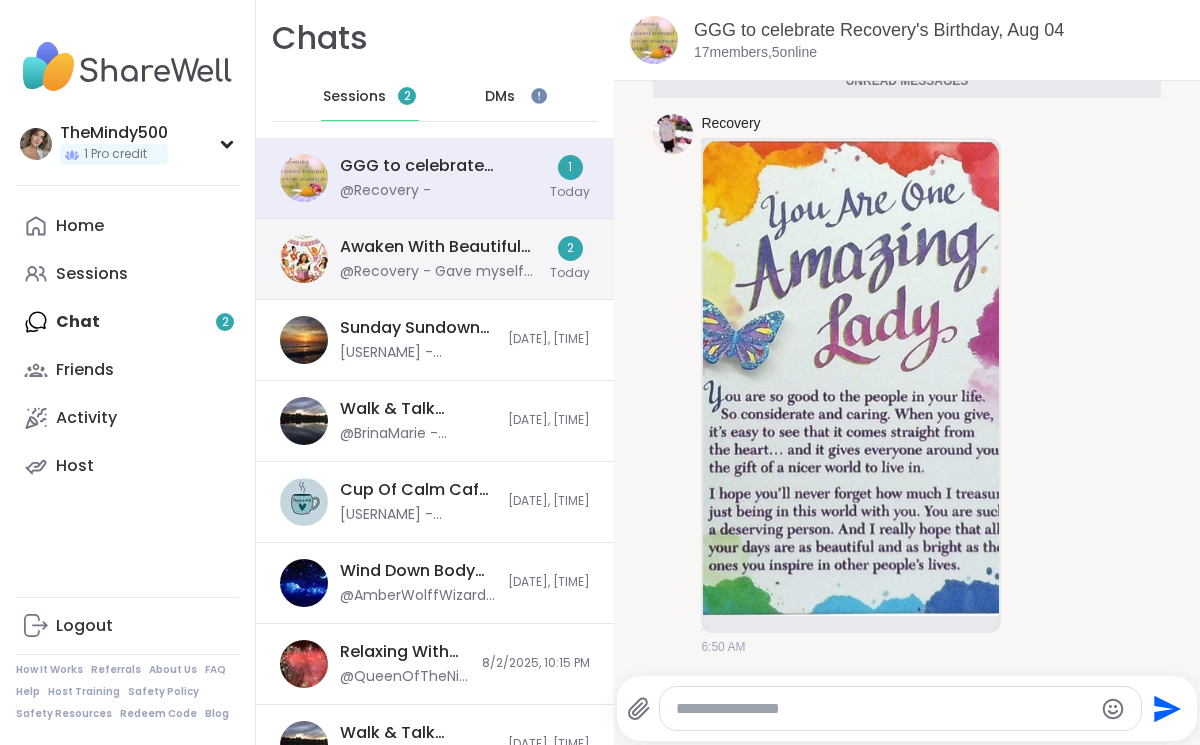click on "Awaken With Beautiful Souls AFFIROMA BDAY!, Aug 04" at bounding box center [439, 247] 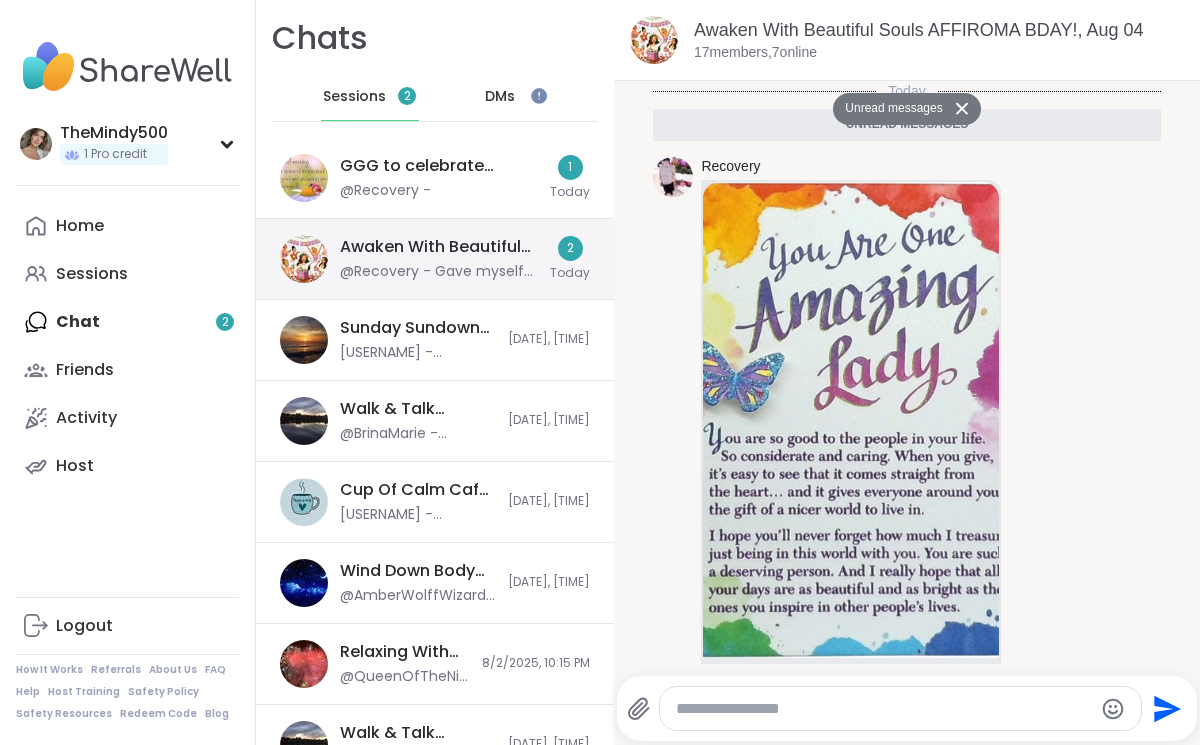 scroll, scrollTop: 169, scrollLeft: 0, axis: vertical 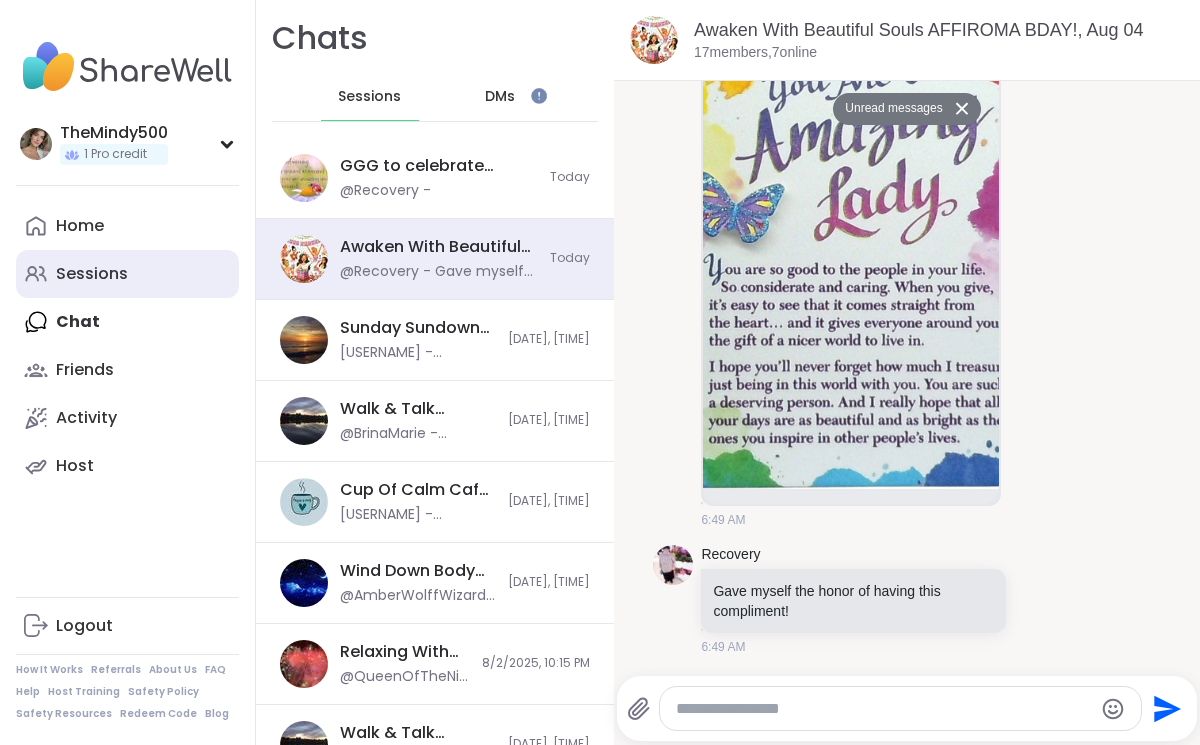 click on "Sessions" at bounding box center (127, 274) 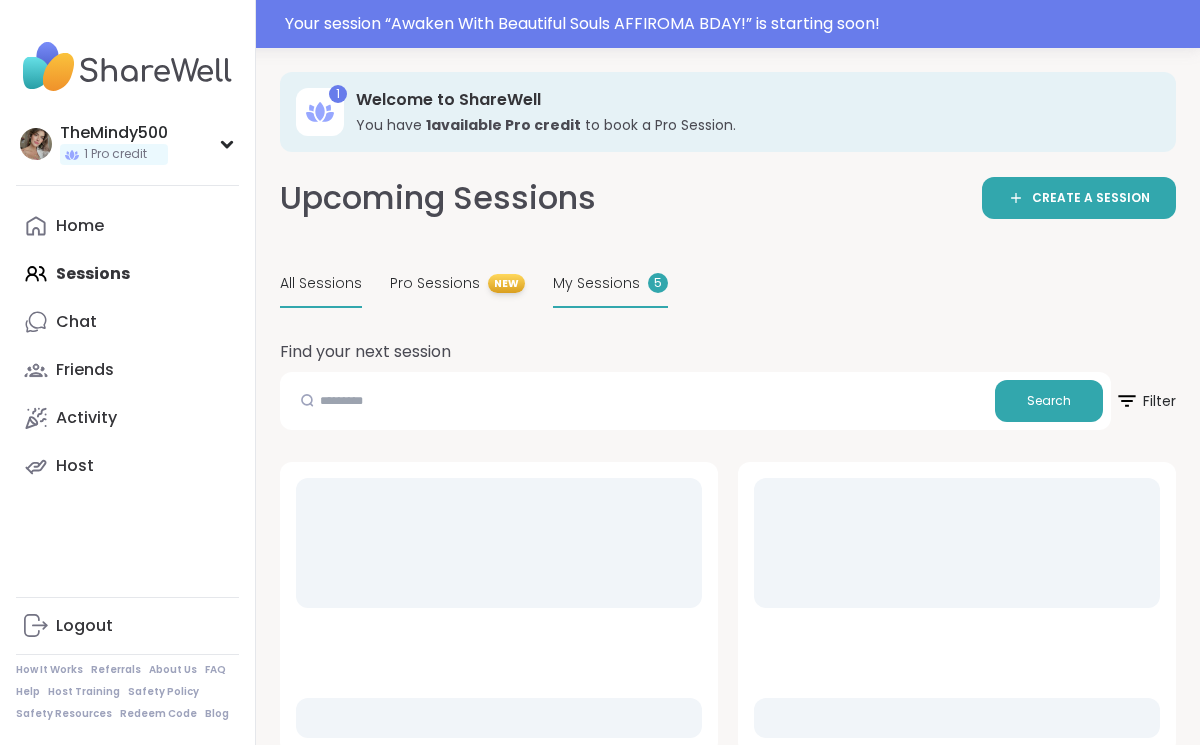 click on "My Sessions 5" at bounding box center (610, 284) 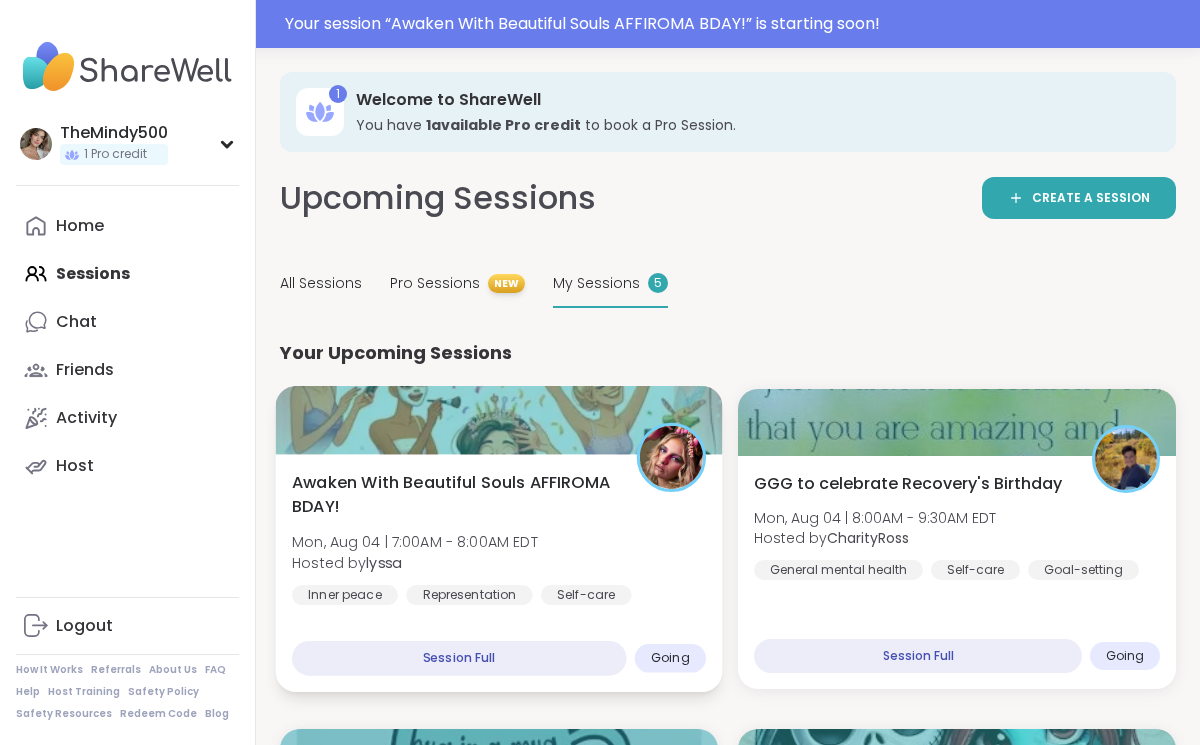 click on "Awaken With Beautiful Souls AFFIROMA BDAY!" at bounding box center (453, 495) 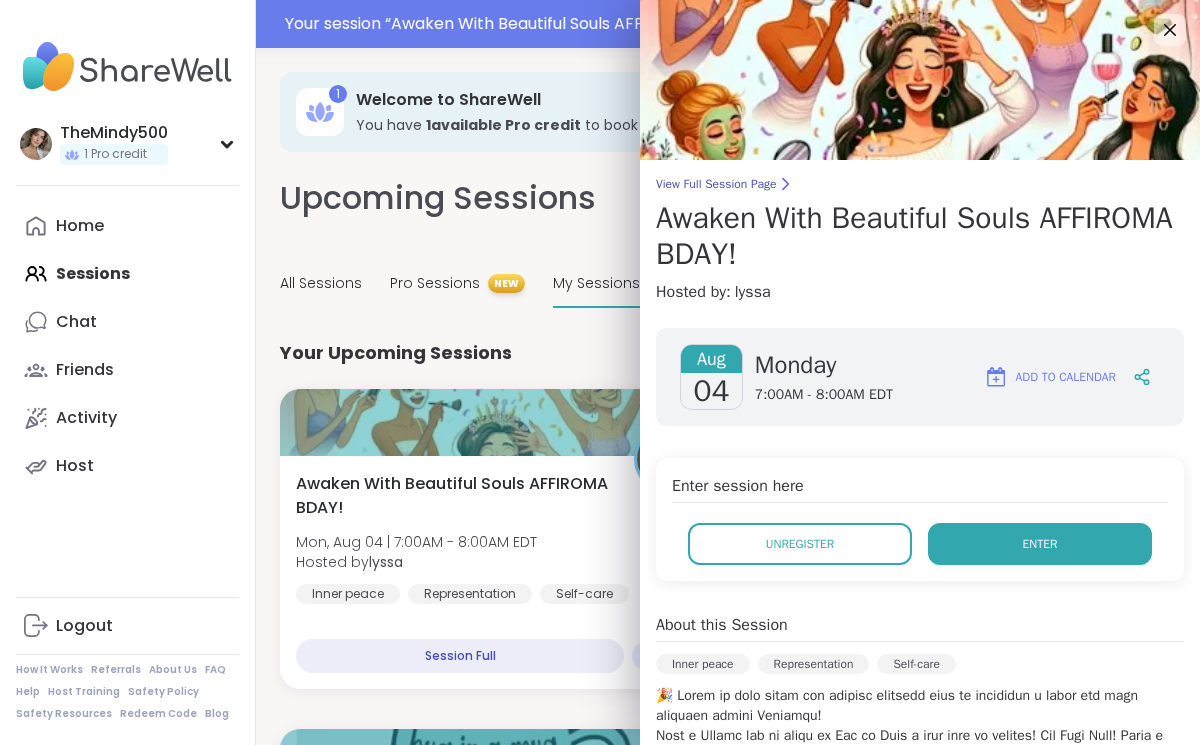 click on "Enter" at bounding box center (1040, 544) 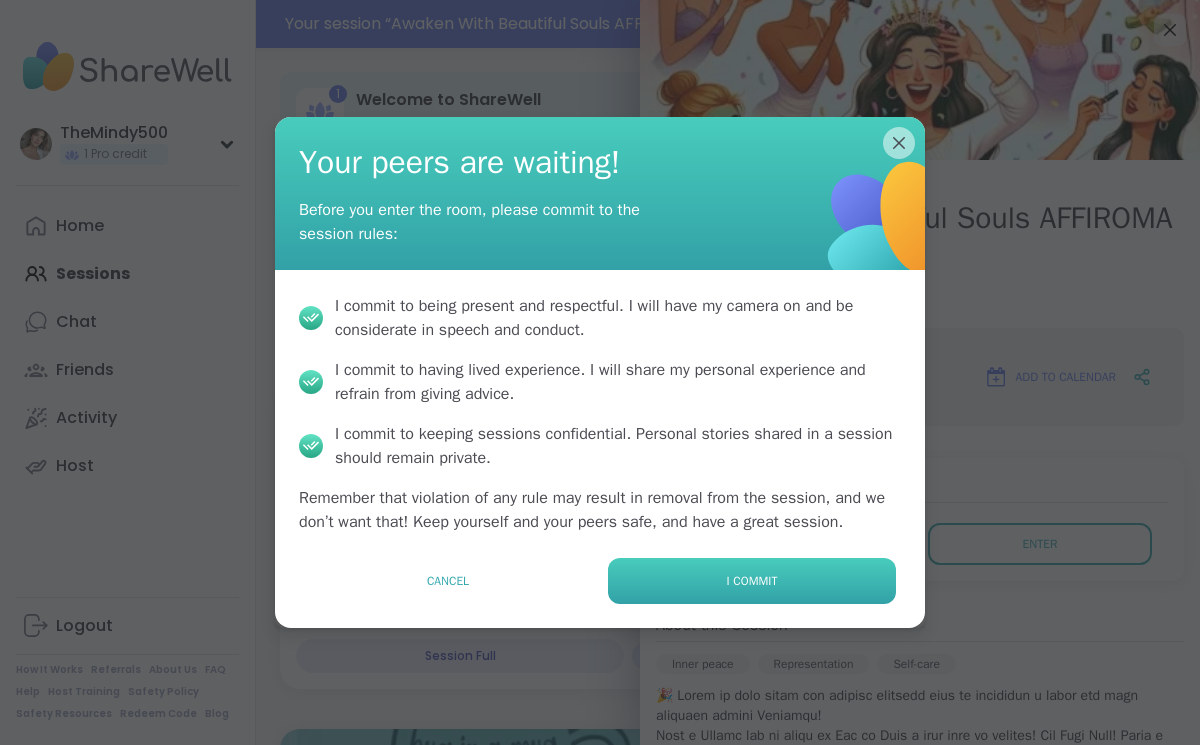 click on "I commit" at bounding box center [752, 581] 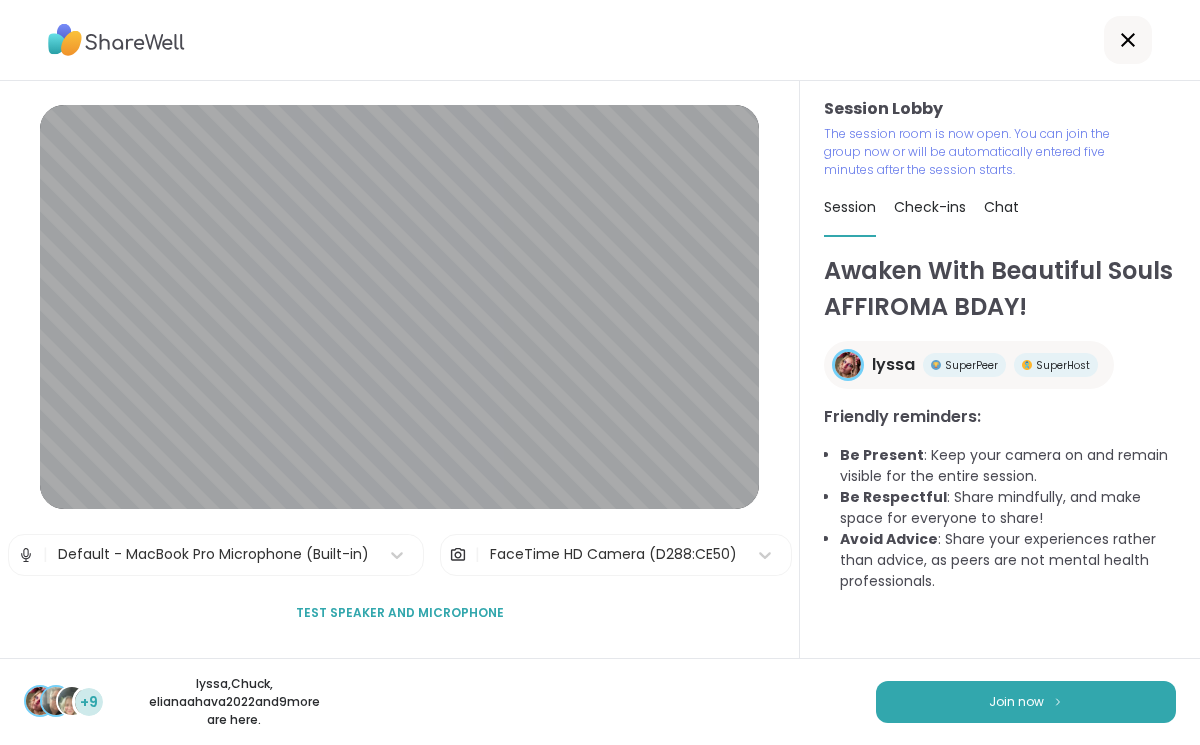 click on "Join now" at bounding box center [1026, 702] 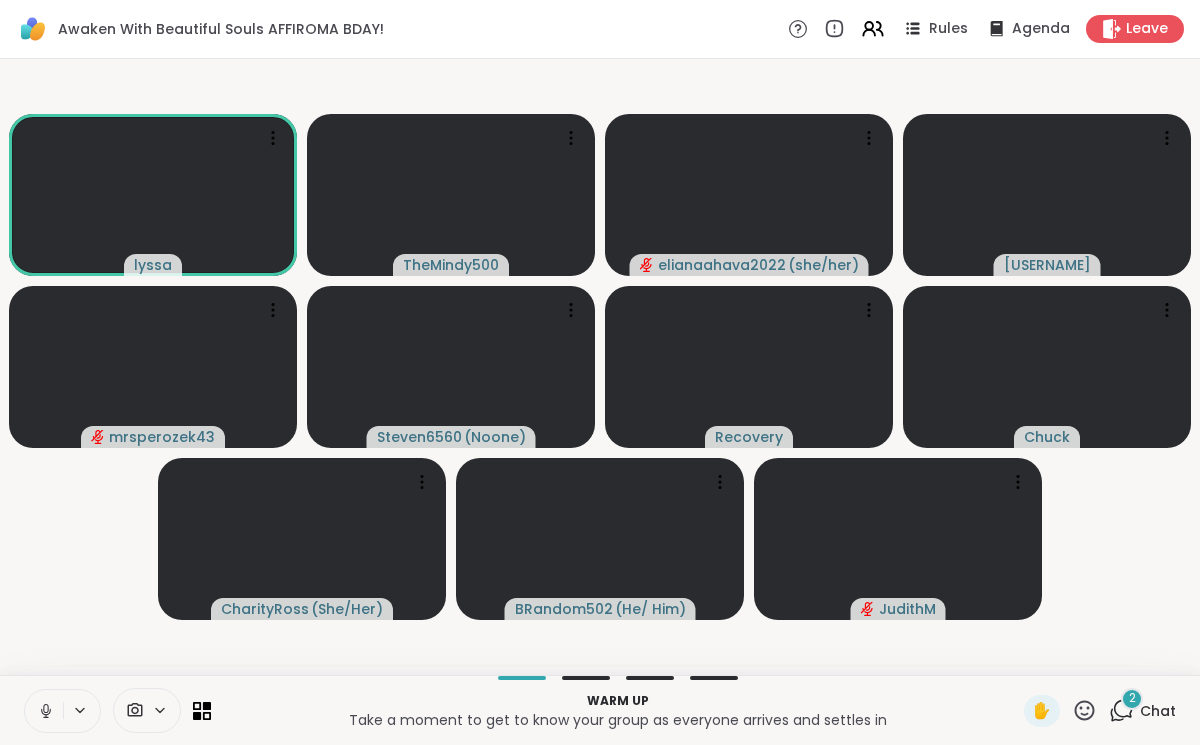 click 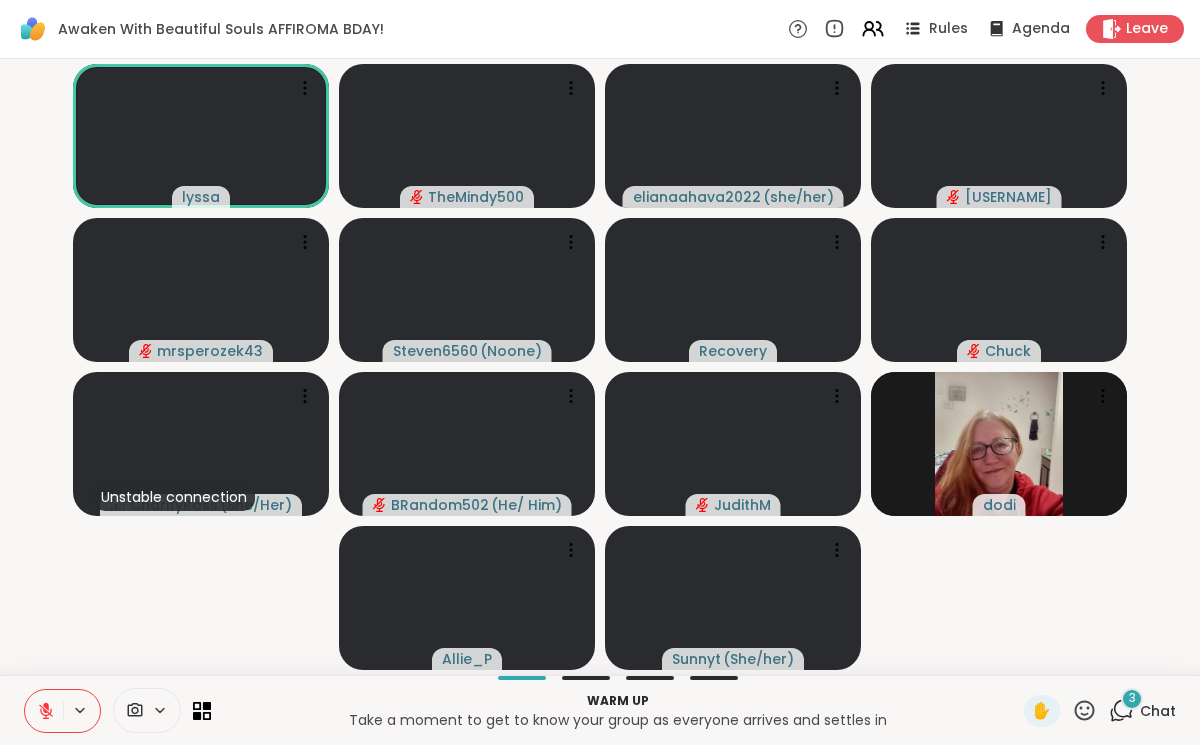 click on "3 Chat" at bounding box center (1142, 711) 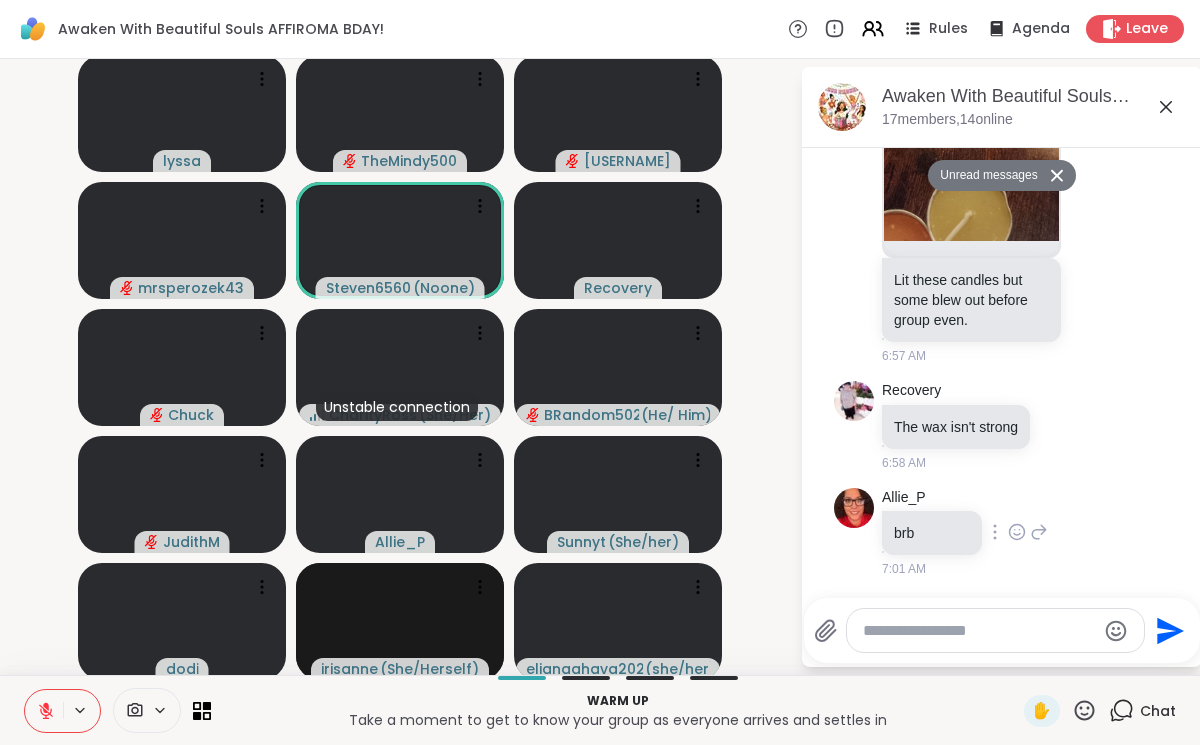 scroll, scrollTop: 1347, scrollLeft: 0, axis: vertical 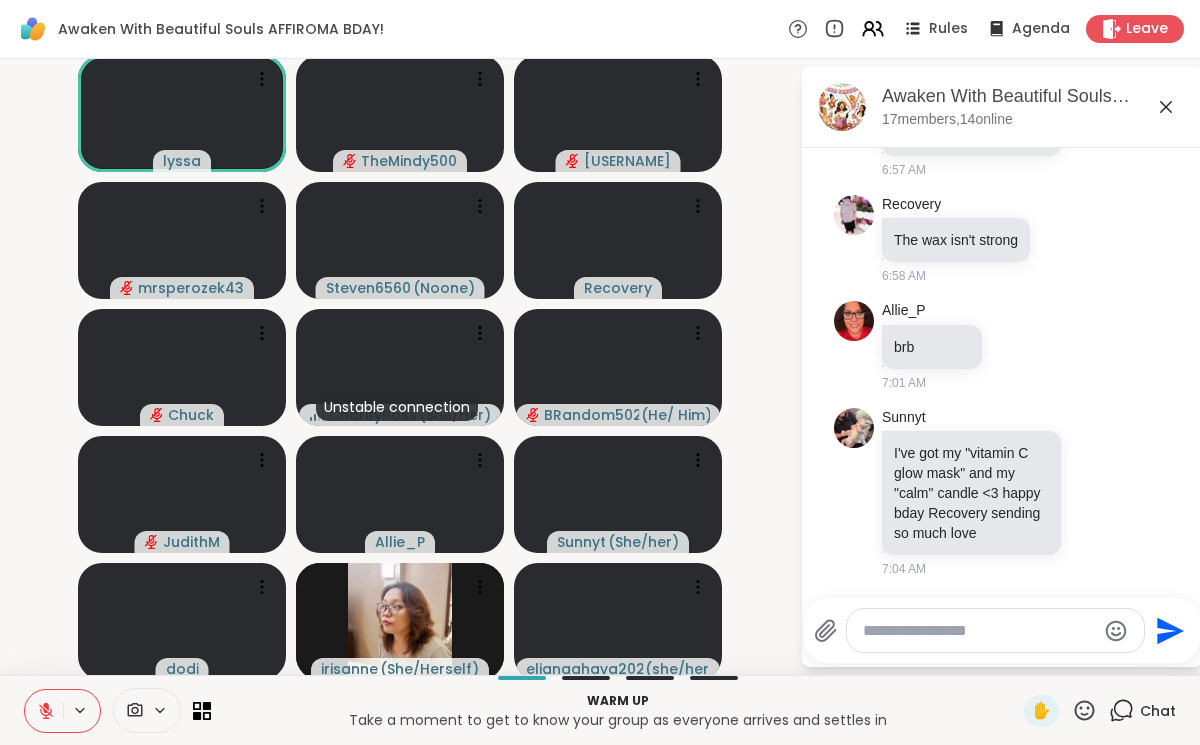 click 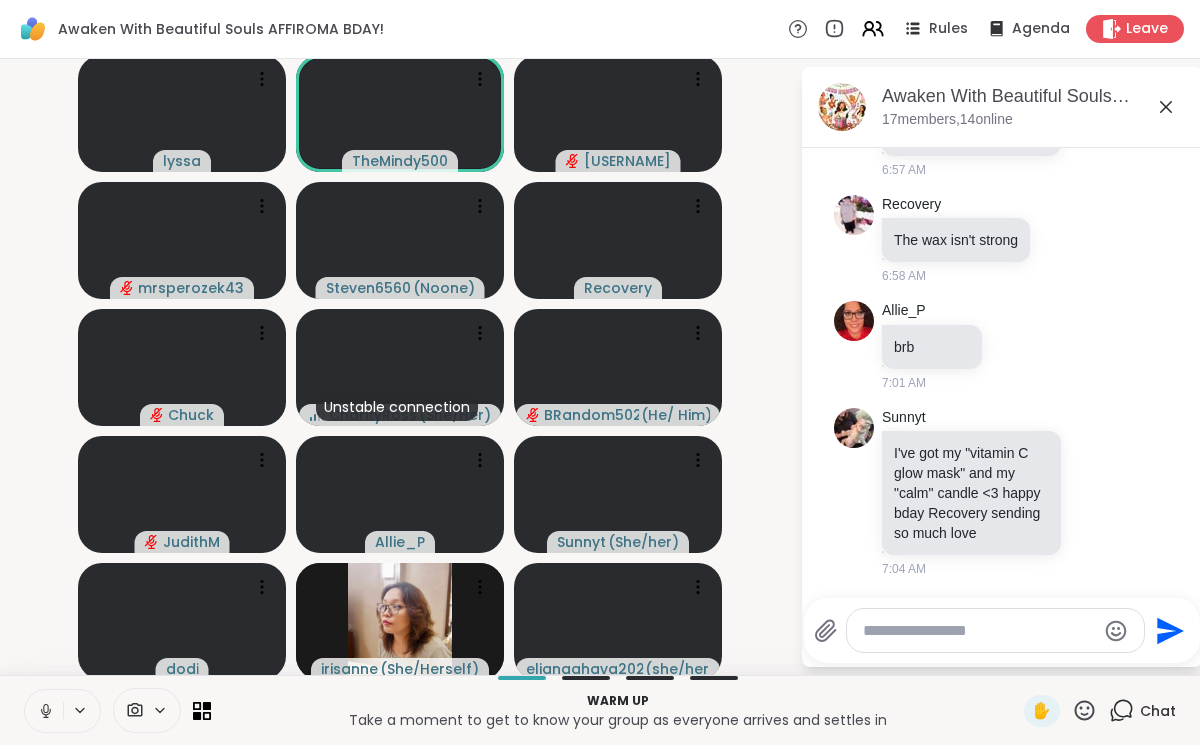 click at bounding box center [44, 711] 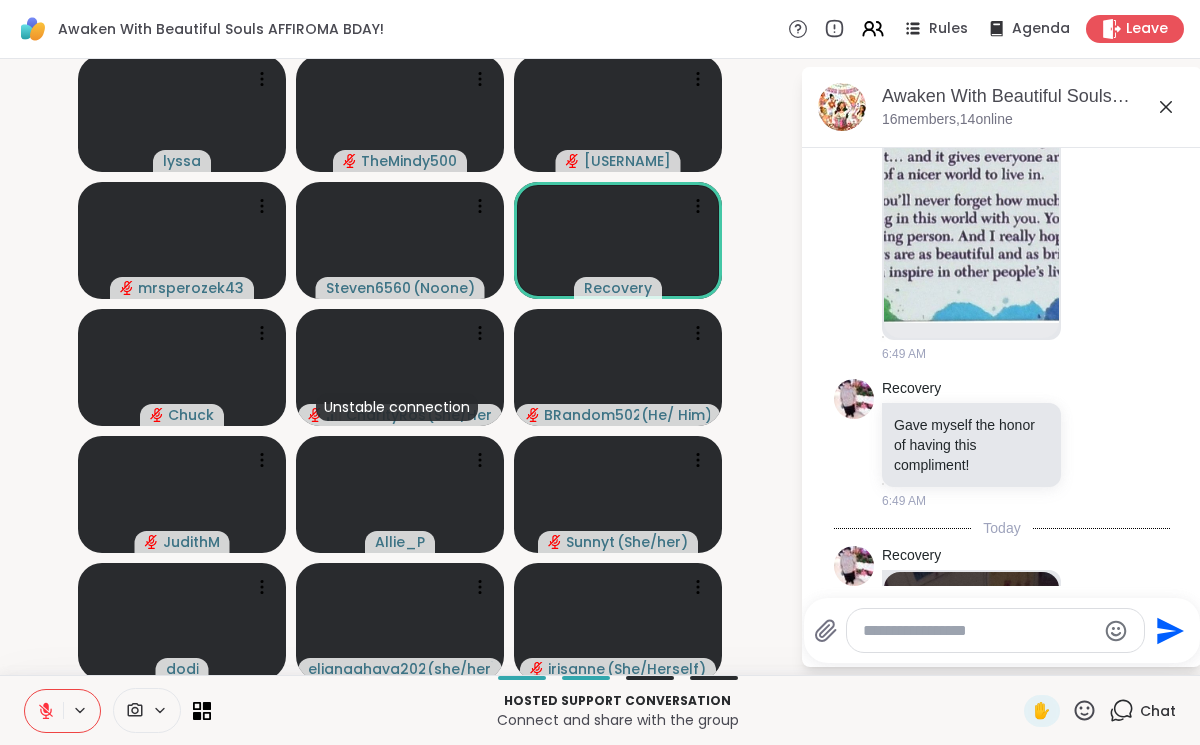 scroll, scrollTop: 0, scrollLeft: 0, axis: both 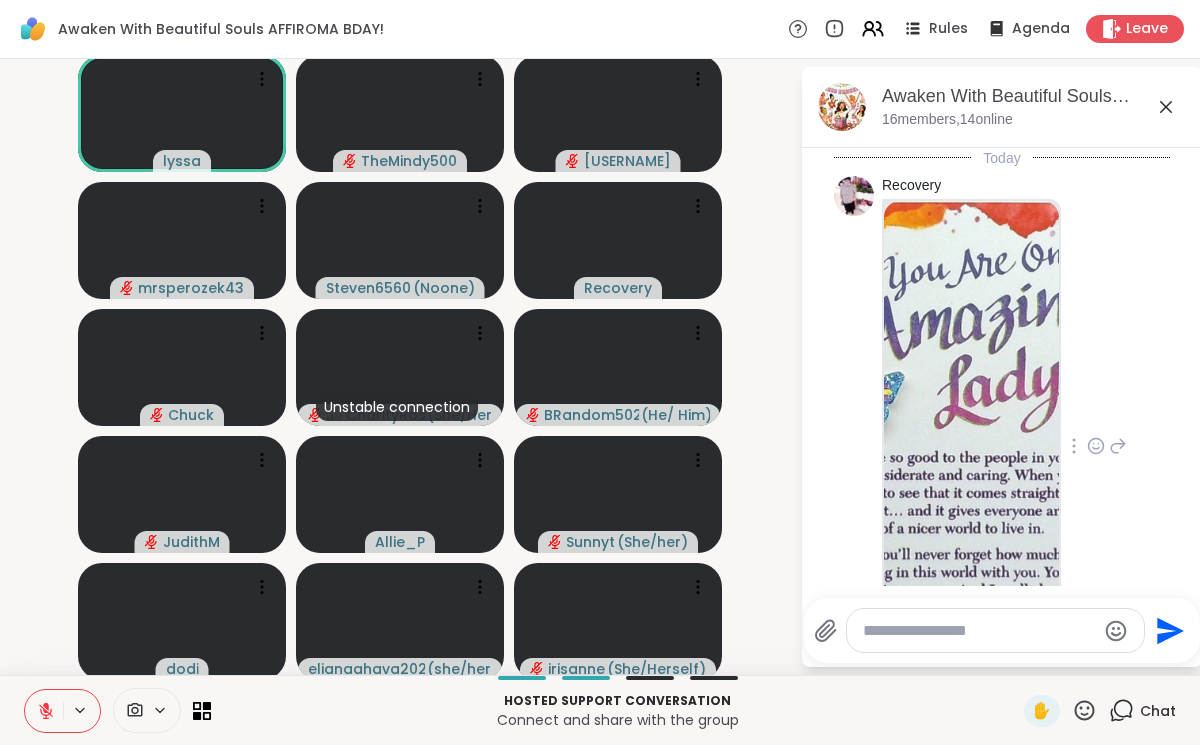 click at bounding box center (971, 439) 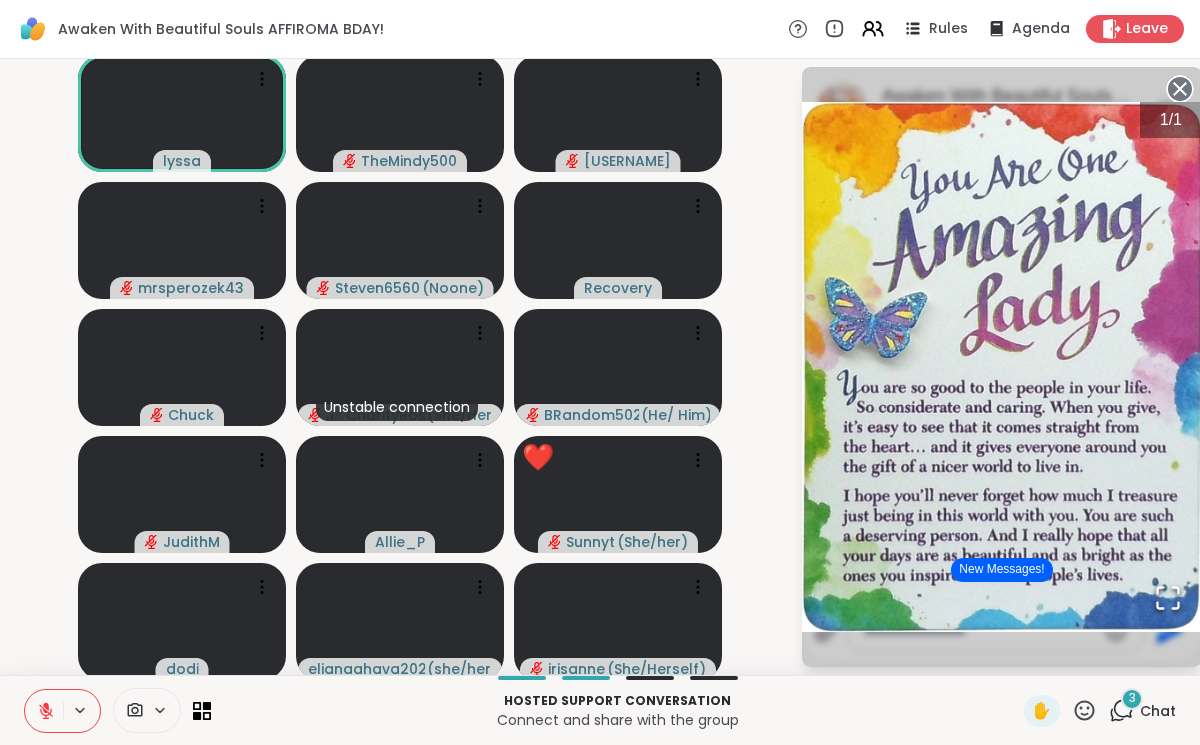click 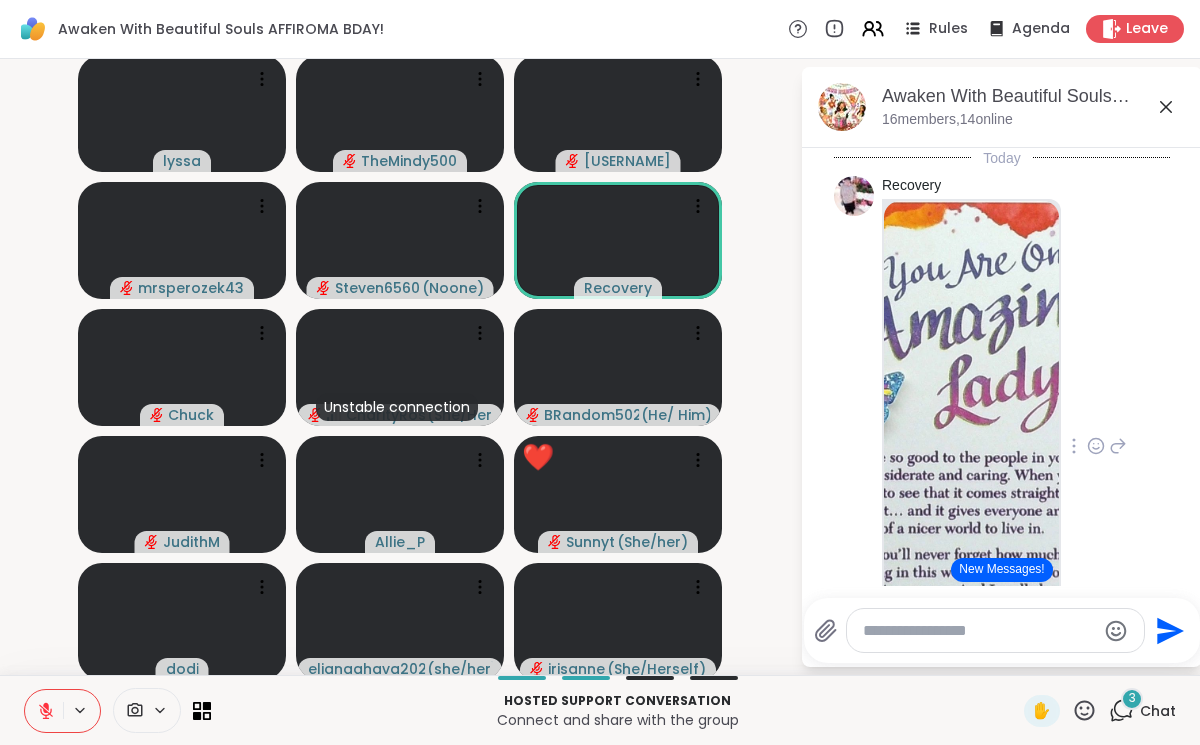 click 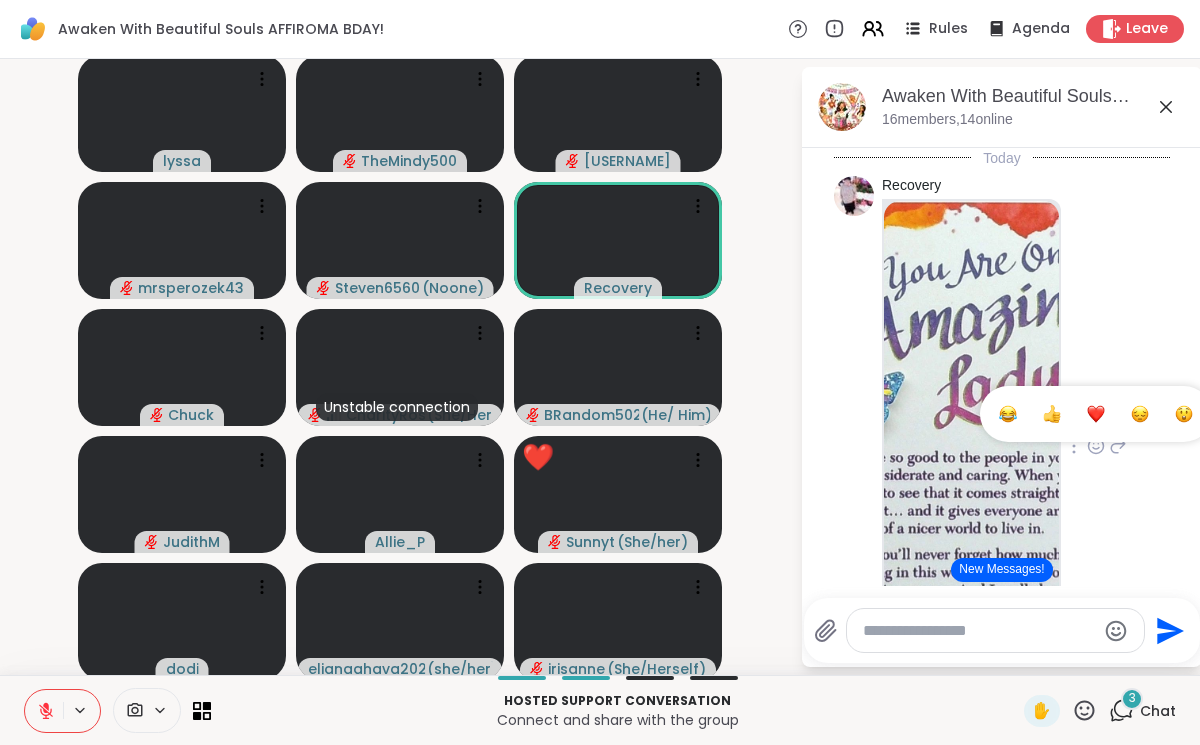 click at bounding box center (1096, 414) 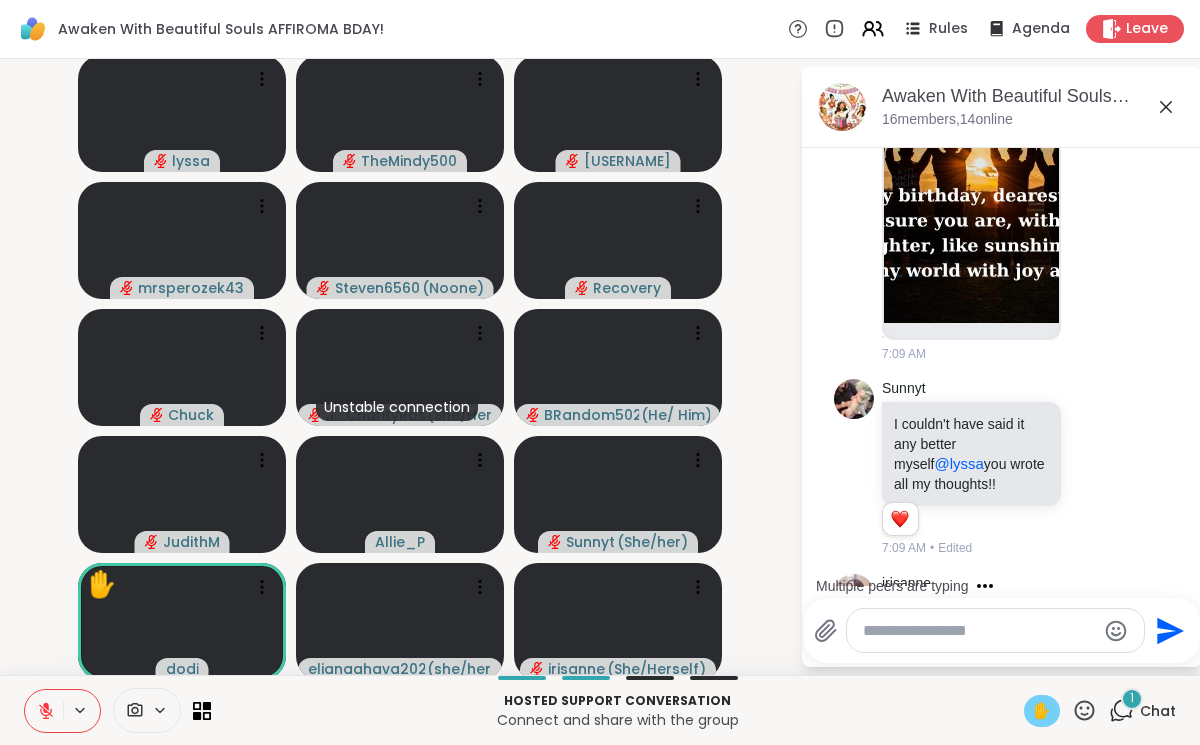 scroll, scrollTop: 3293, scrollLeft: 0, axis: vertical 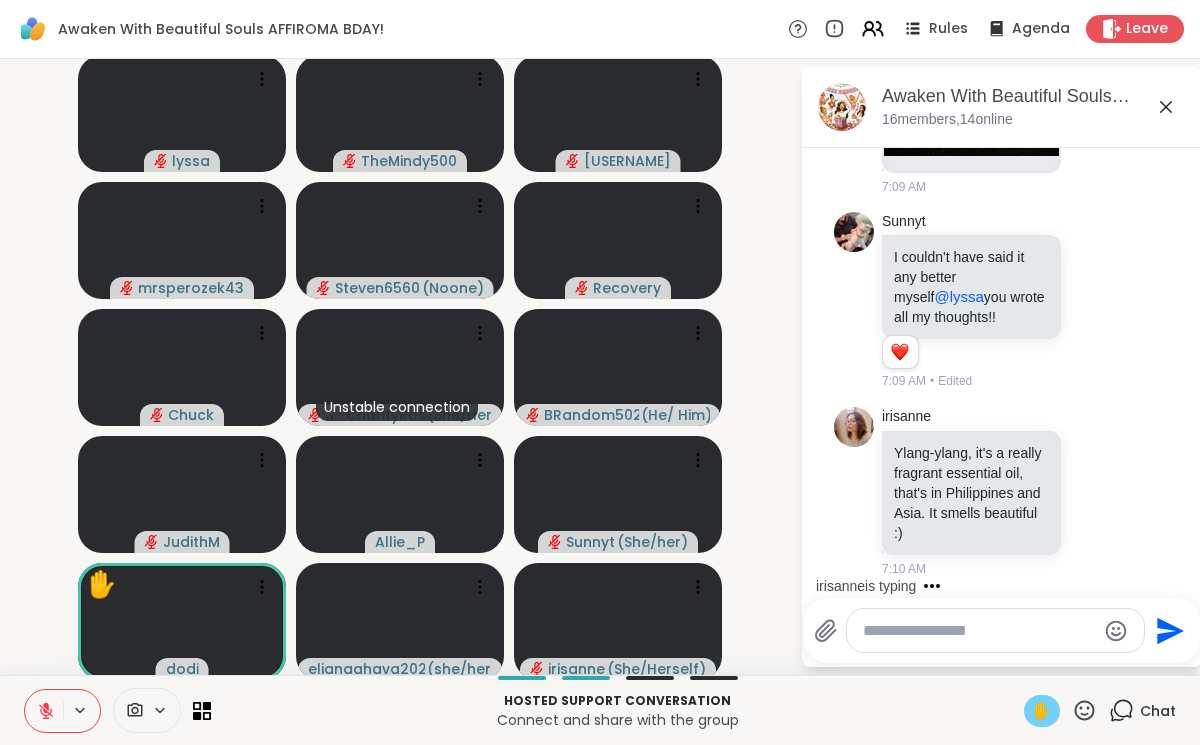 click on "✋" at bounding box center (1042, 711) 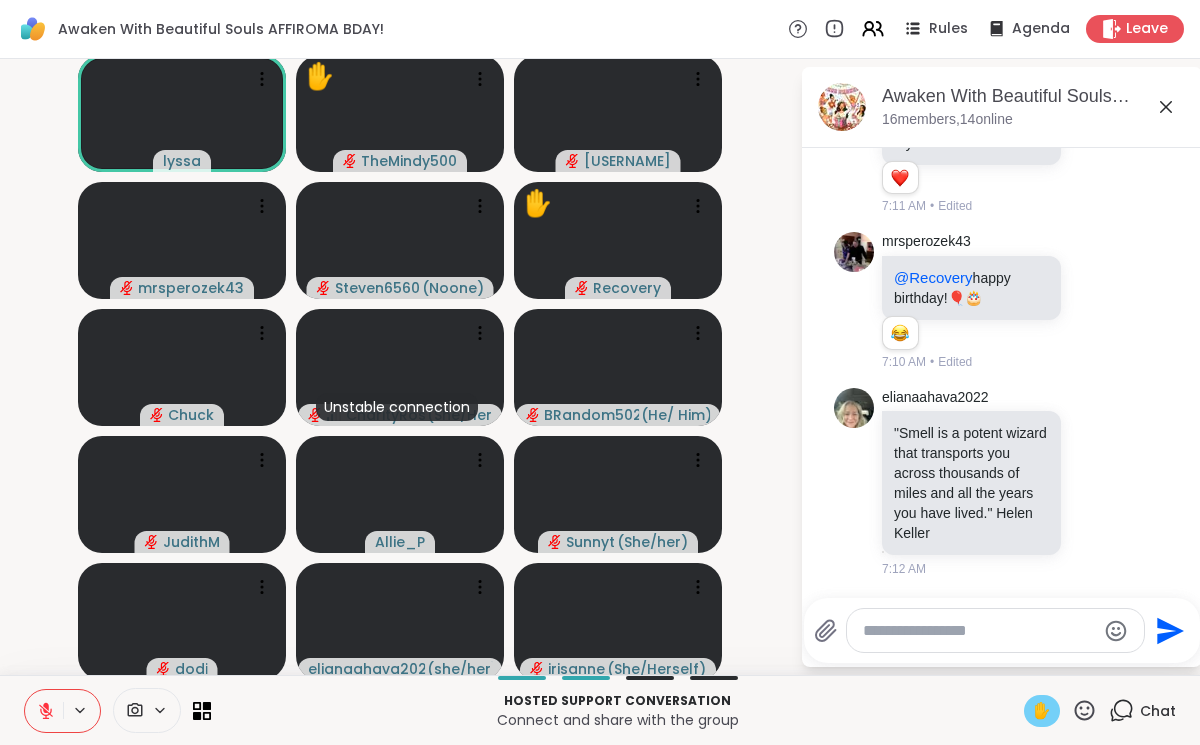 scroll, scrollTop: 3985, scrollLeft: 0, axis: vertical 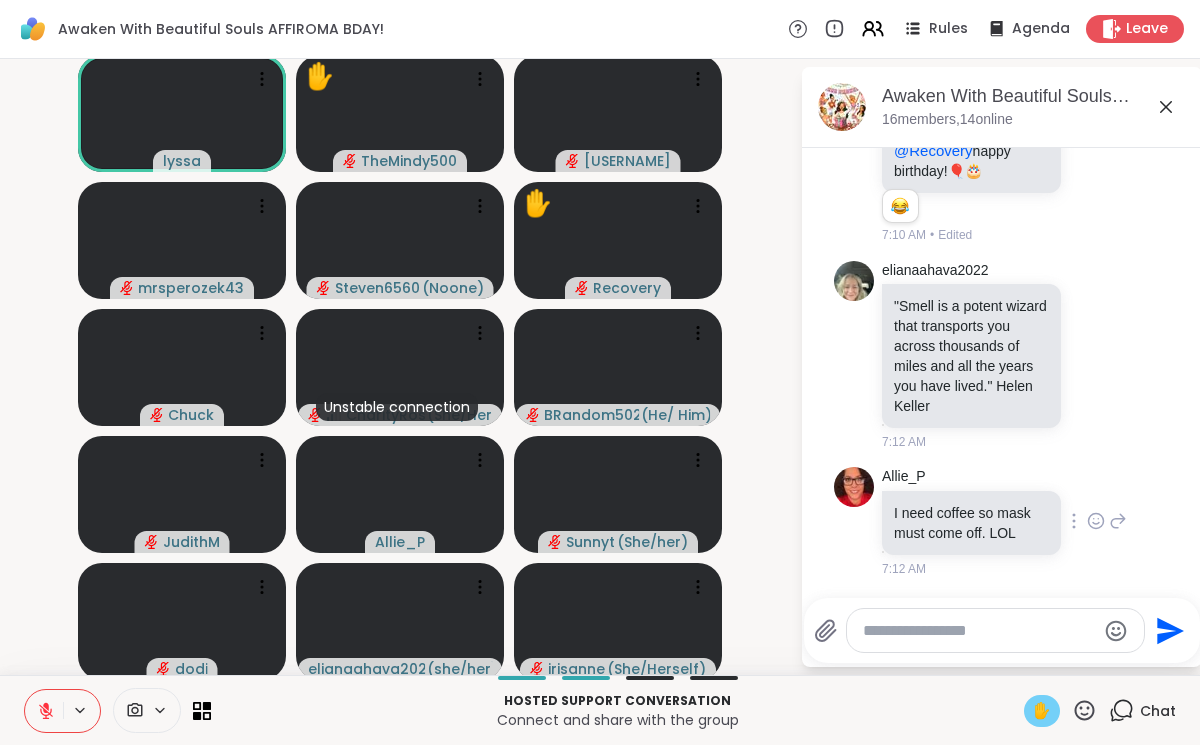 click 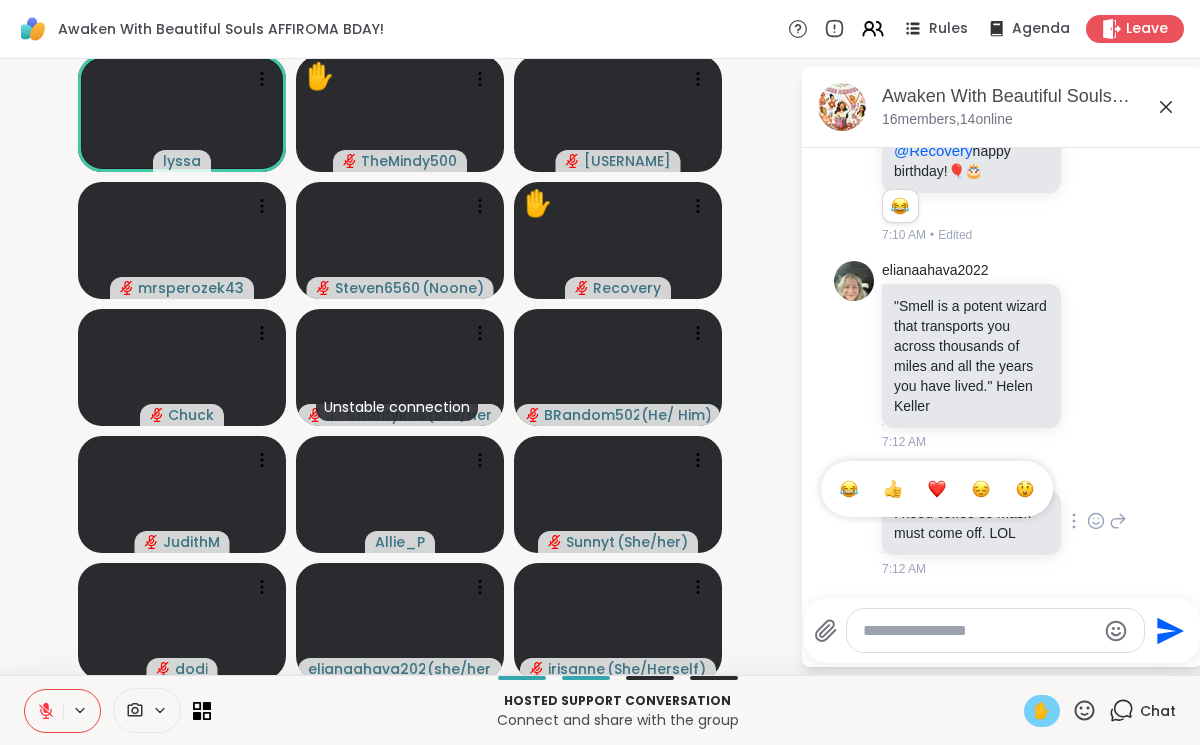 click at bounding box center [849, 489] 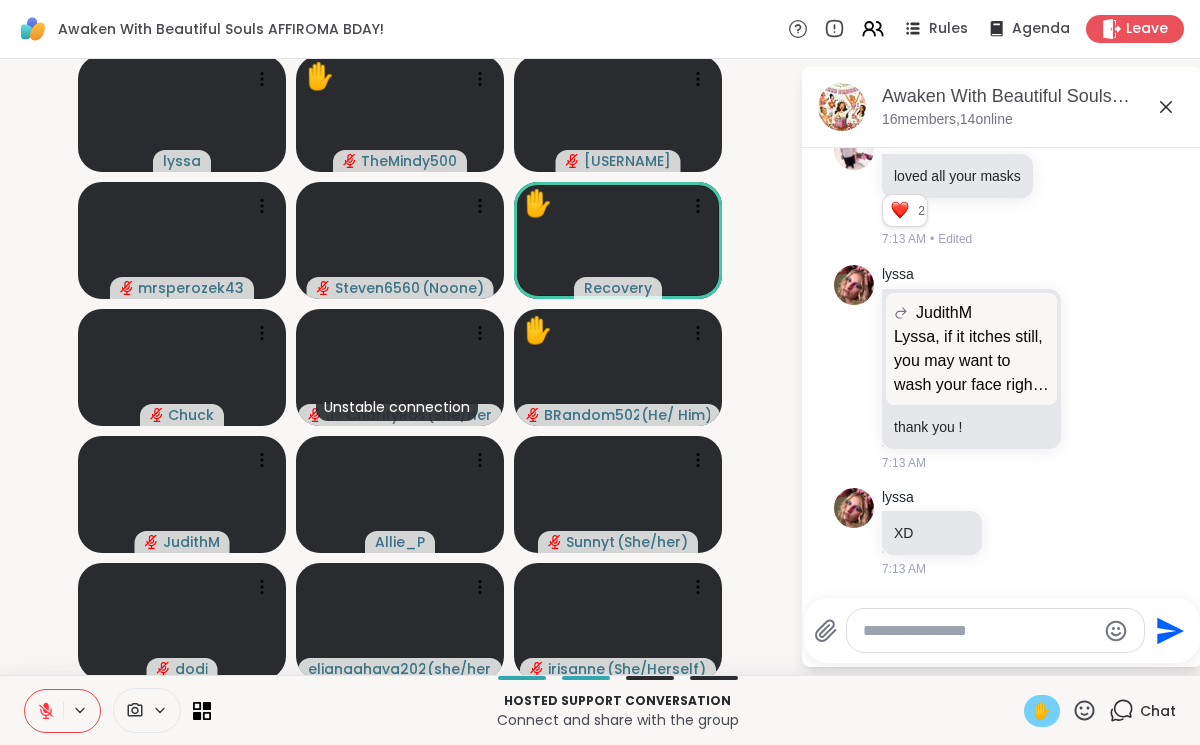 scroll, scrollTop: 4653, scrollLeft: 0, axis: vertical 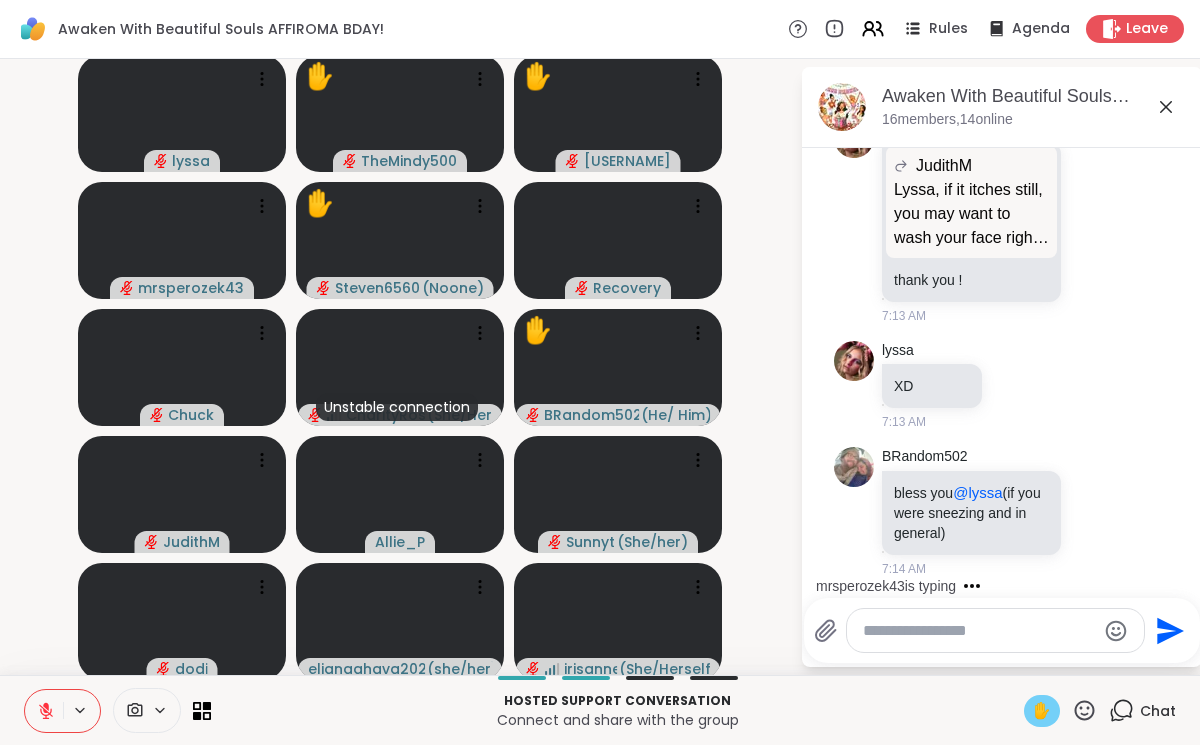 click 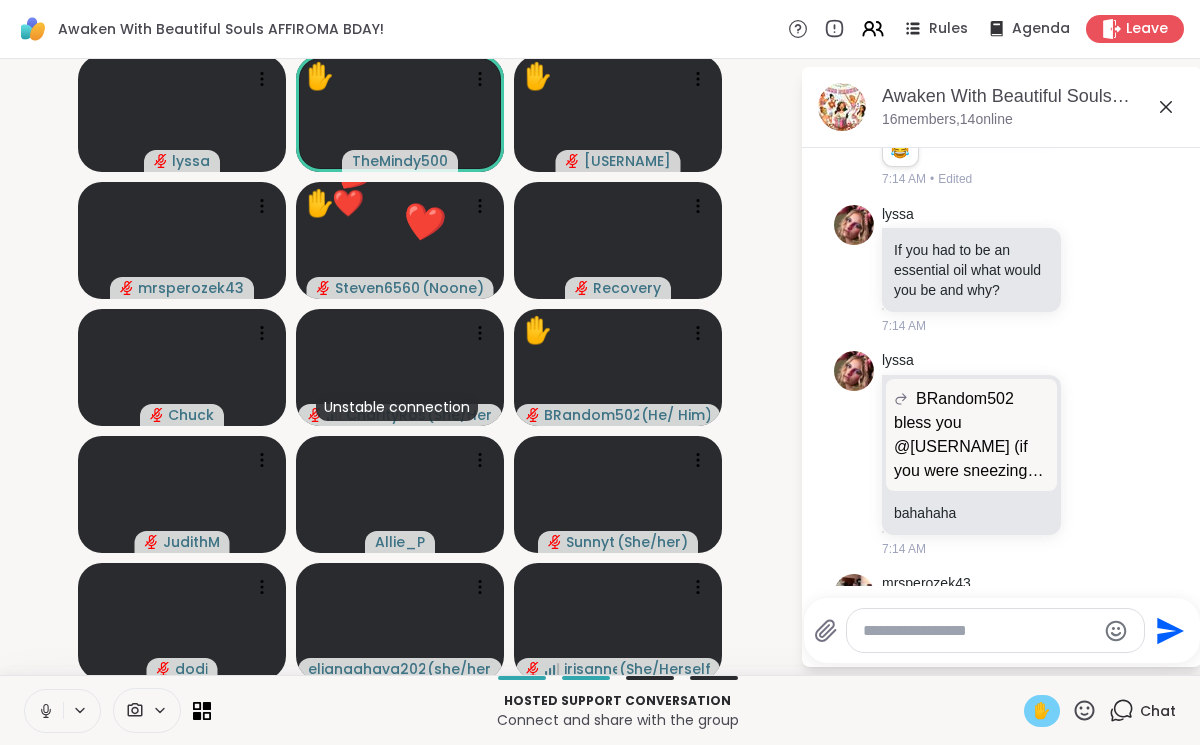 scroll, scrollTop: 5177, scrollLeft: 0, axis: vertical 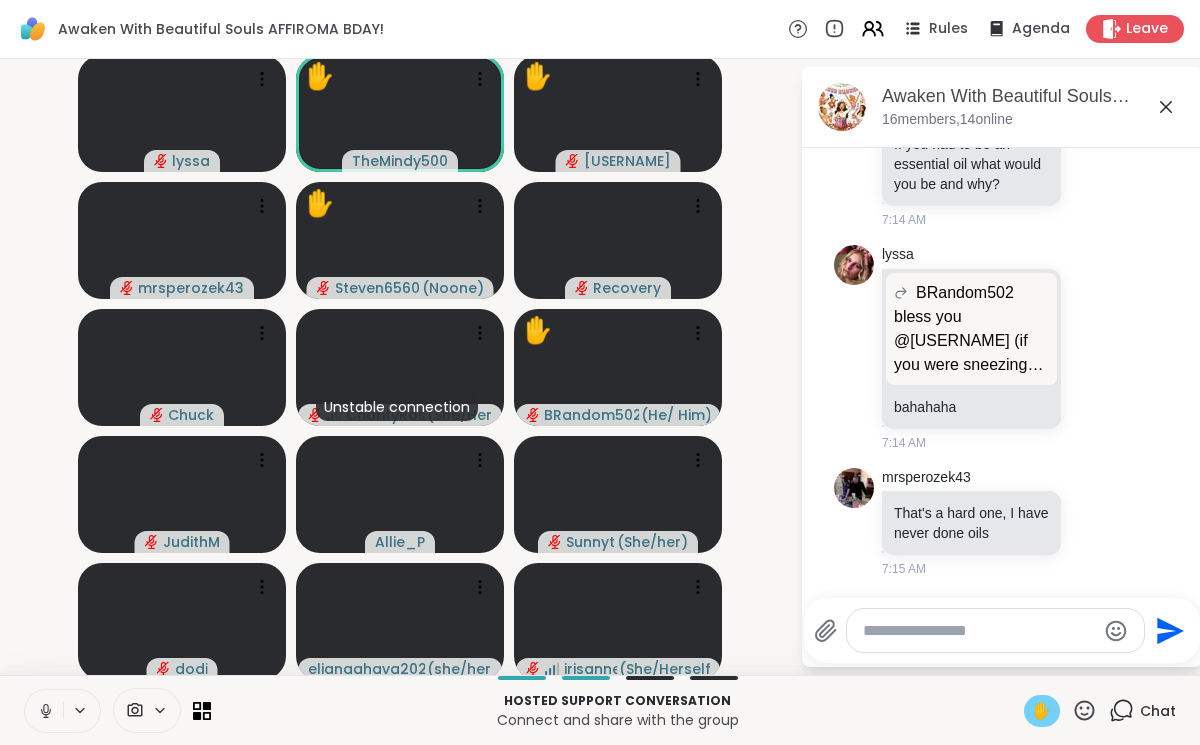 click 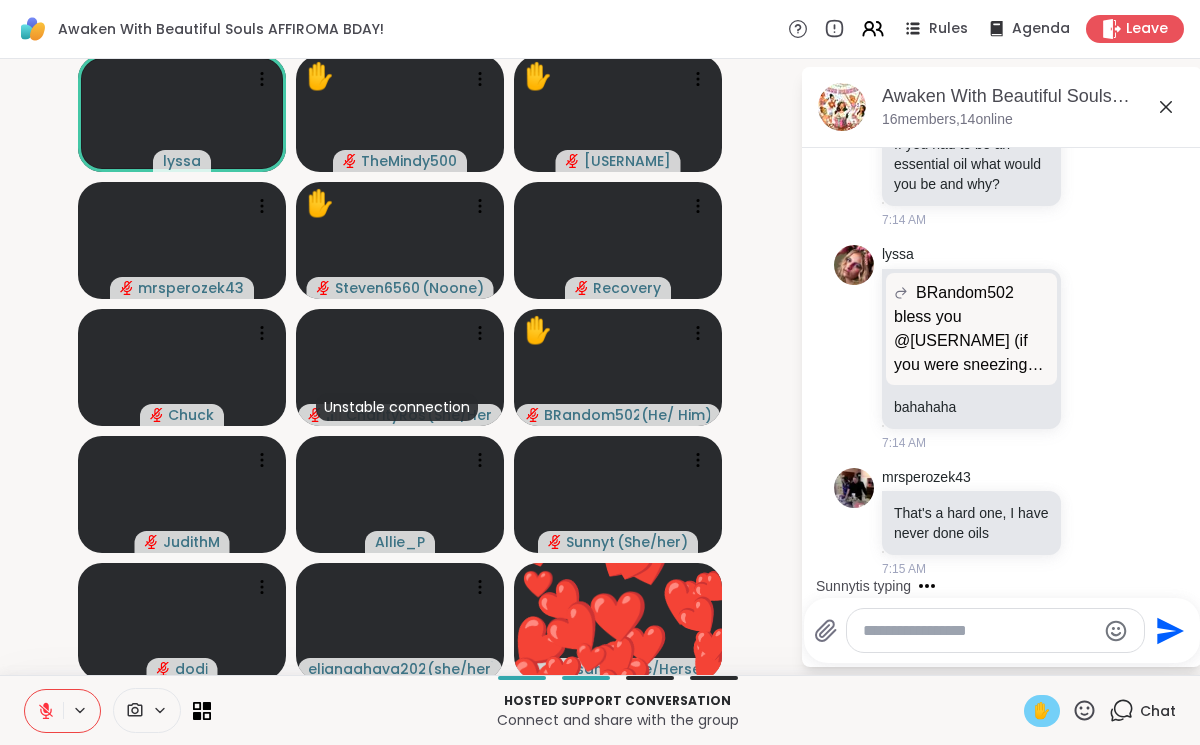 click on "✋" at bounding box center [1042, 711] 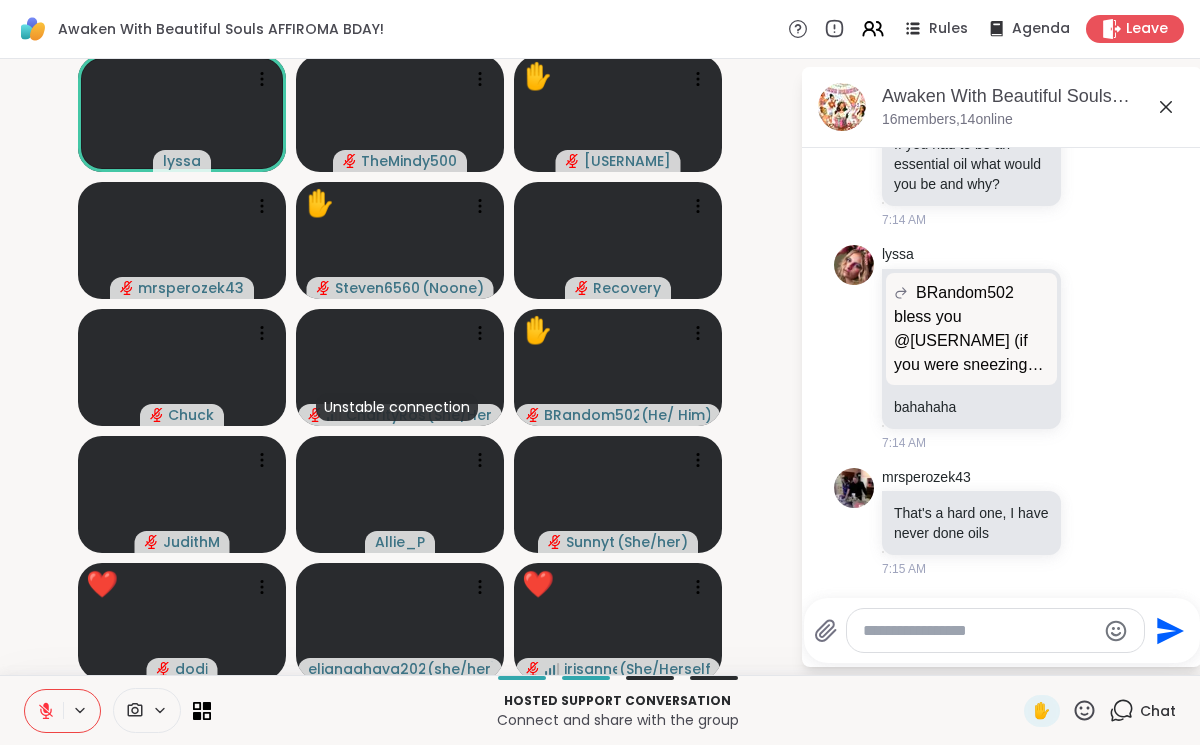 click 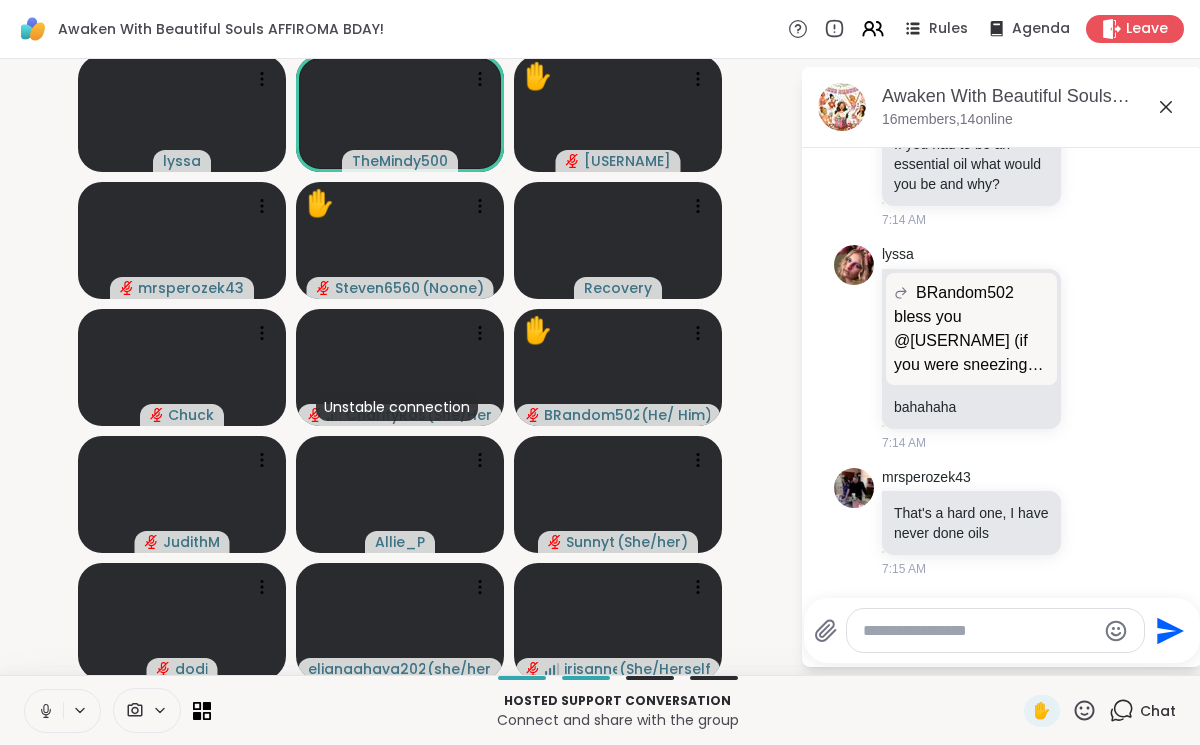 click 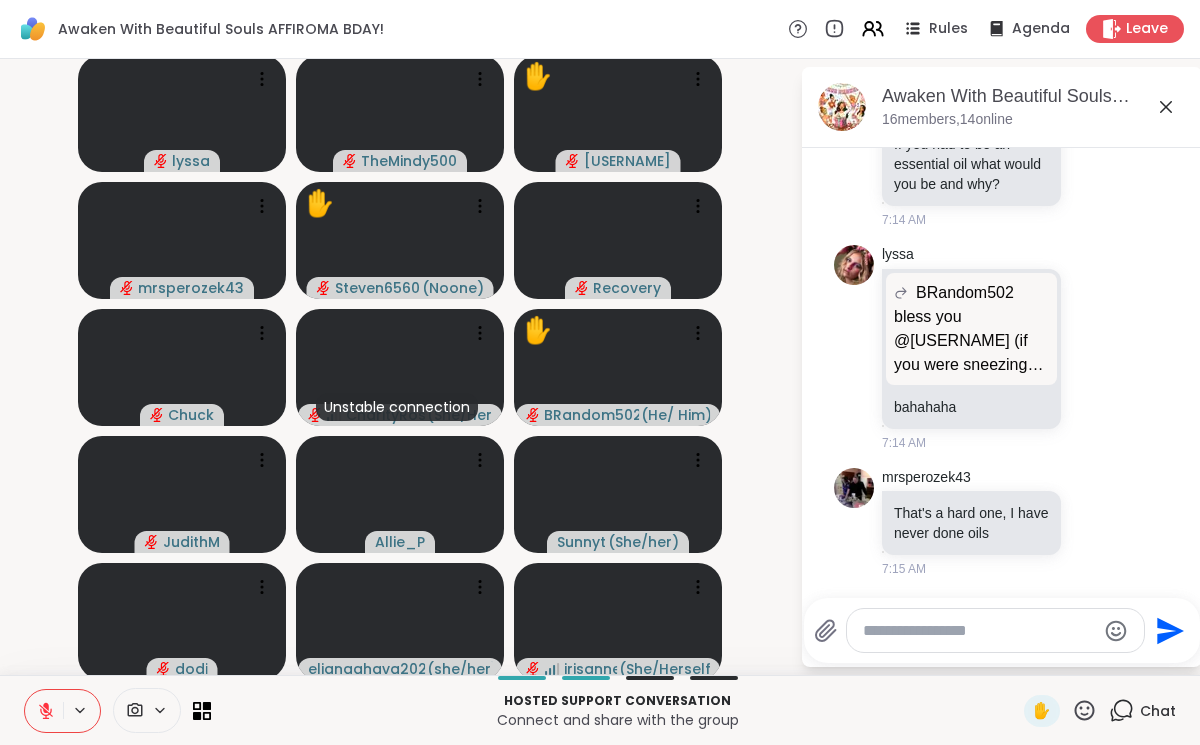 click at bounding box center [44, 711] 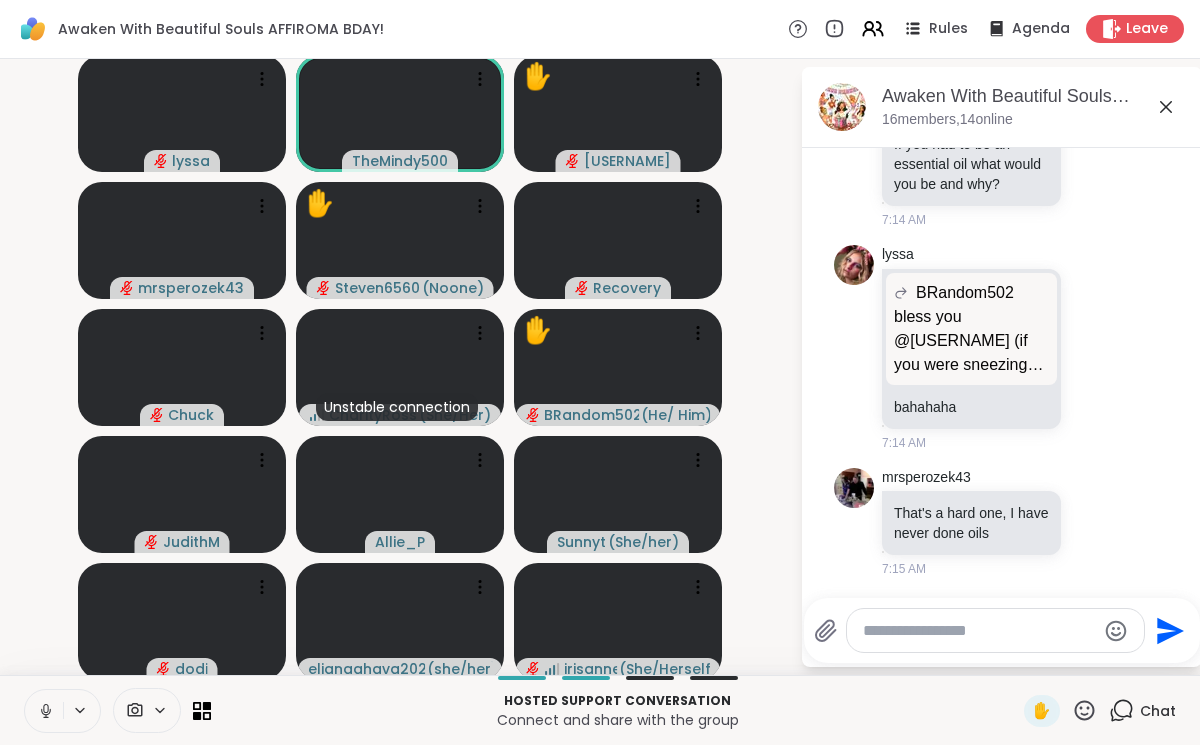 click at bounding box center [44, 711] 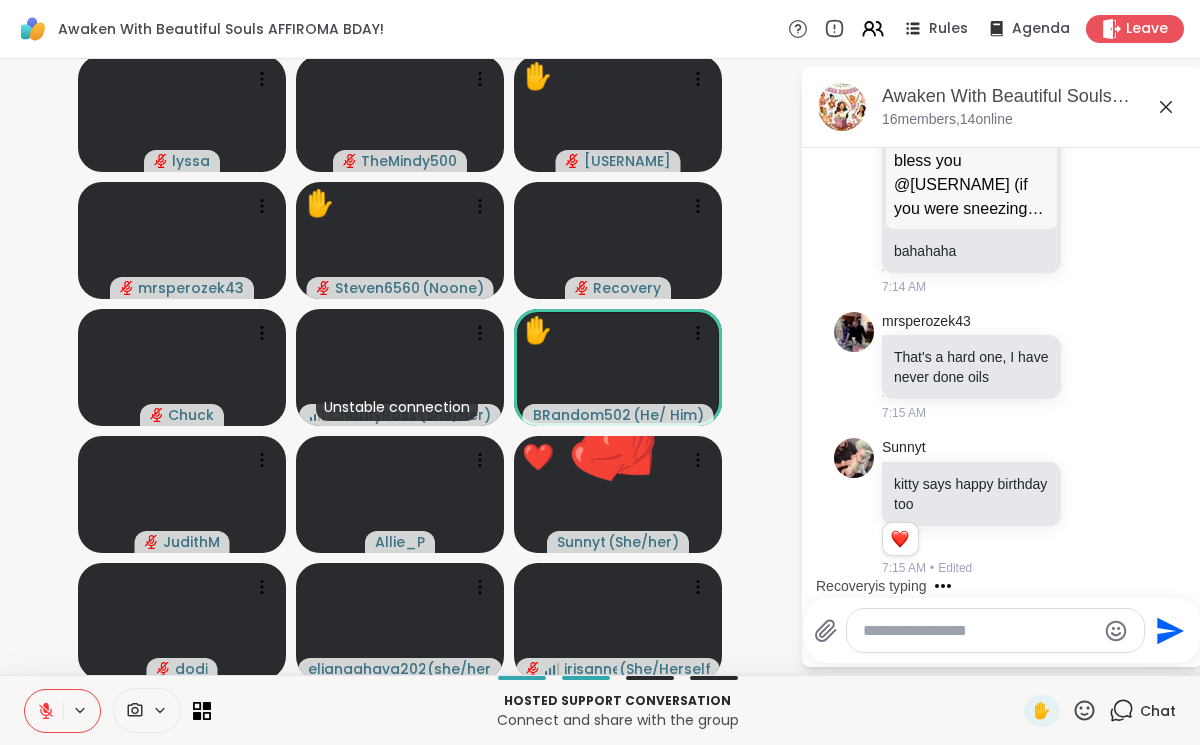 scroll, scrollTop: 5459, scrollLeft: 0, axis: vertical 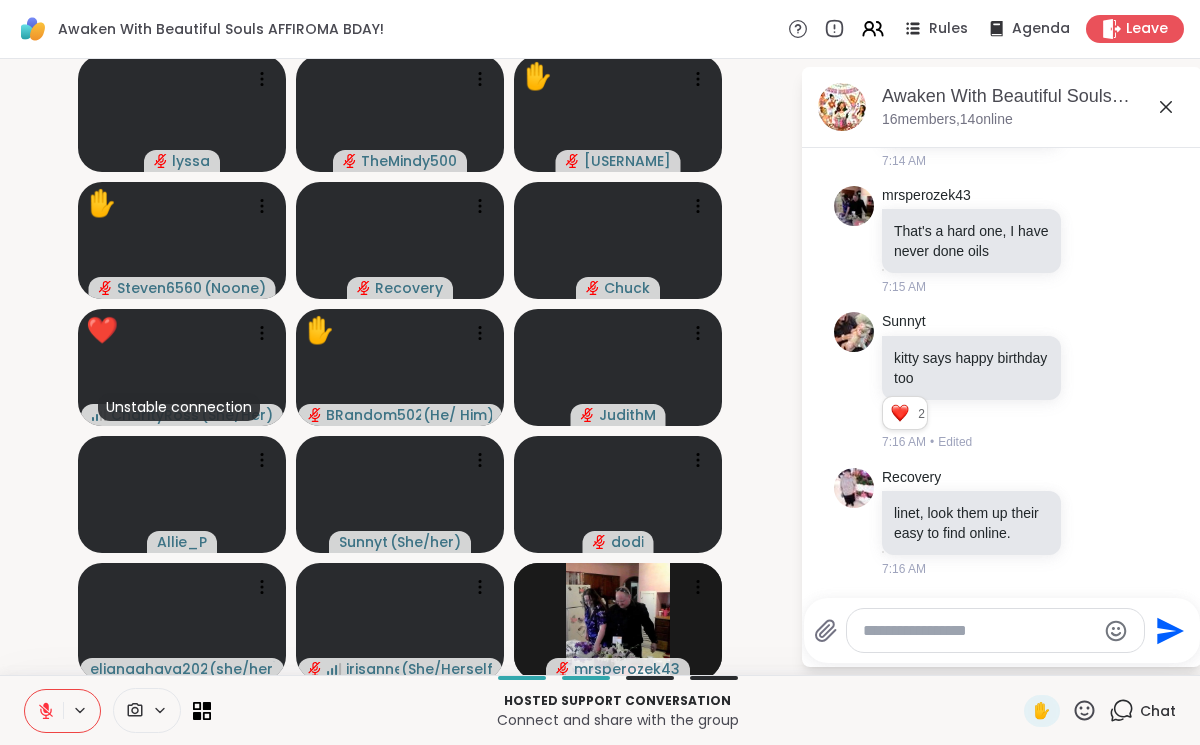 click 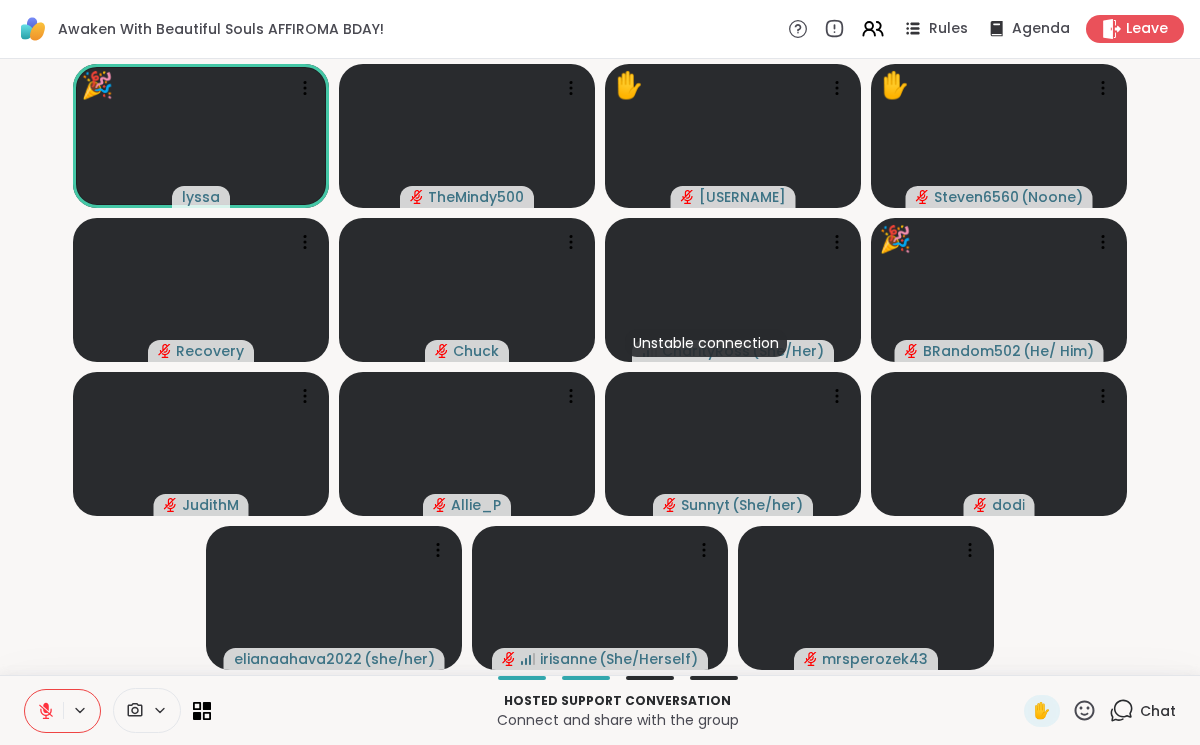 click 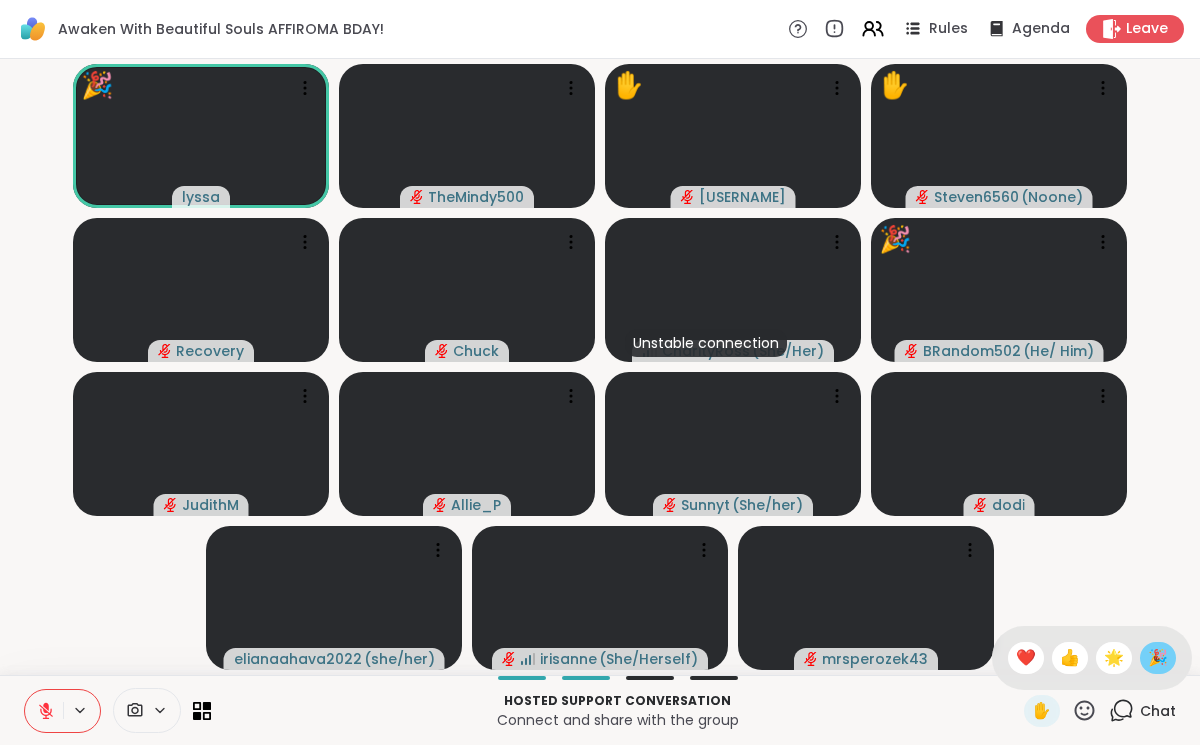 click on "🎉" at bounding box center (1158, 658) 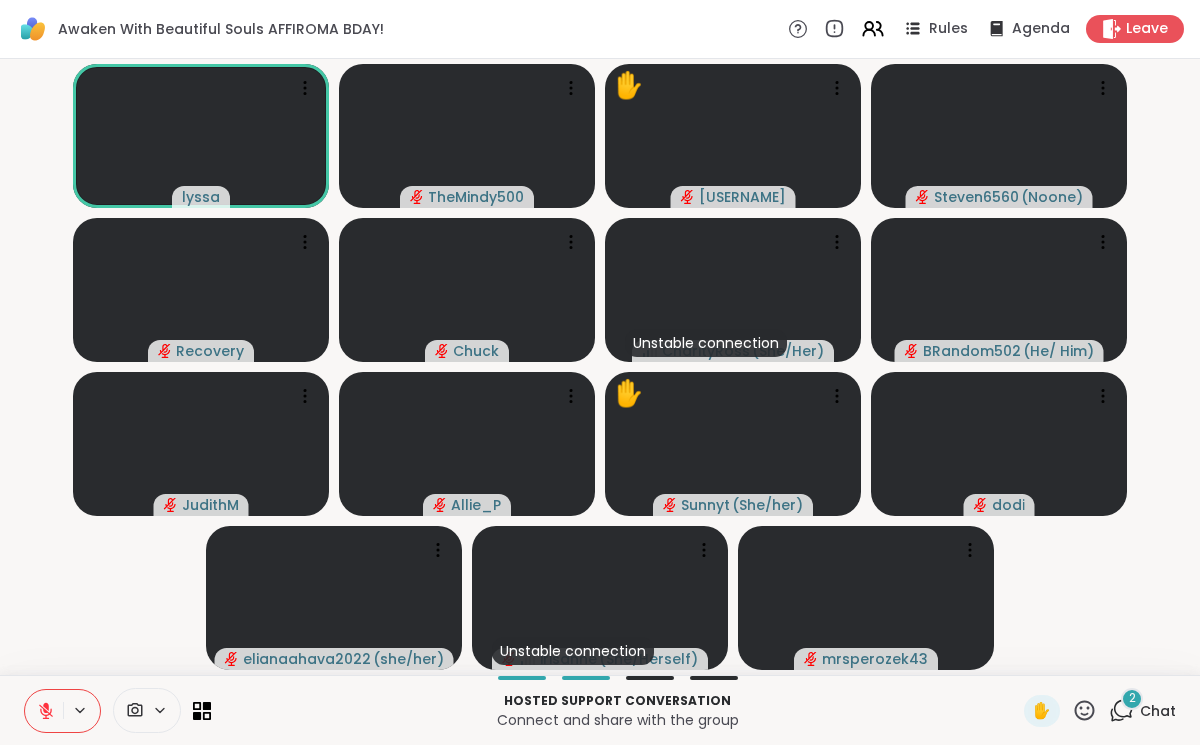 click at bounding box center (44, 711) 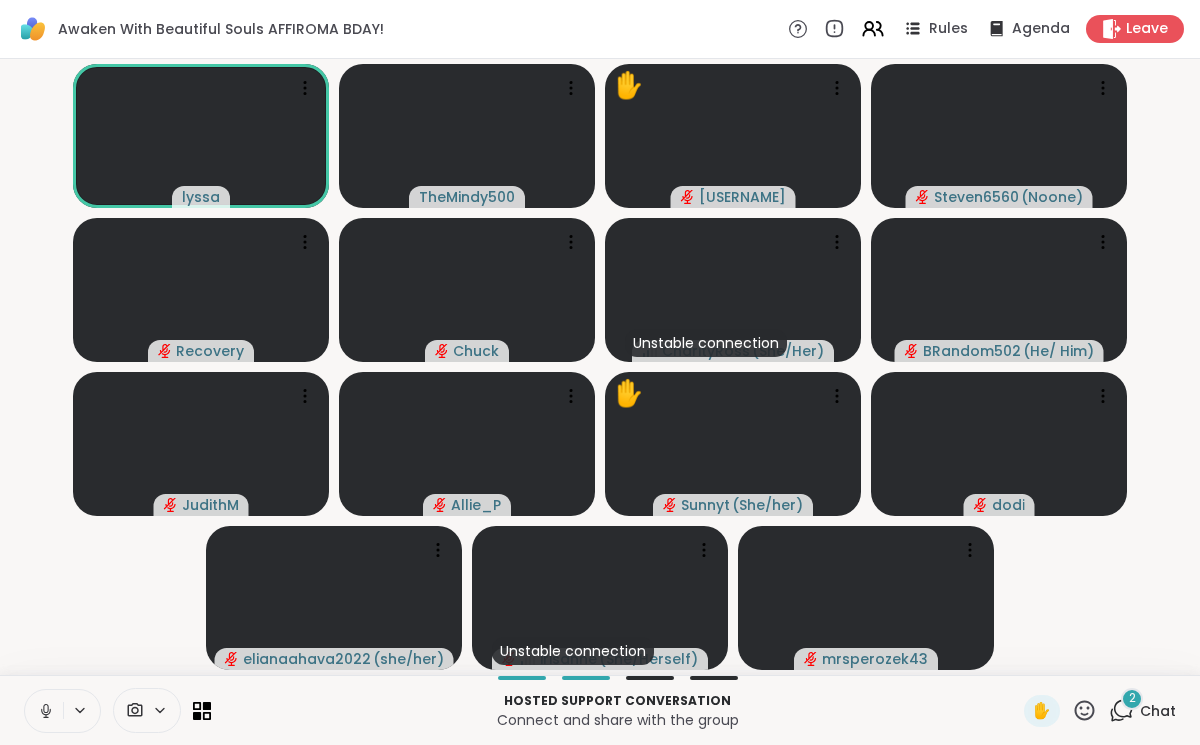 click 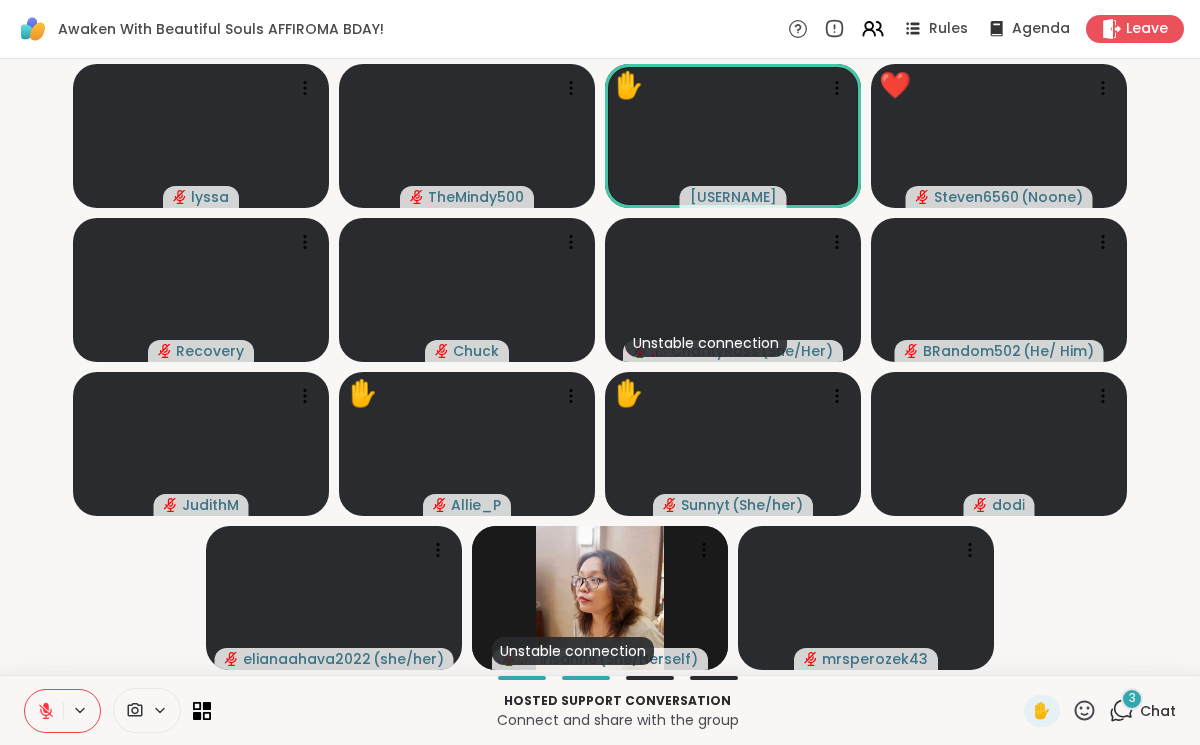 click 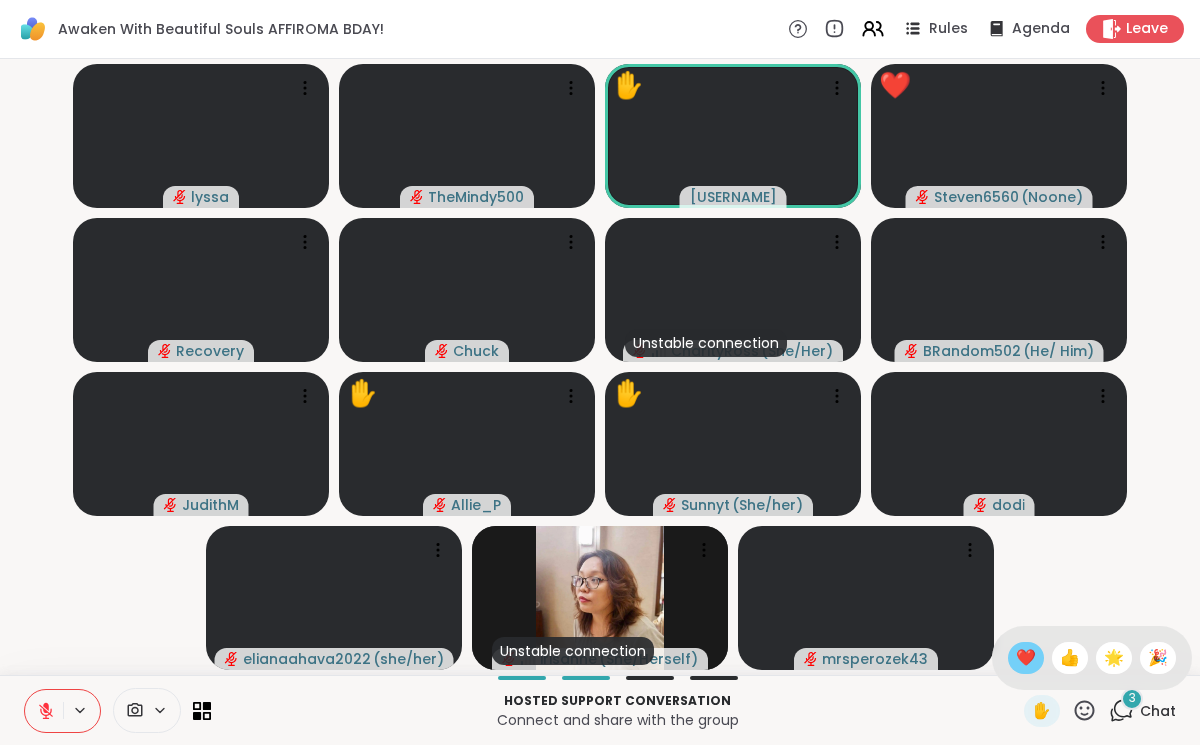 click on "❤️" at bounding box center [1026, 658] 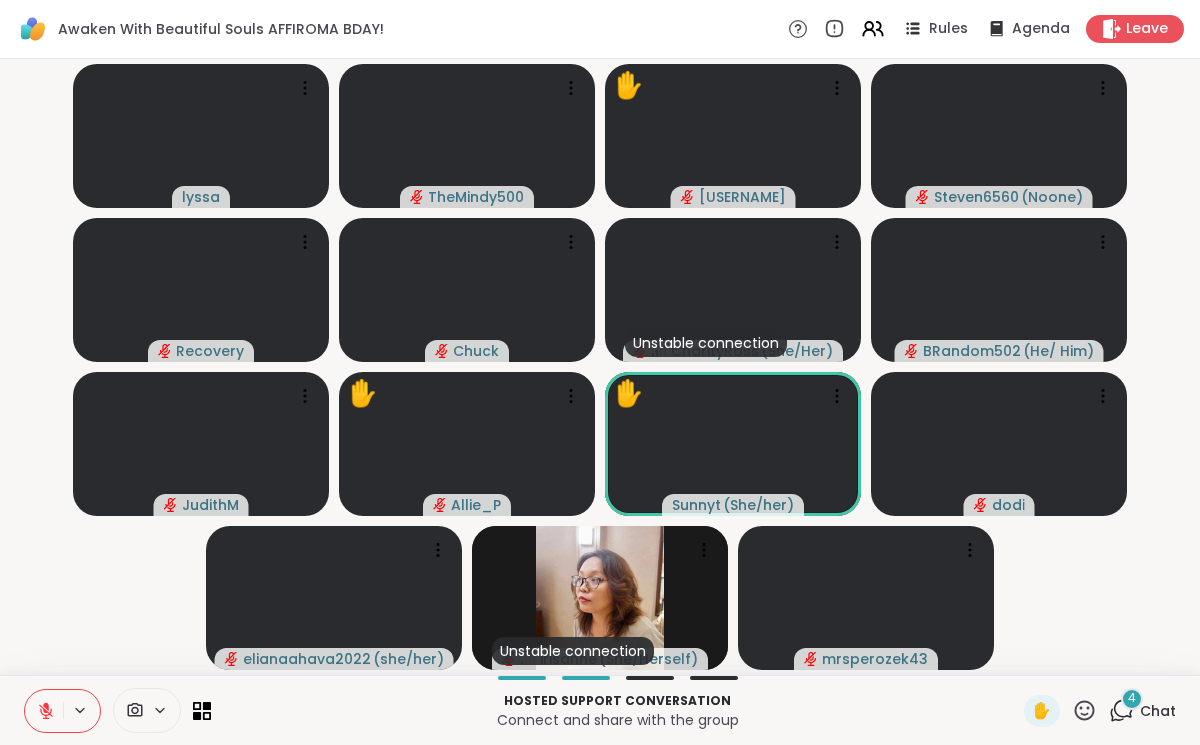 click 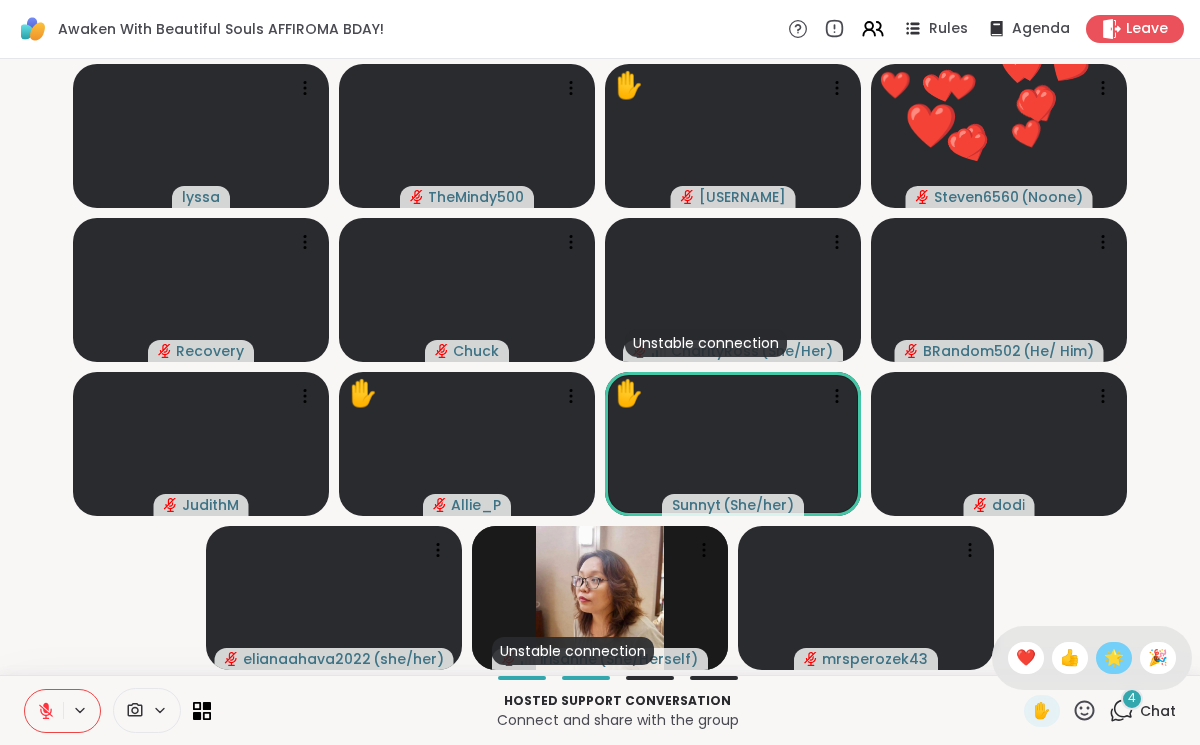 click on "🌟" at bounding box center [1114, 658] 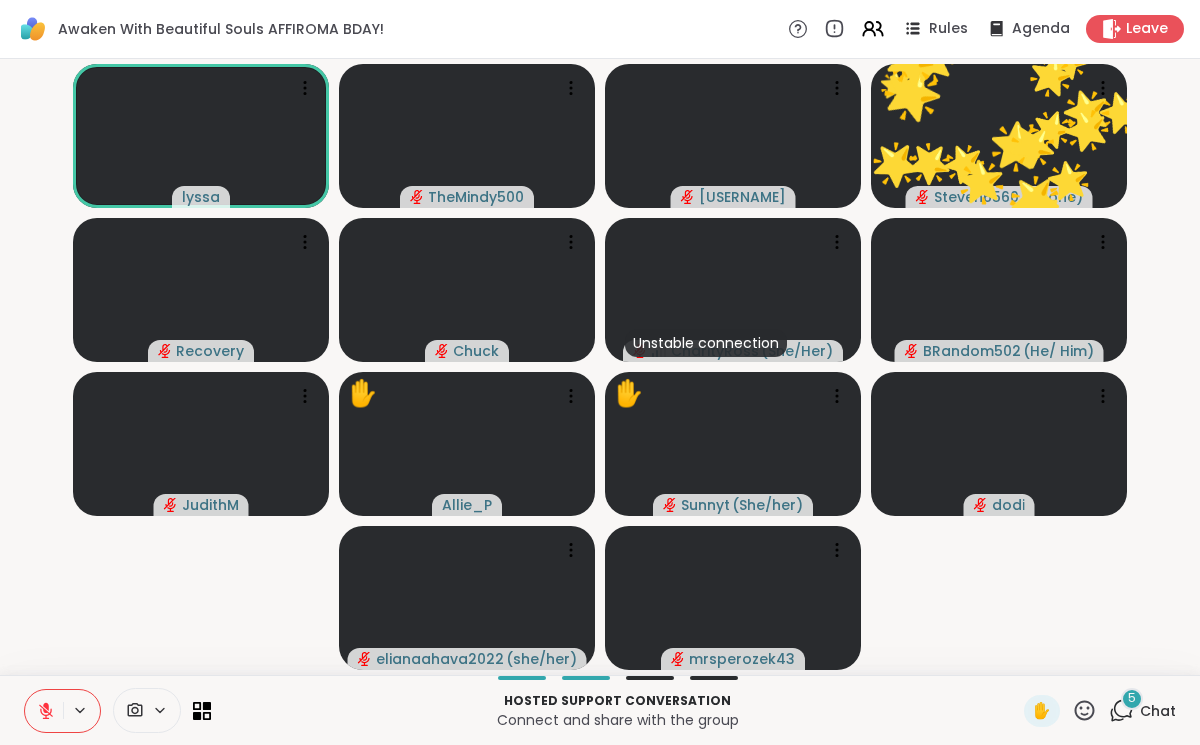 click 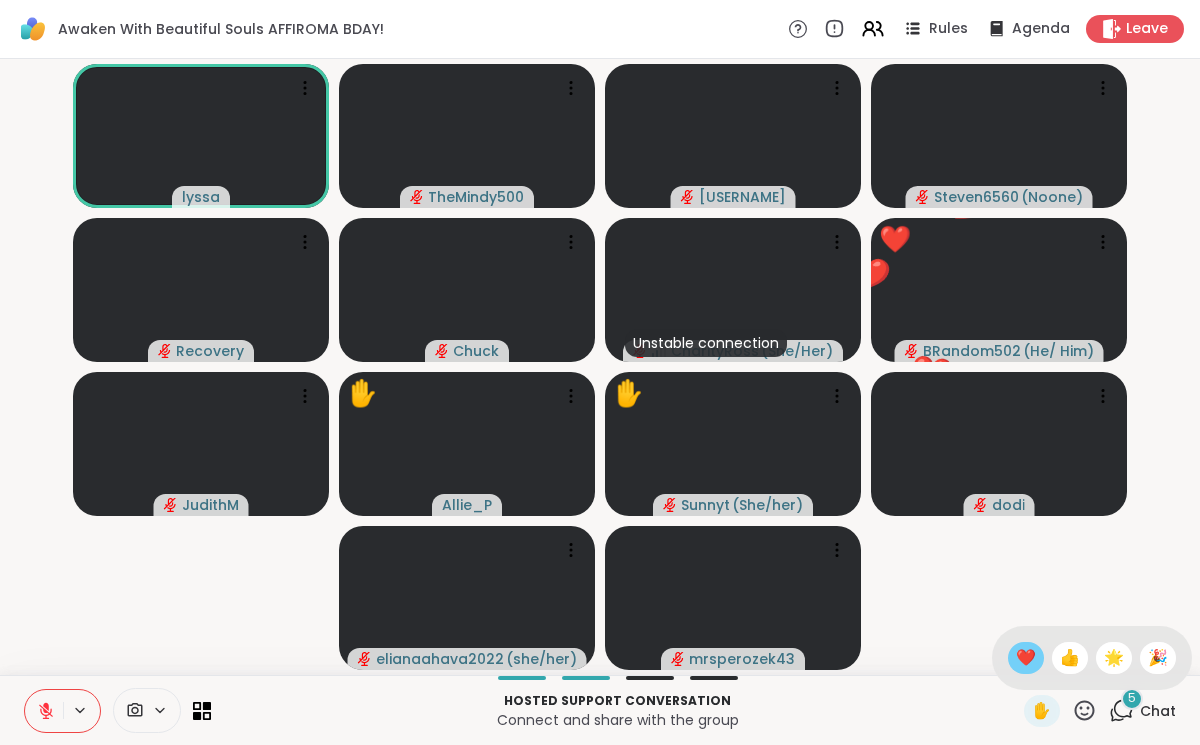 click on "❤️" at bounding box center [1026, 658] 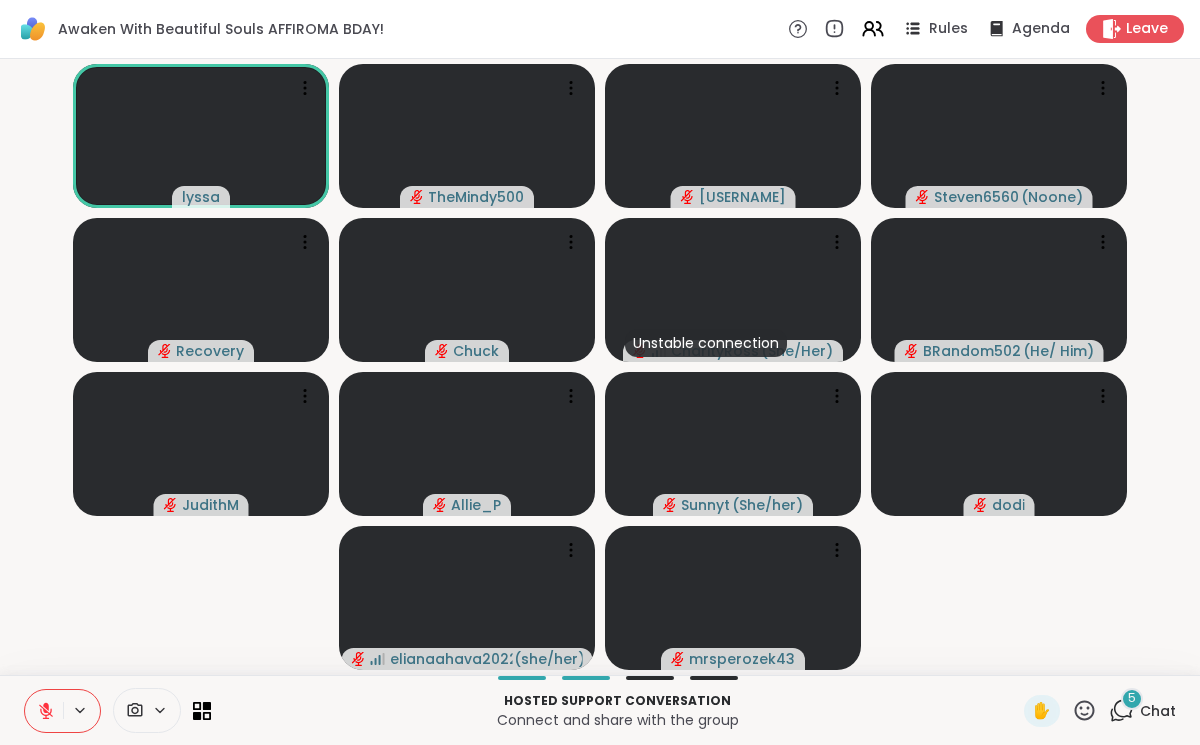 click 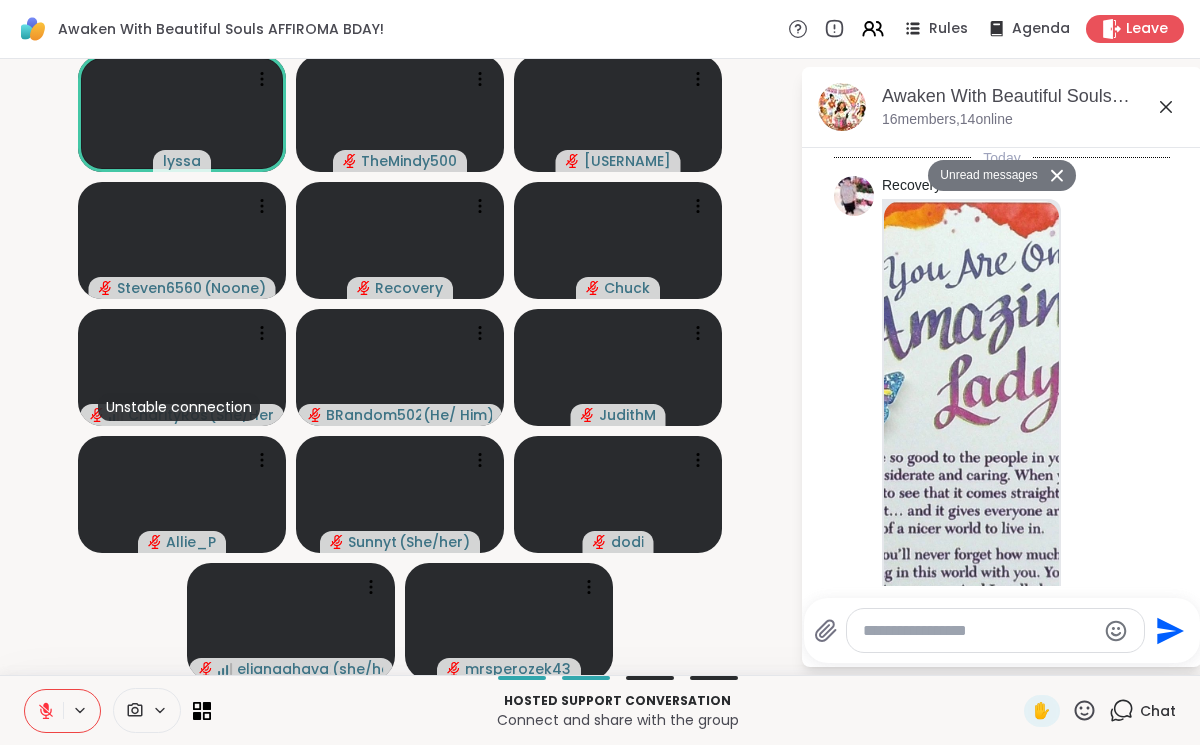 scroll, scrollTop: 6898, scrollLeft: 0, axis: vertical 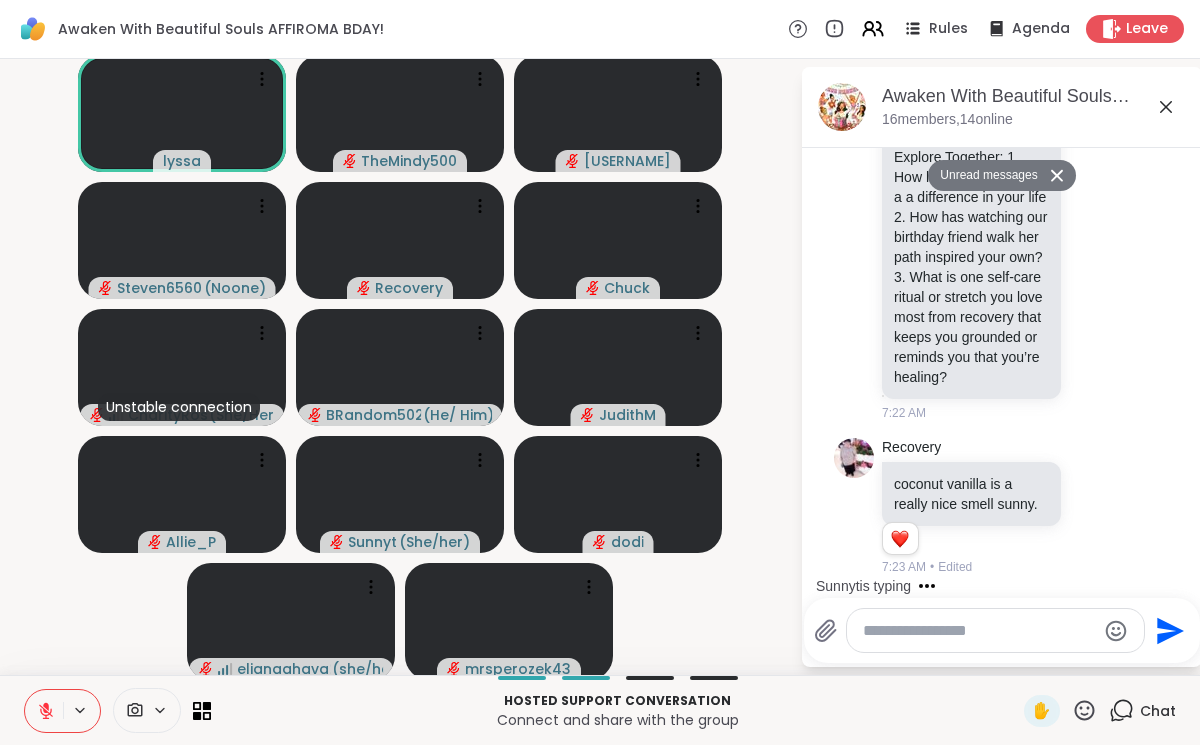 click at bounding box center [979, 631] 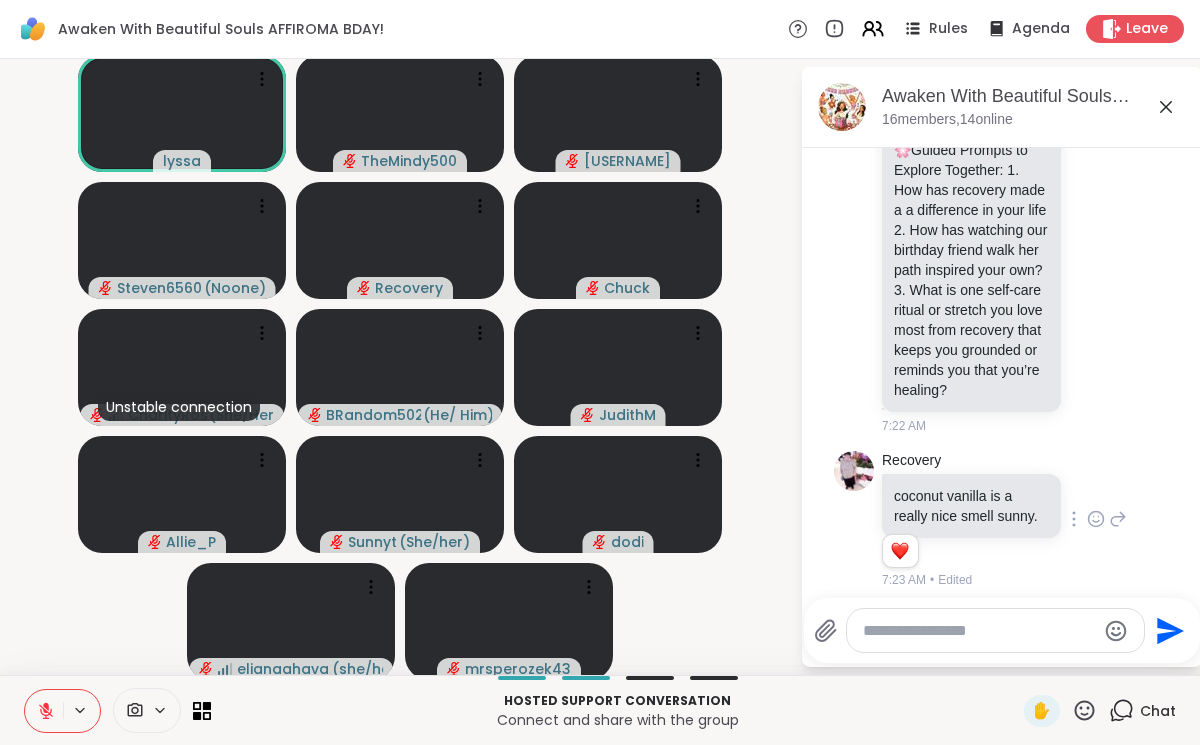 scroll, scrollTop: 6763, scrollLeft: 0, axis: vertical 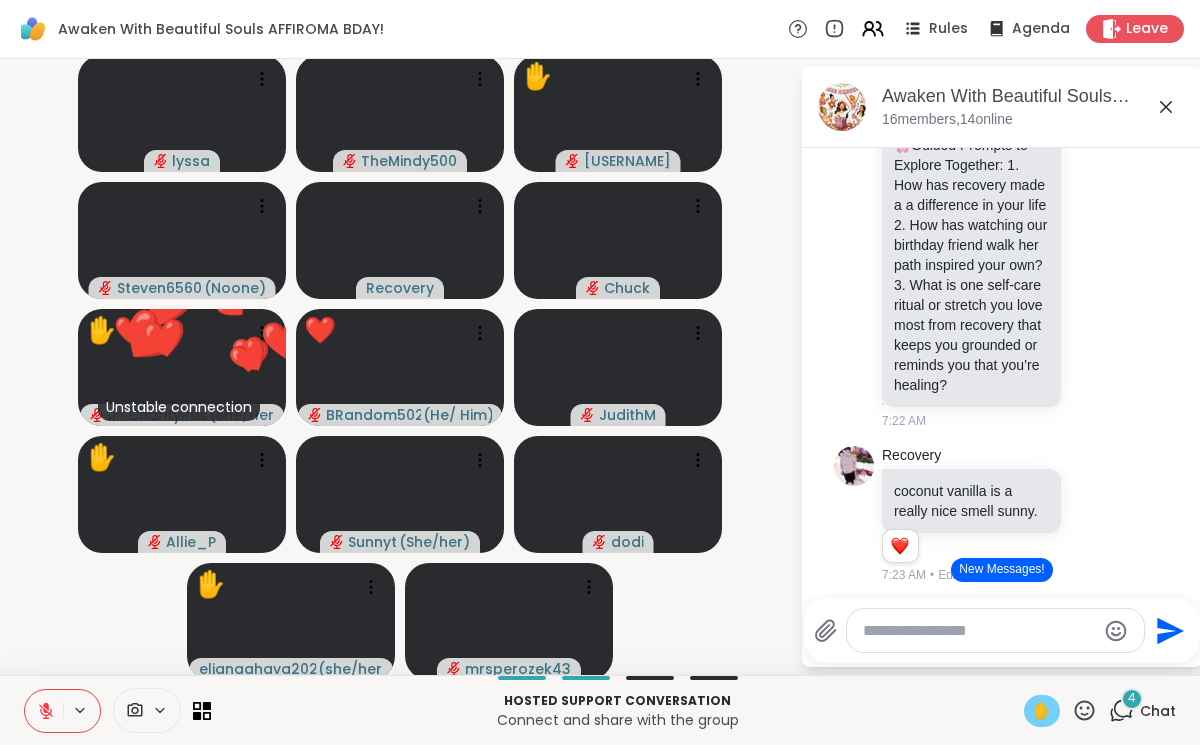 click on "✋" at bounding box center (1042, 711) 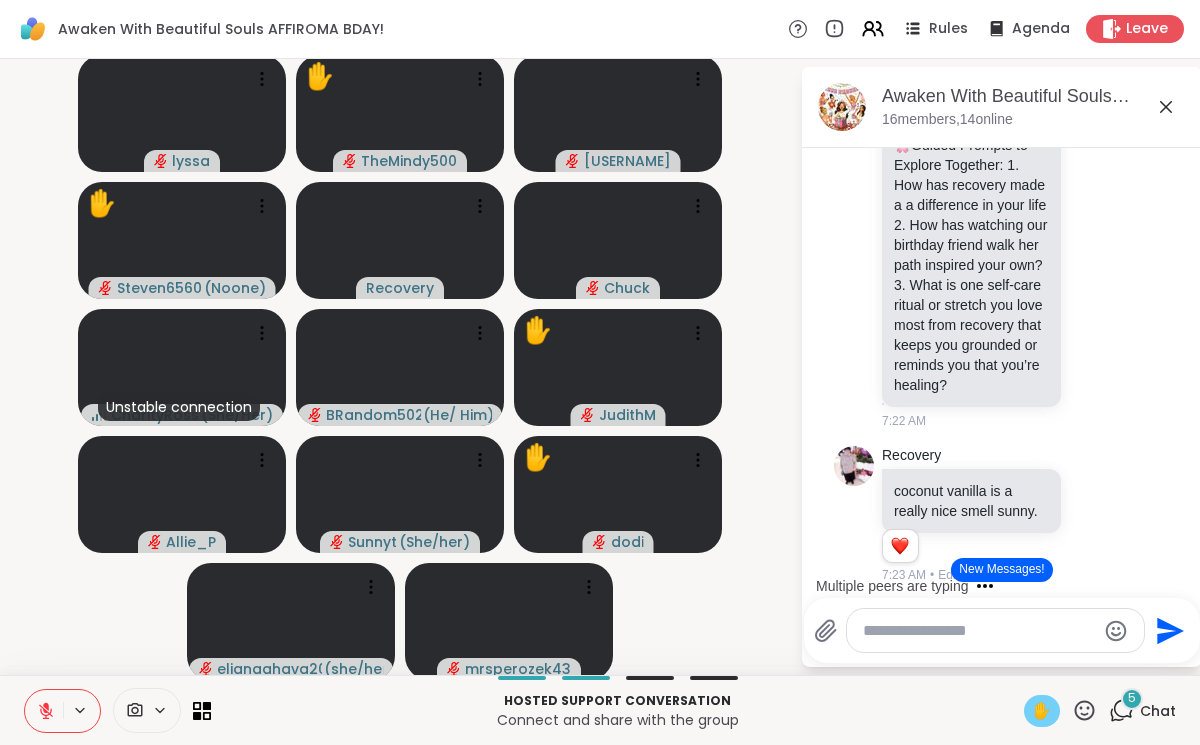 click 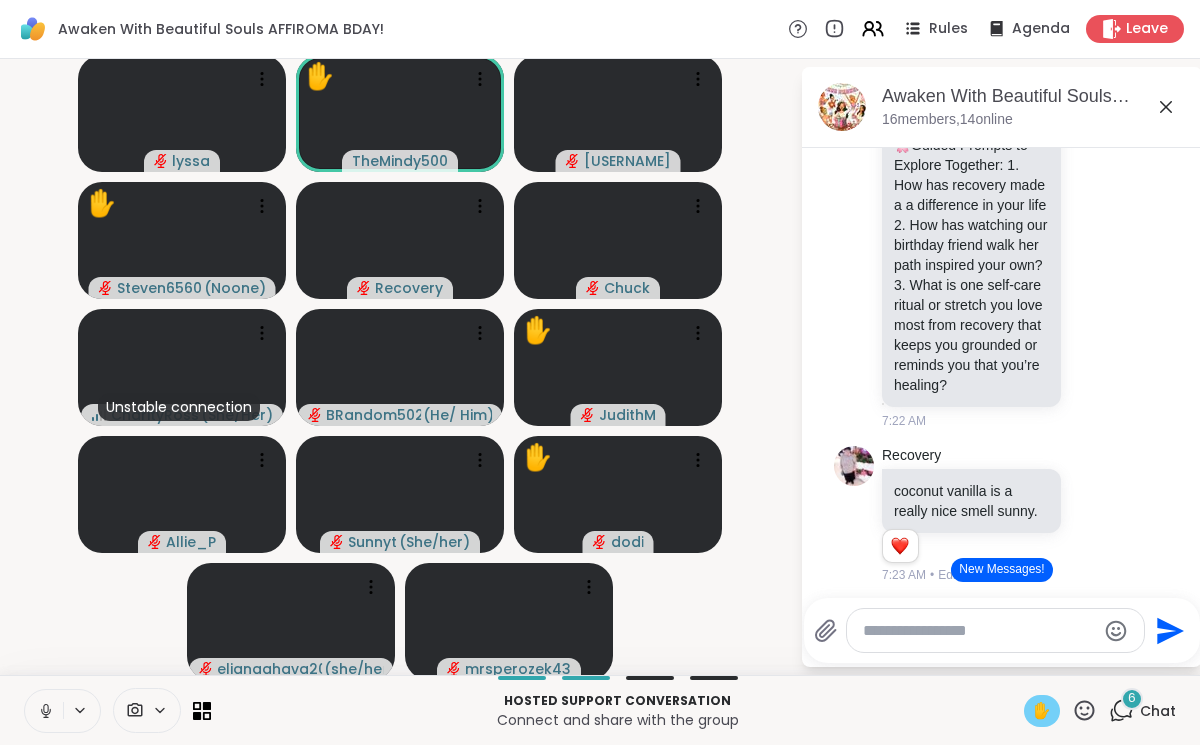 click 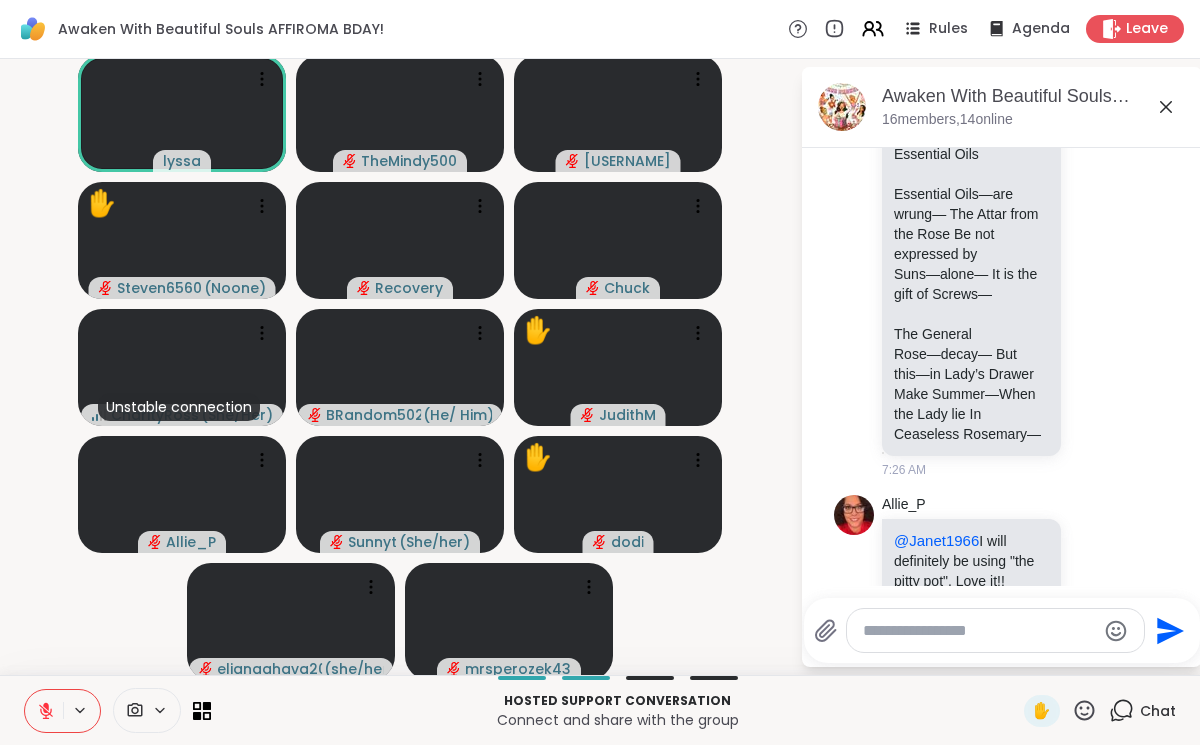 scroll, scrollTop: 8575, scrollLeft: 0, axis: vertical 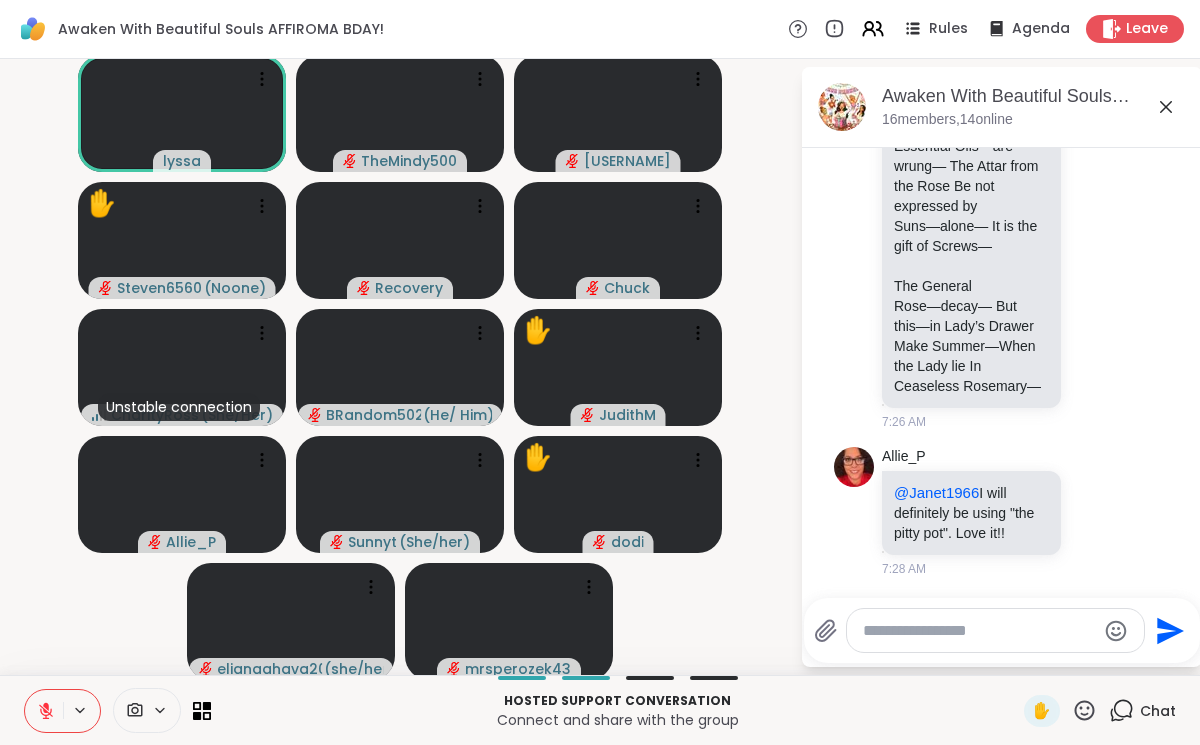 click 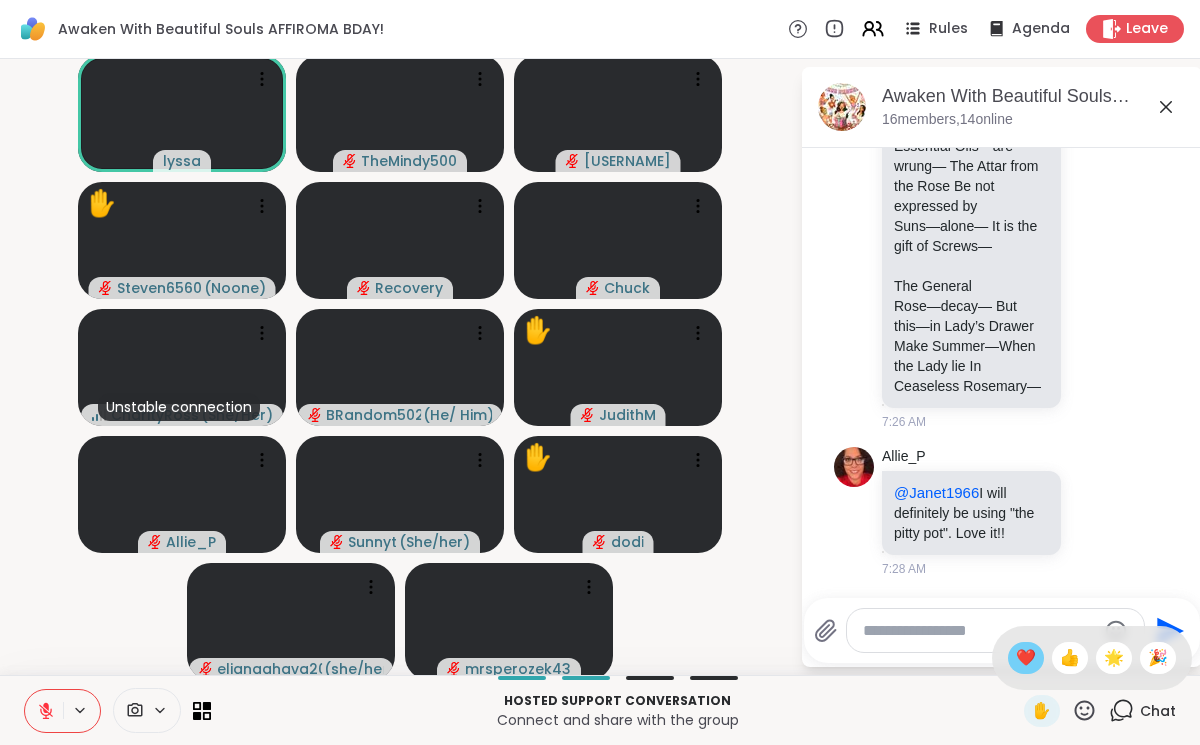 click on "❤️" at bounding box center (1026, 658) 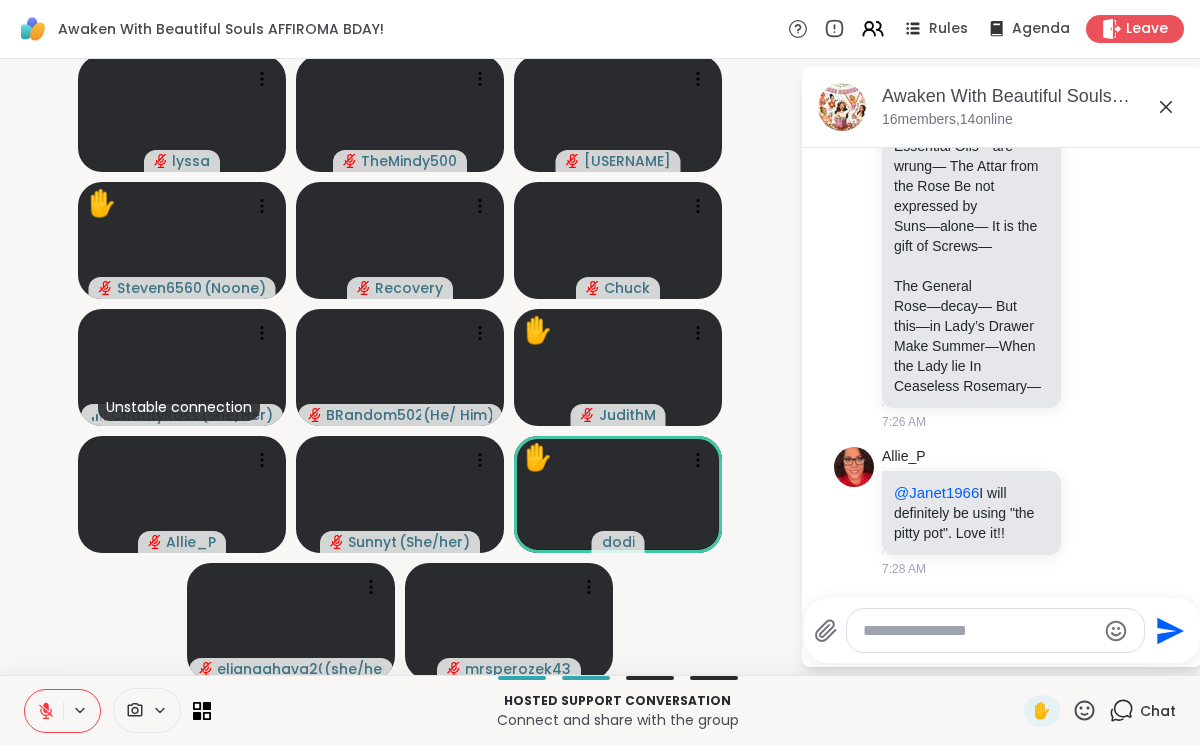 scroll, scrollTop: 8575, scrollLeft: 0, axis: vertical 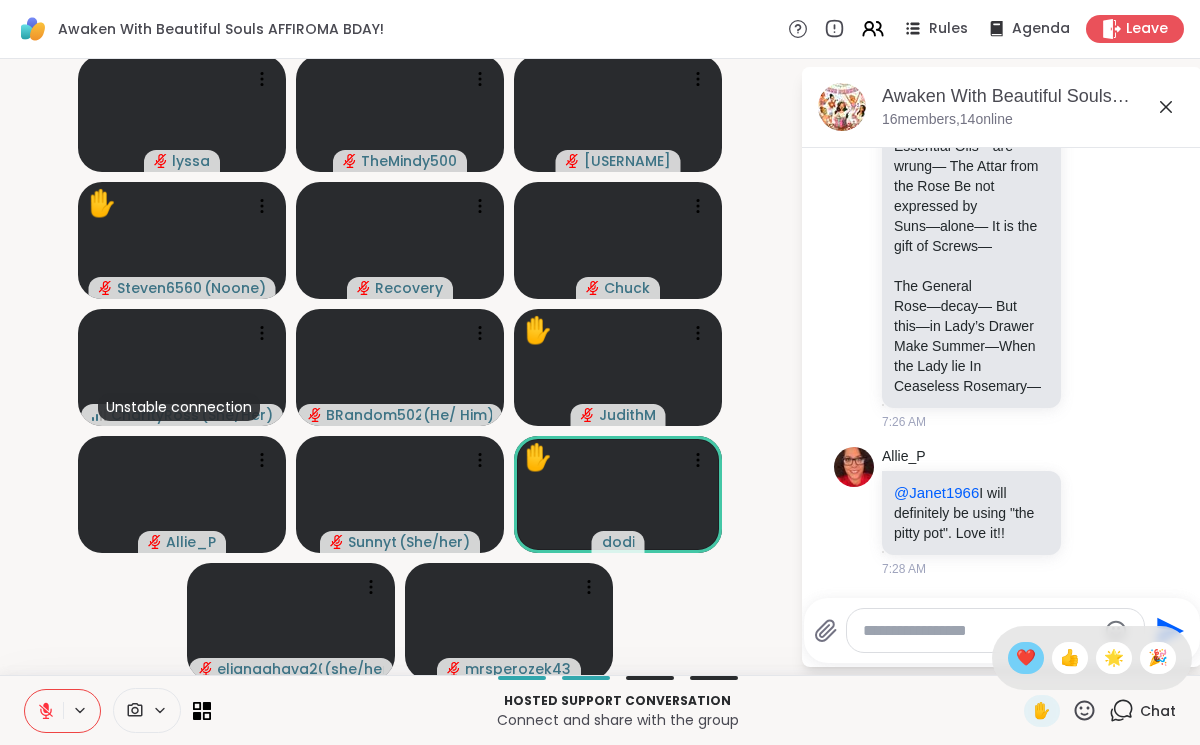 click on "❤️" at bounding box center [1026, 658] 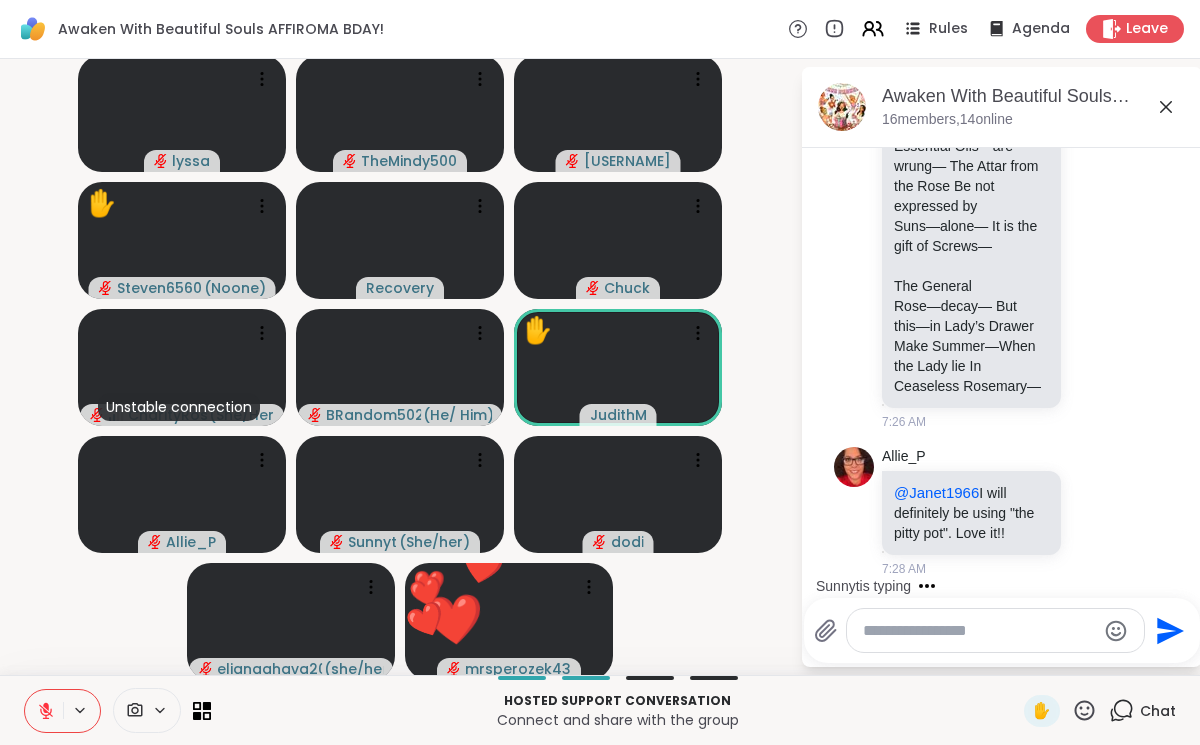 click on "✋" at bounding box center (1060, 711) 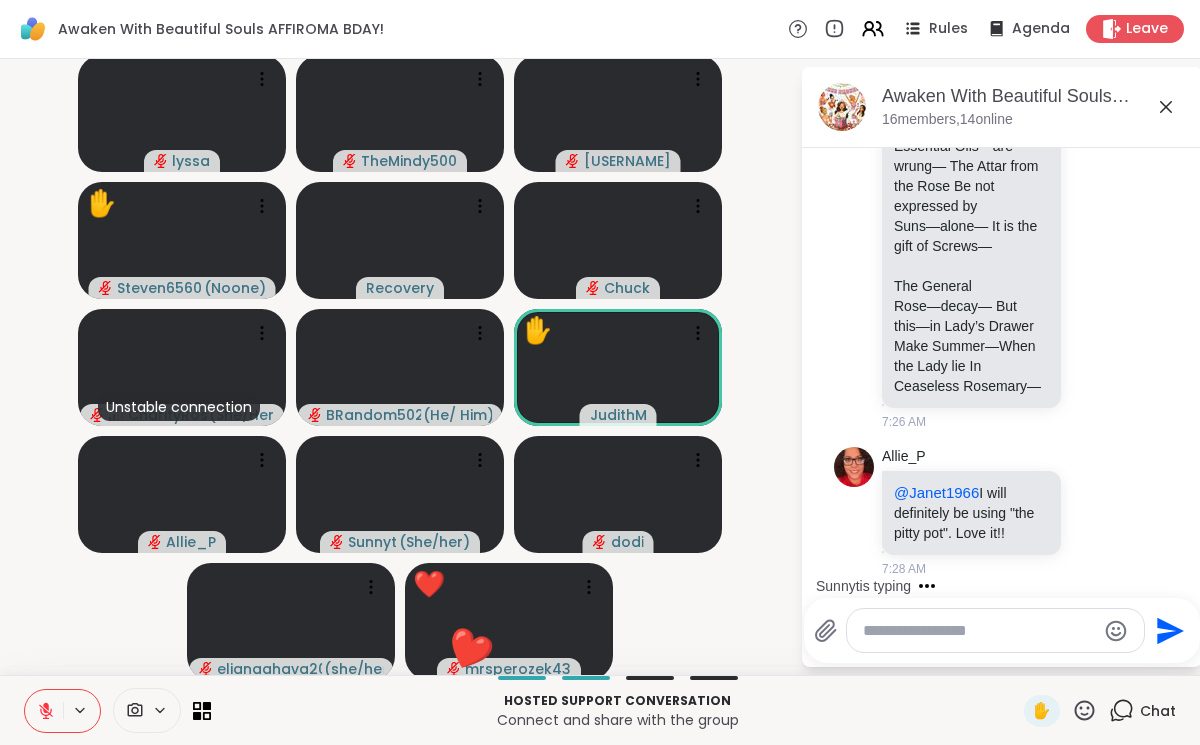 click 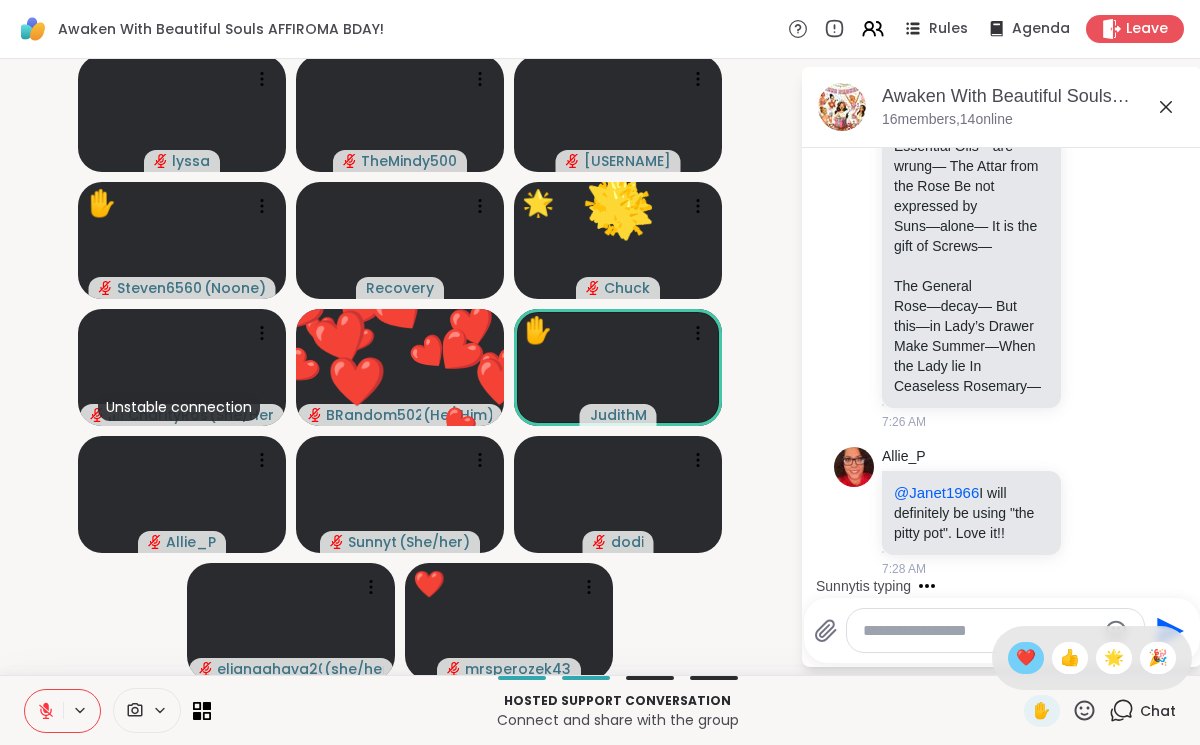 click on "❤️" at bounding box center (1026, 658) 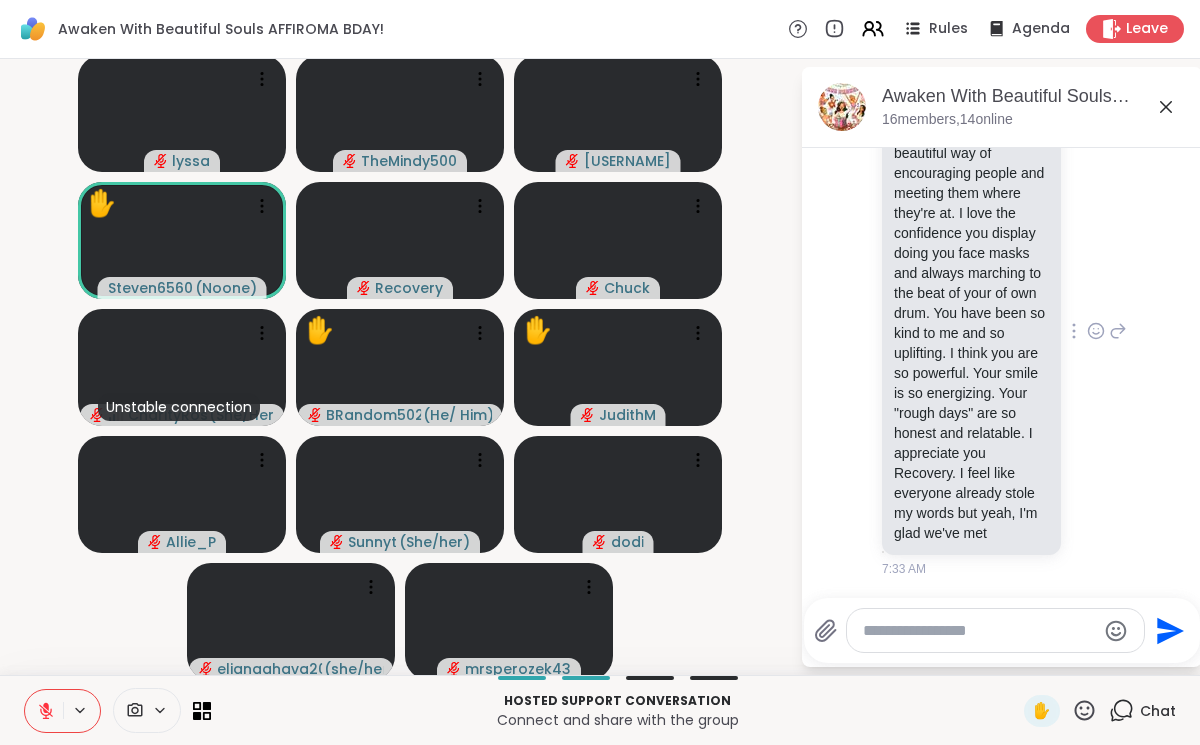 scroll, scrollTop: 9102, scrollLeft: 0, axis: vertical 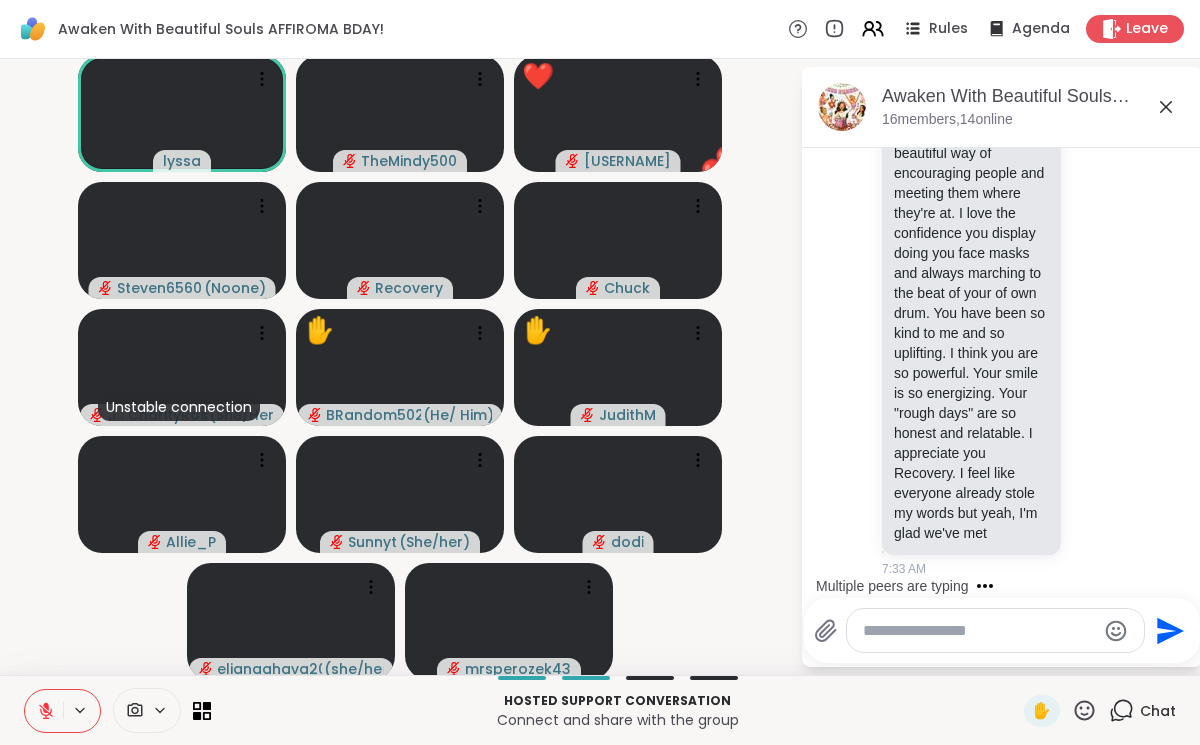 click 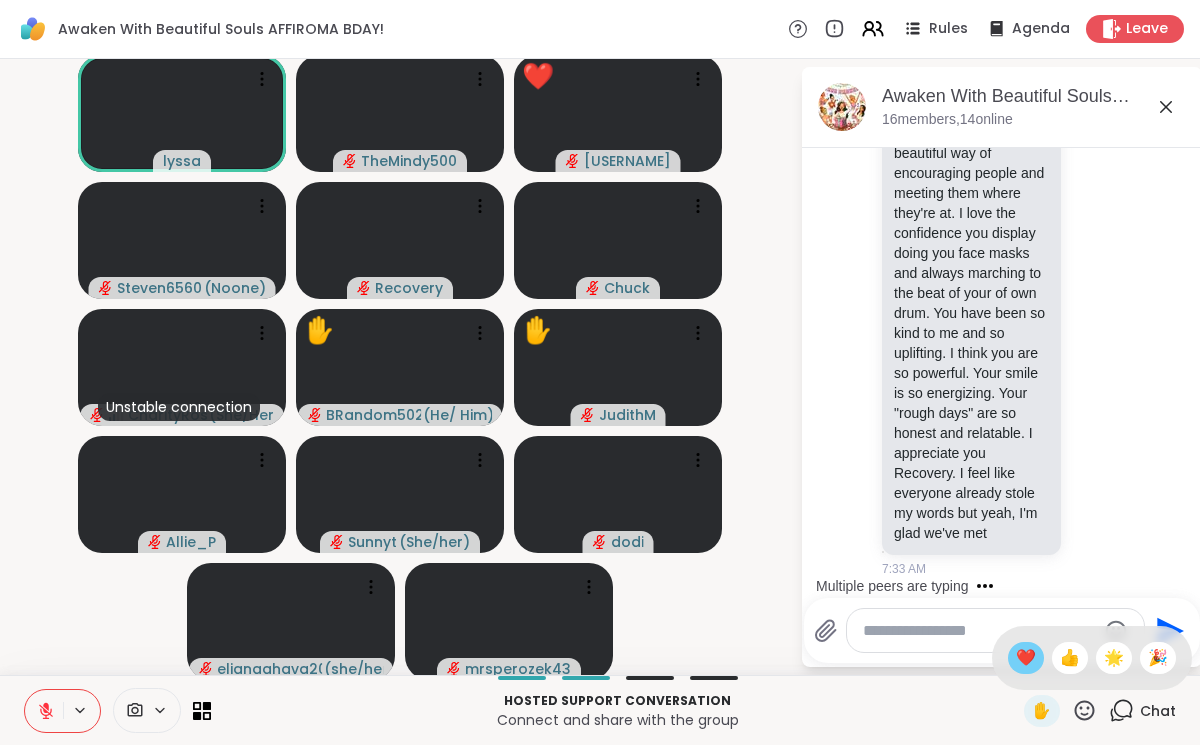 click on "❤️" at bounding box center (1026, 658) 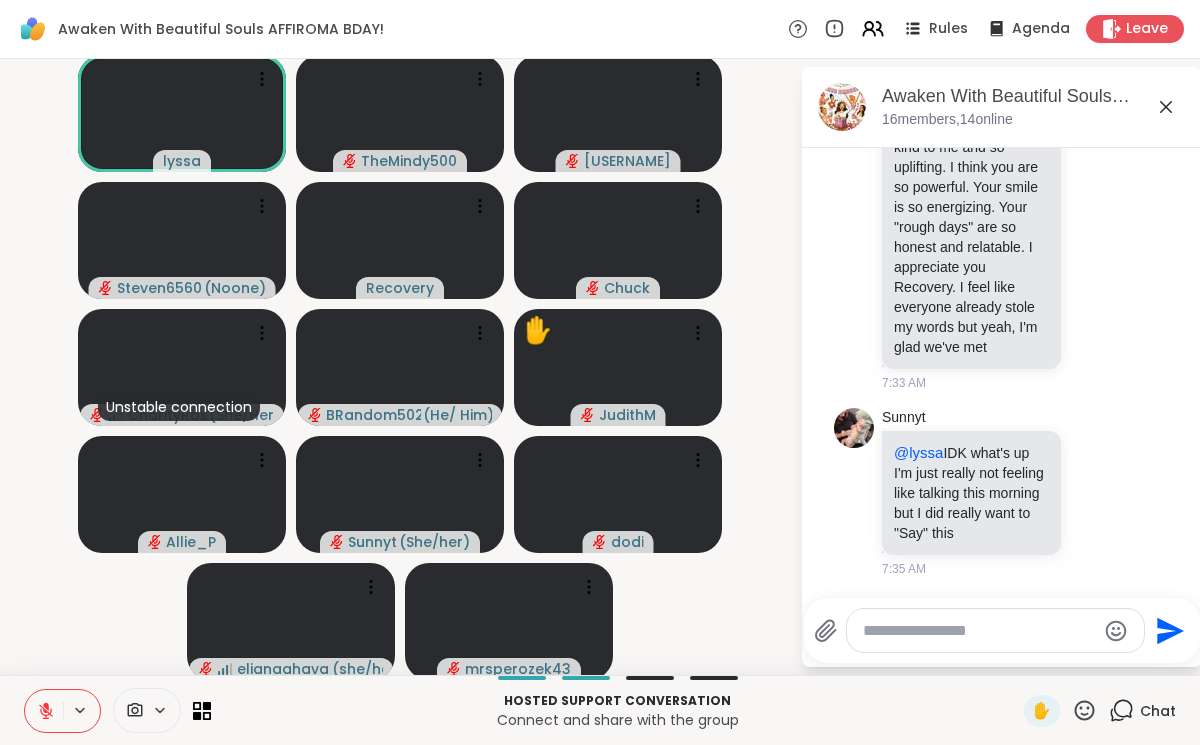 scroll, scrollTop: 9535, scrollLeft: 0, axis: vertical 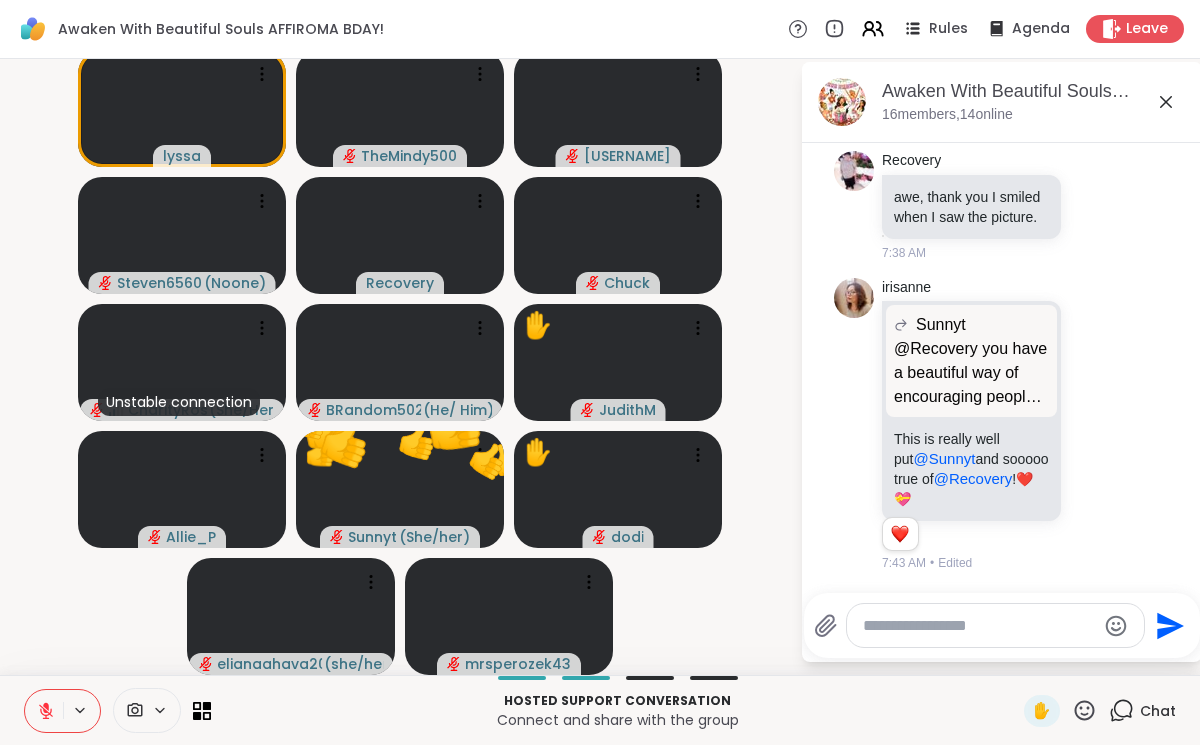 click 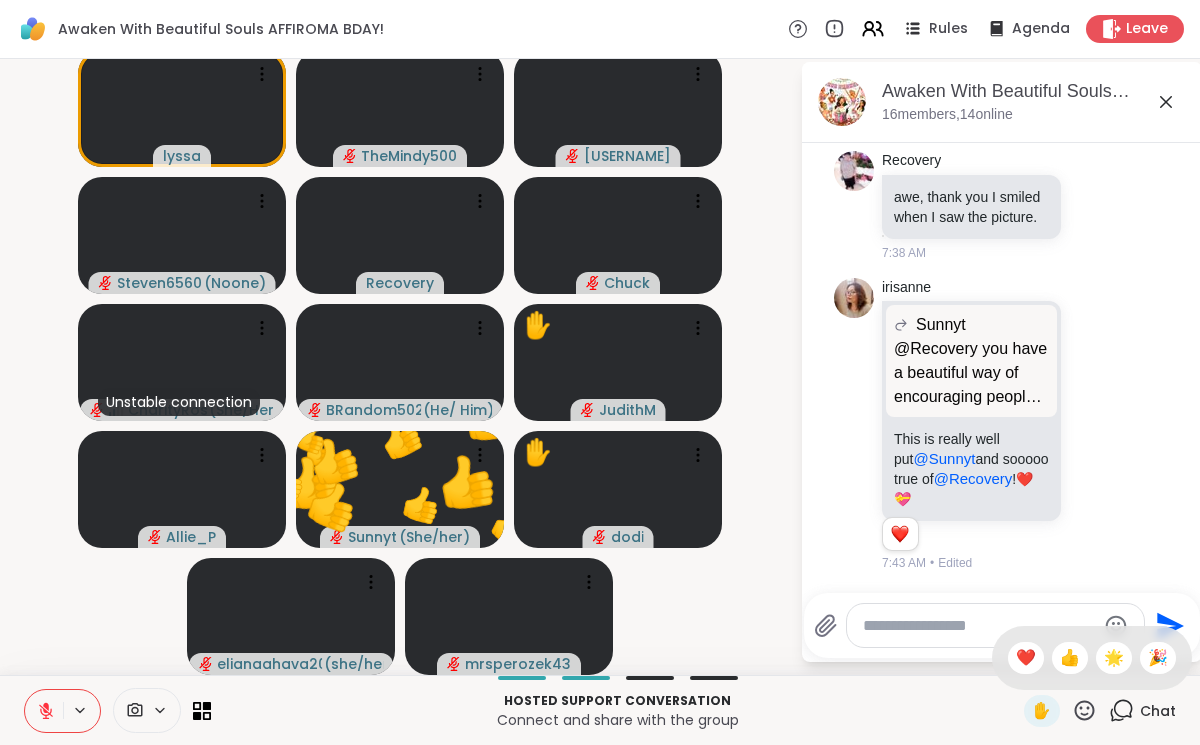 click 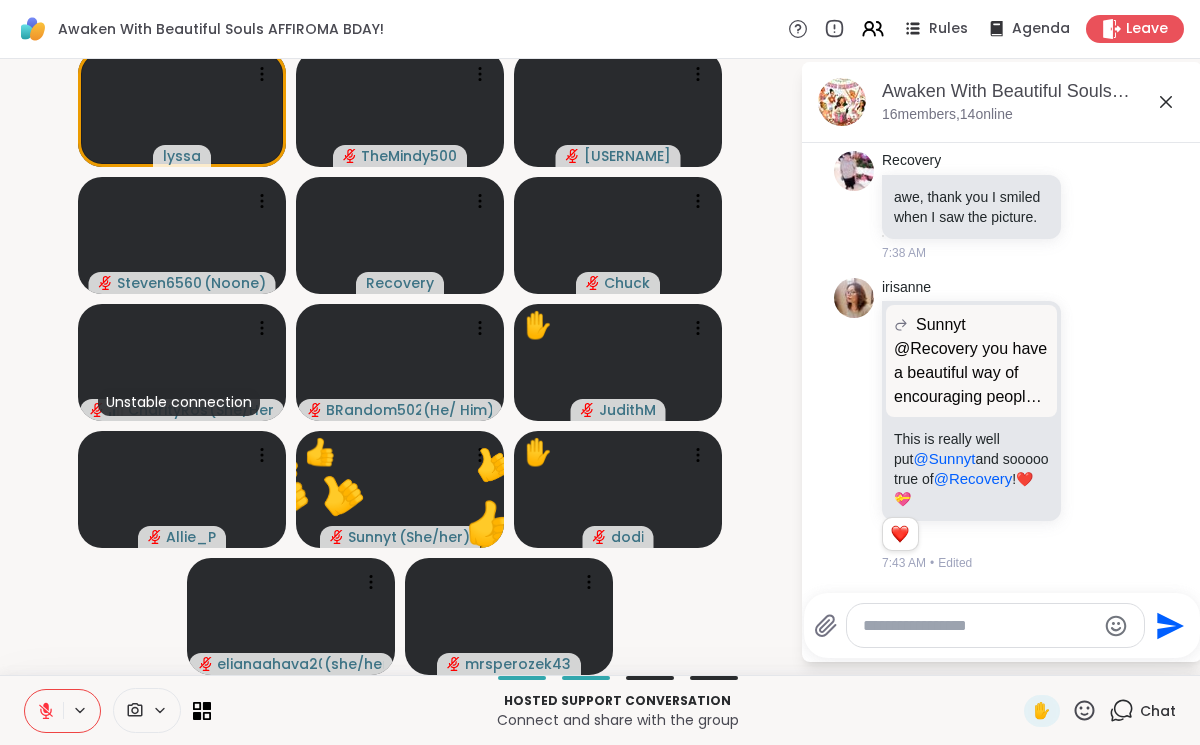 click 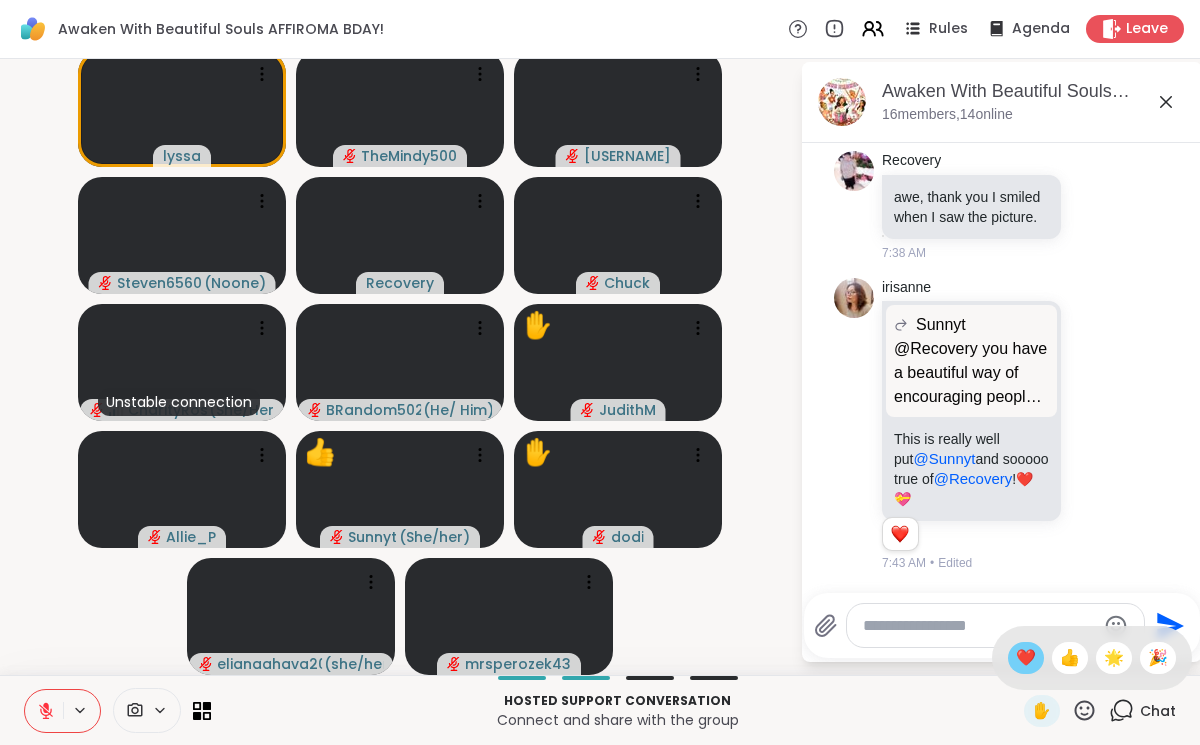 click on "❤️" at bounding box center (1026, 658) 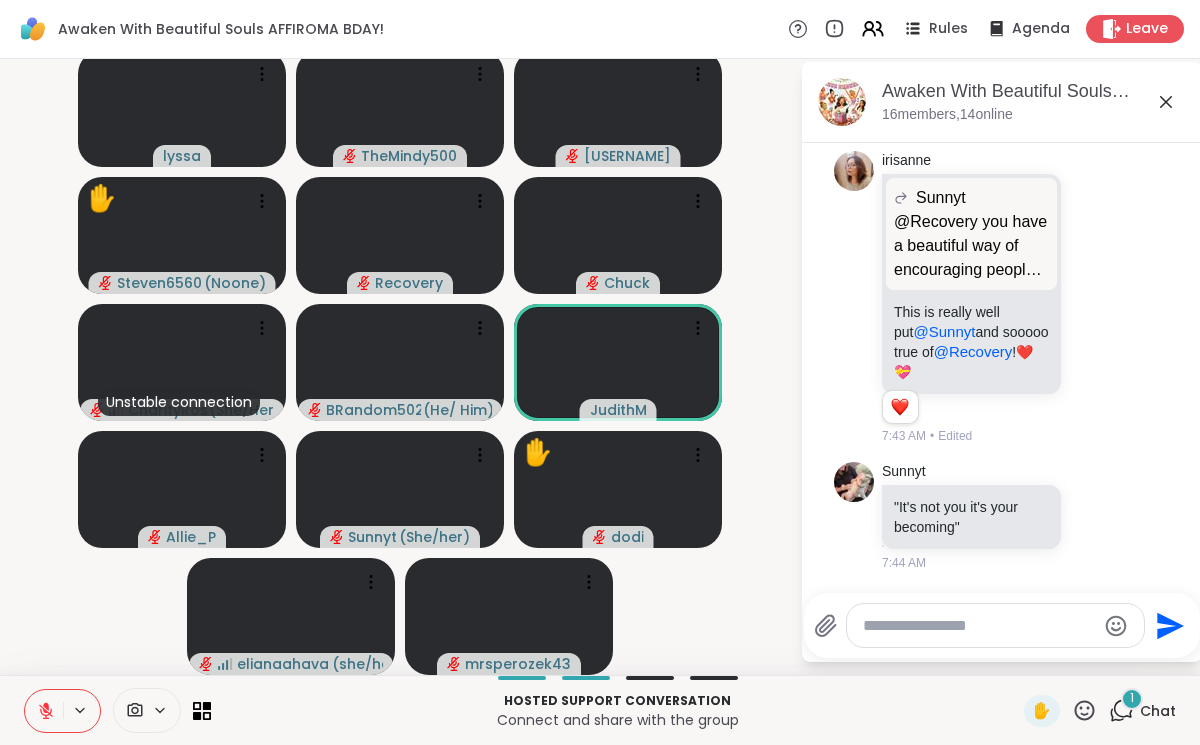 scroll, scrollTop: 11106, scrollLeft: 0, axis: vertical 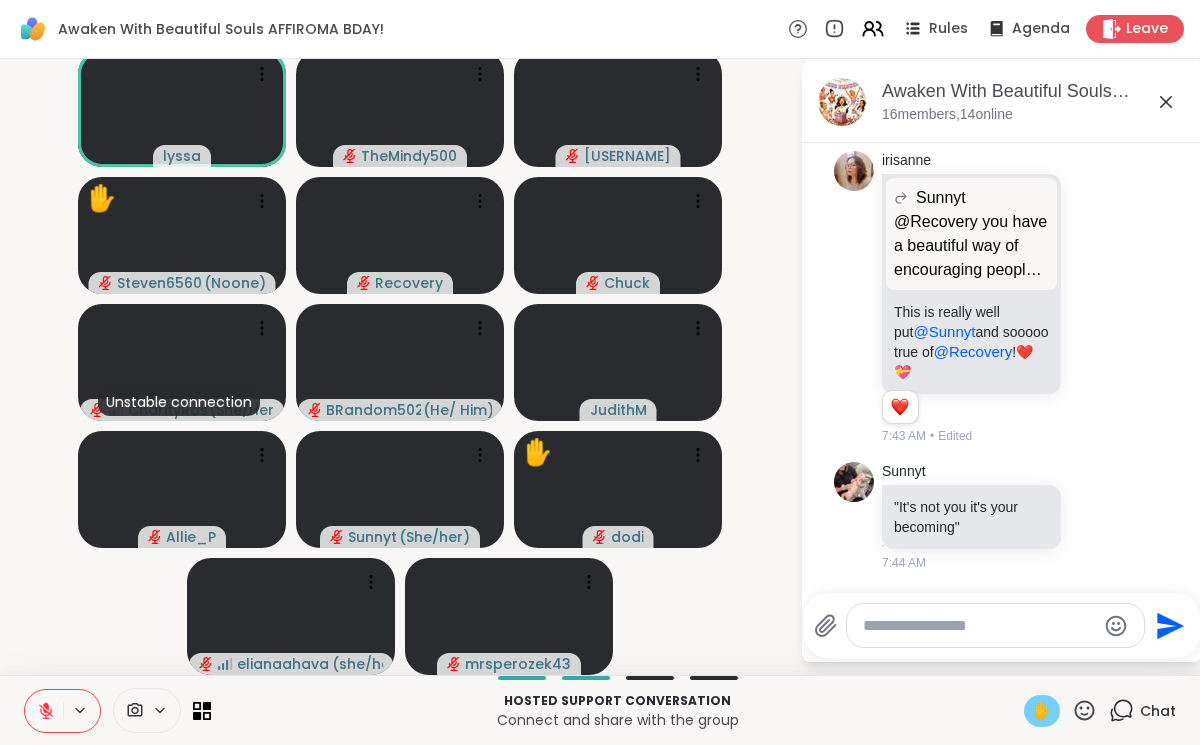 click on "✋" at bounding box center [1042, 711] 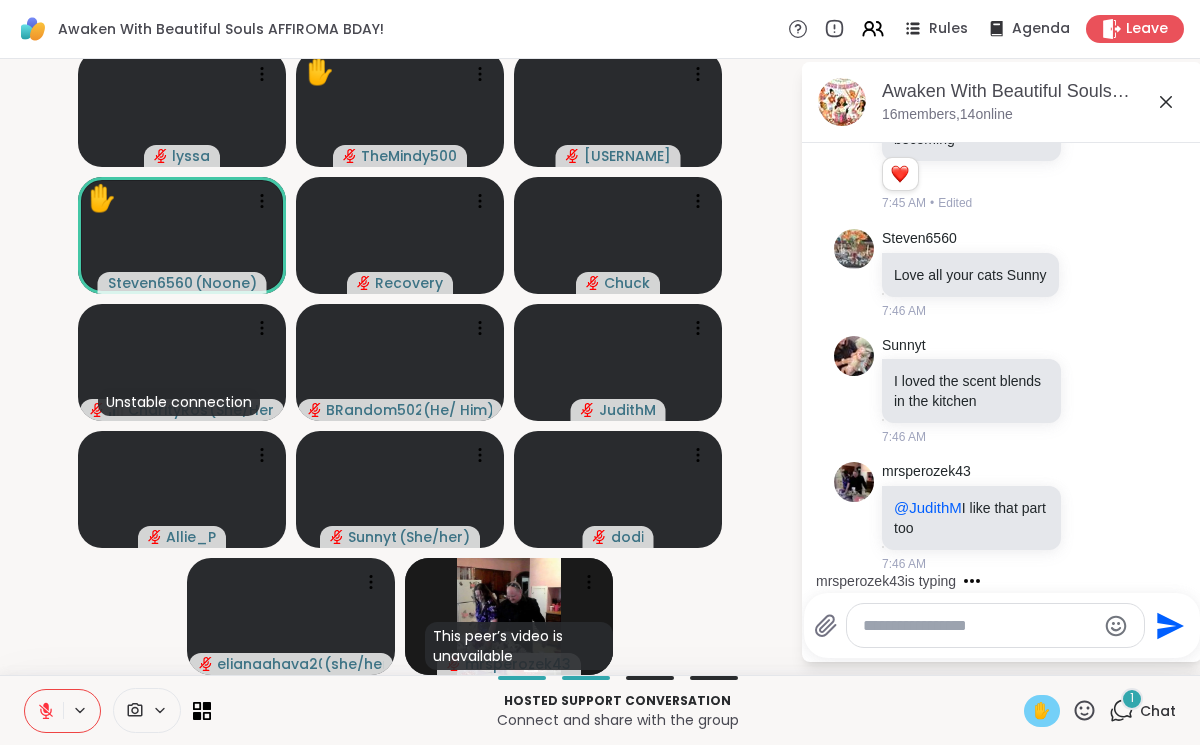 scroll, scrollTop: 11514, scrollLeft: 0, axis: vertical 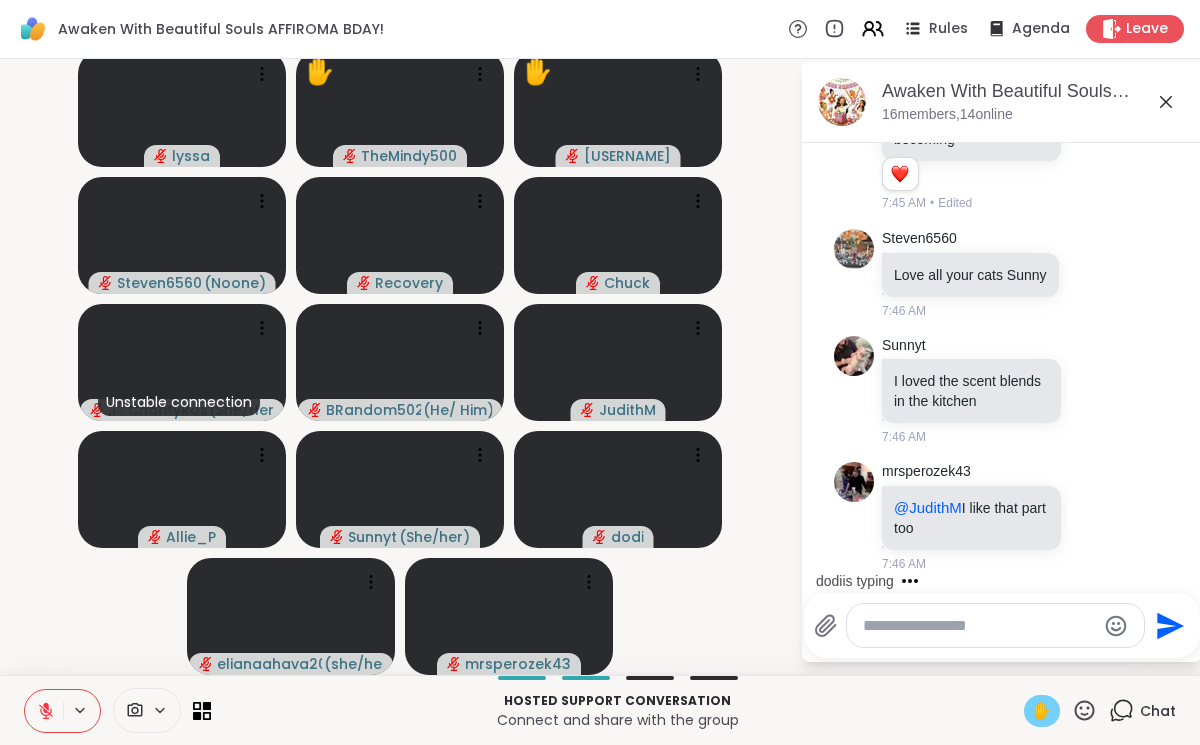 click on "✋" at bounding box center [1042, 711] 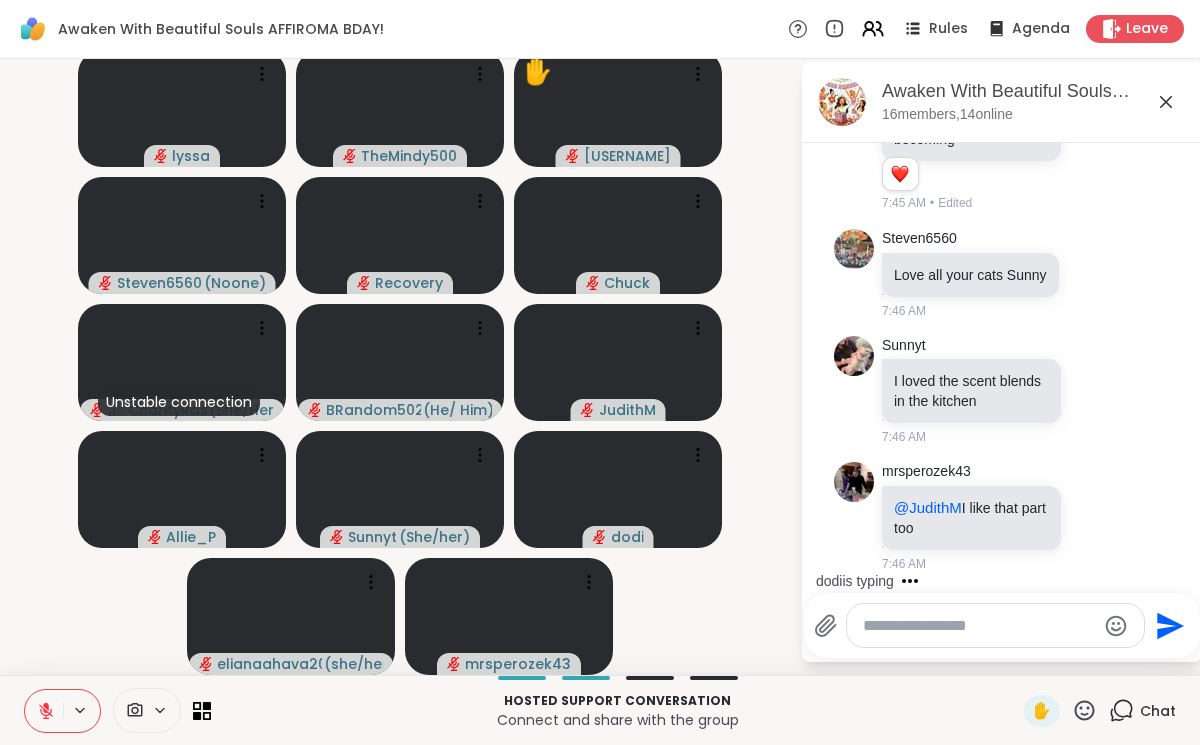 click 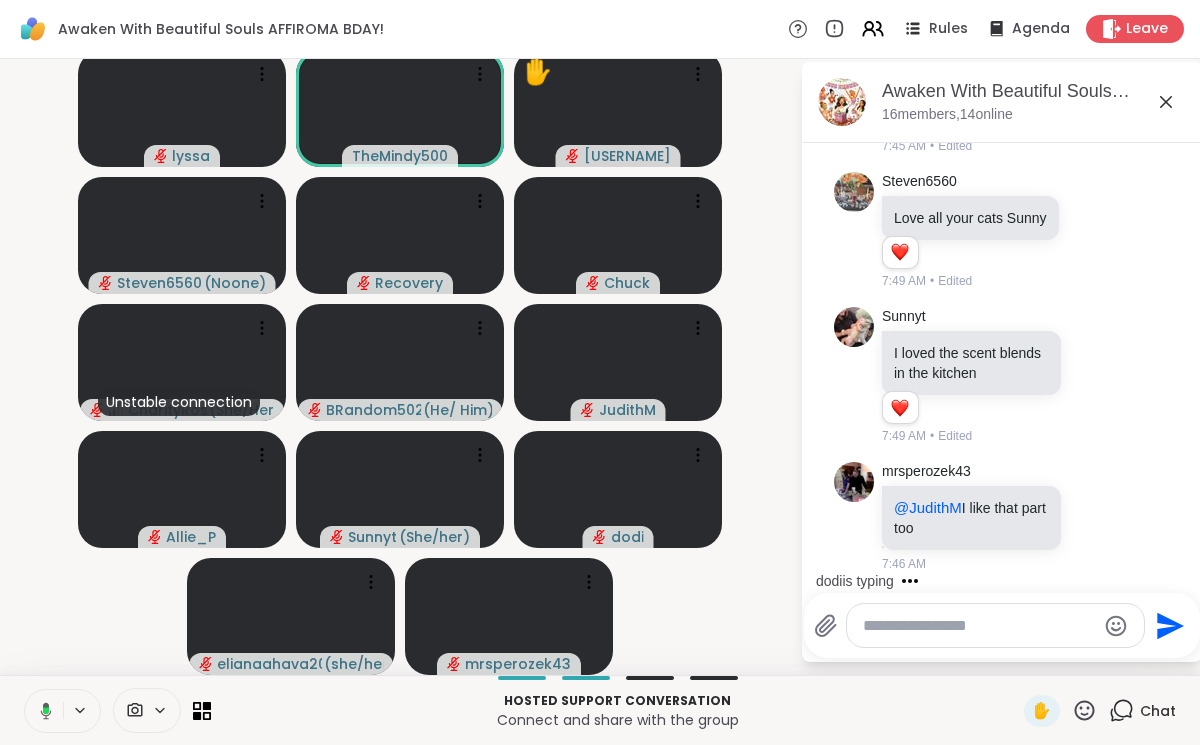 scroll, scrollTop: 11600, scrollLeft: 0, axis: vertical 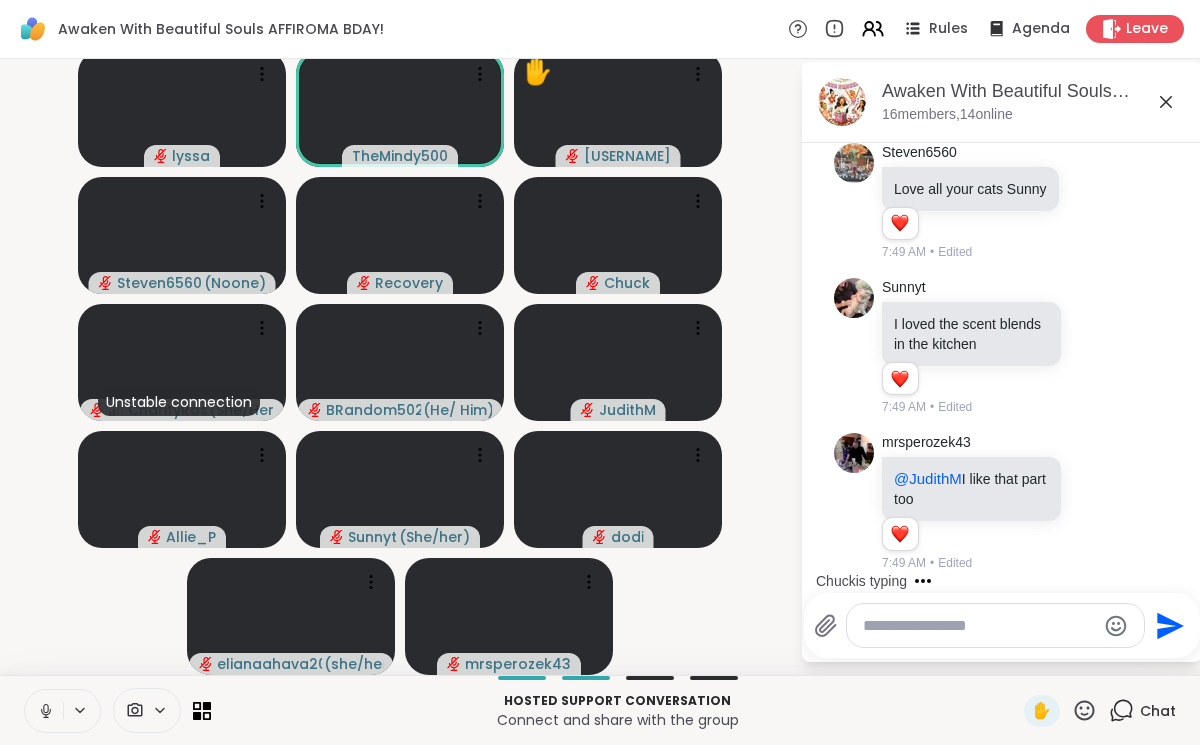 click 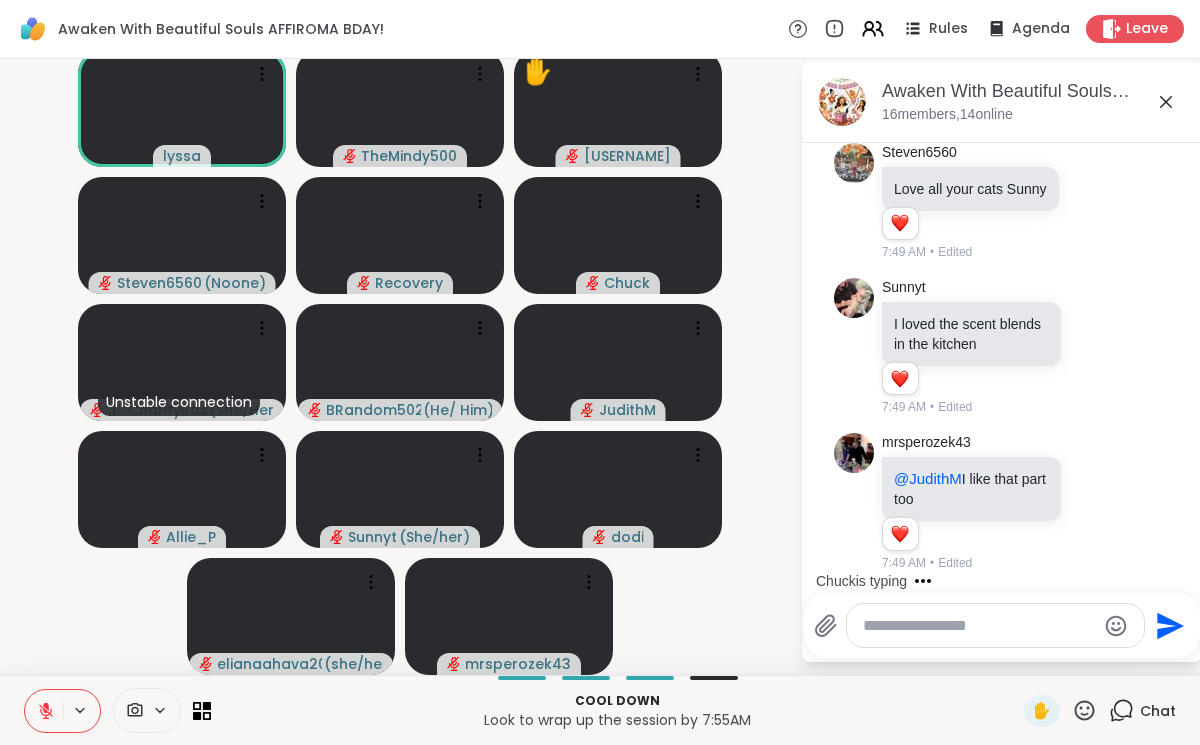 click 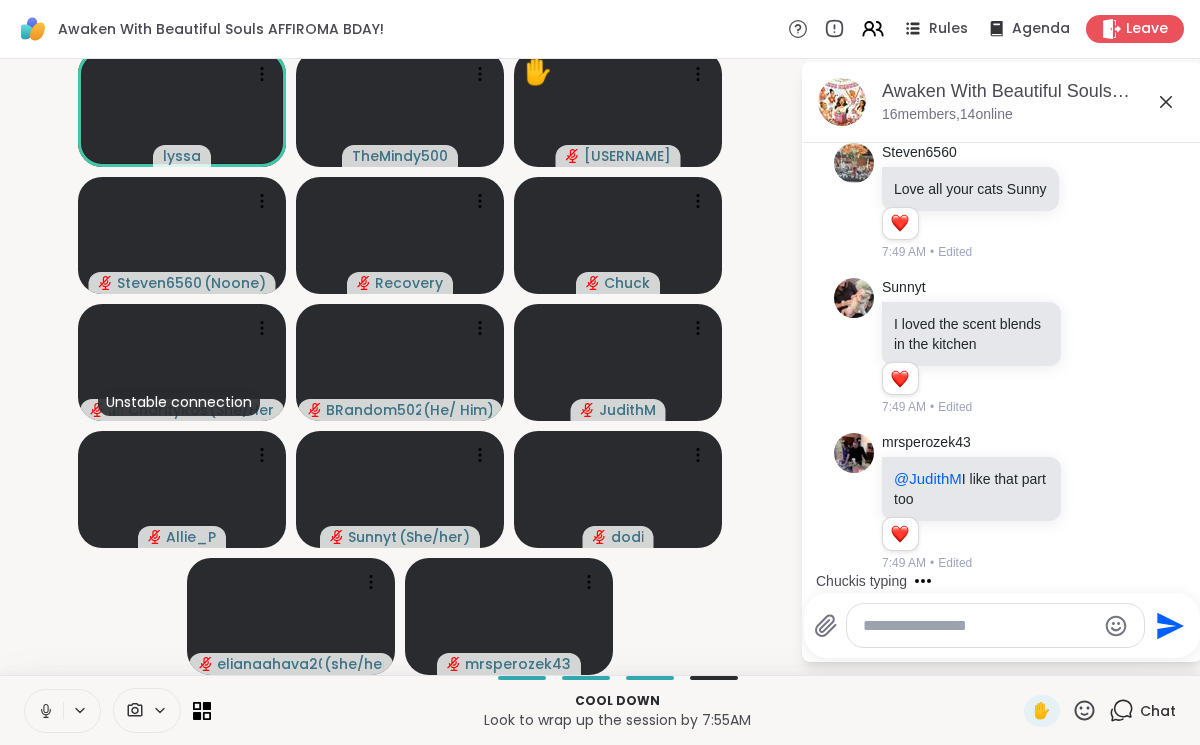 click 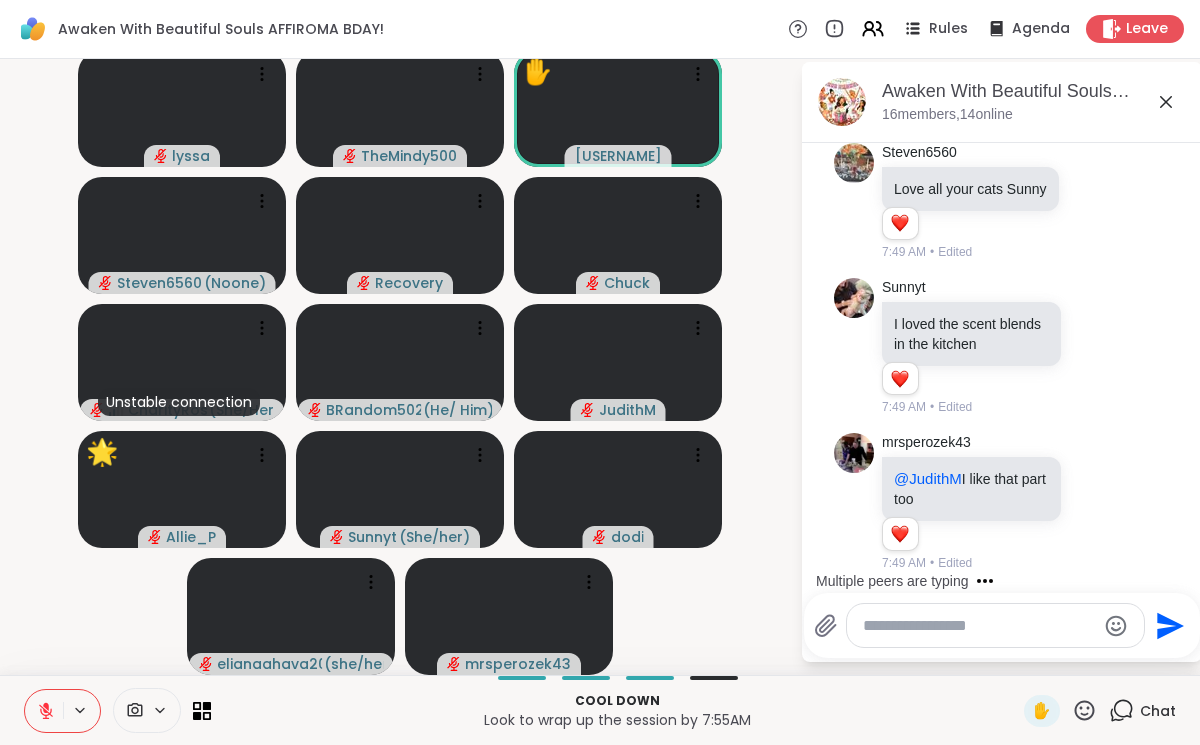 click on "Cool down Look to wrap up the session by 7:55AM ✋ Chat" at bounding box center [600, 710] 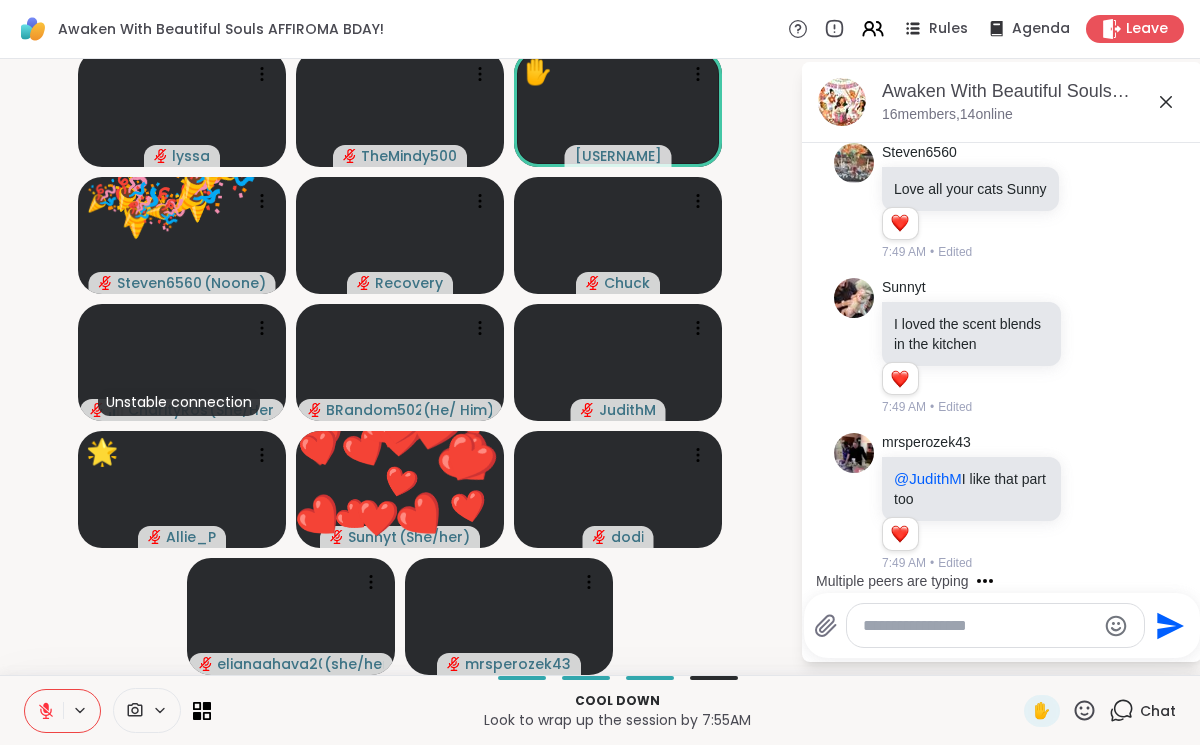 click 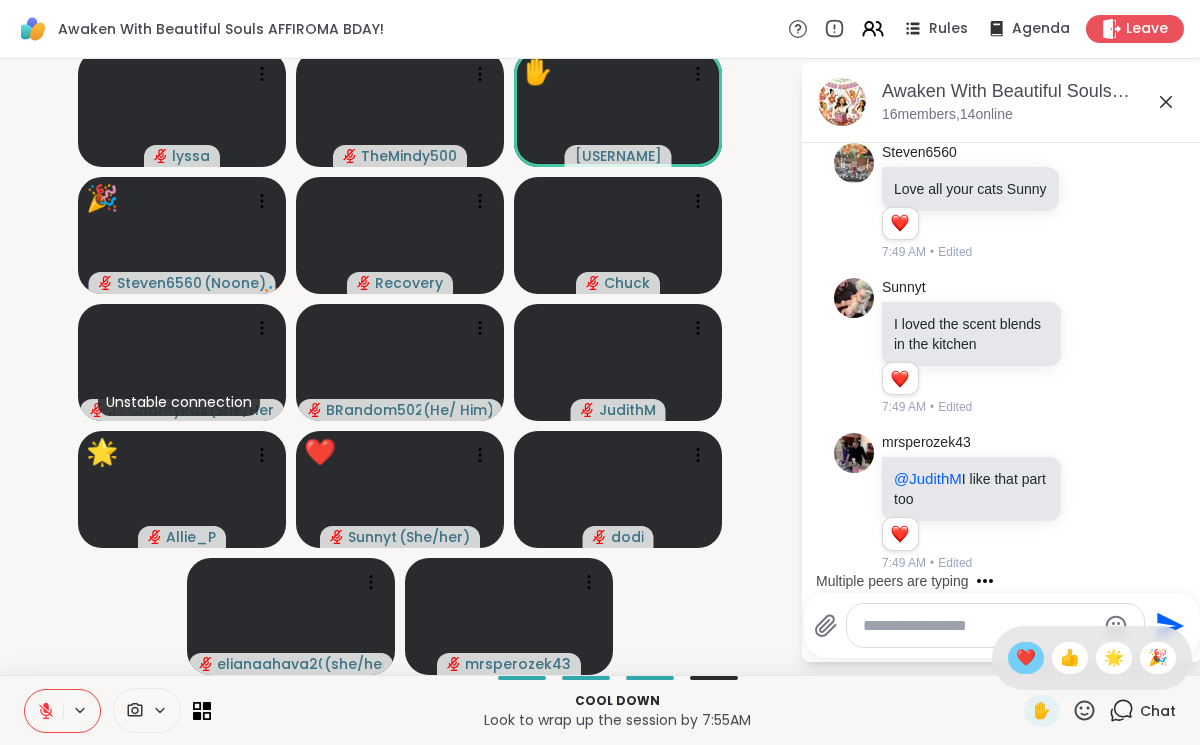 click on "❤️" at bounding box center [1026, 658] 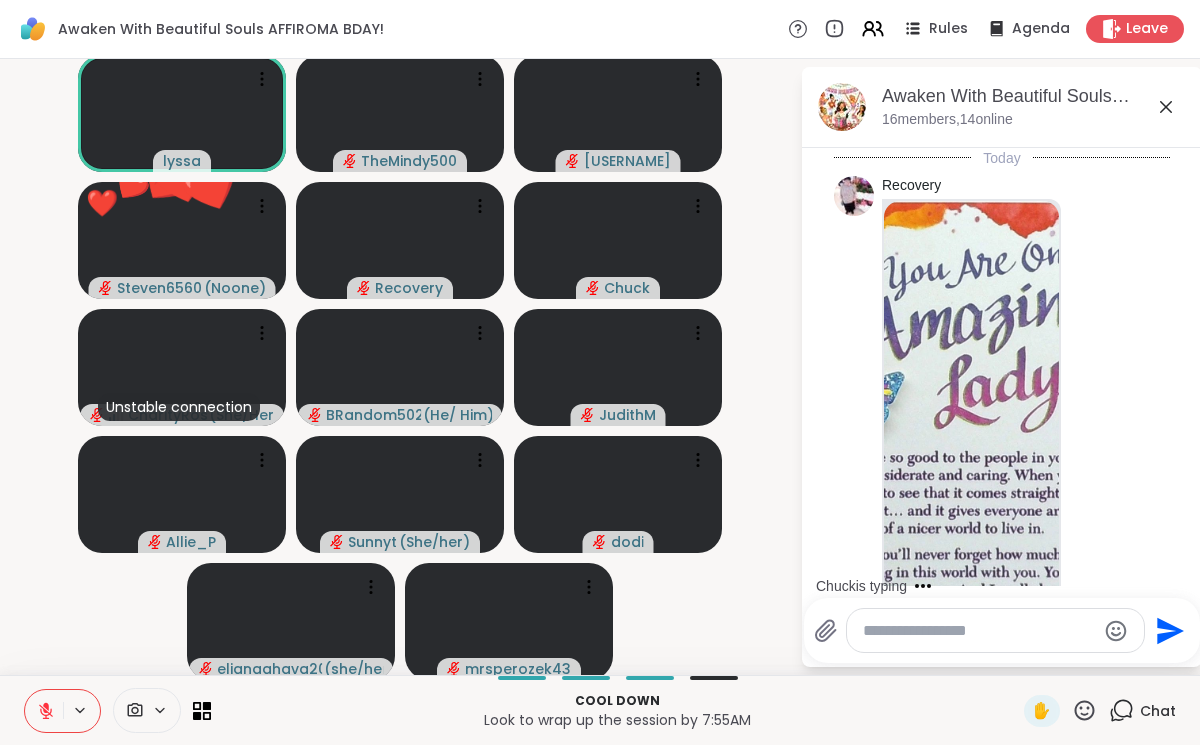scroll, scrollTop: 0, scrollLeft: 0, axis: both 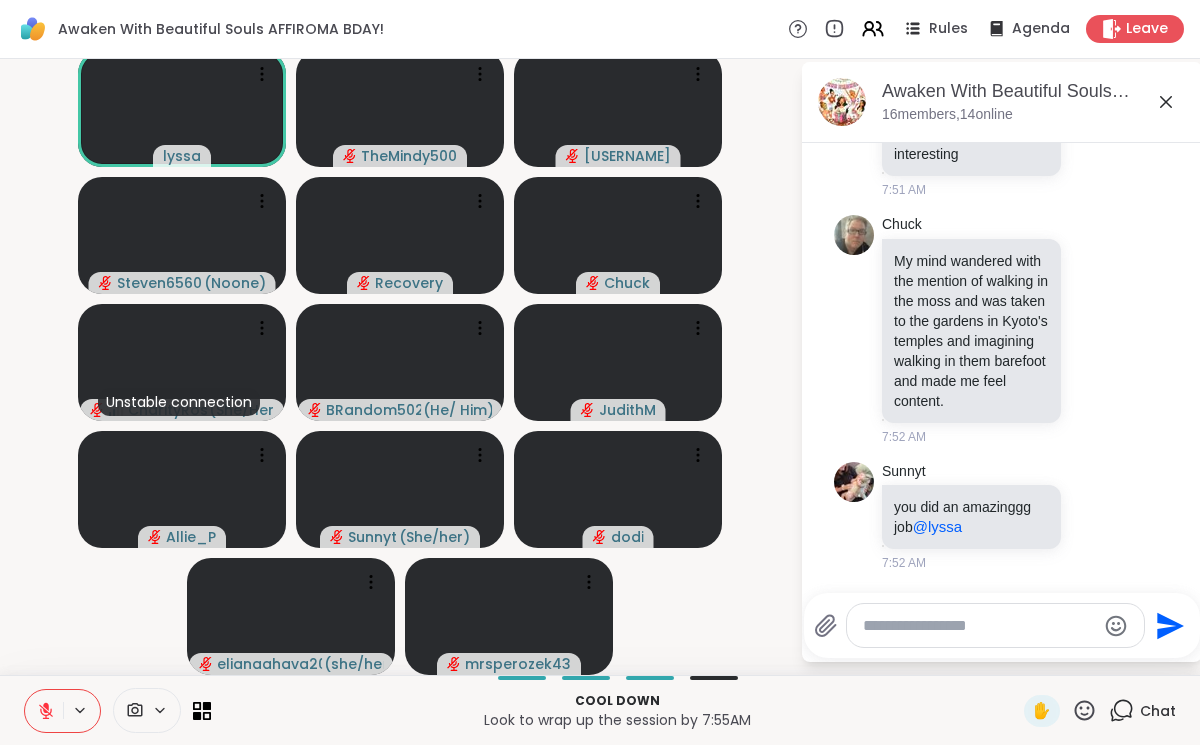 drag, startPoint x: 1073, startPoint y: 606, endPoint x: 1075, endPoint y: 581, distance: 25.079872 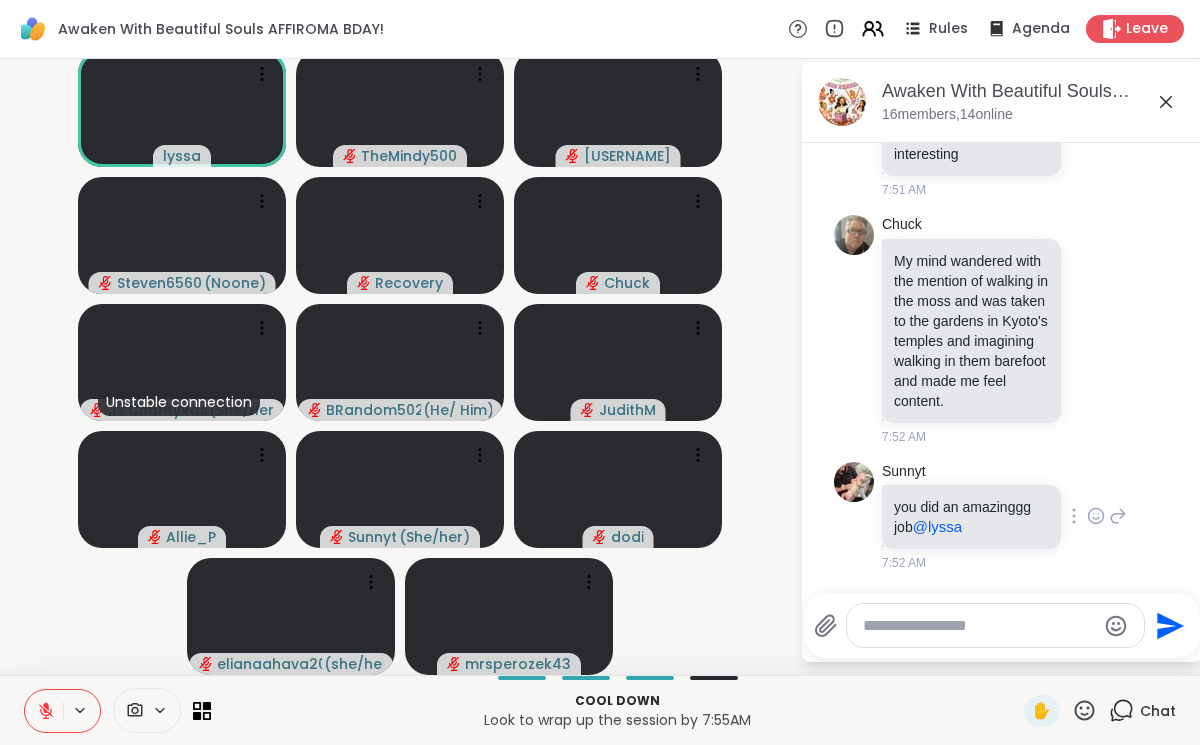 click on "Sunnyt you did an amazinggg job  @lyssa 7:52 AM" at bounding box center (1002, 517) 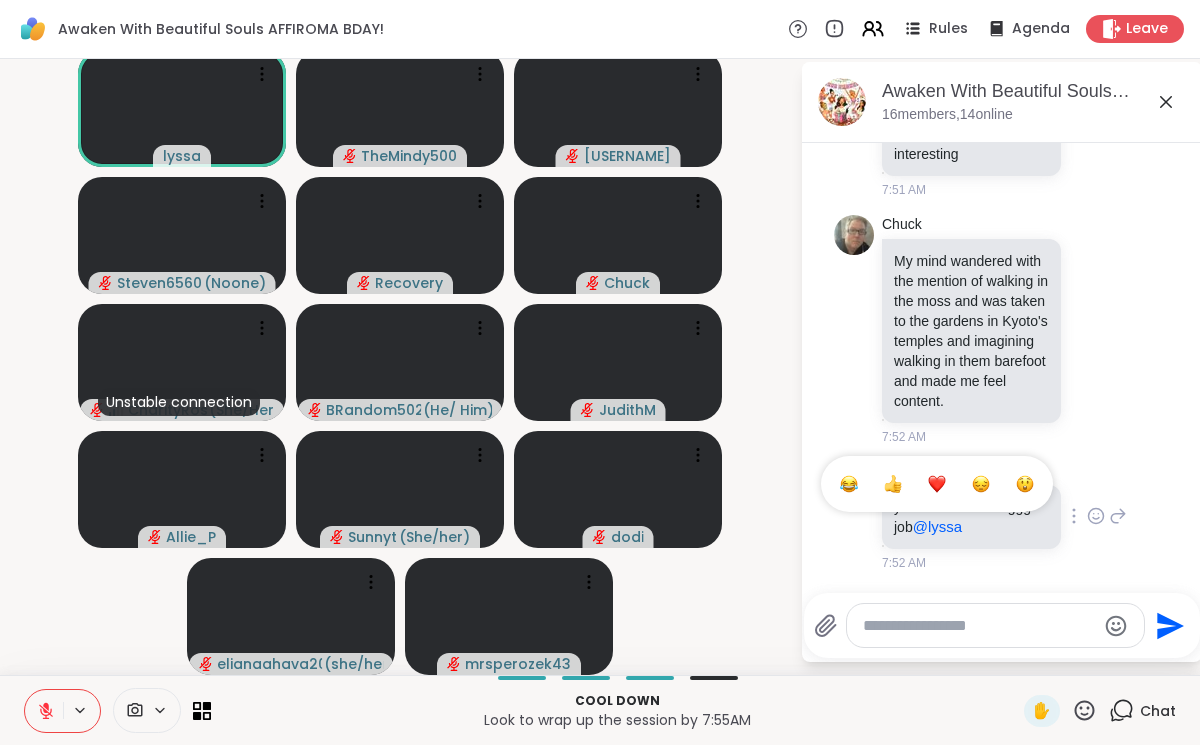 click at bounding box center [937, 484] 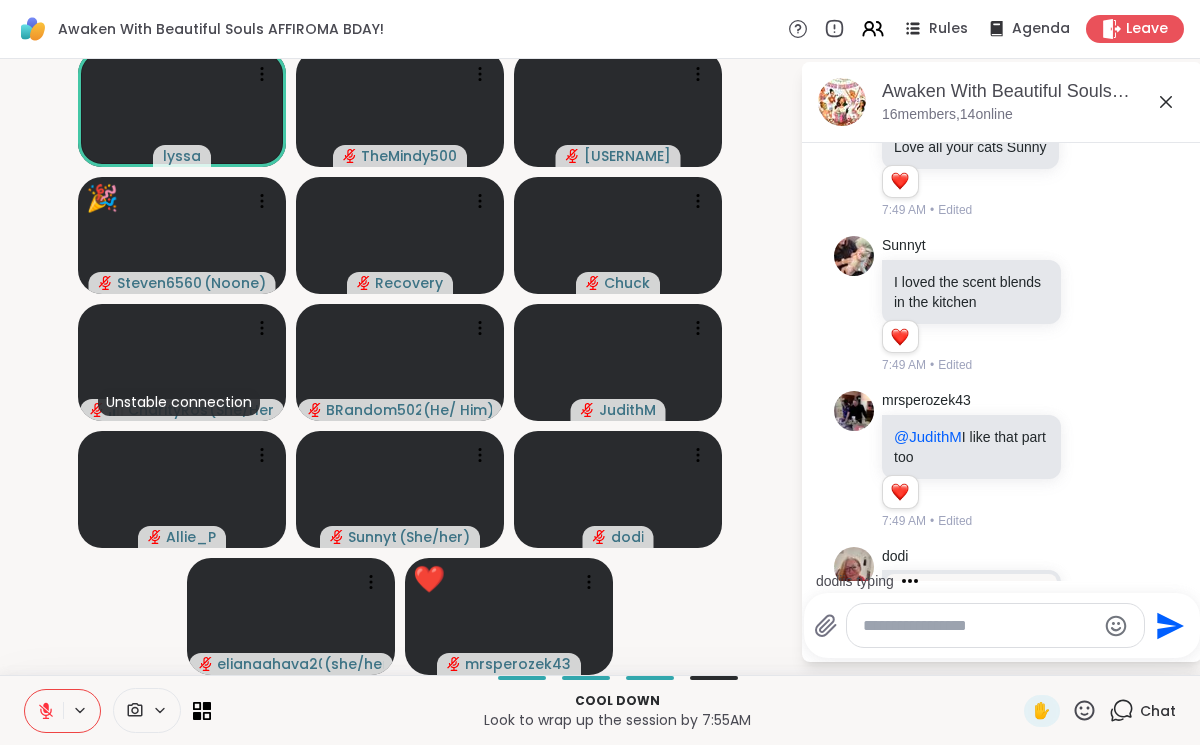scroll, scrollTop: 12481, scrollLeft: 0, axis: vertical 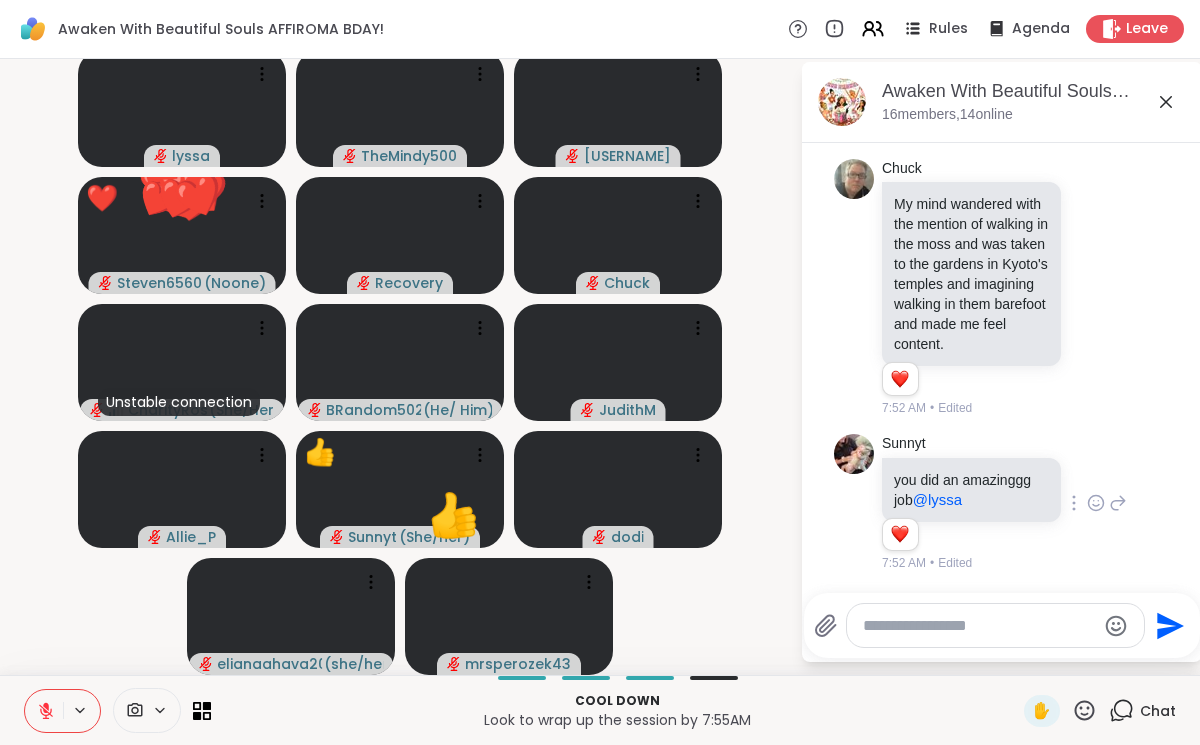 click 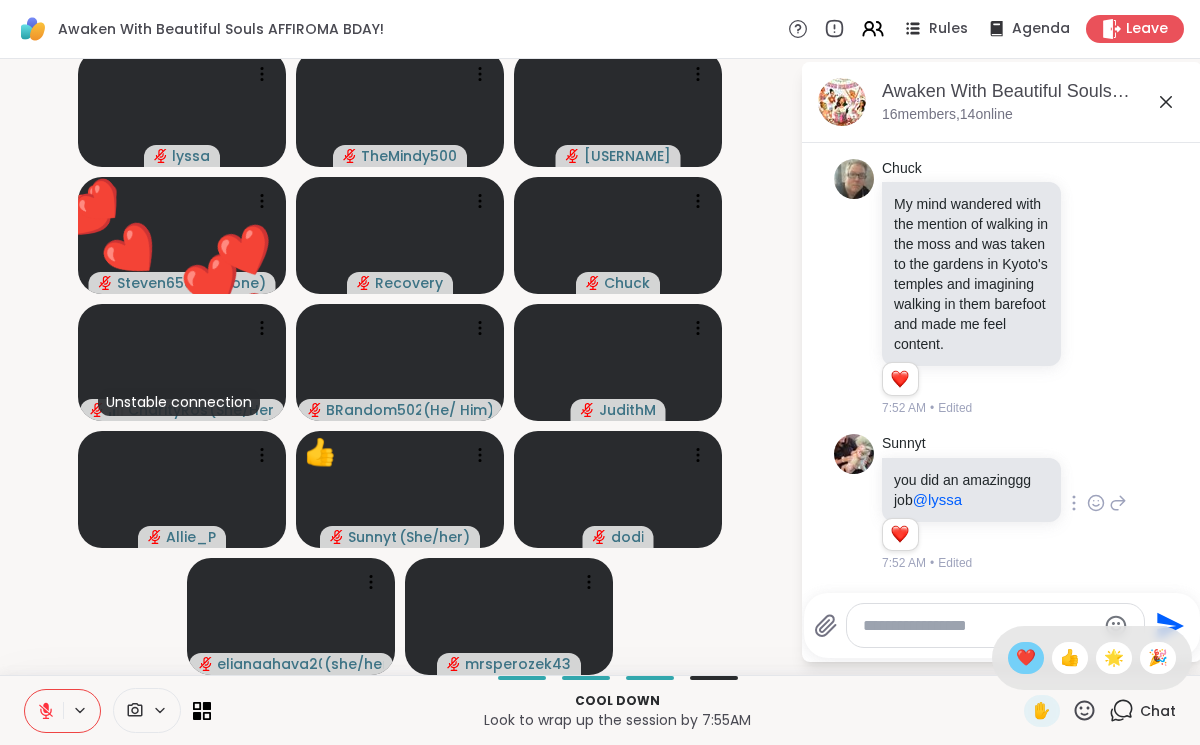 click on "❤️" at bounding box center (1026, 658) 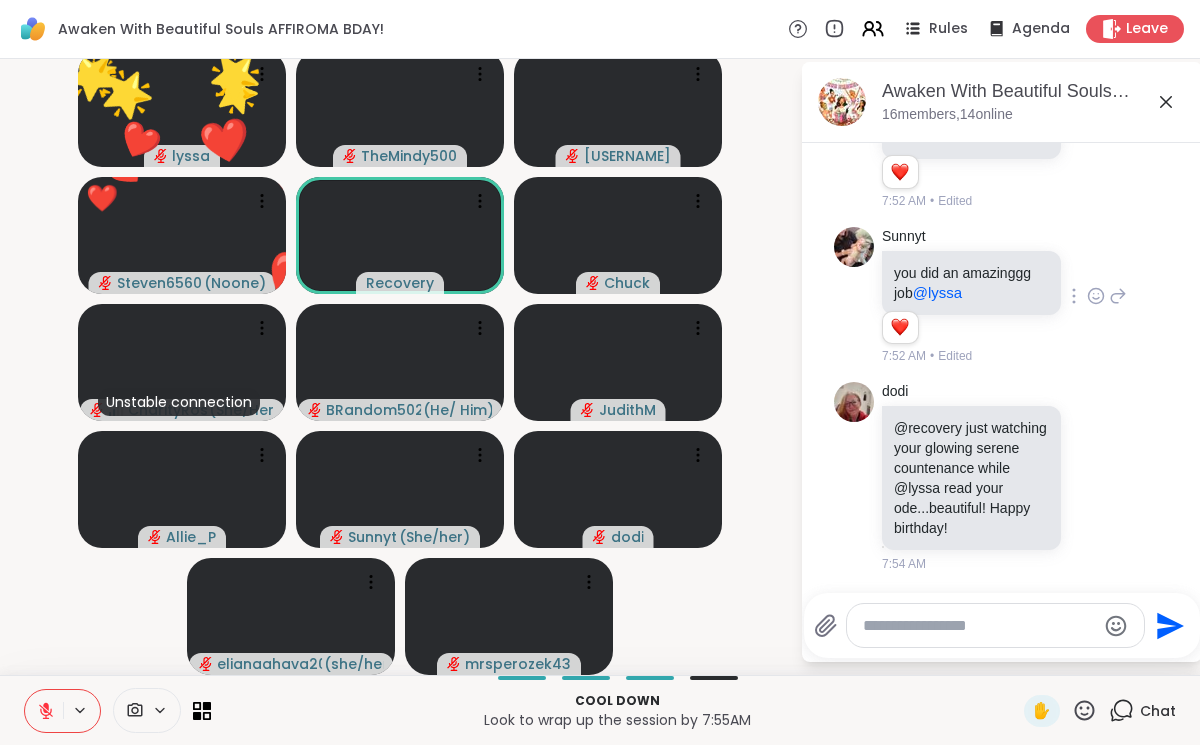 scroll, scrollTop: 12717, scrollLeft: 0, axis: vertical 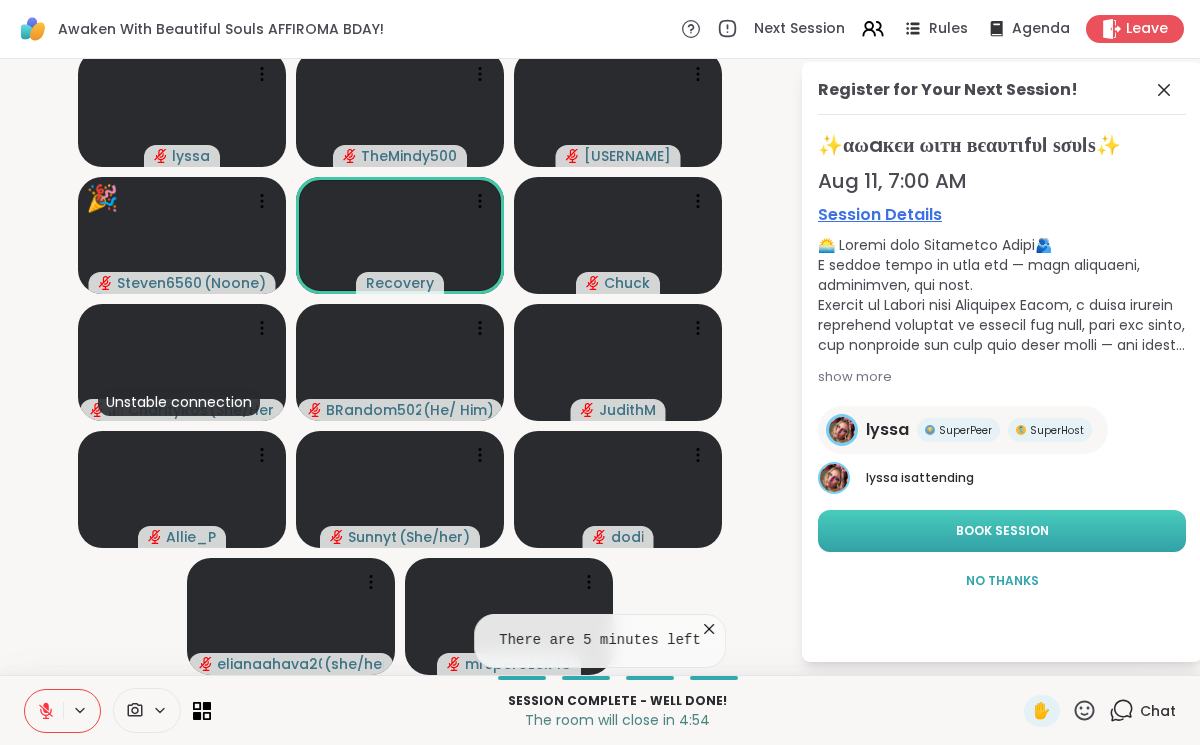 click on "Book Session" at bounding box center (1002, 531) 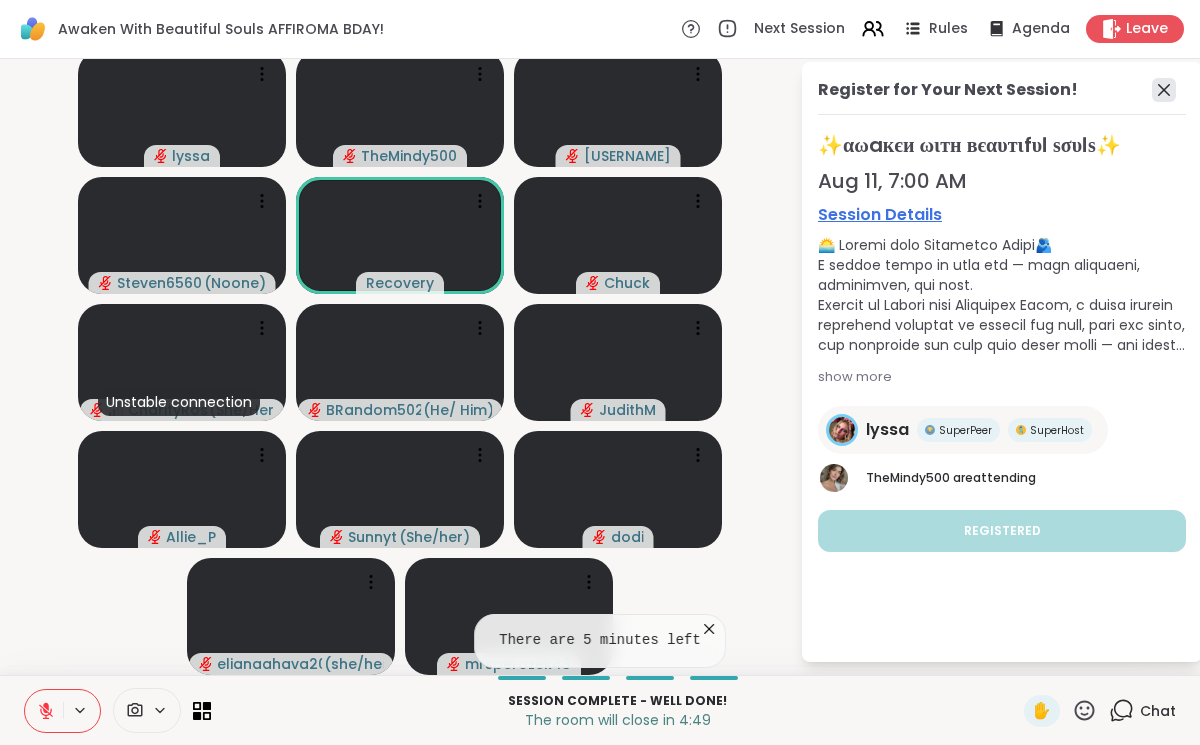 click 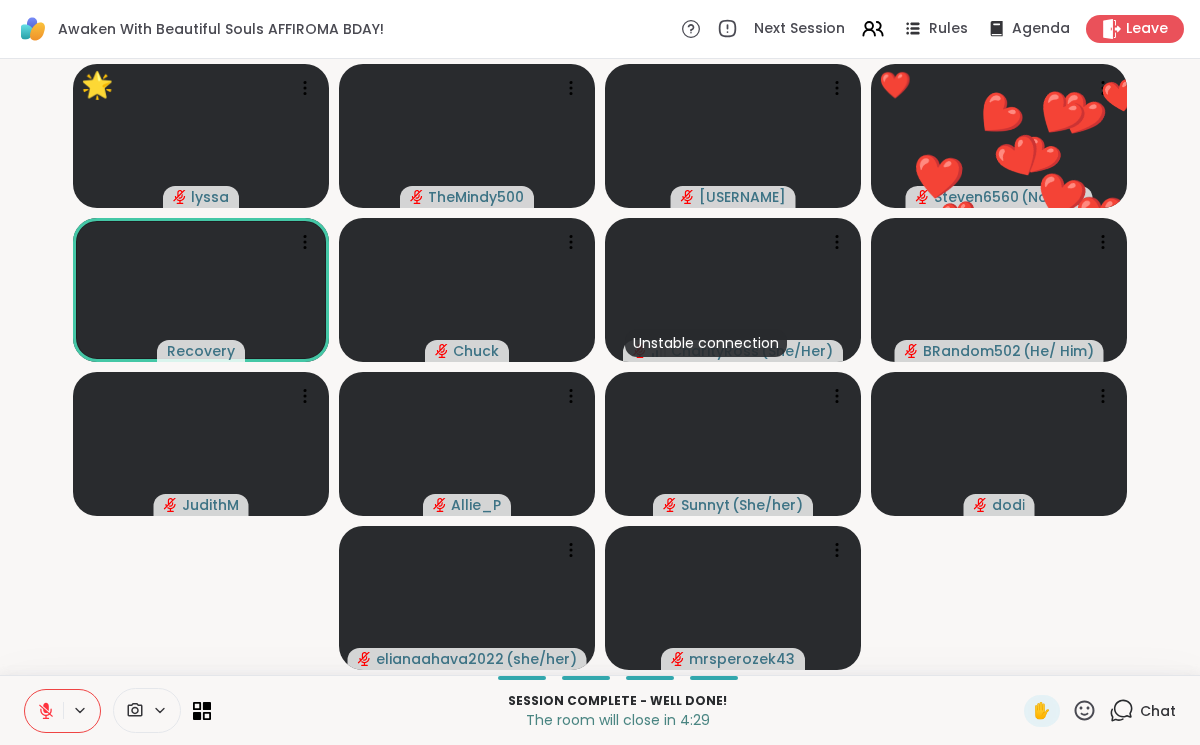 click 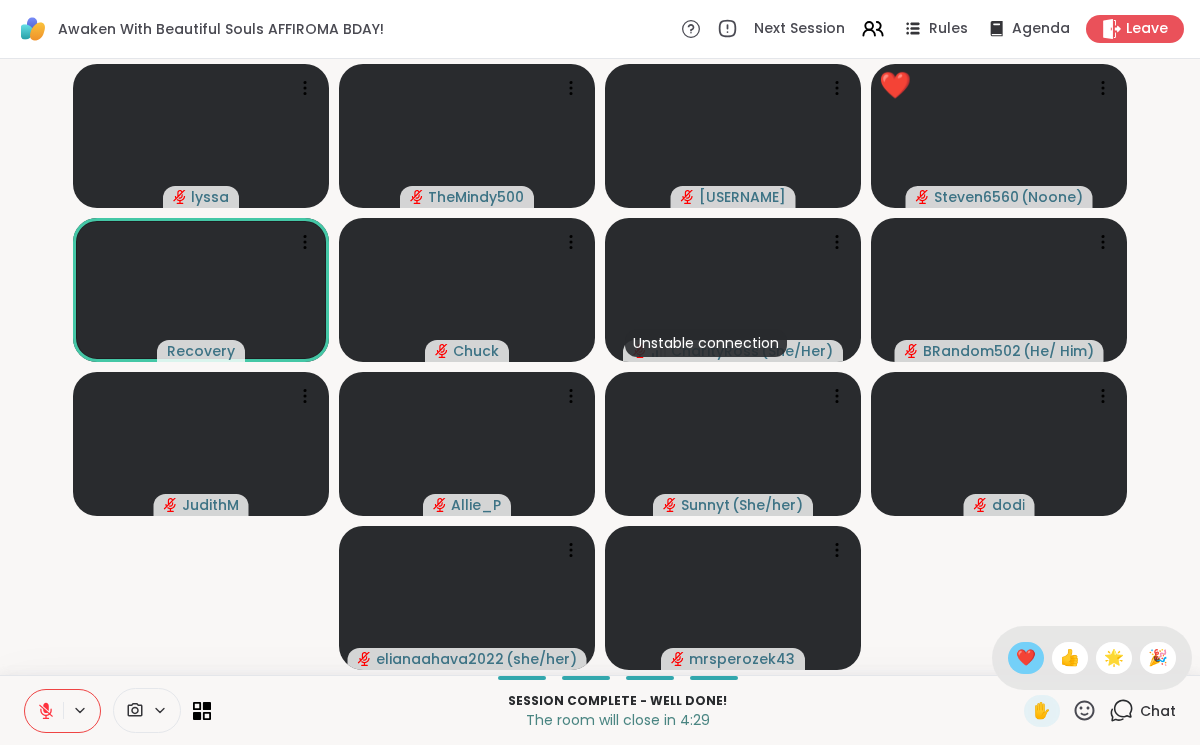 click on "❤️" at bounding box center (1026, 658) 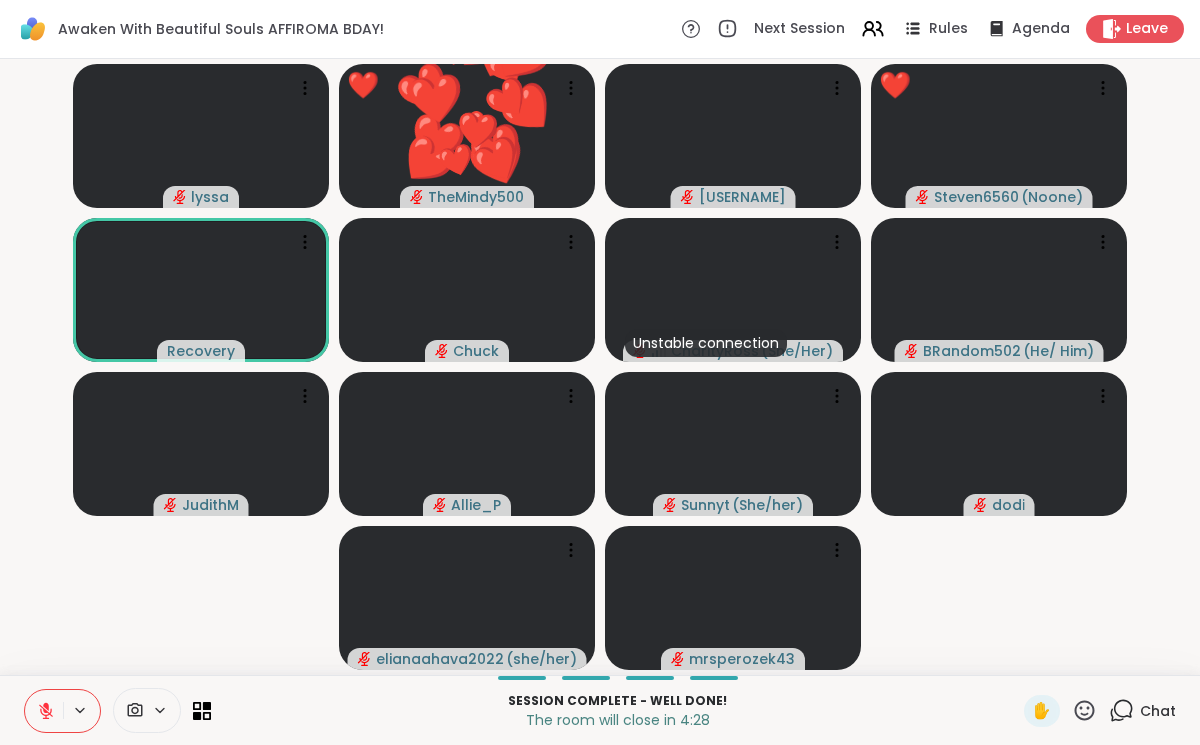click 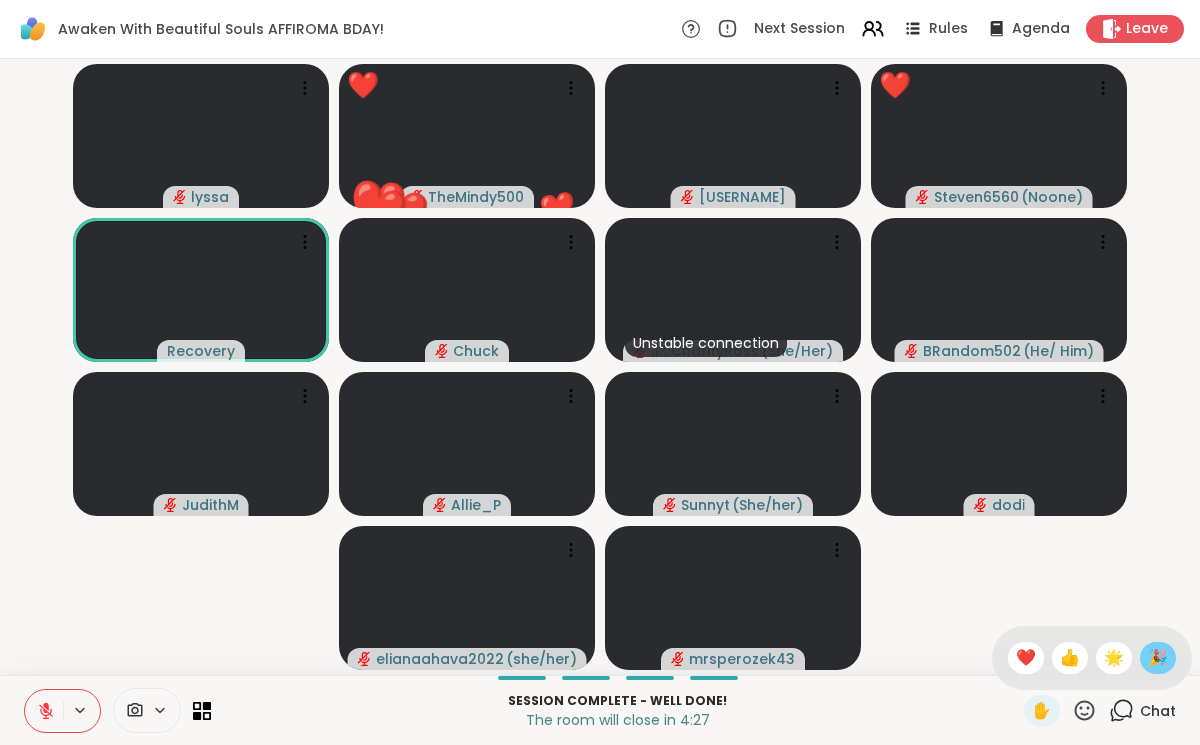 click on "🎉" at bounding box center (1158, 658) 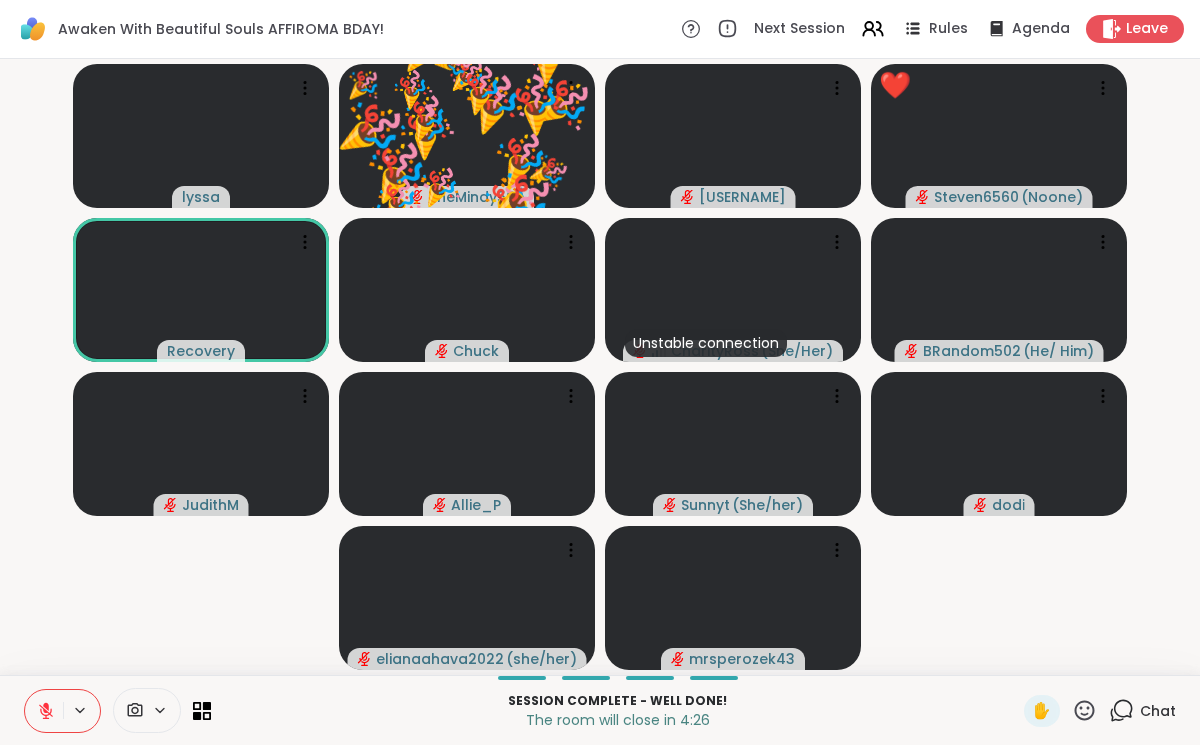 click 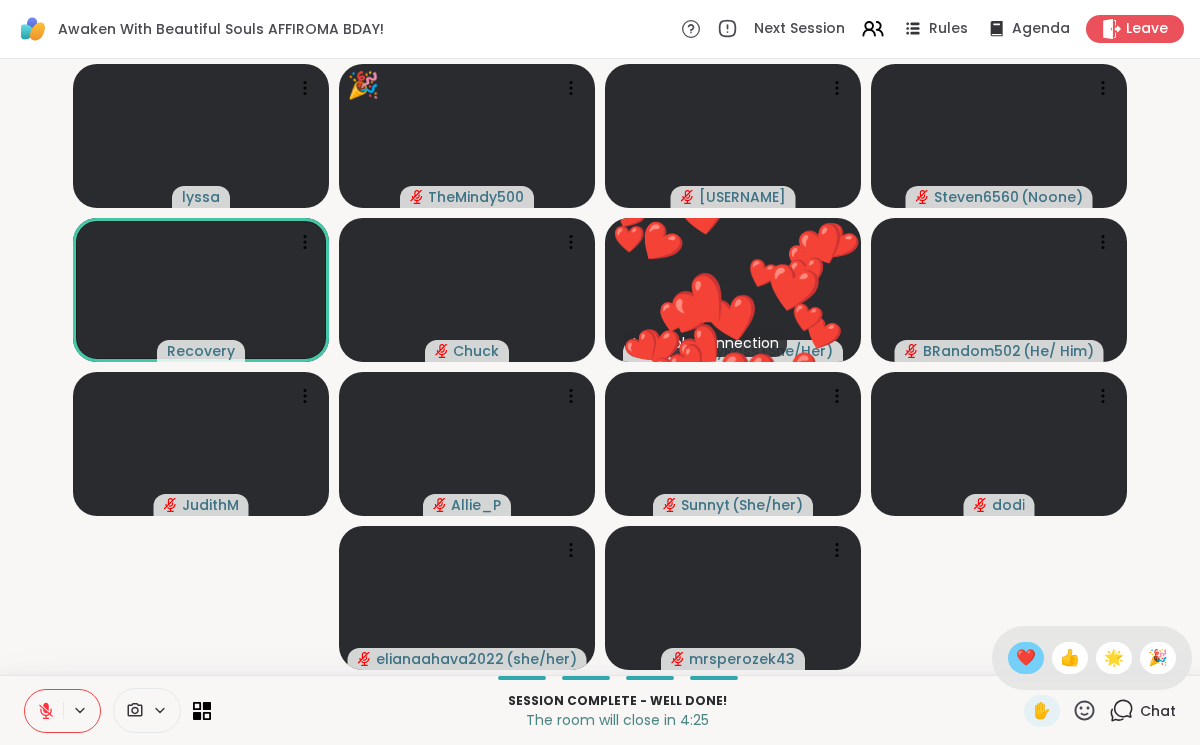 click on "❤️" at bounding box center [1026, 658] 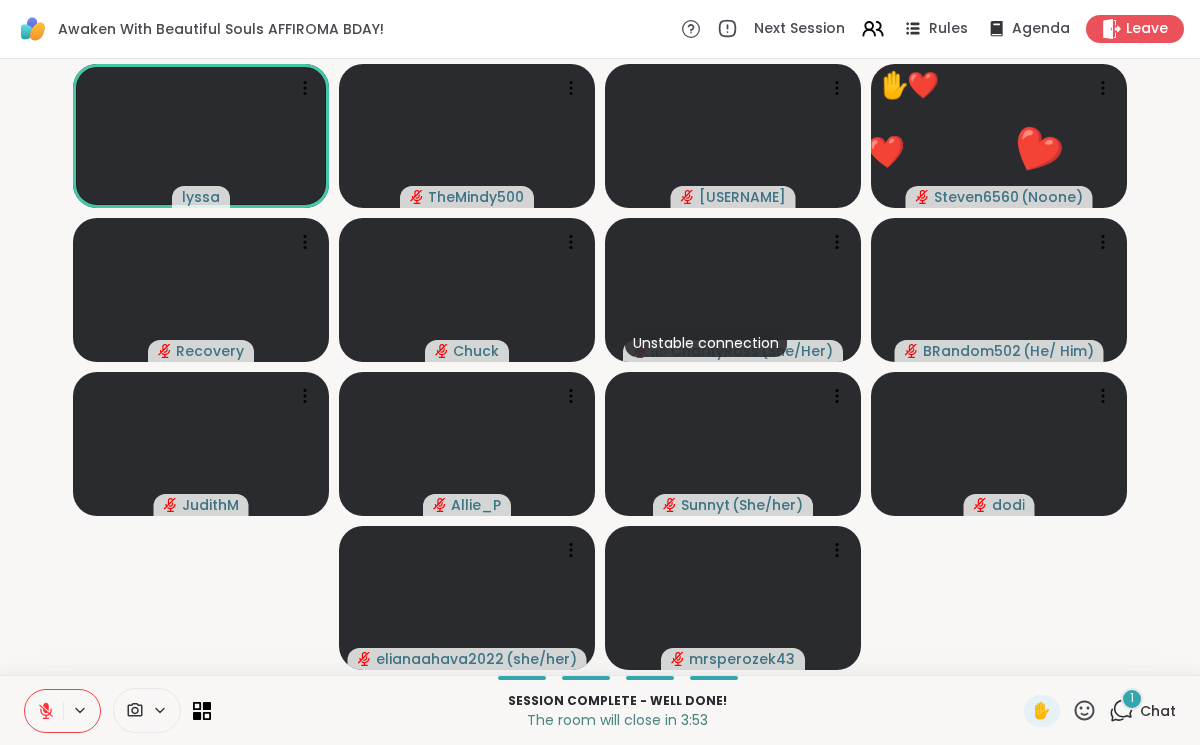 click 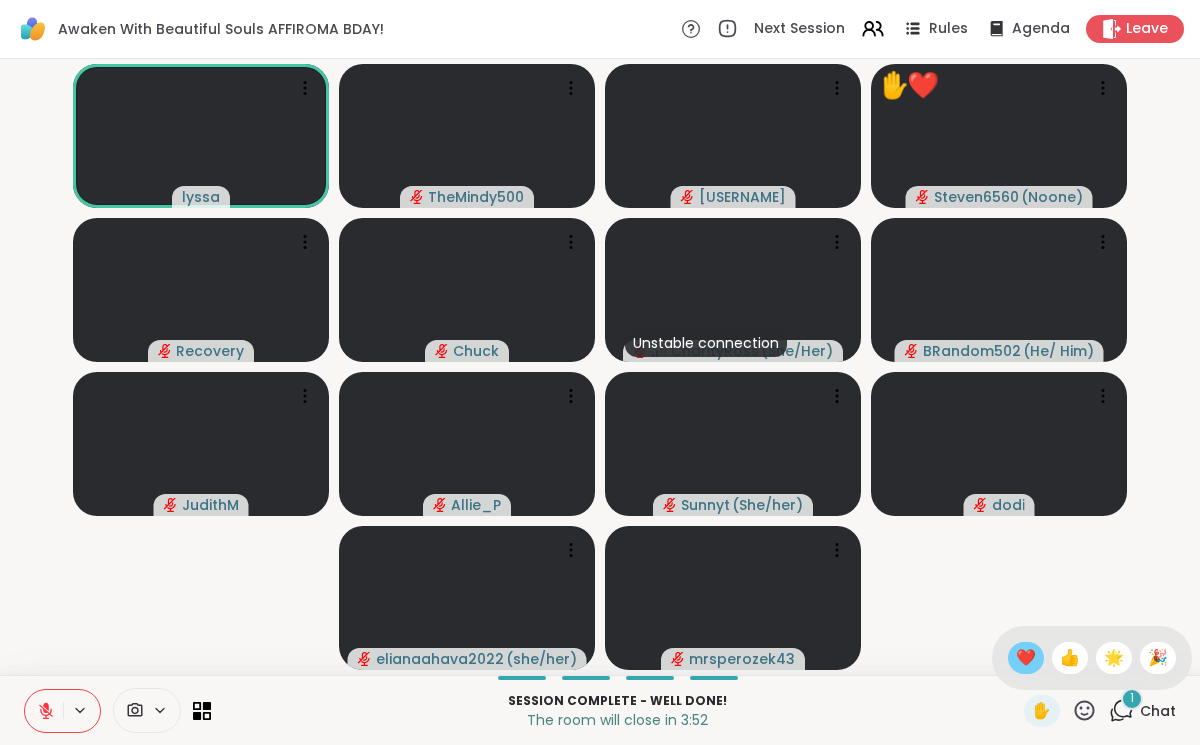 click on "❤️" at bounding box center (1026, 658) 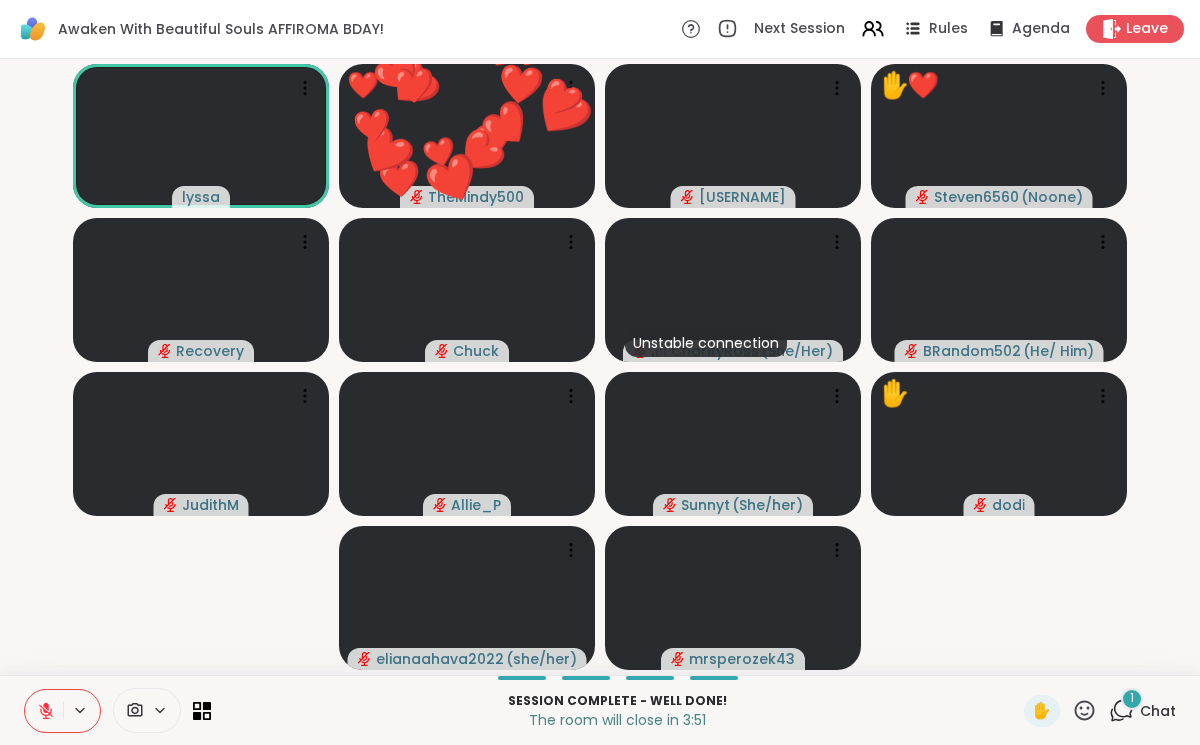 click 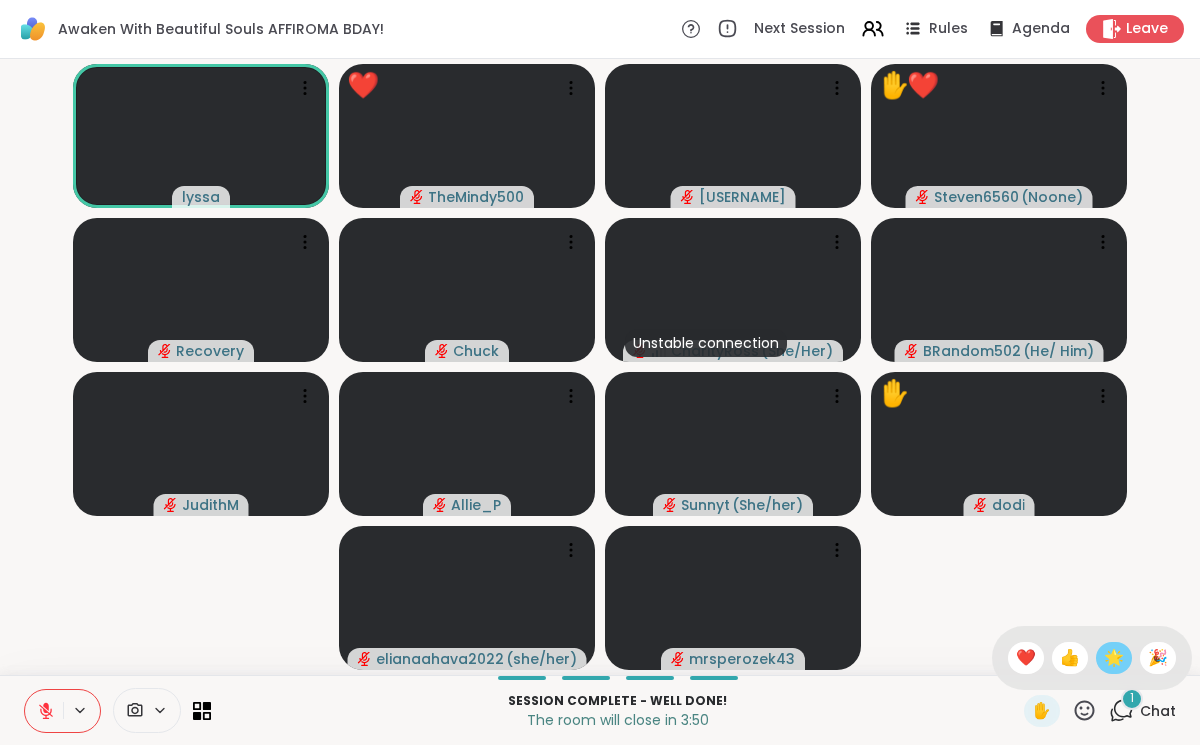 click on "🌟" at bounding box center [1114, 658] 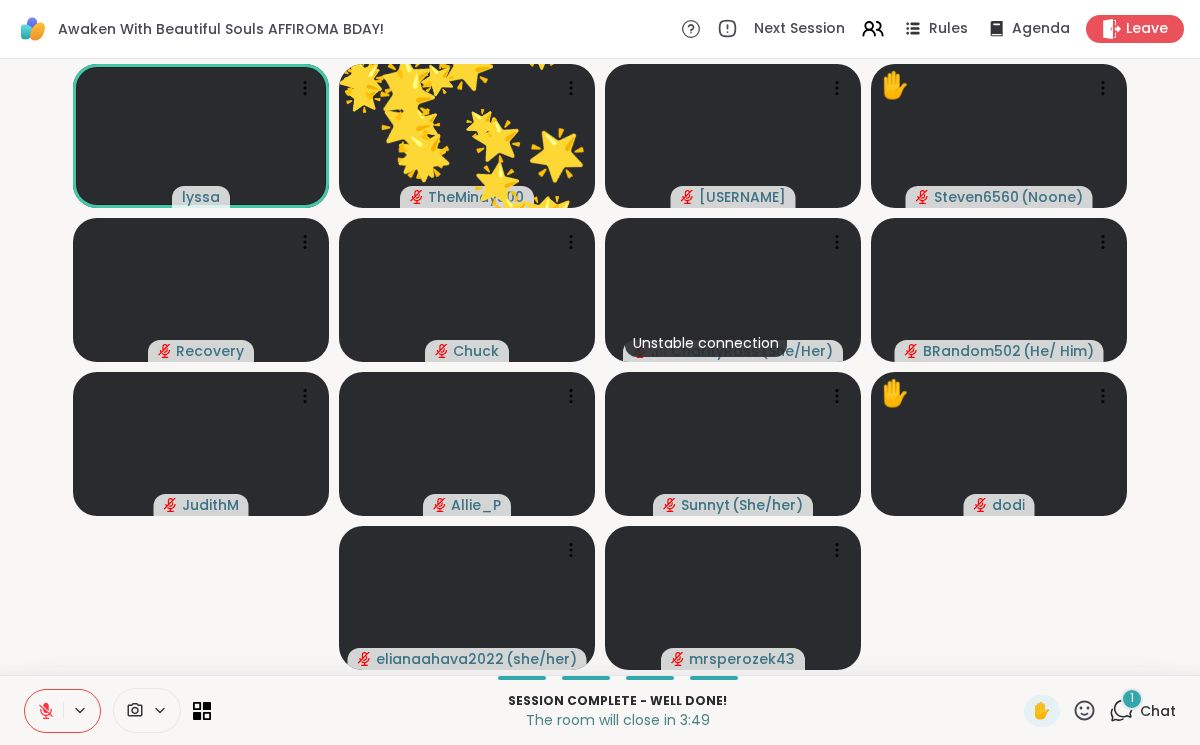 click 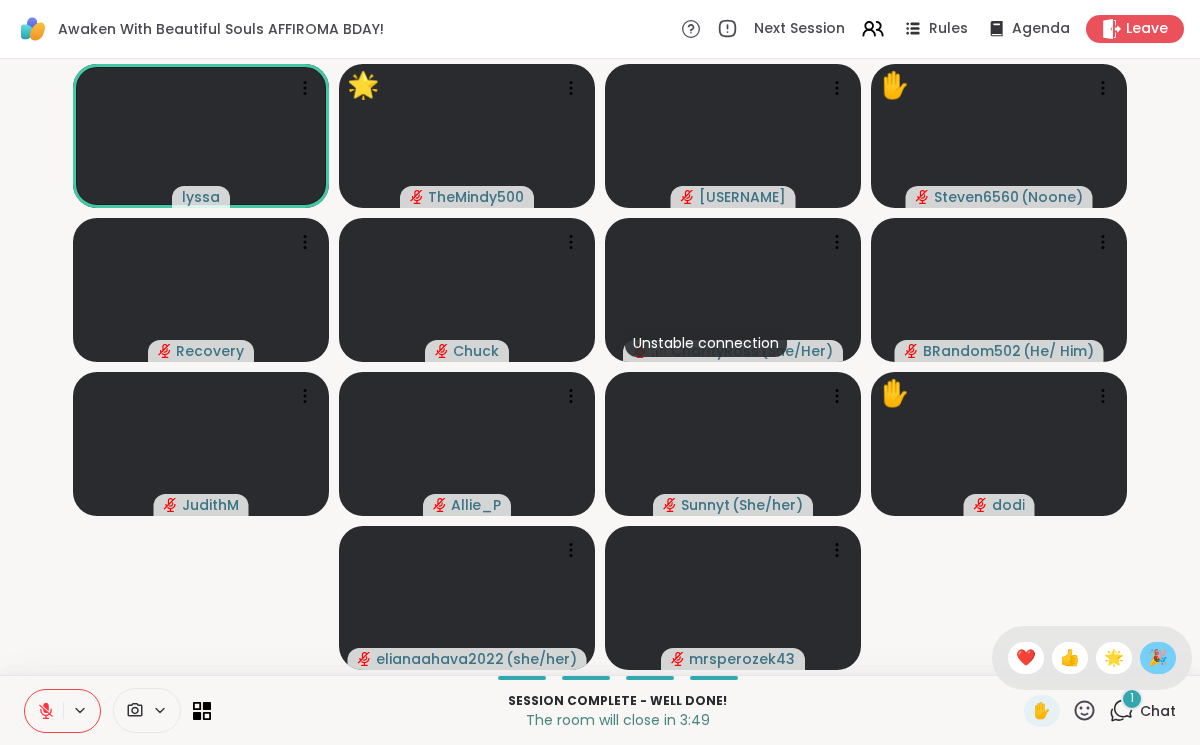 click on "🎉" at bounding box center (1158, 658) 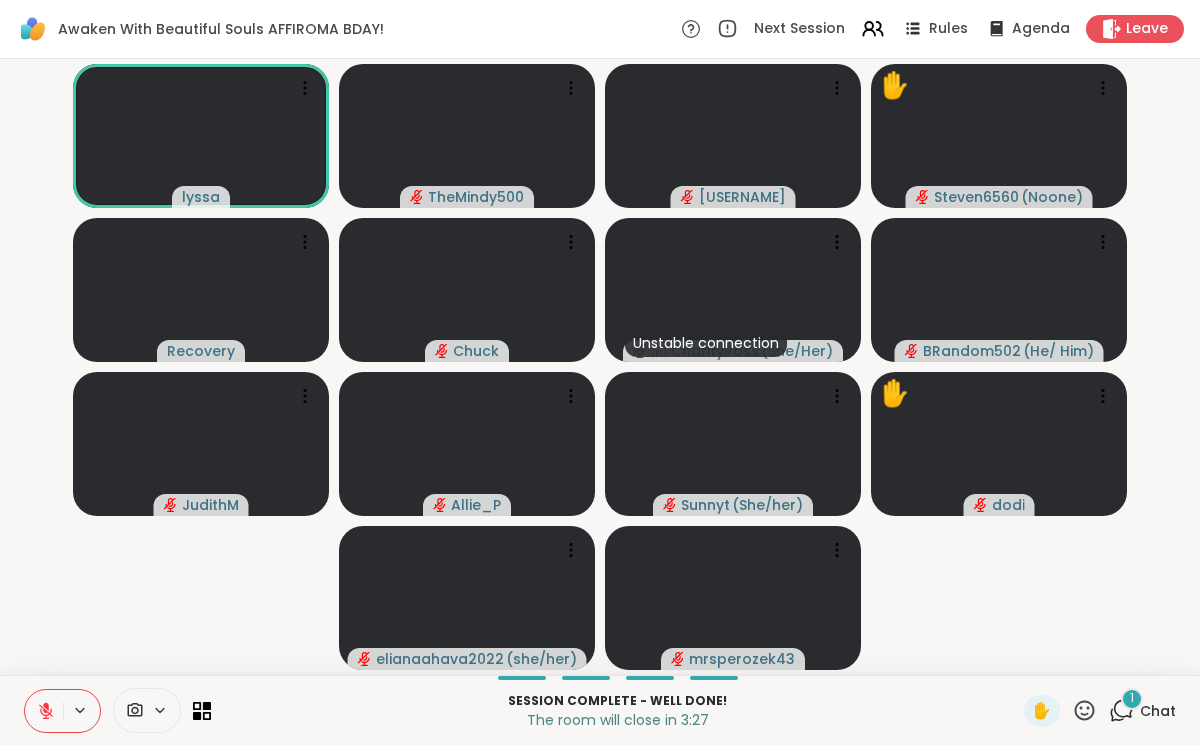 click on "Chat" at bounding box center [1158, 711] 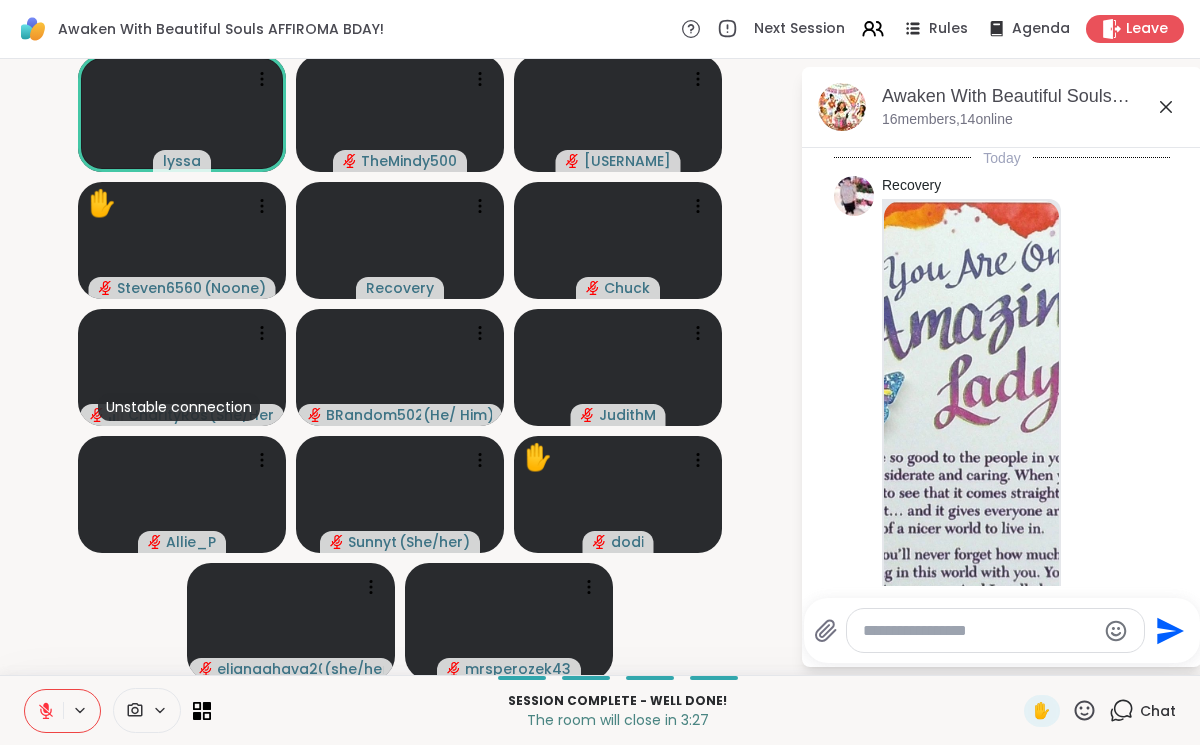 scroll, scrollTop: 12911, scrollLeft: 0, axis: vertical 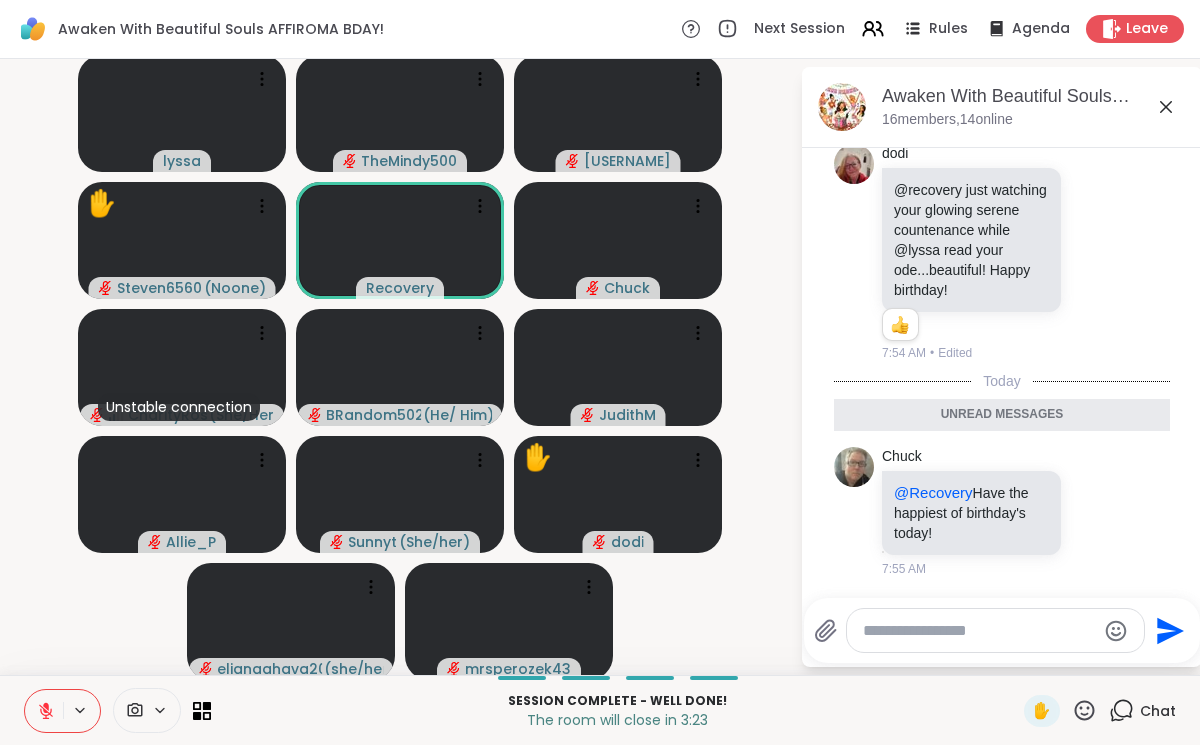 click 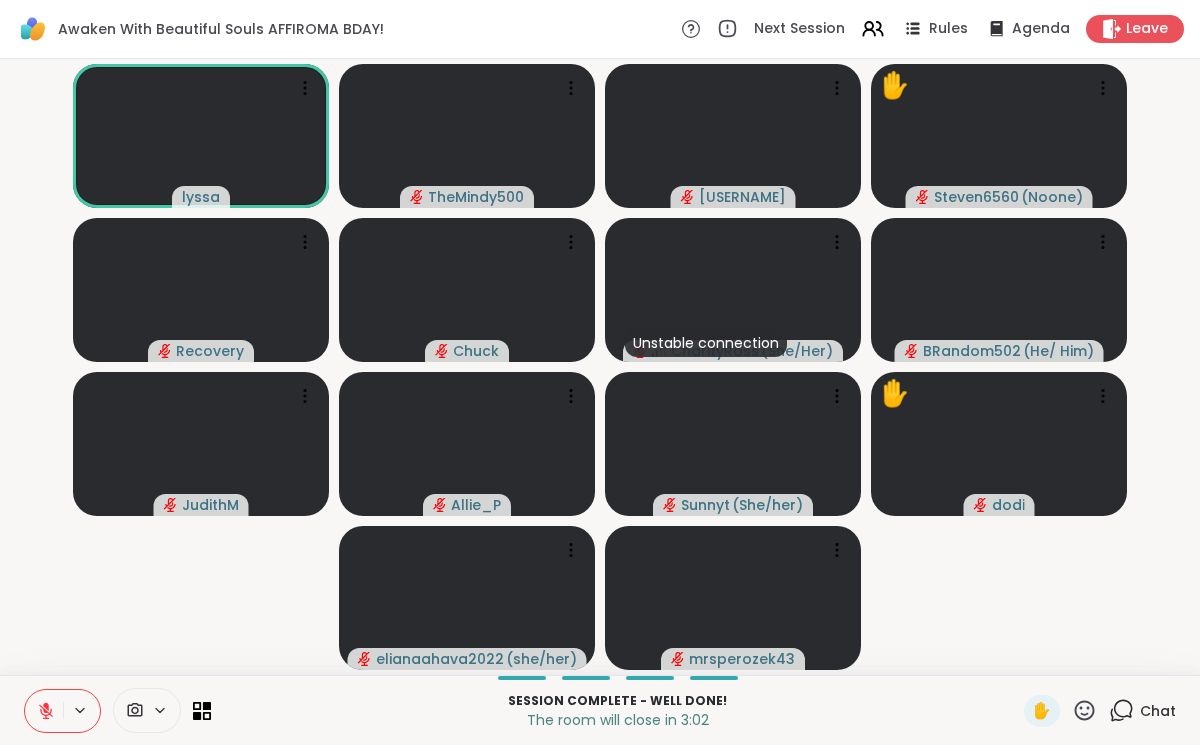 click on "Chat" at bounding box center (1142, 711) 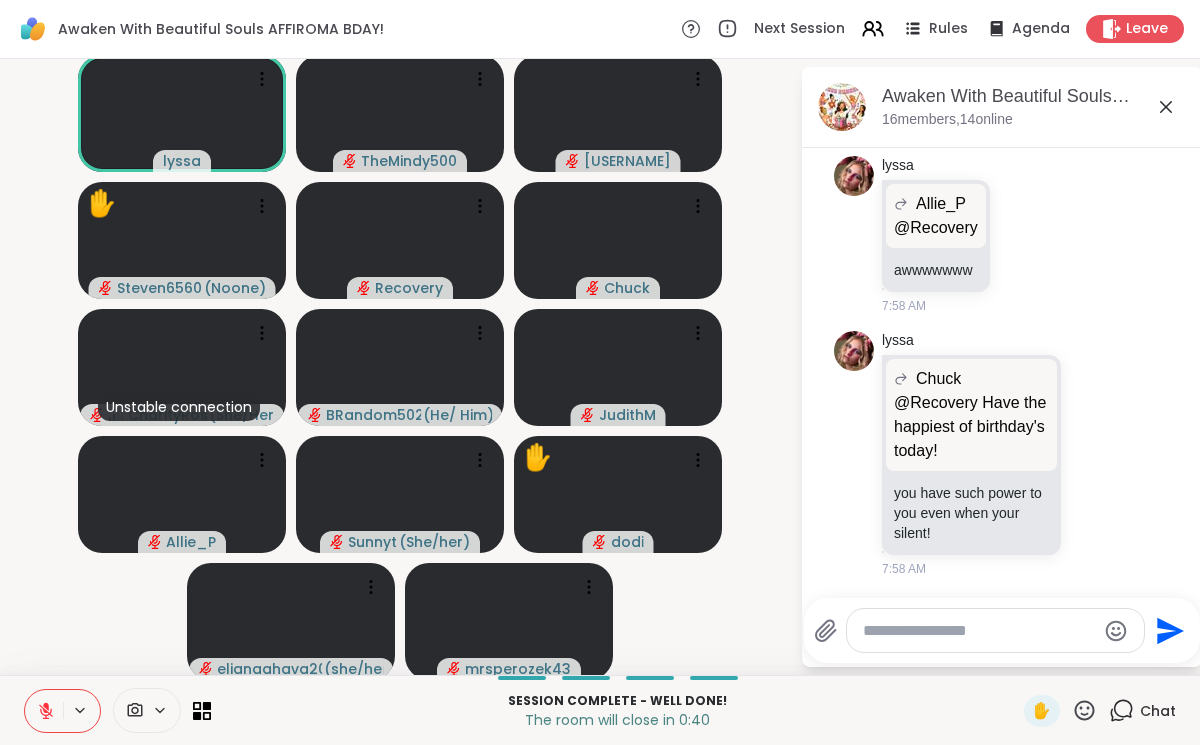 scroll, scrollTop: 14823, scrollLeft: 0, axis: vertical 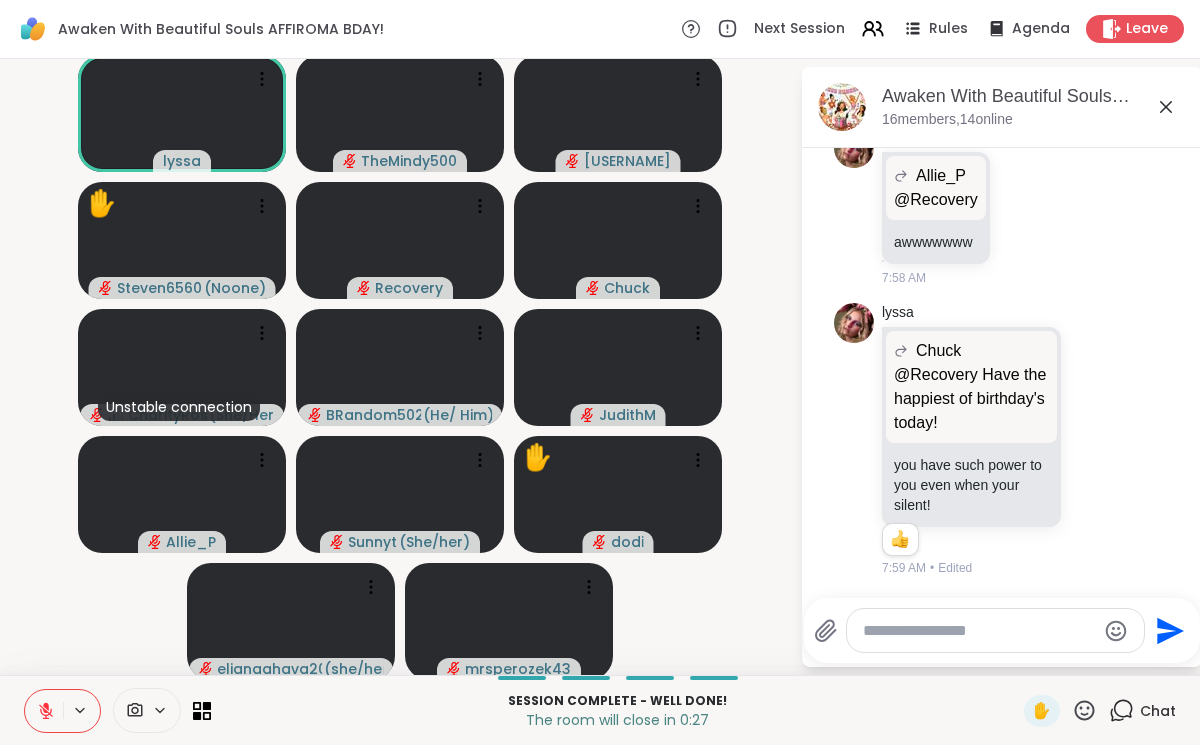 click 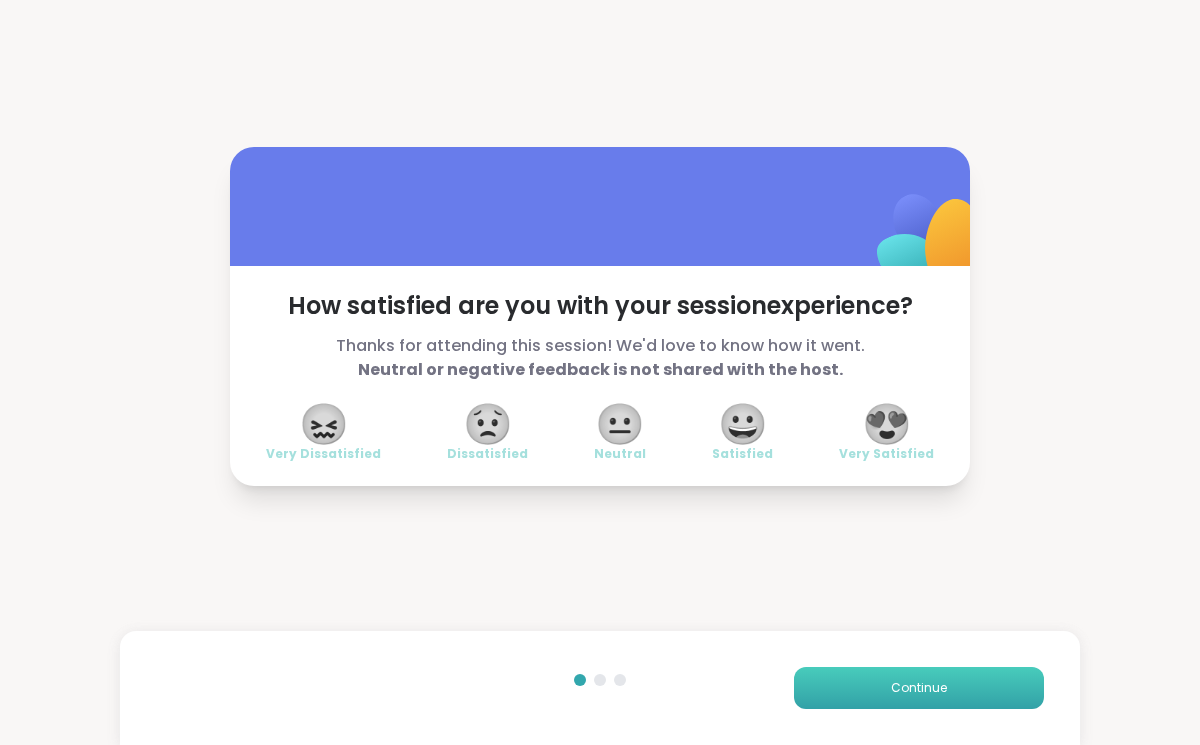 click on "Continue" at bounding box center (919, 688) 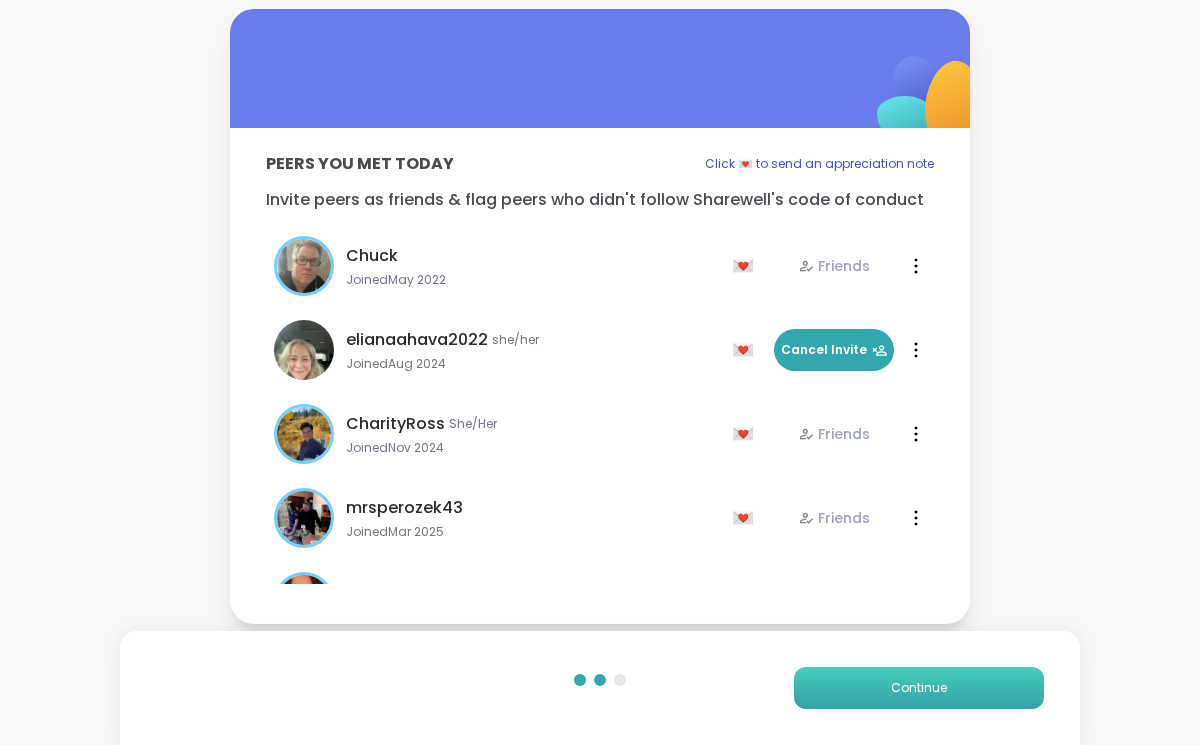 click on "Continue" at bounding box center (919, 688) 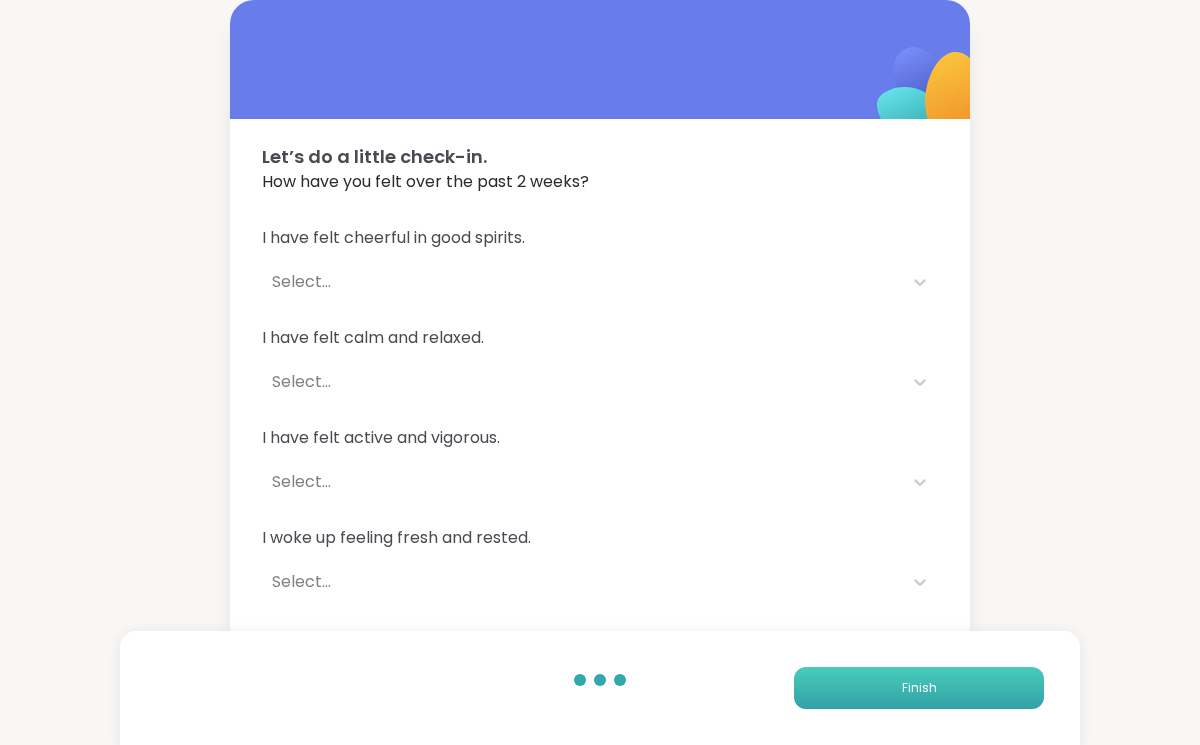 click on "Finish" at bounding box center (919, 688) 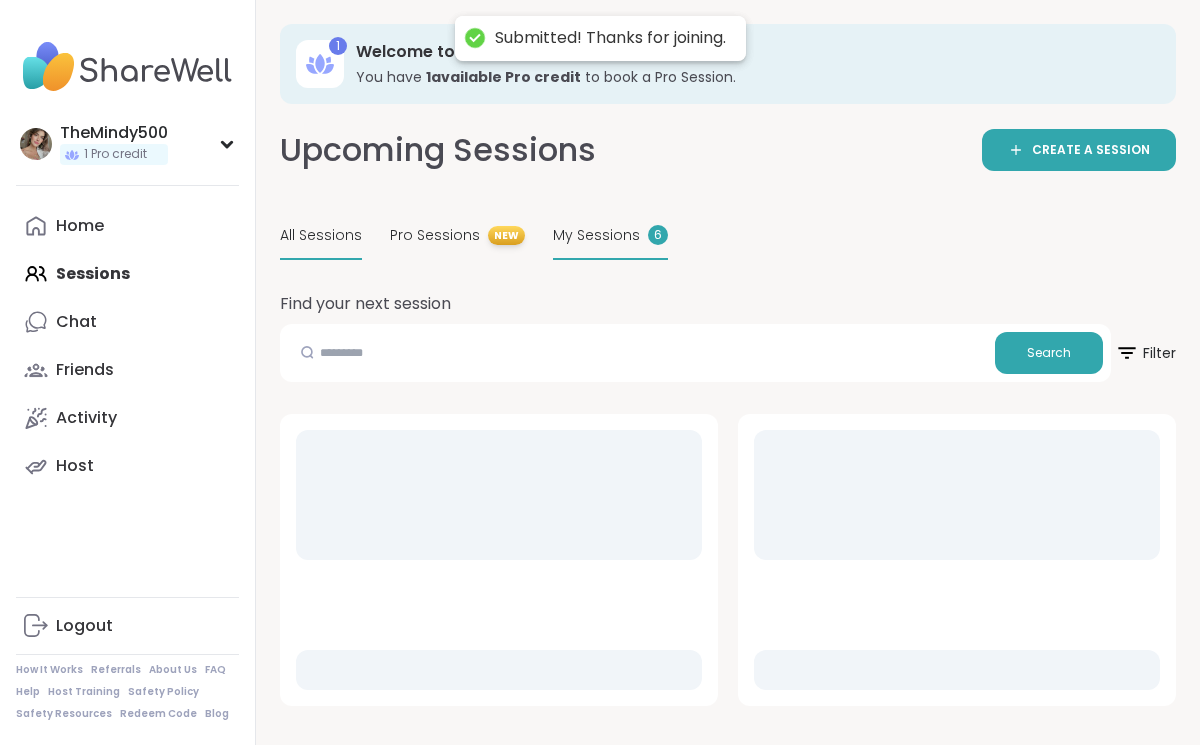 click on "My Sessions 6" at bounding box center (610, 236) 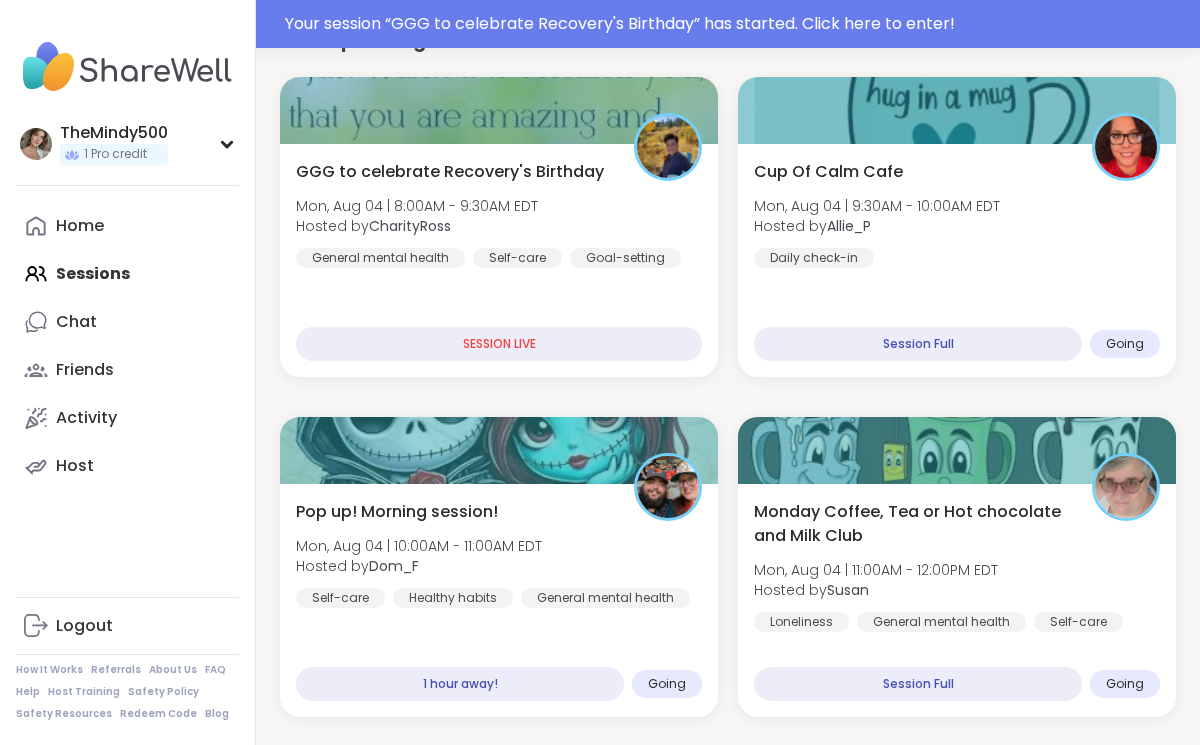 scroll, scrollTop: 314, scrollLeft: 0, axis: vertical 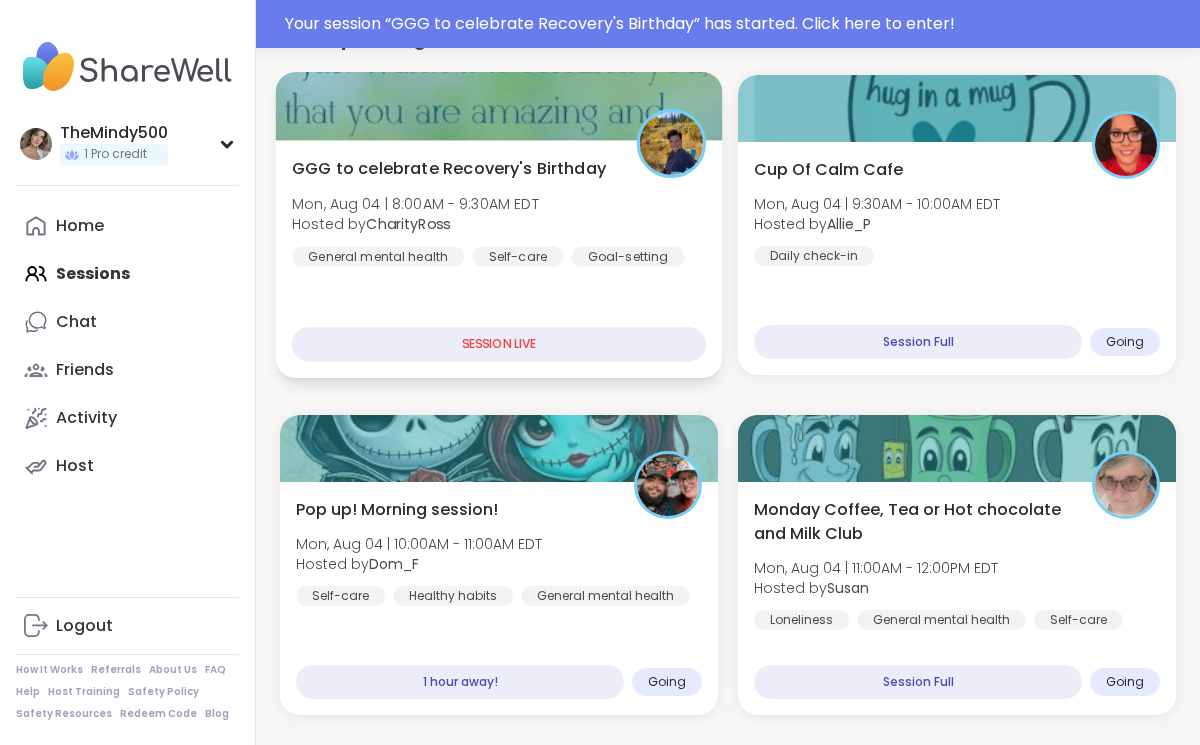 click on "GGG to celebrate Recovery's Birthday Mon, Aug 04 | 8:00AM - 9:30AM EDT Hosted by  CharityRoss General mental health Self-care Goal-setting SESSION LIVE" at bounding box center [499, 259] 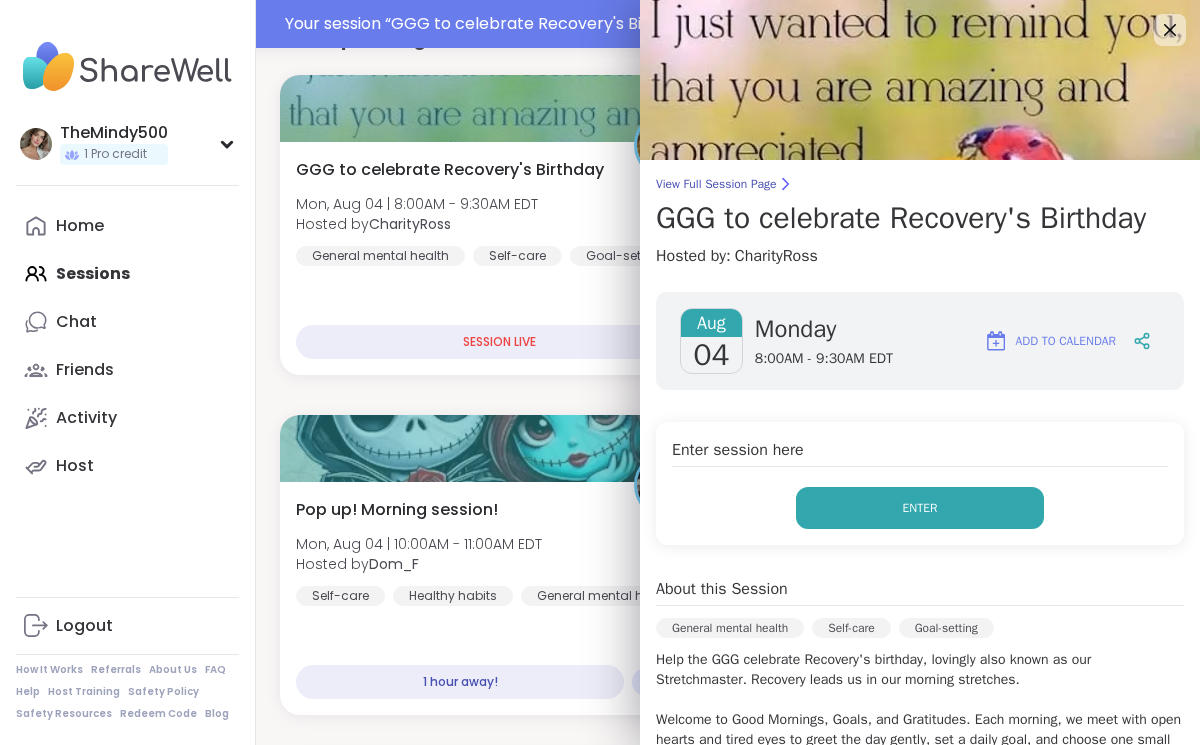 click on "Enter" at bounding box center (920, 508) 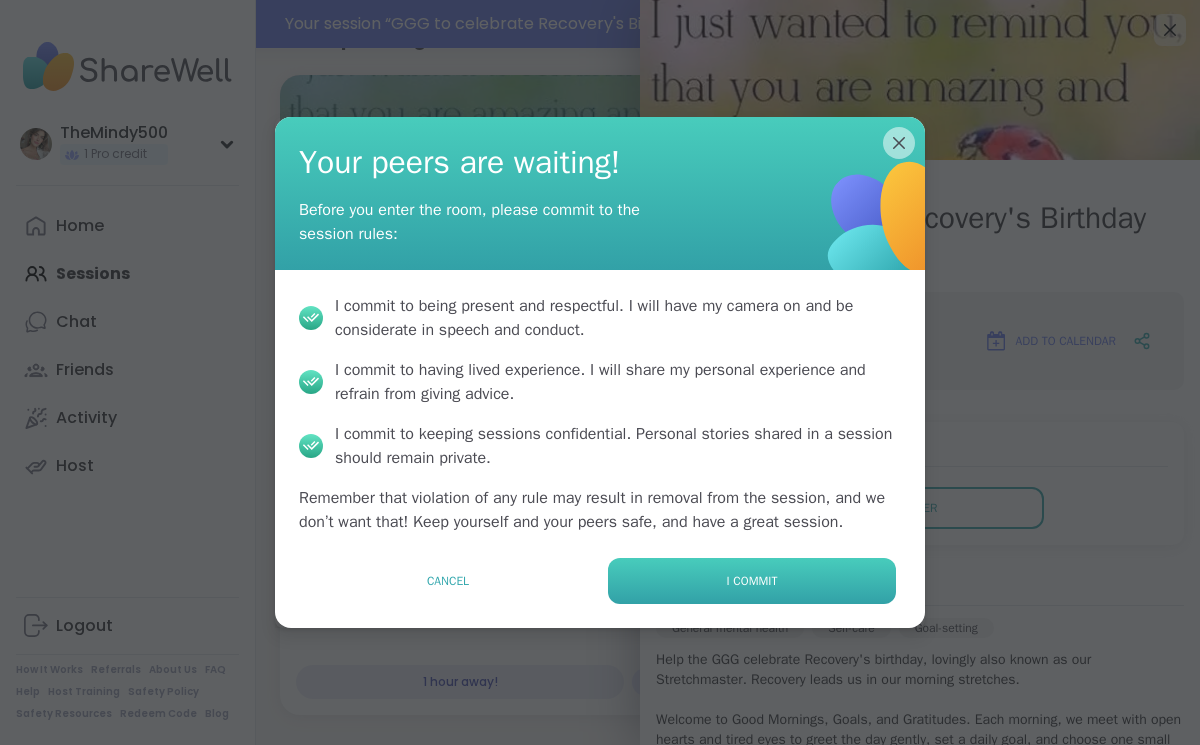 click on "I commit" at bounding box center (752, 581) 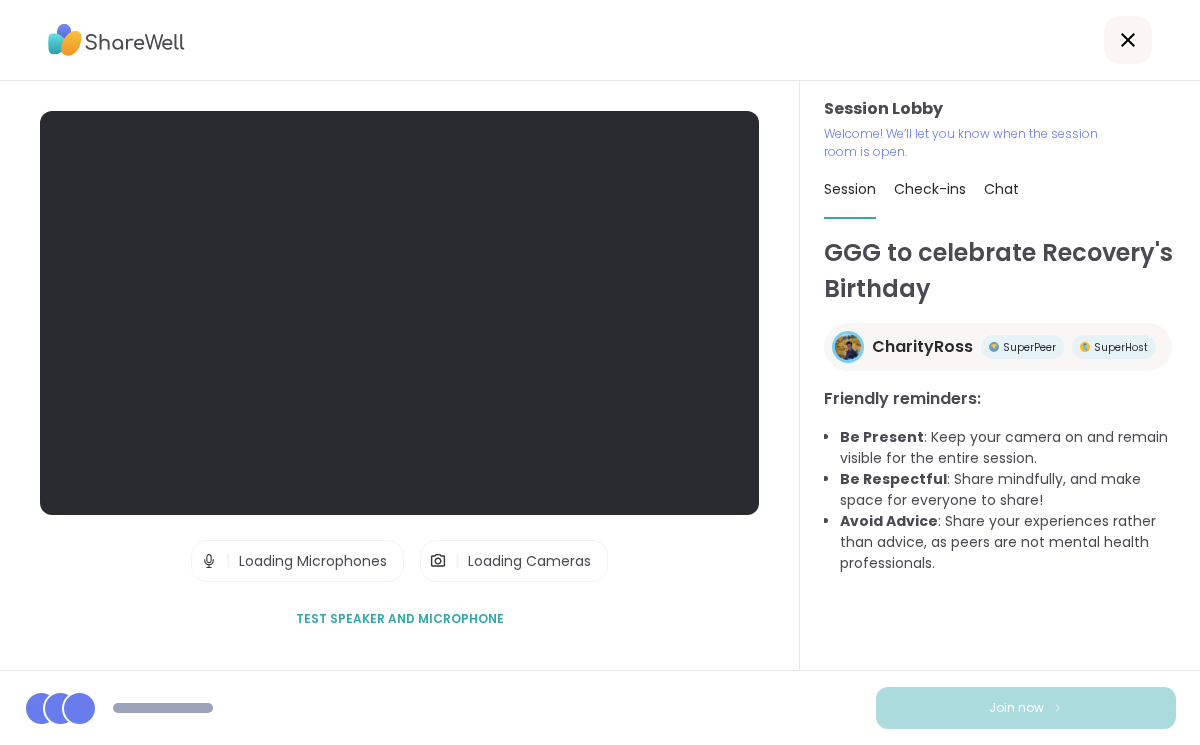 scroll, scrollTop: 0, scrollLeft: 0, axis: both 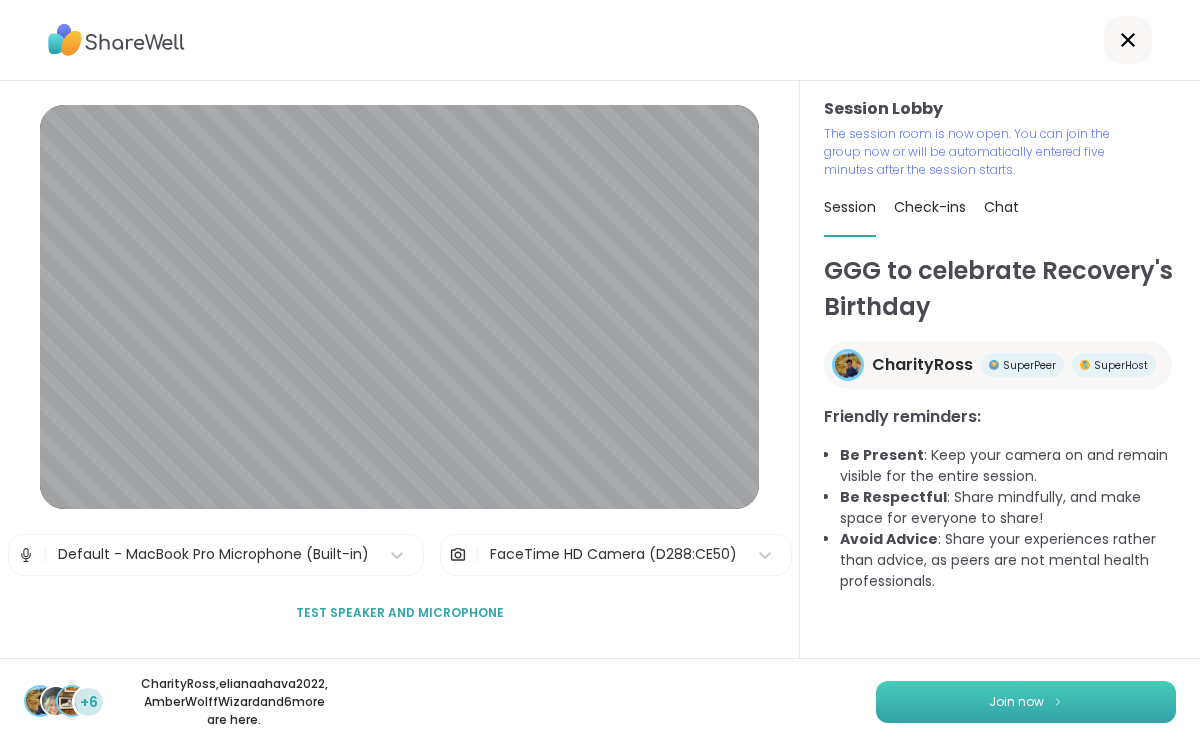click on "Join now" at bounding box center [1026, 702] 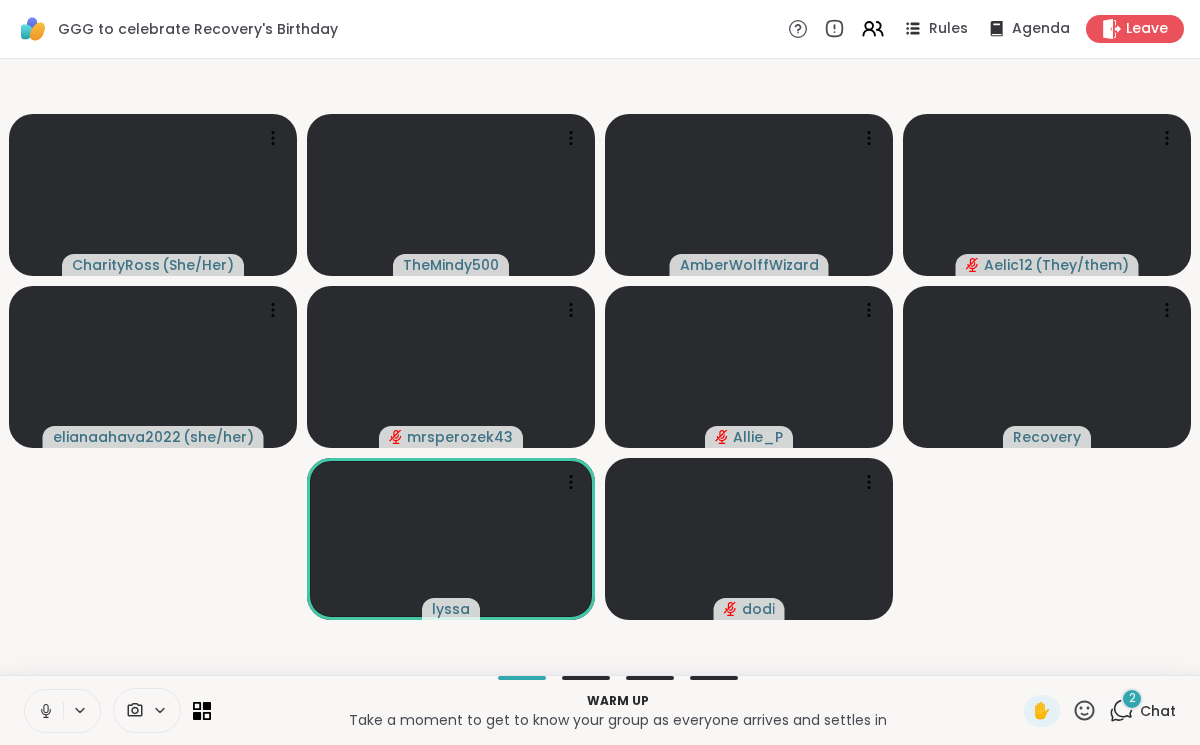 click 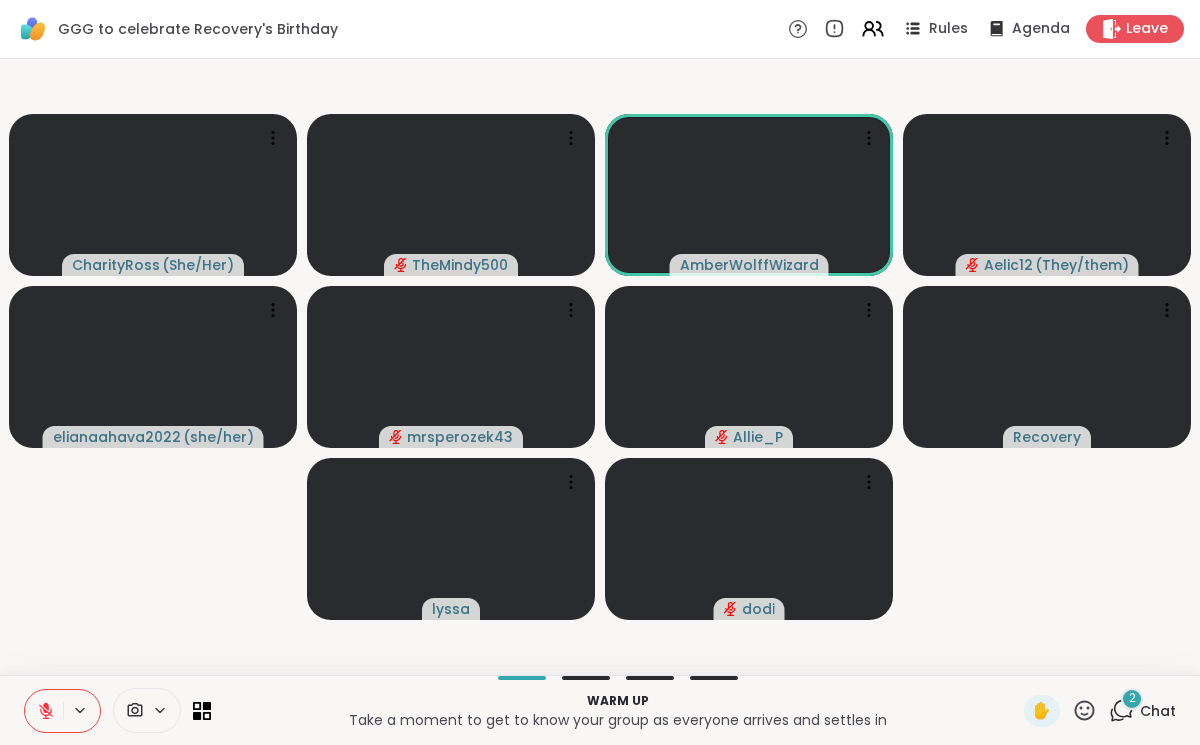 click 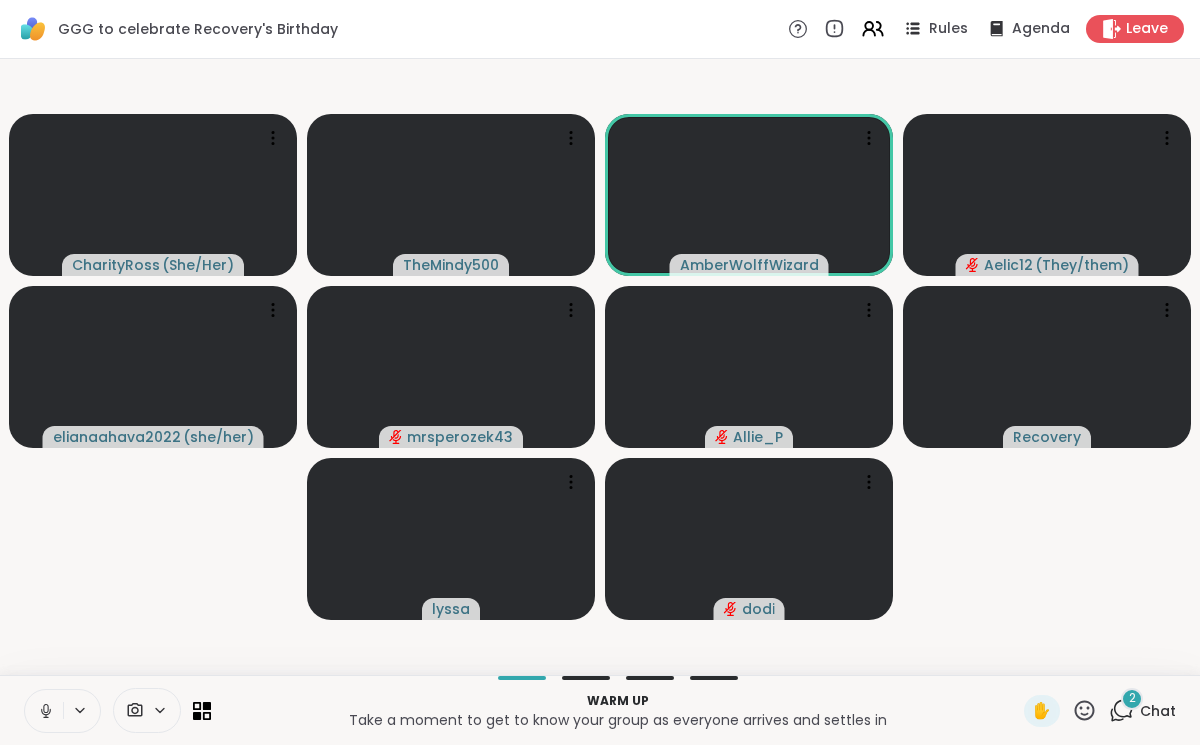 click 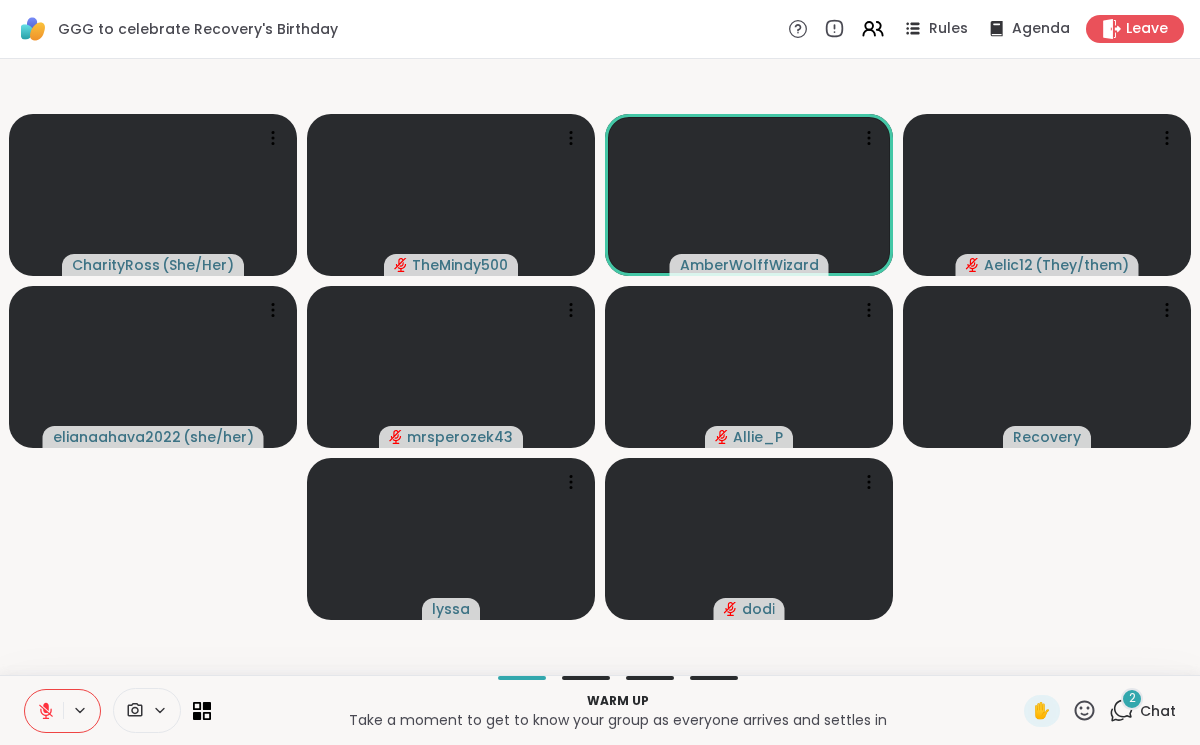 click 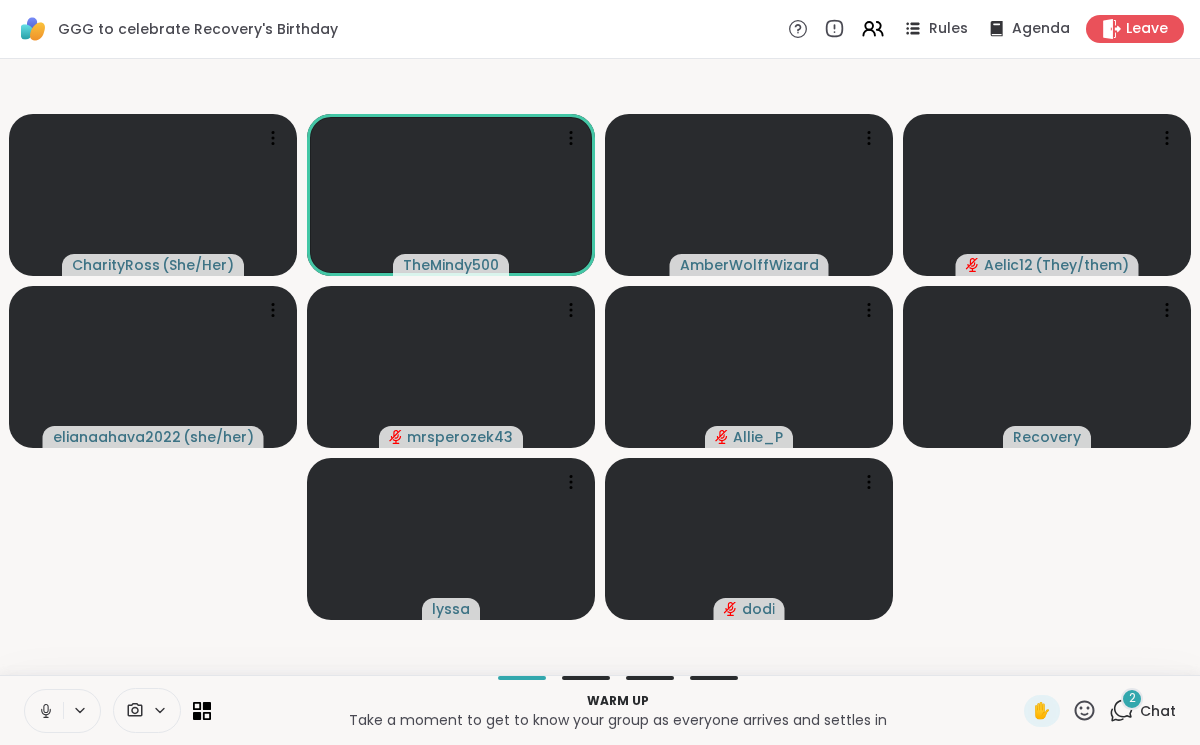 click at bounding box center [44, 711] 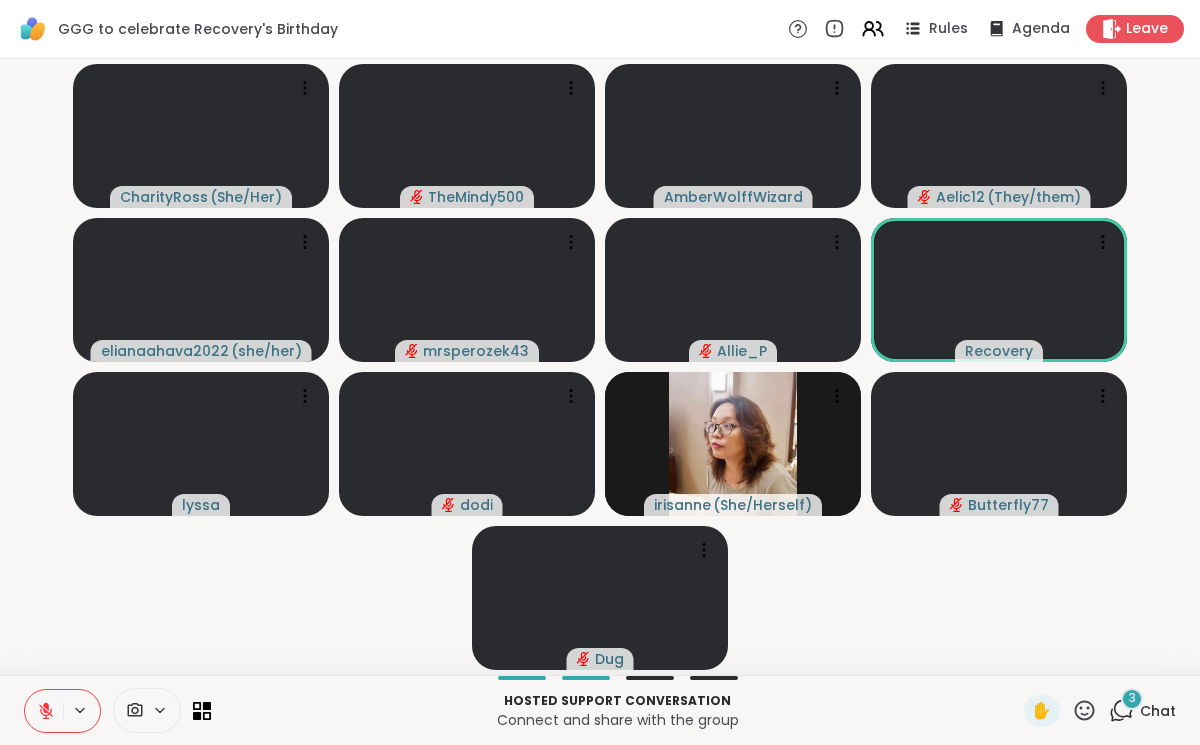 click 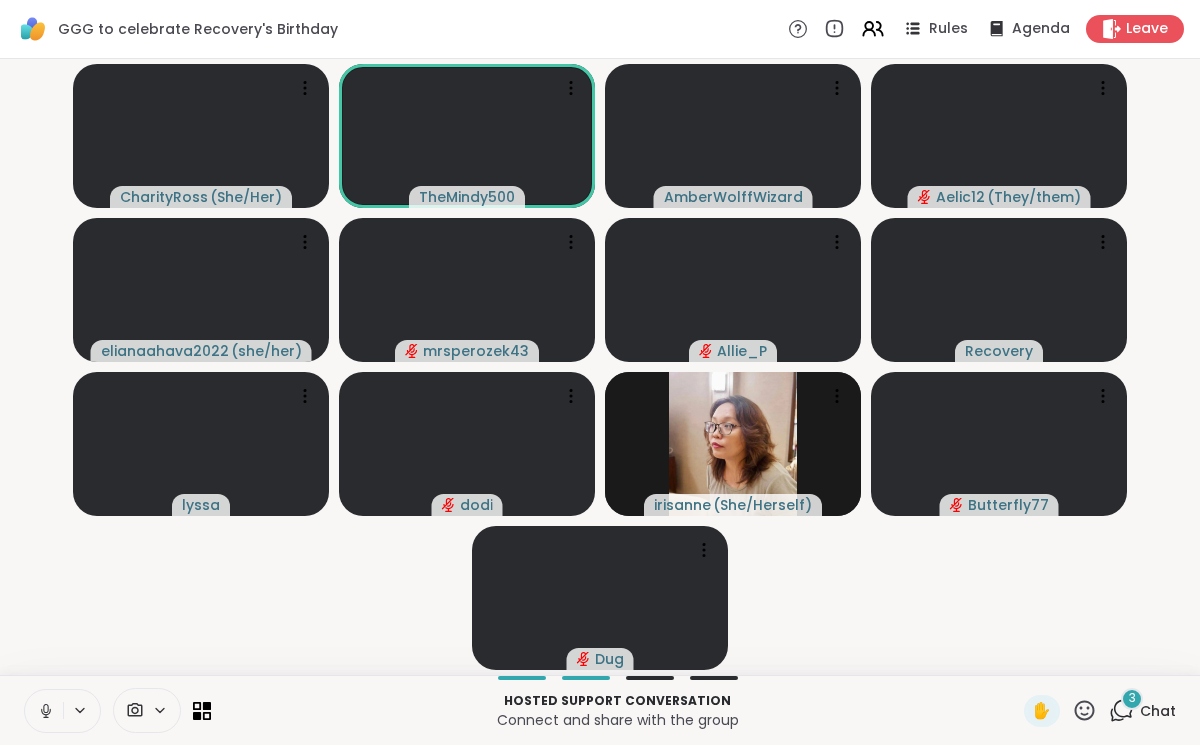 click 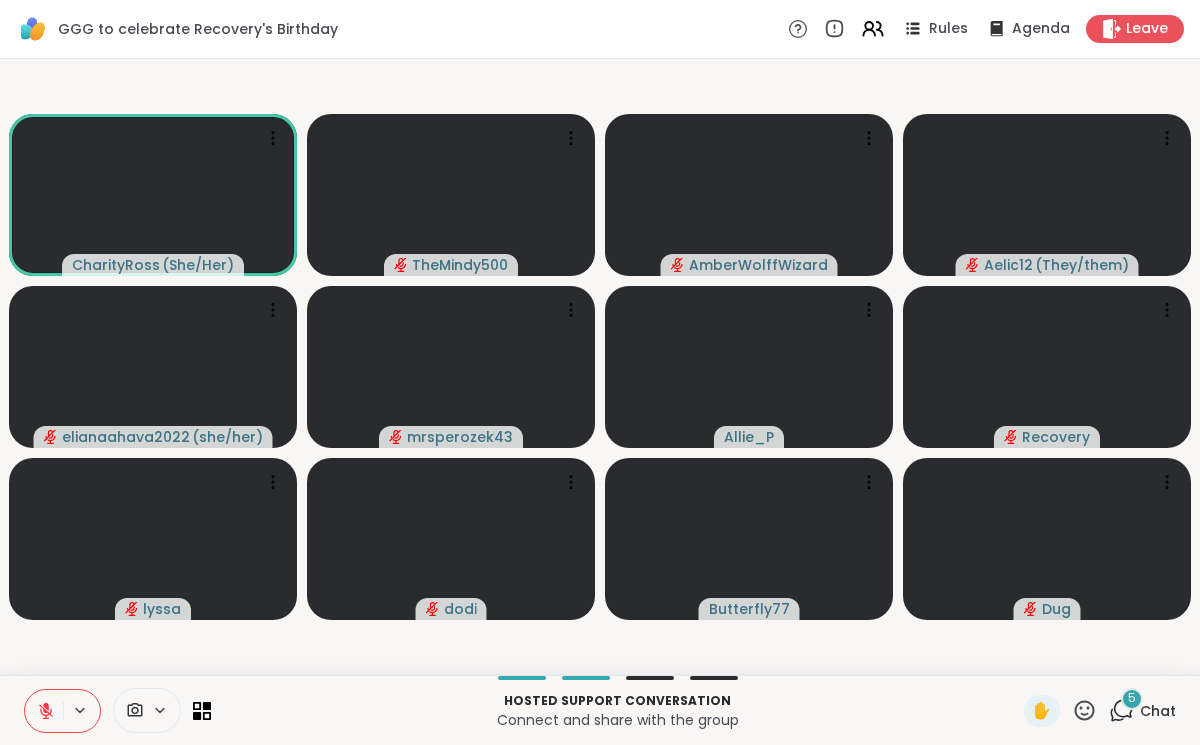 click 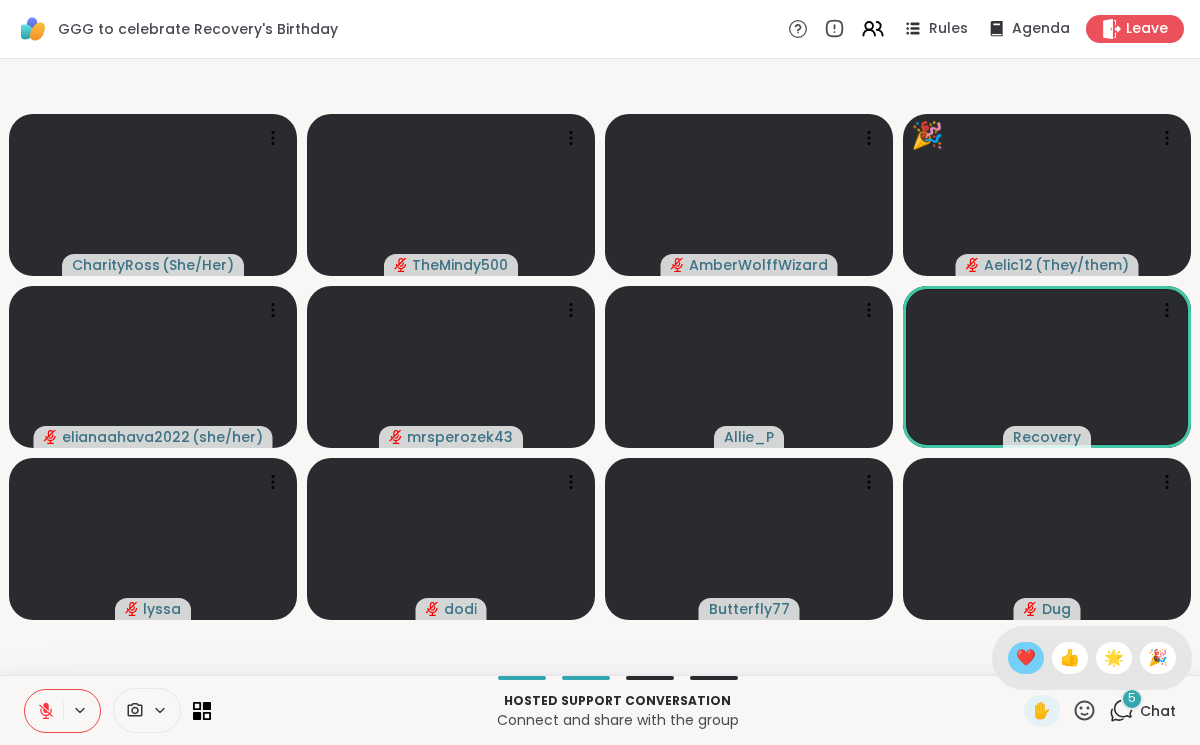 click on "❤️" at bounding box center (1026, 658) 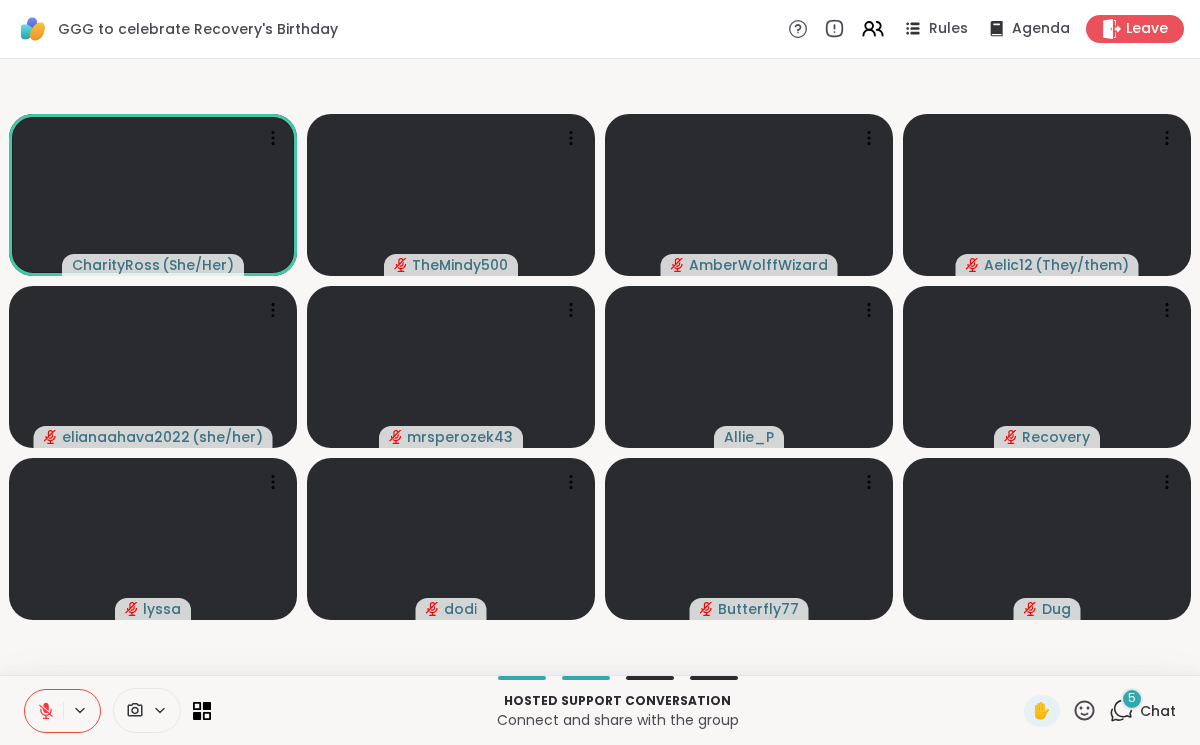 click 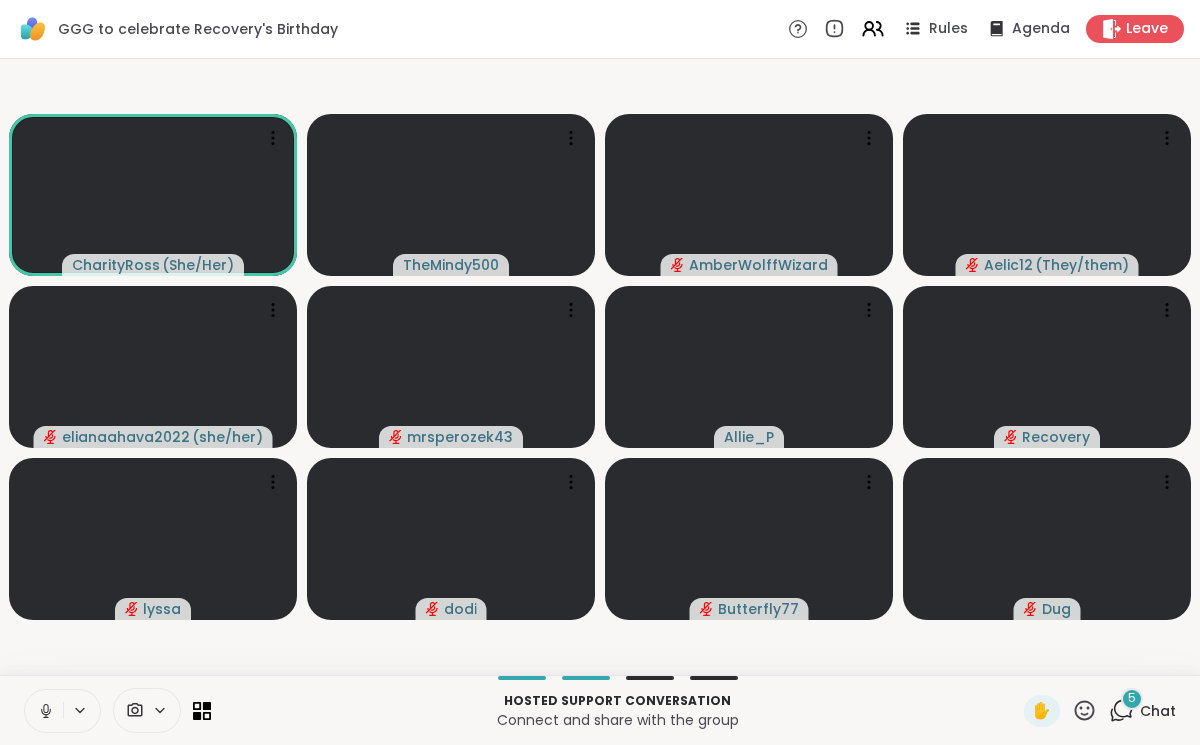 click 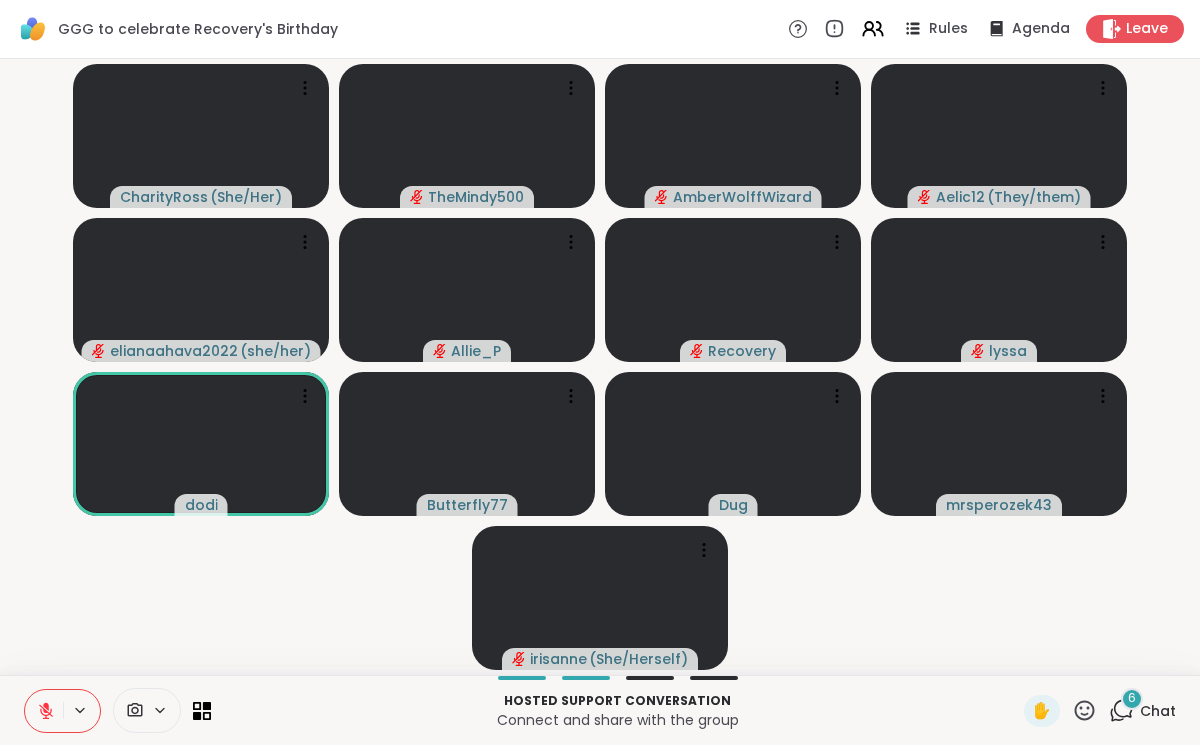 click on "6 Chat" at bounding box center (1142, 711) 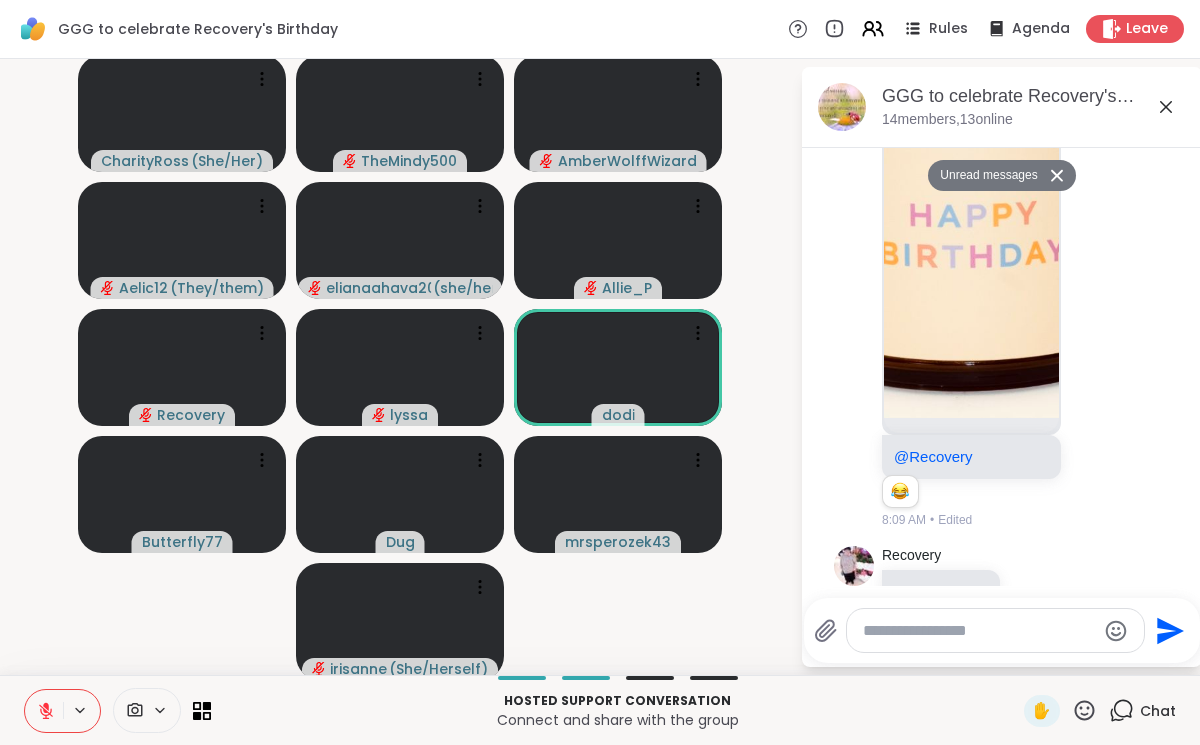 scroll, scrollTop: 2947, scrollLeft: 0, axis: vertical 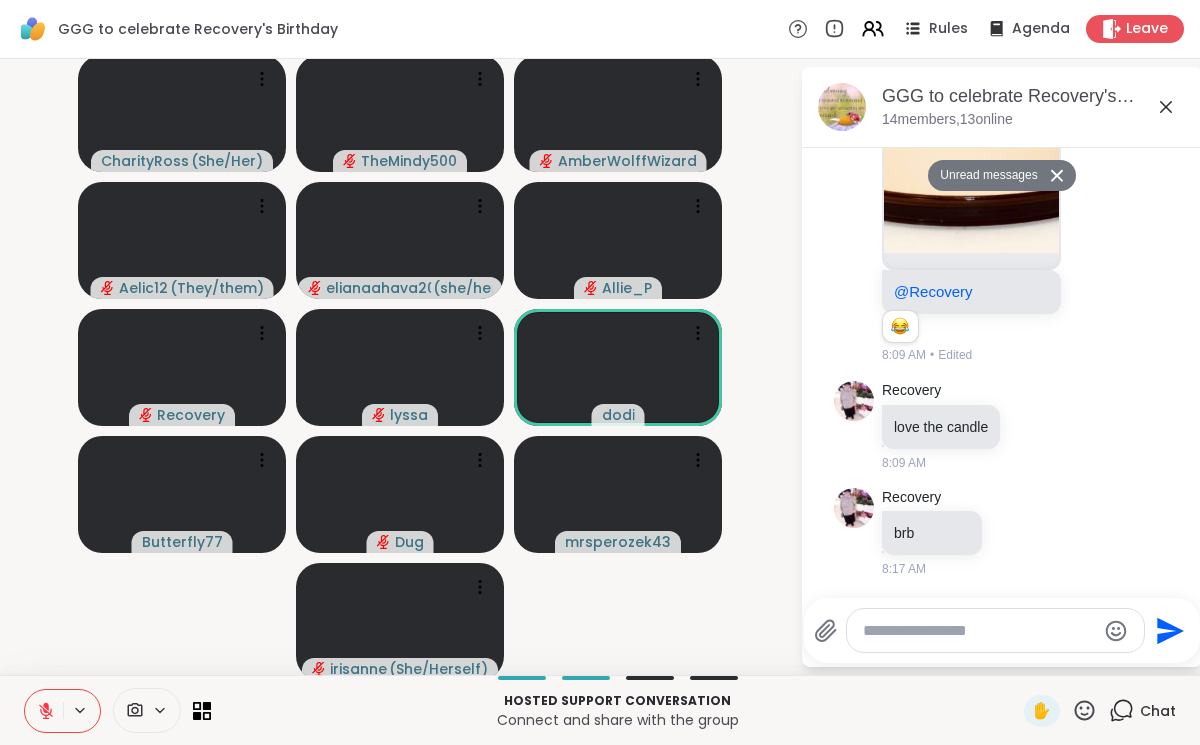 click 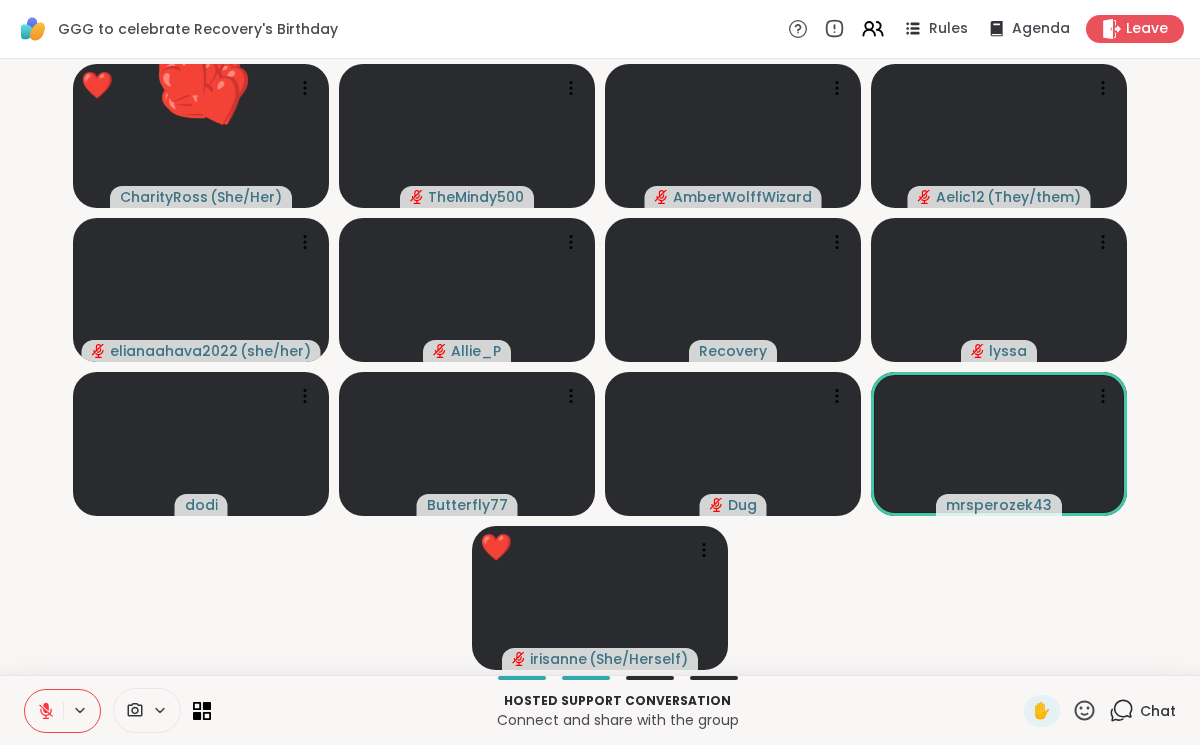 click at bounding box center [44, 711] 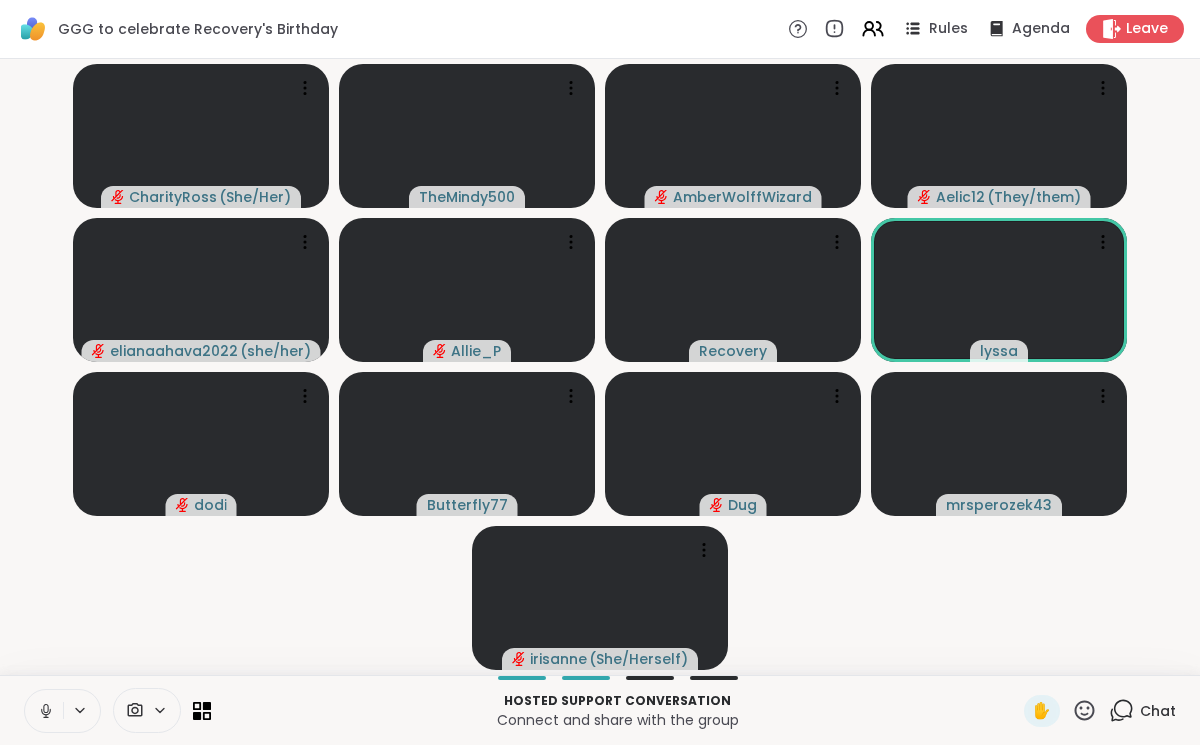 click 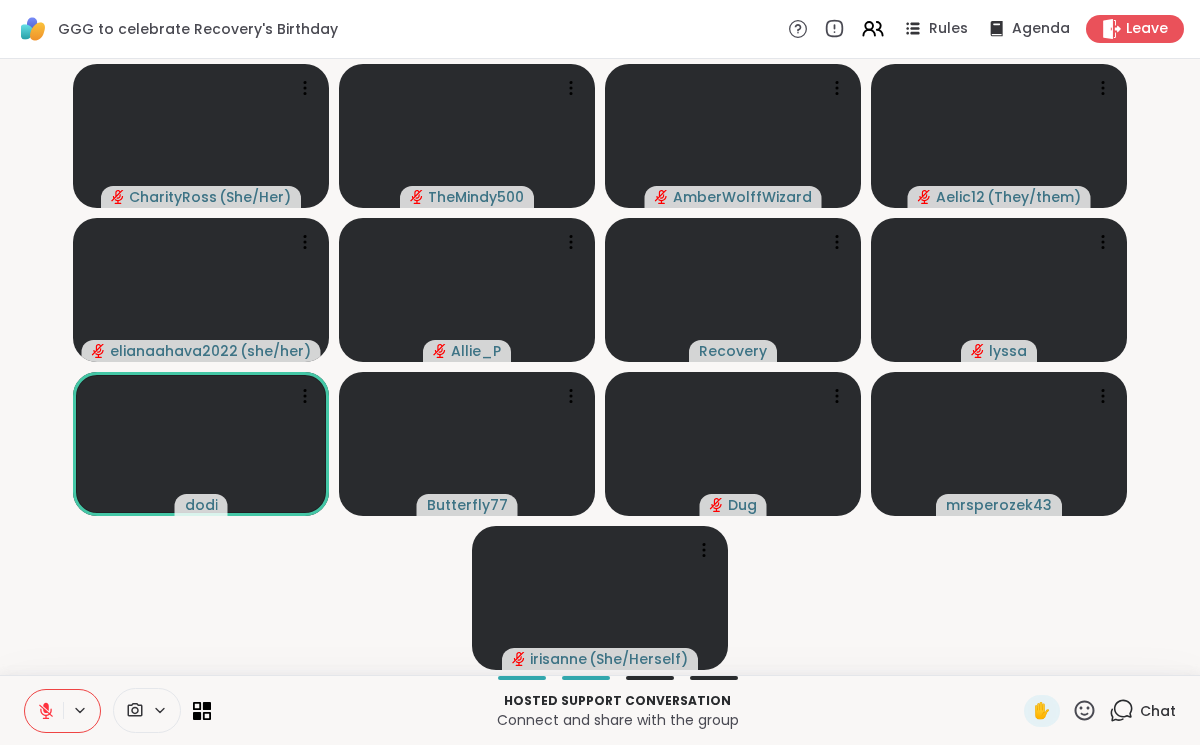 click 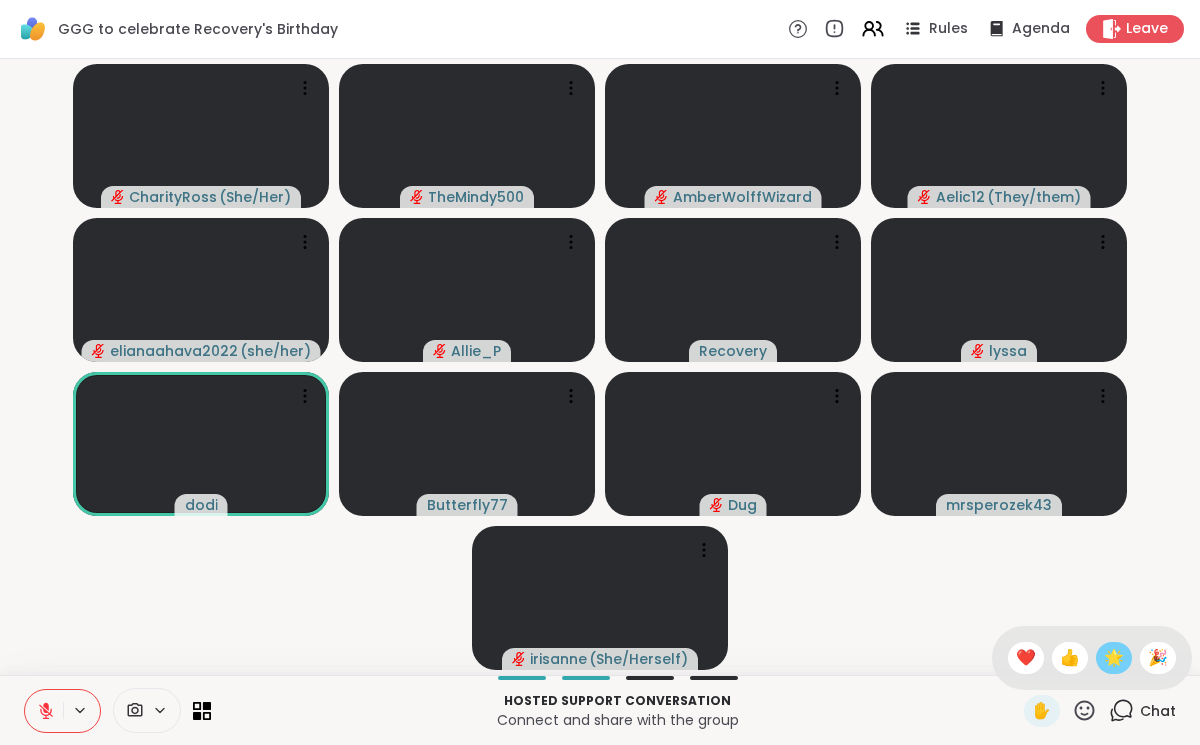 click on "🌟" at bounding box center [1114, 658] 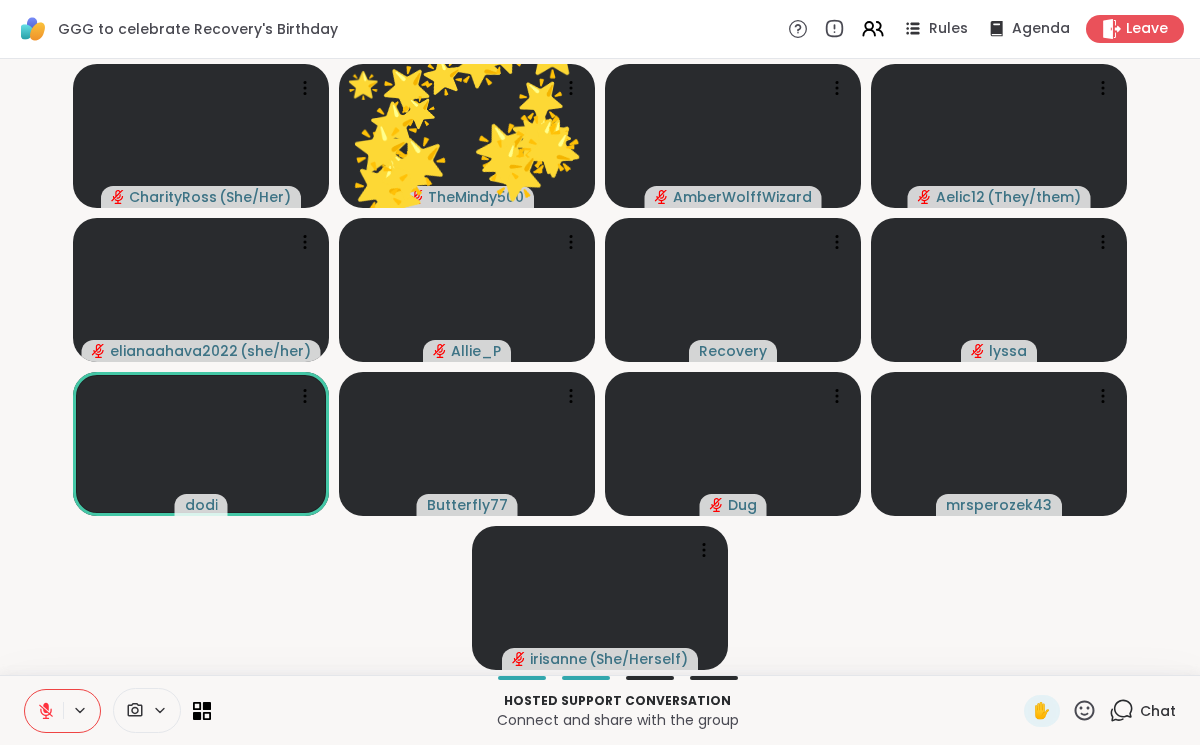 click 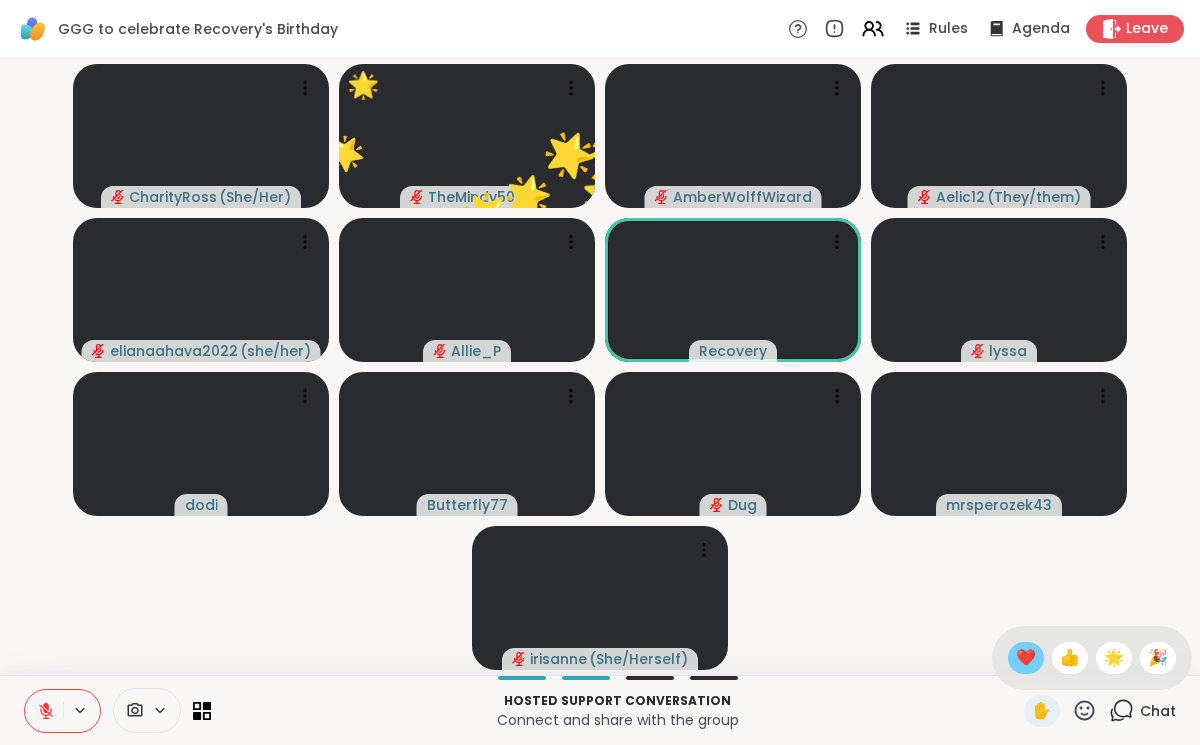 click on "❤️" at bounding box center [1026, 658] 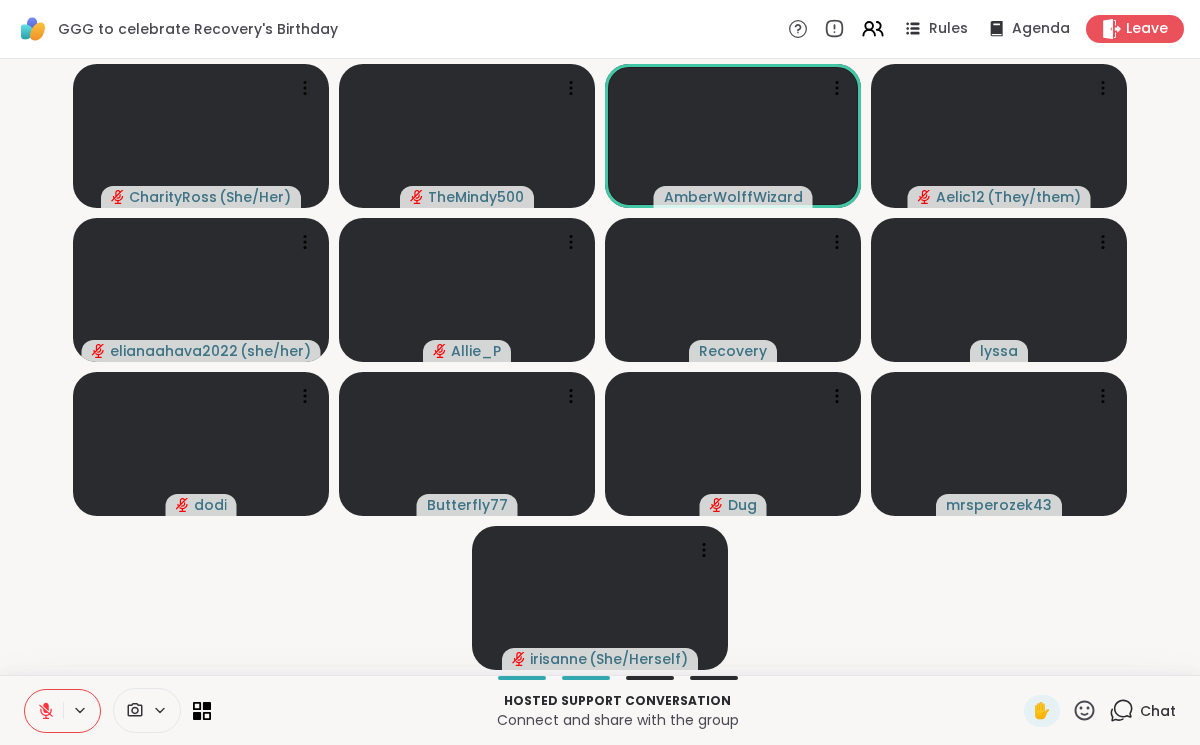 click at bounding box center (44, 711) 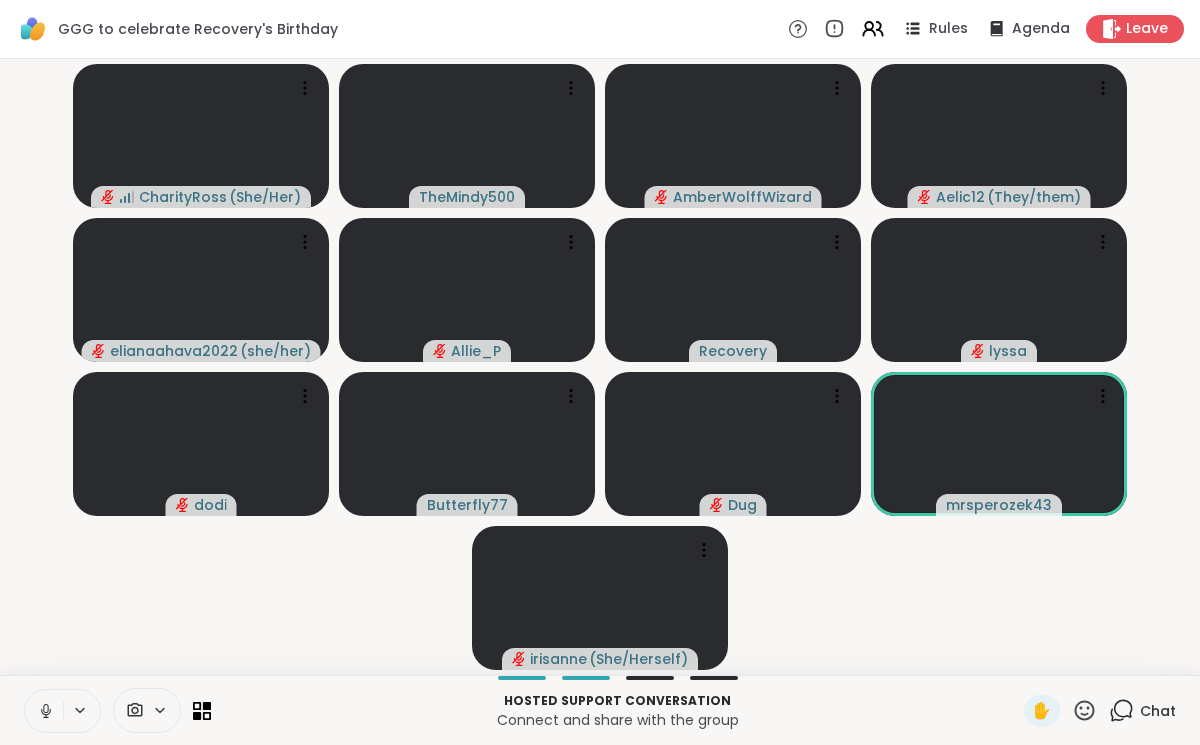click at bounding box center (44, 711) 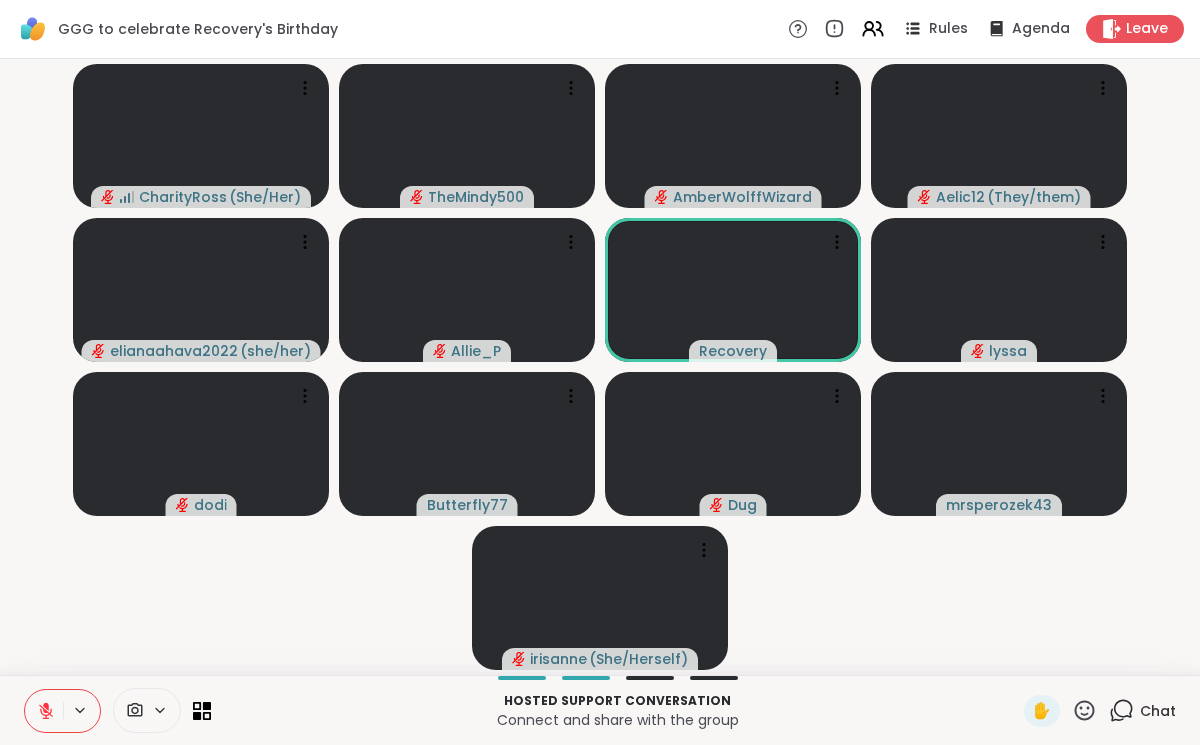 click 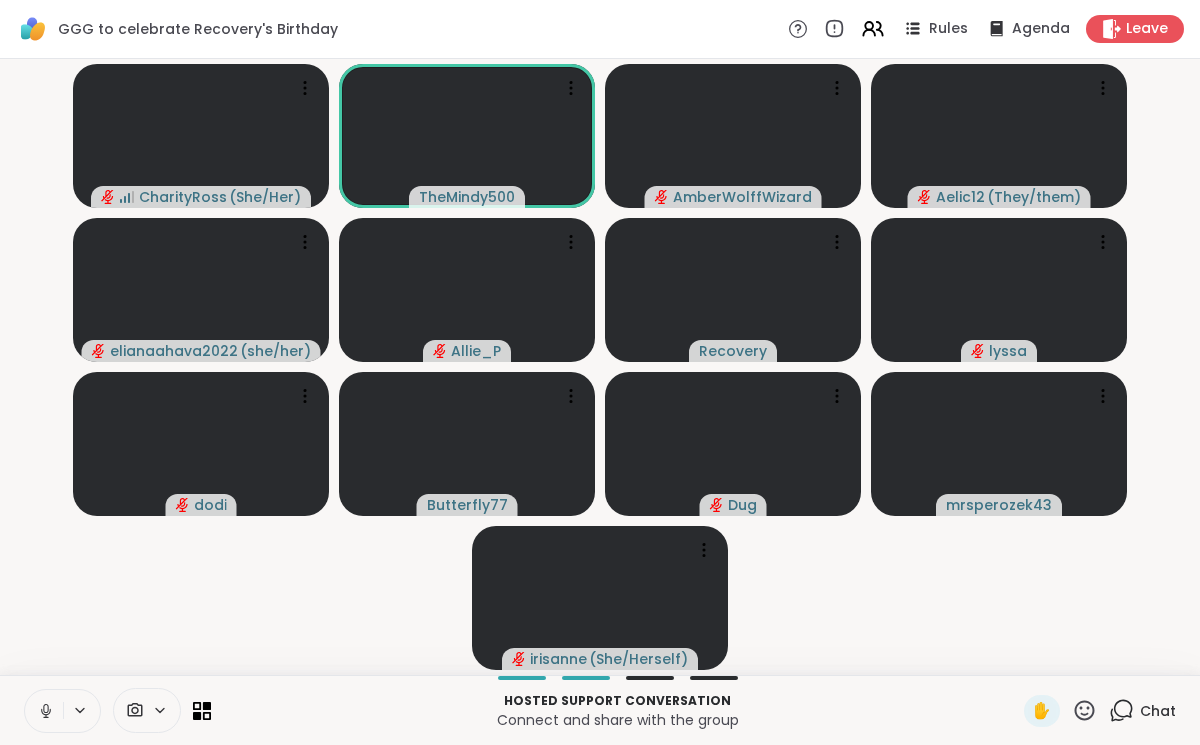 click 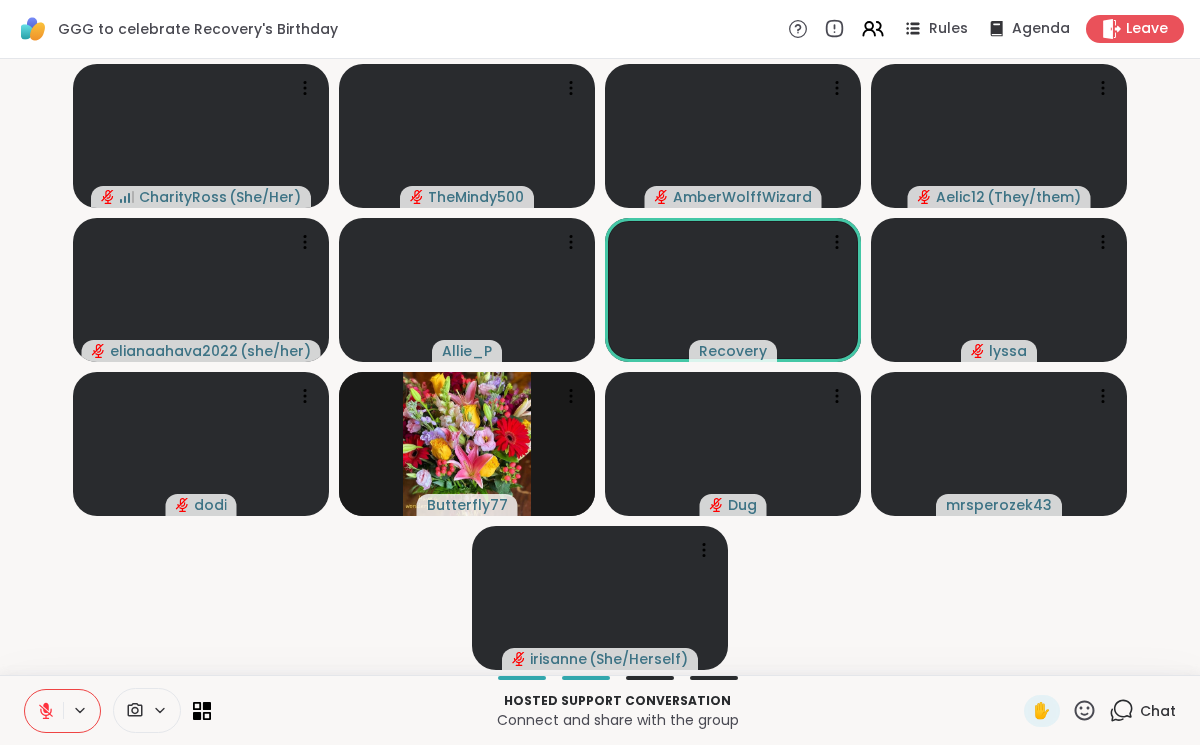 click at bounding box center [44, 711] 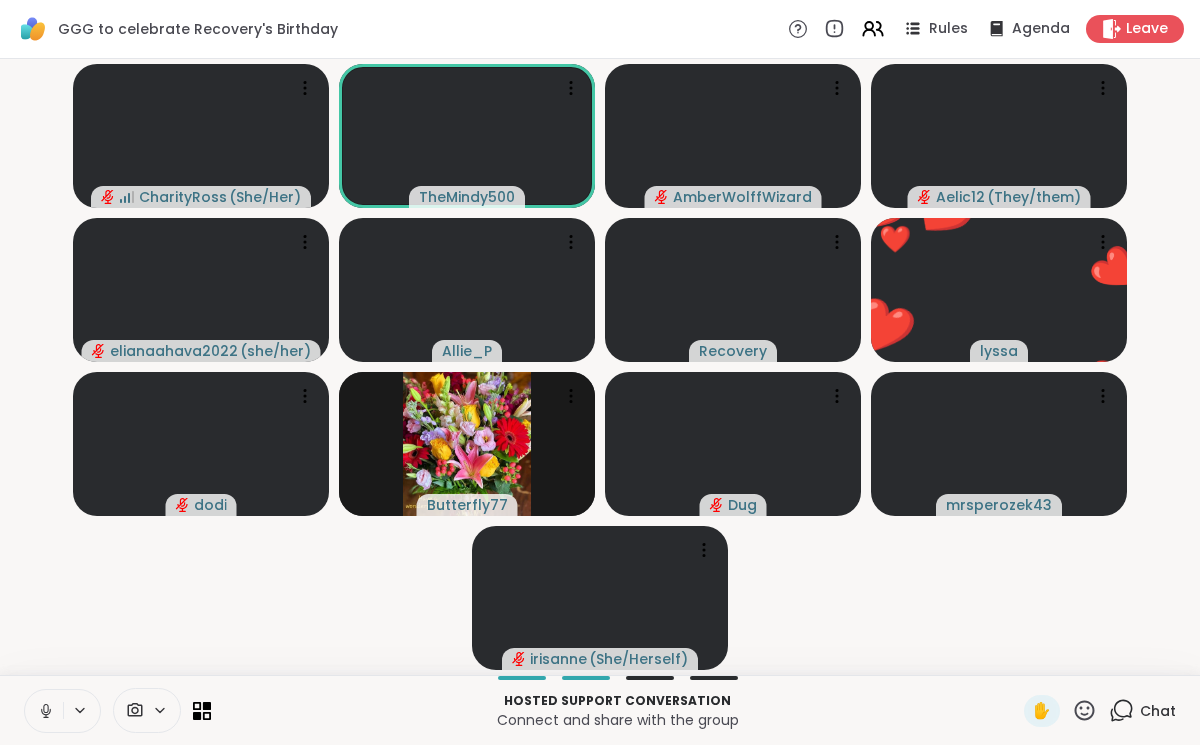 click at bounding box center [44, 711] 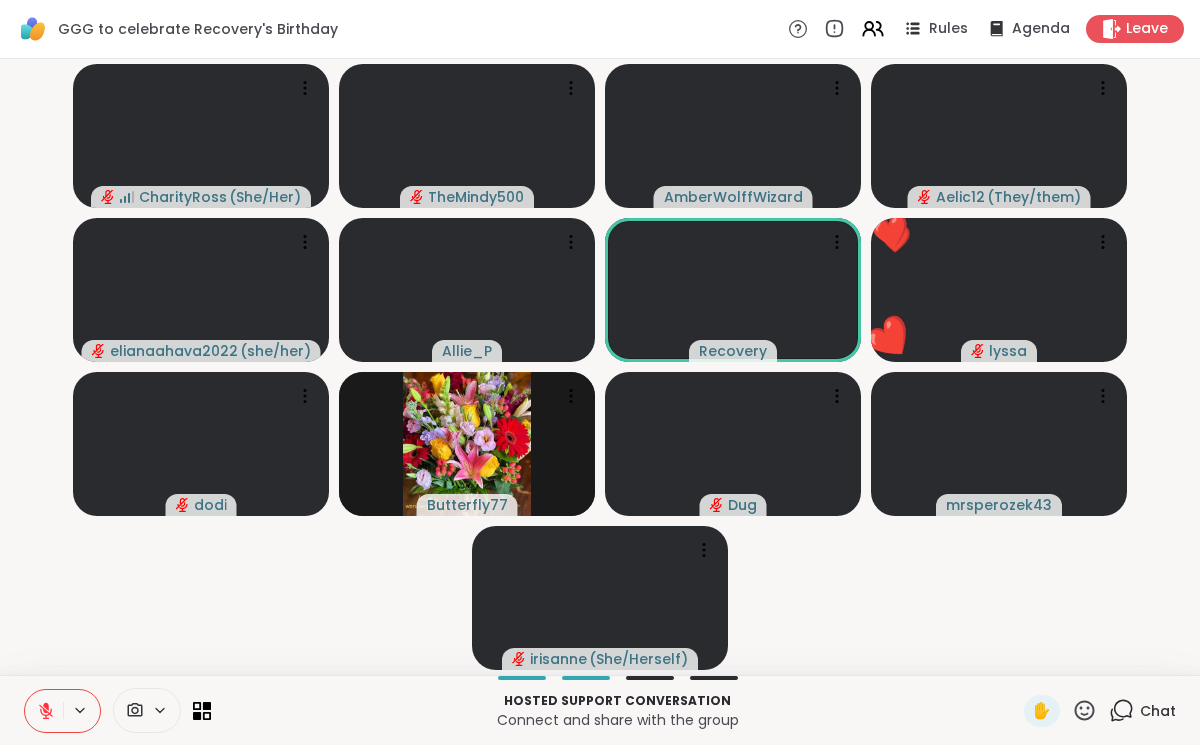 click 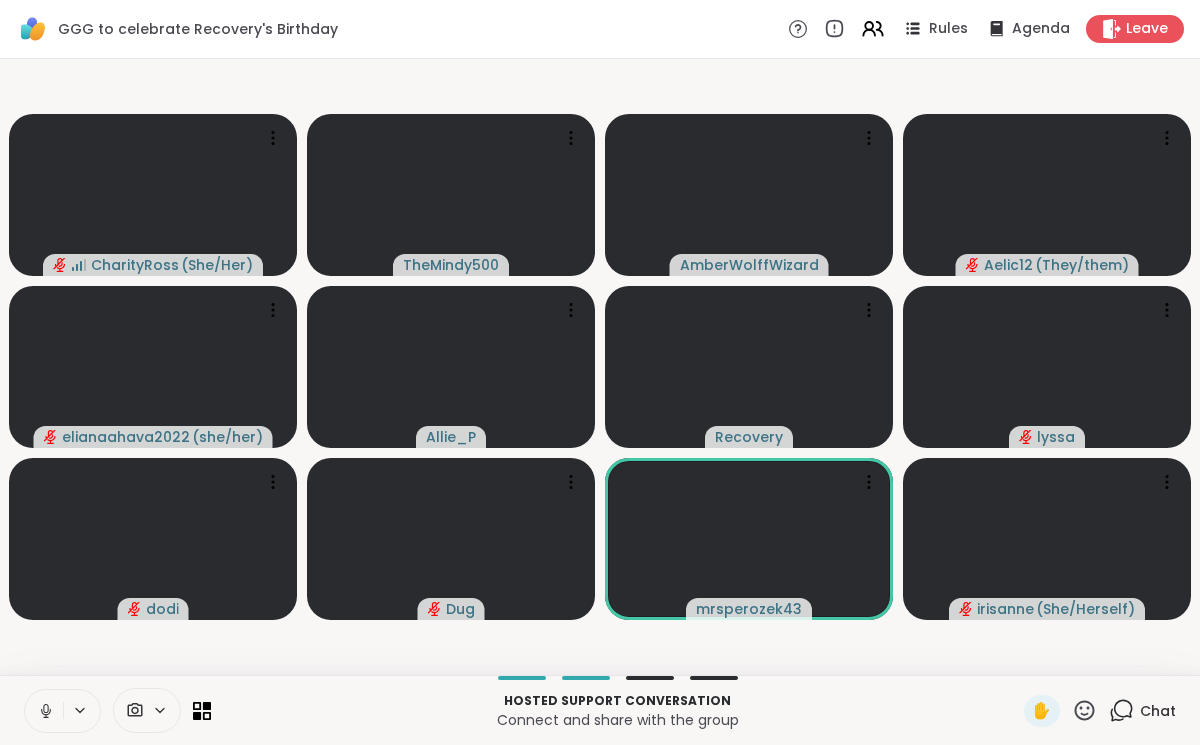 click 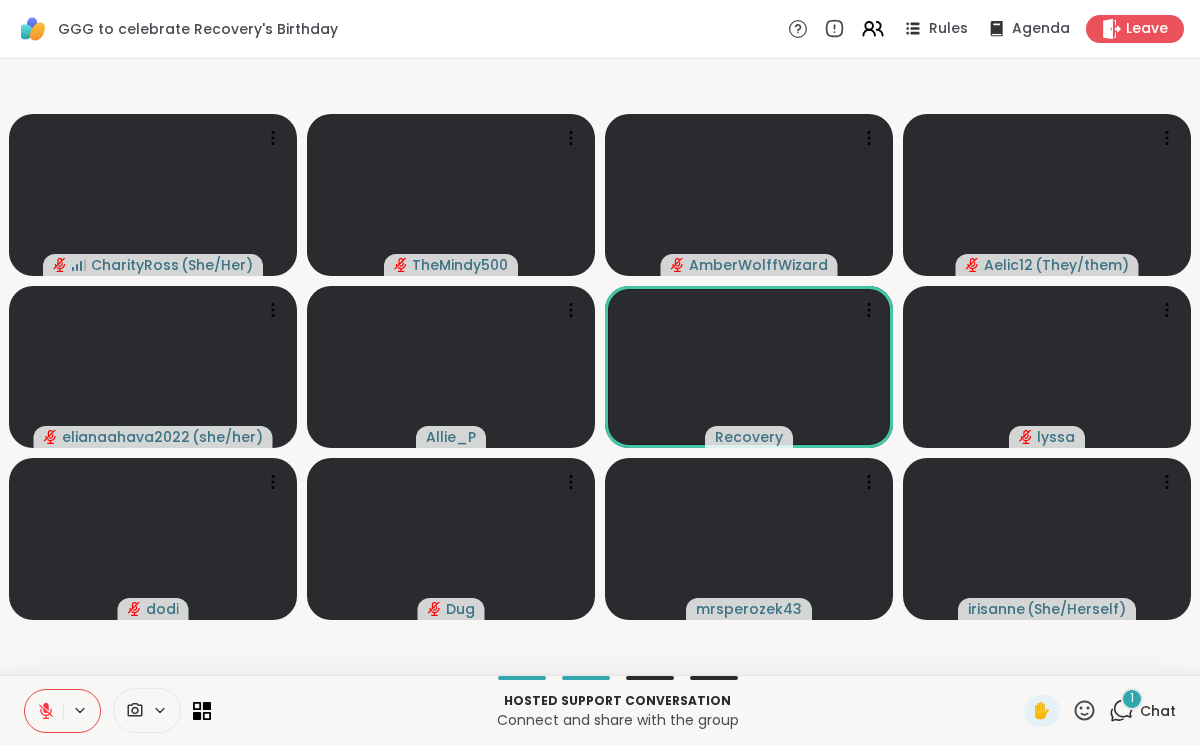 click 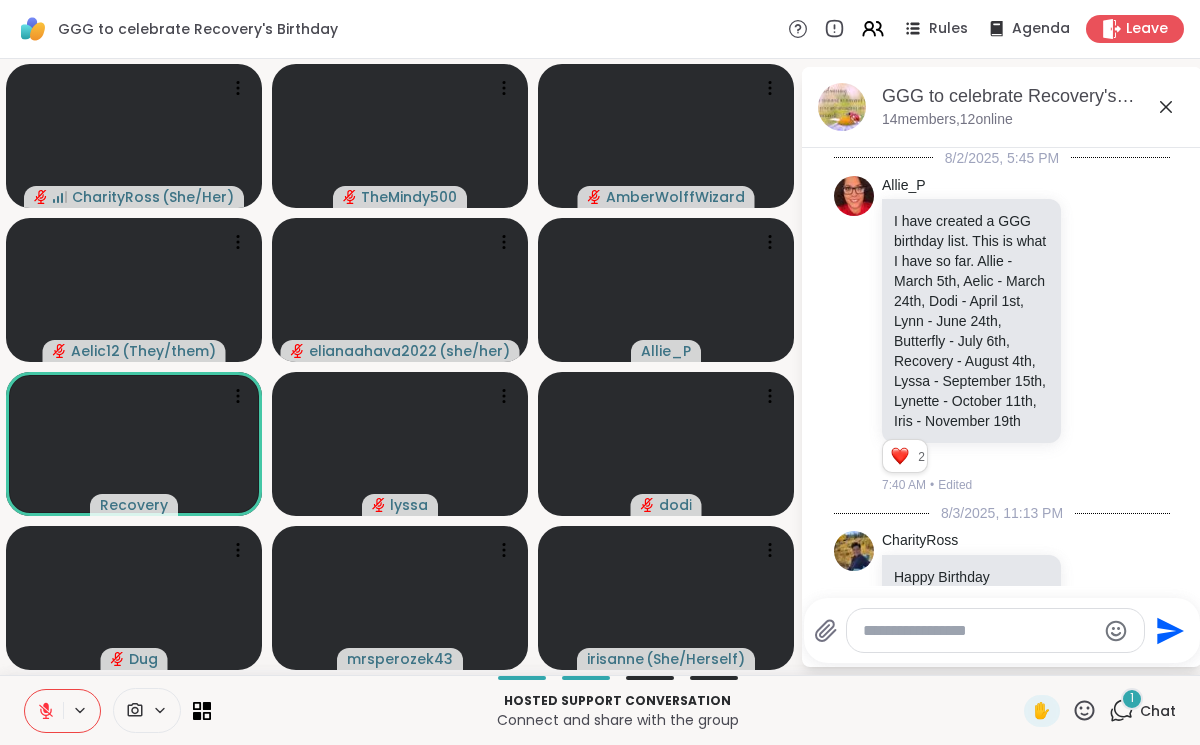 scroll, scrollTop: 3505, scrollLeft: 0, axis: vertical 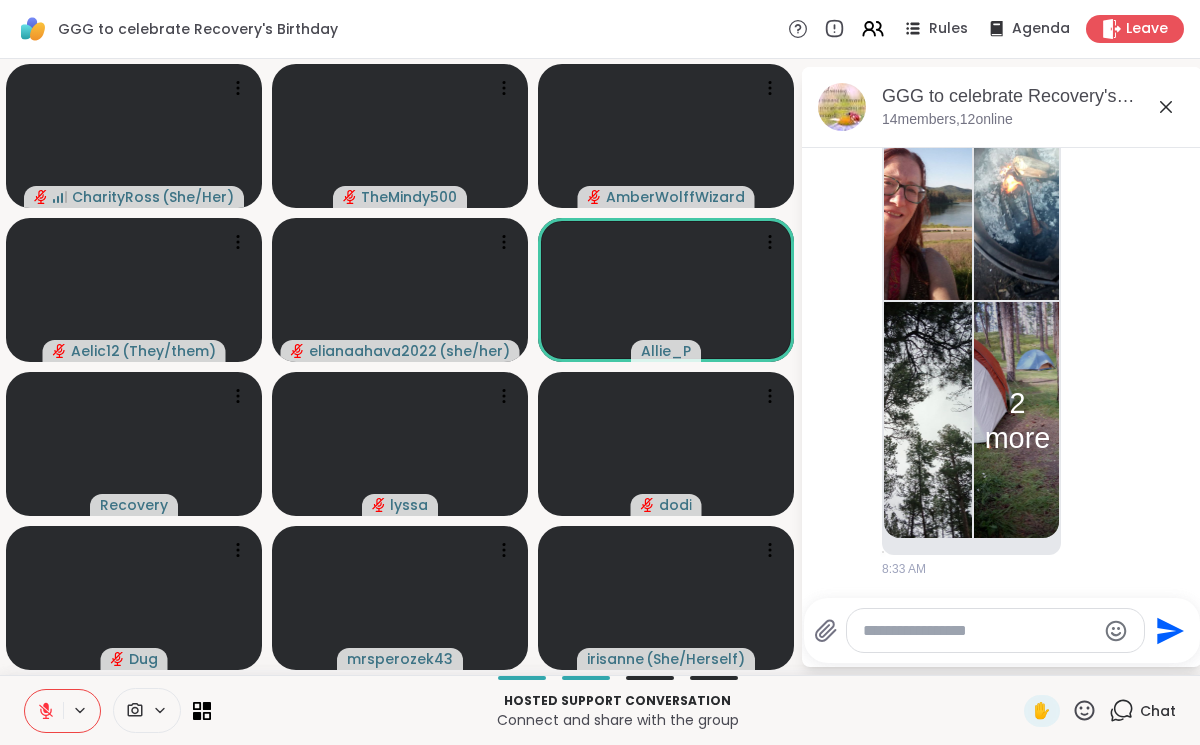 click 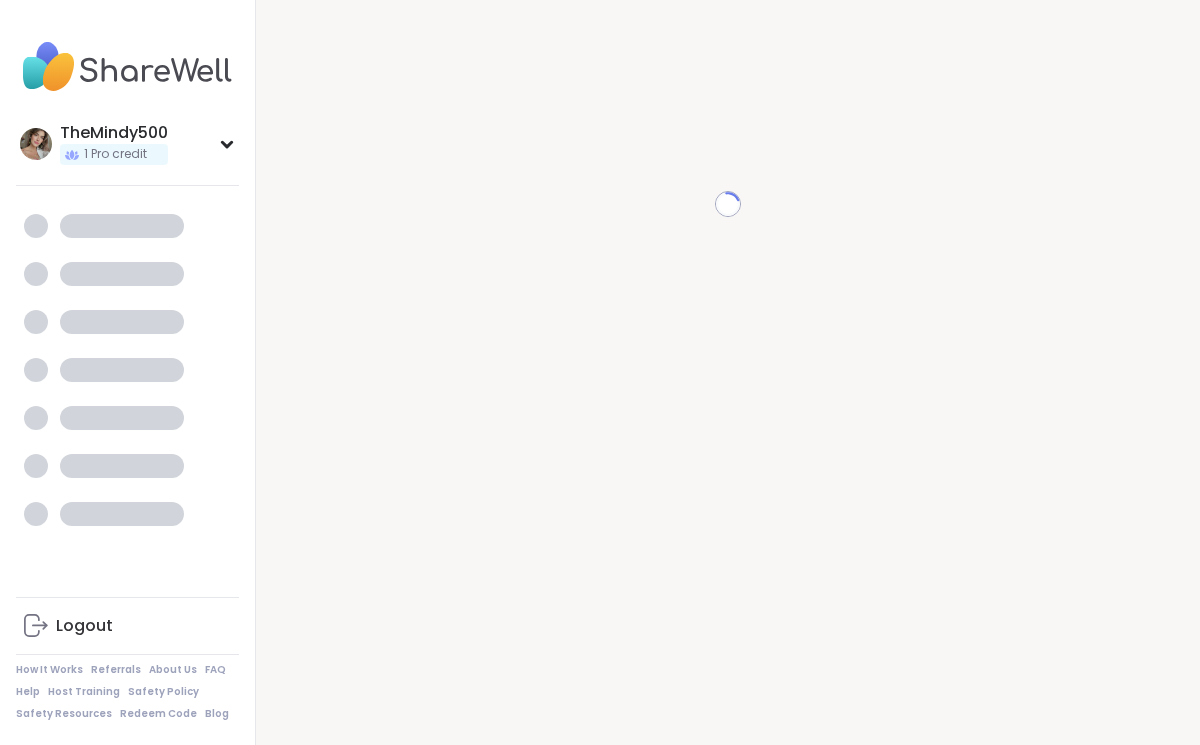 scroll, scrollTop: 0, scrollLeft: 0, axis: both 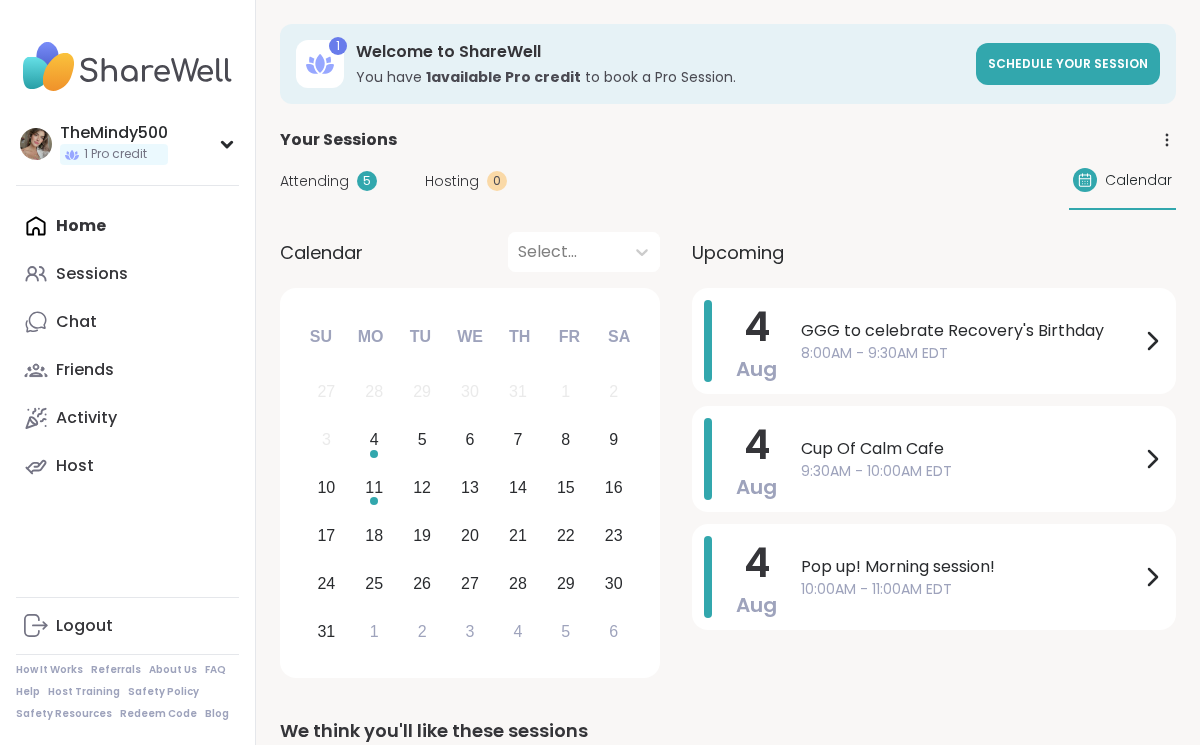click on "5" at bounding box center (367, 181) 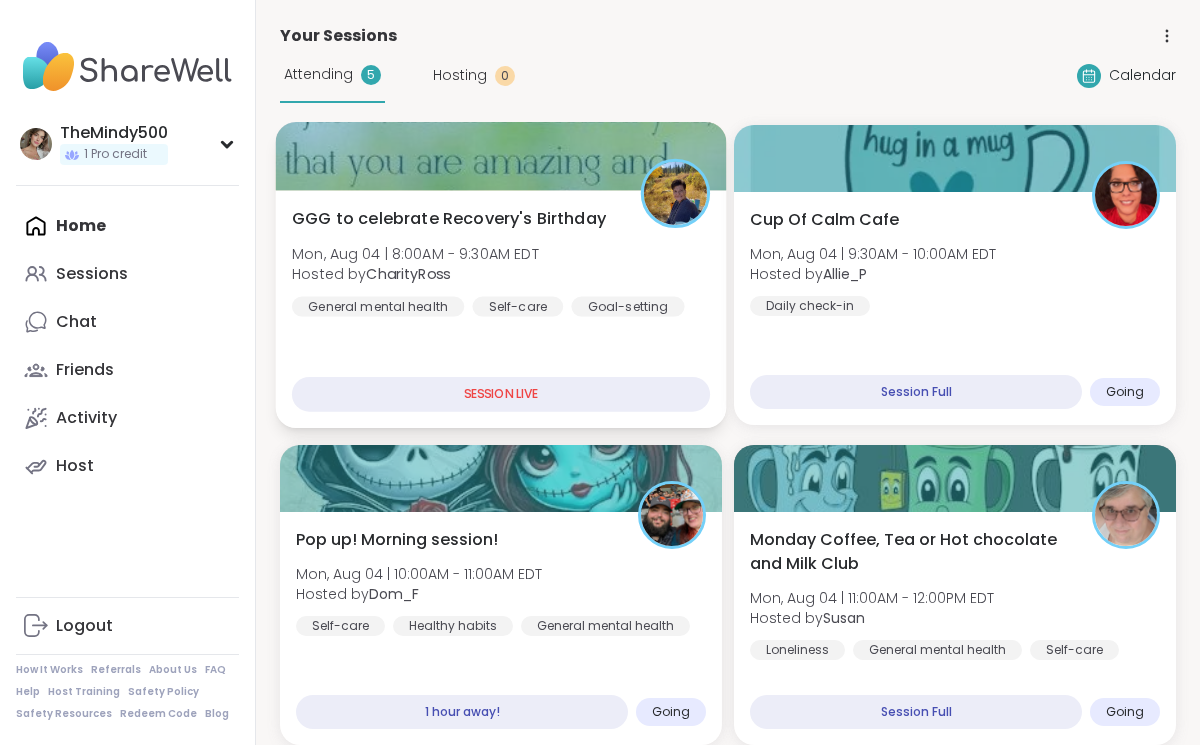 scroll, scrollTop: 104, scrollLeft: 0, axis: vertical 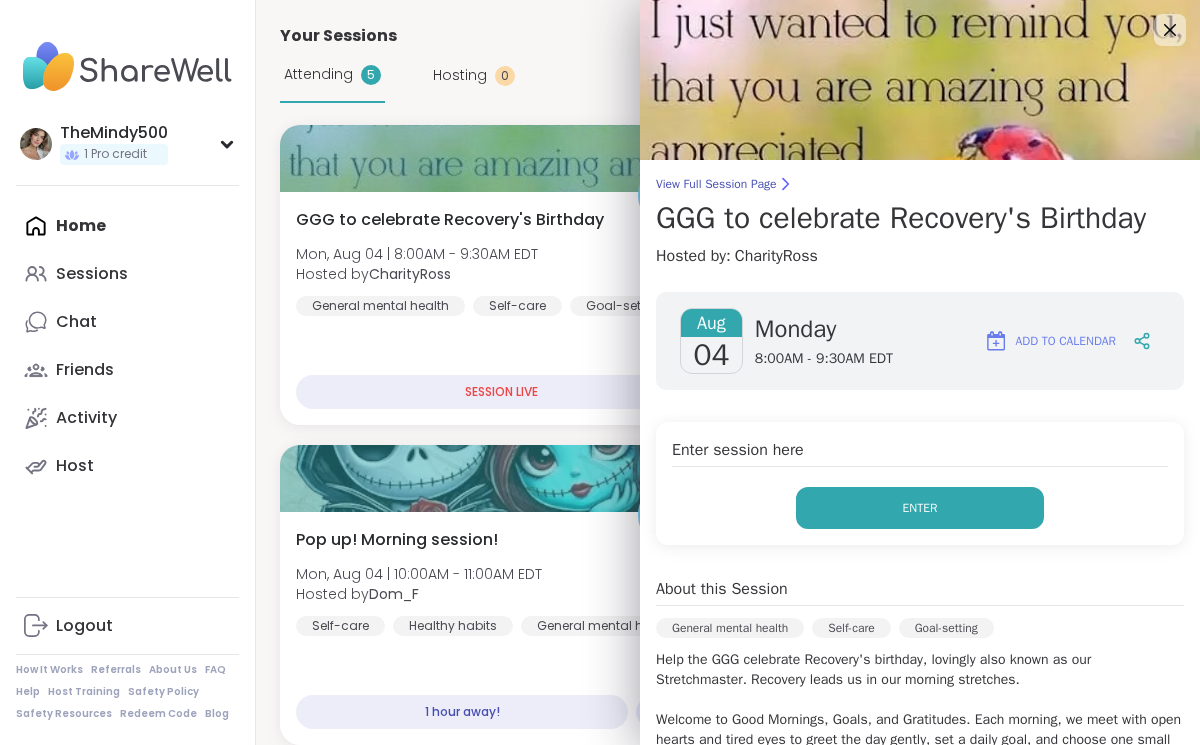 click on "Enter" at bounding box center (920, 508) 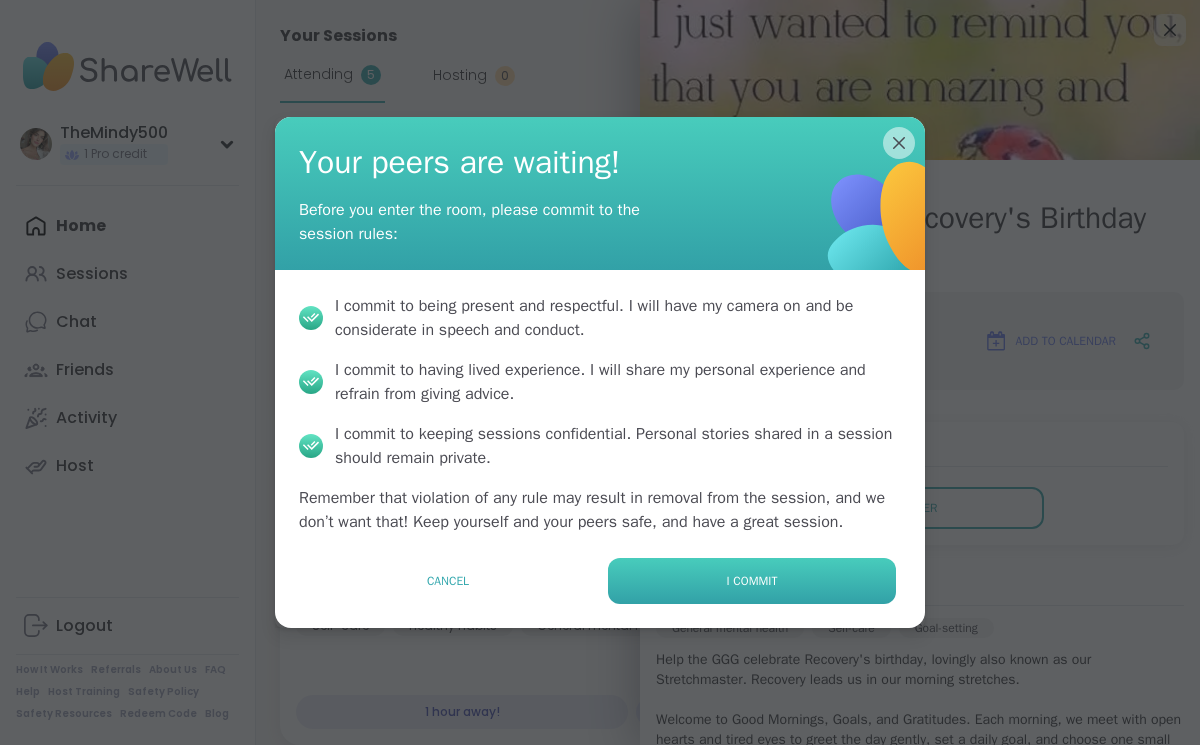 click on "I commit" at bounding box center (752, 581) 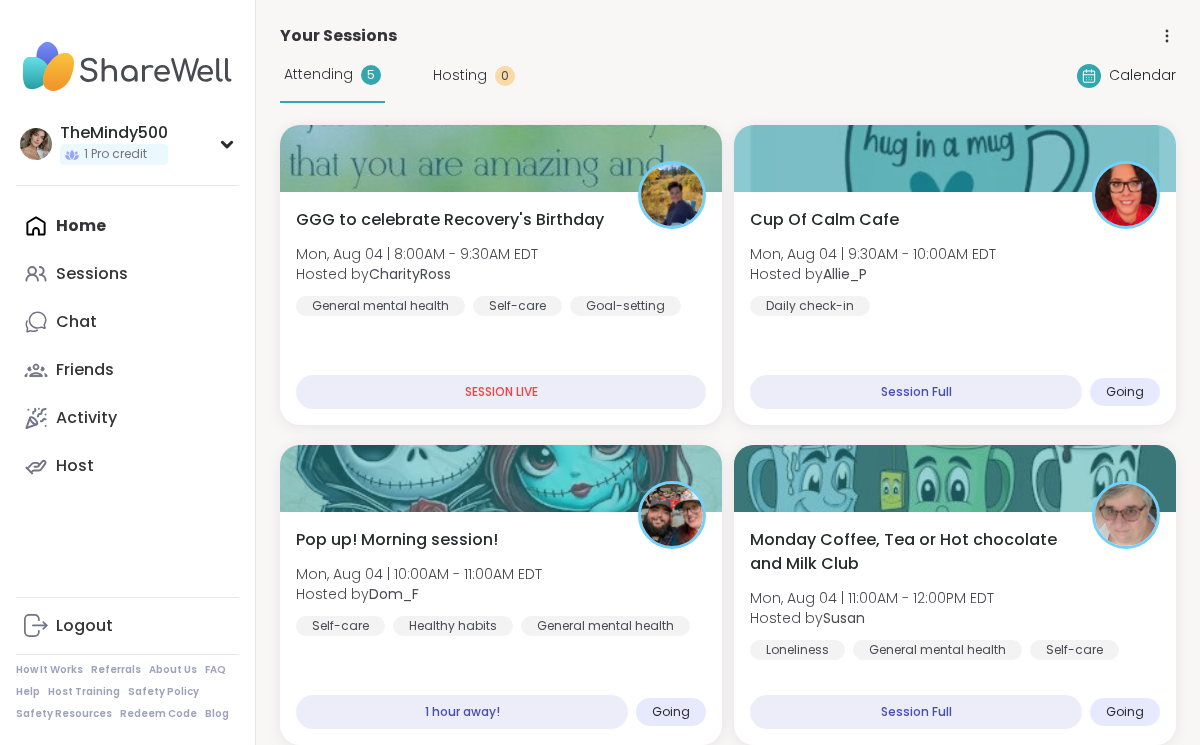 scroll, scrollTop: 0, scrollLeft: 0, axis: both 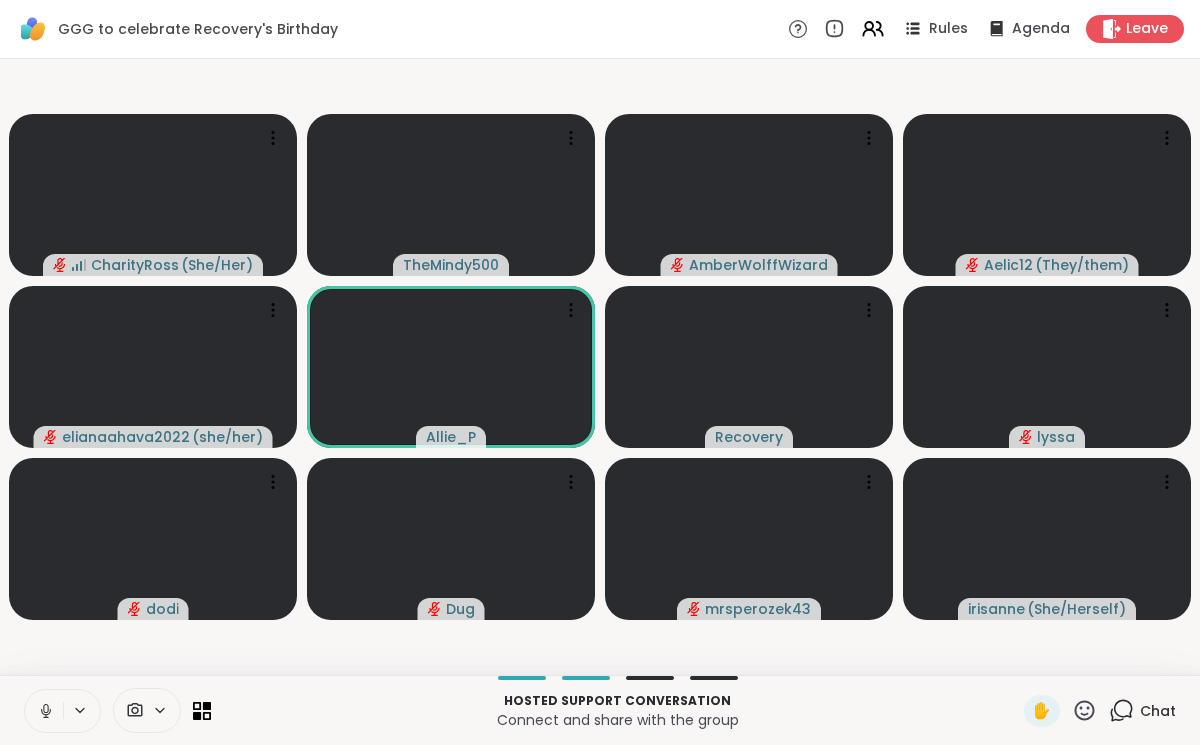 click 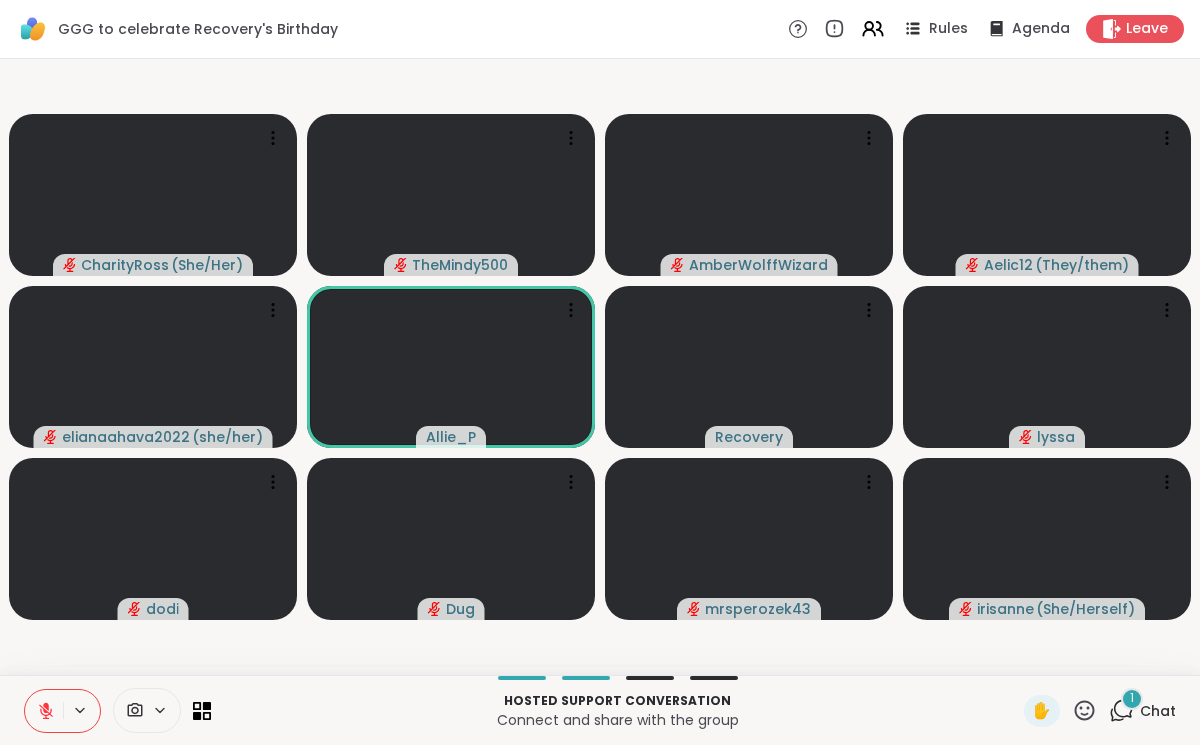 click 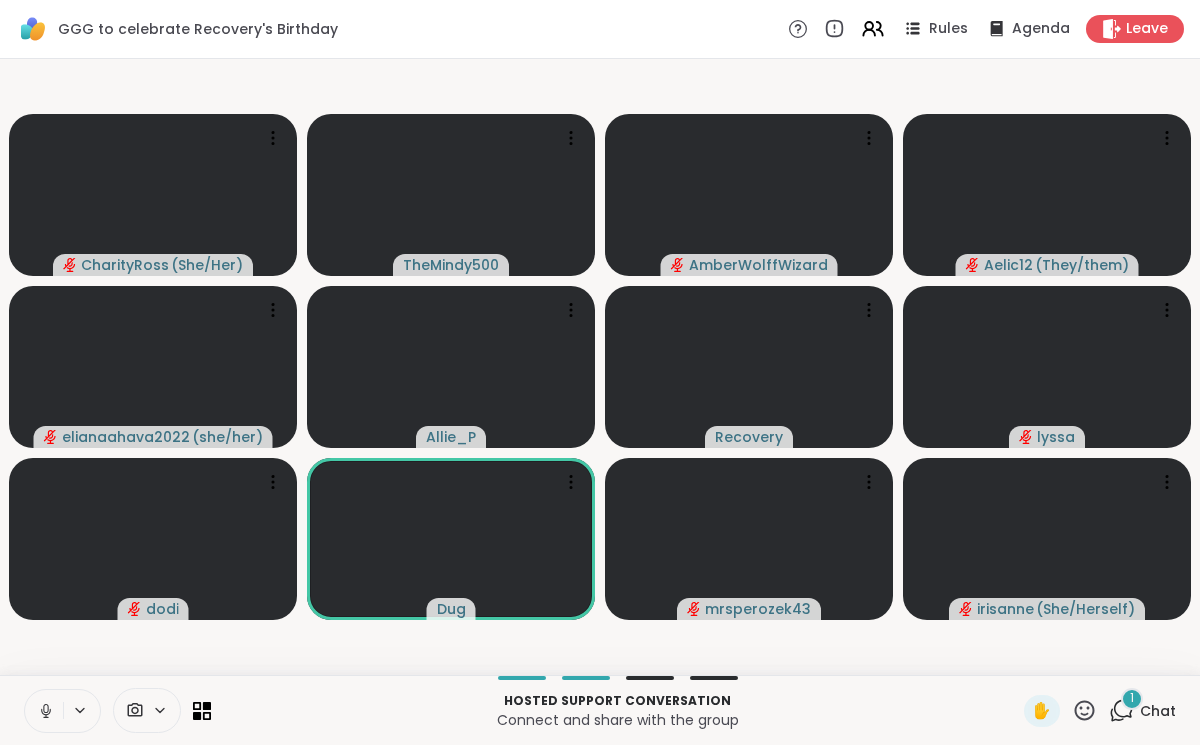 click 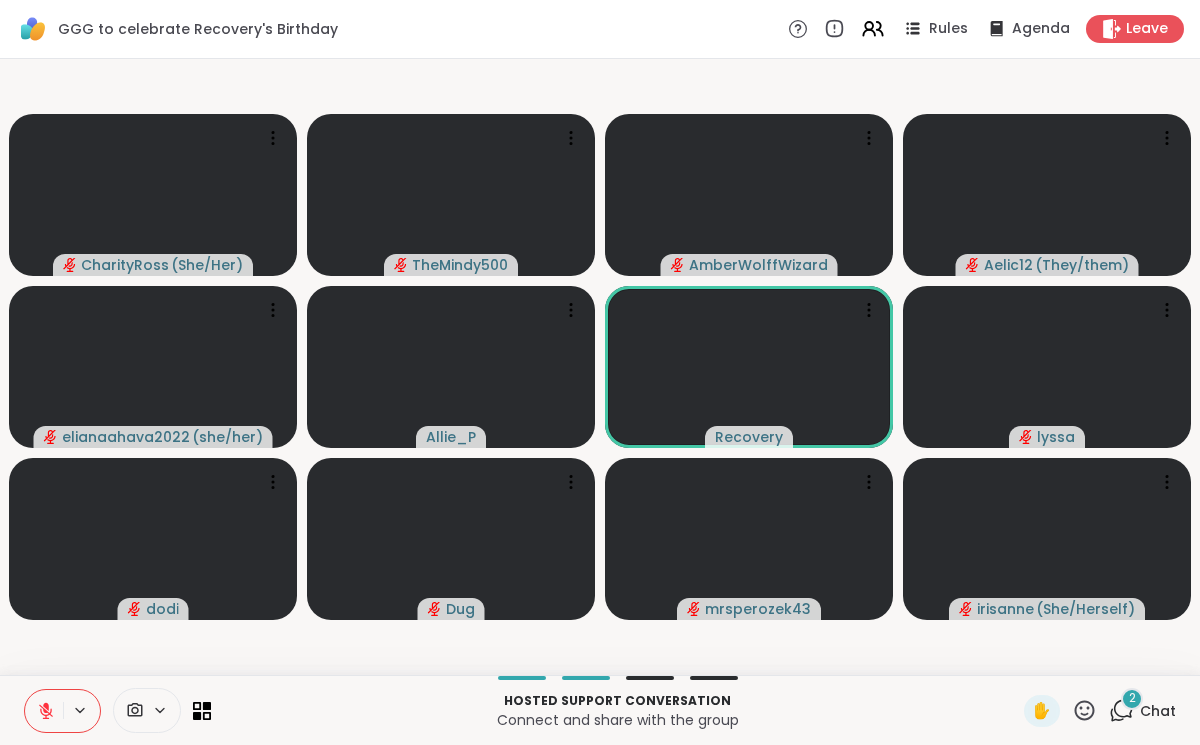 click 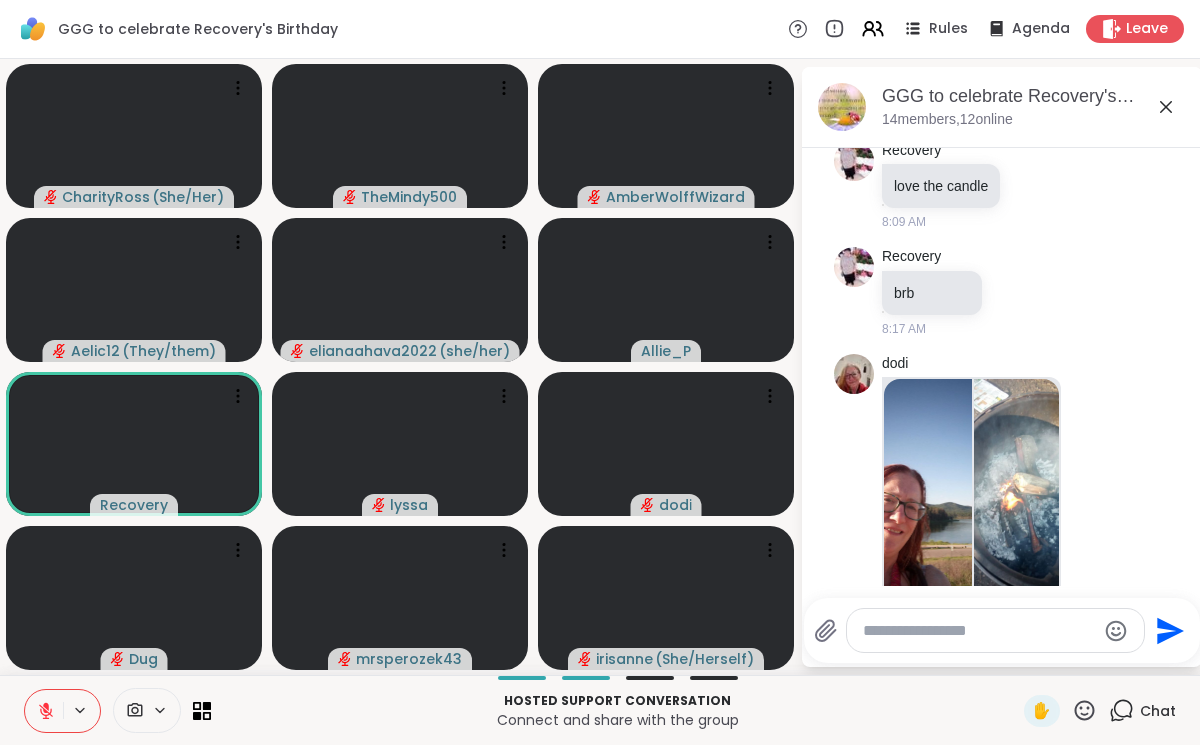 scroll, scrollTop: 3062, scrollLeft: 0, axis: vertical 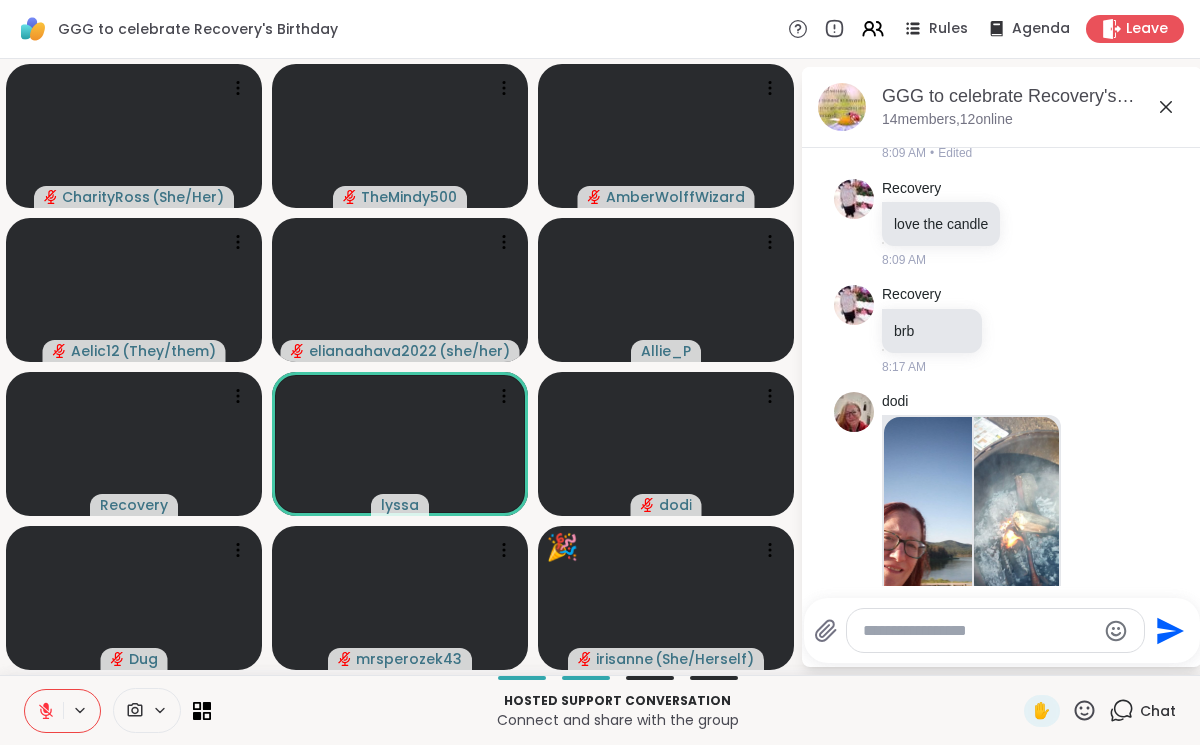 click 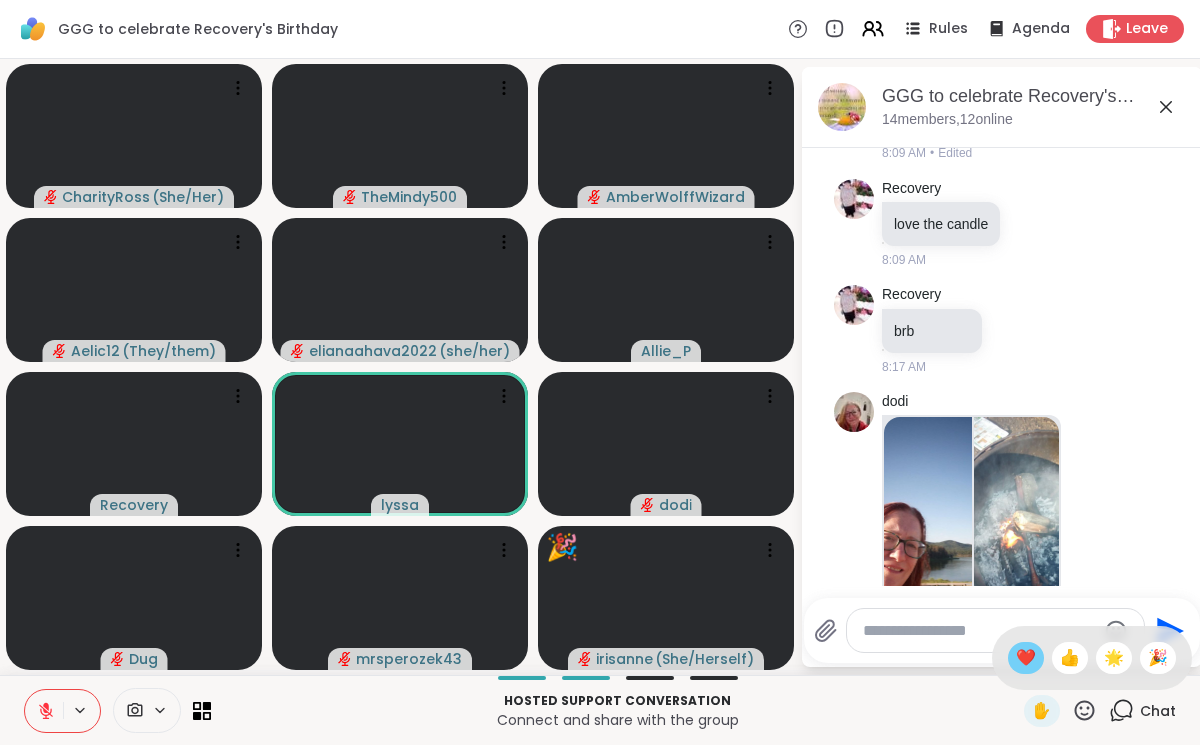 click on "❤️" at bounding box center (1026, 658) 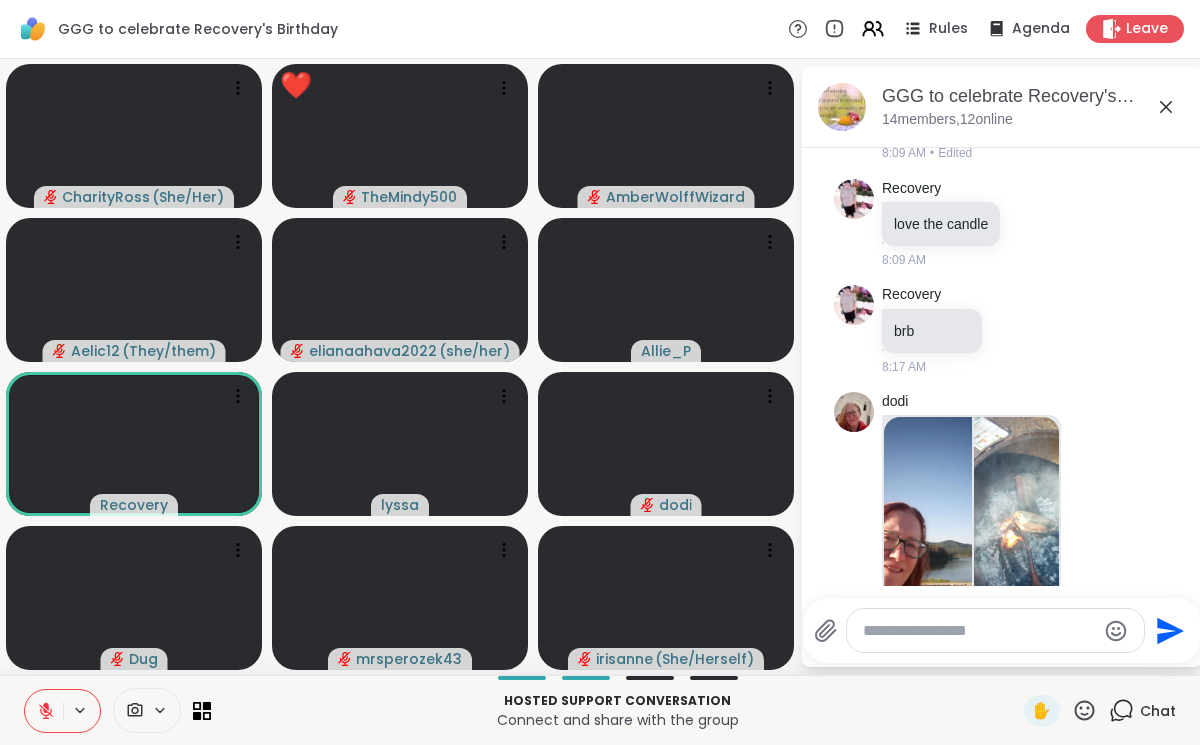 click 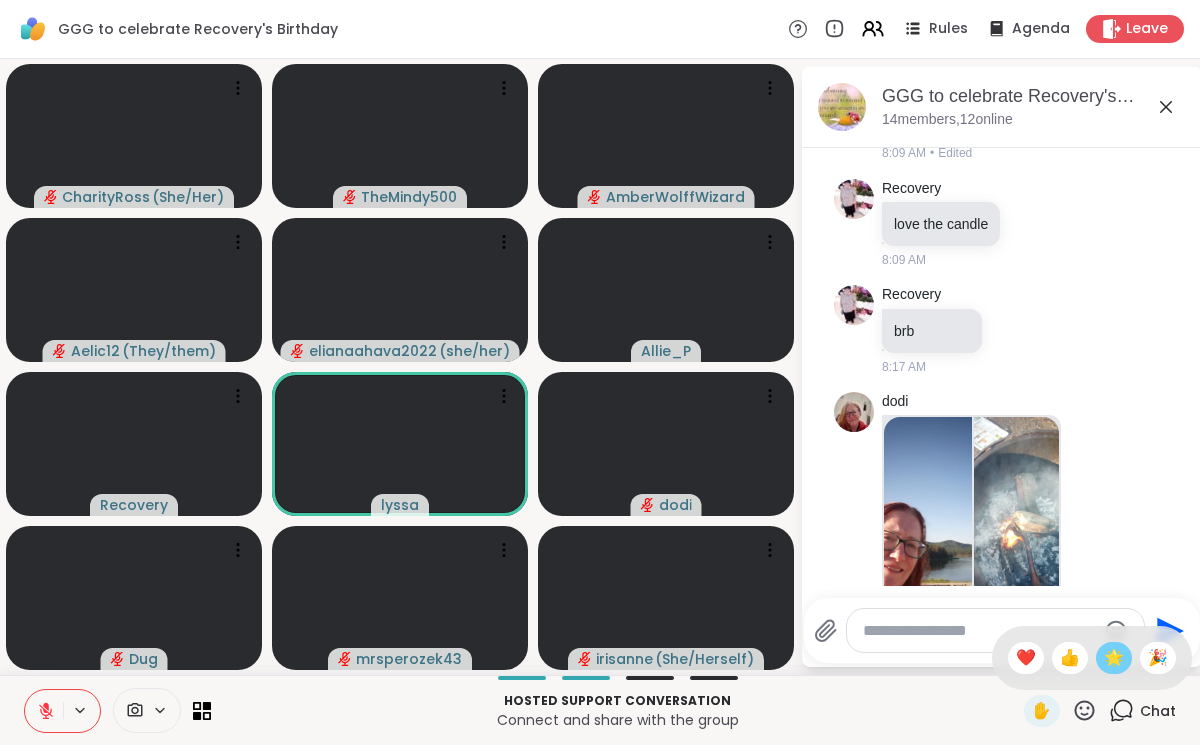 click on "🌟" at bounding box center [1114, 658] 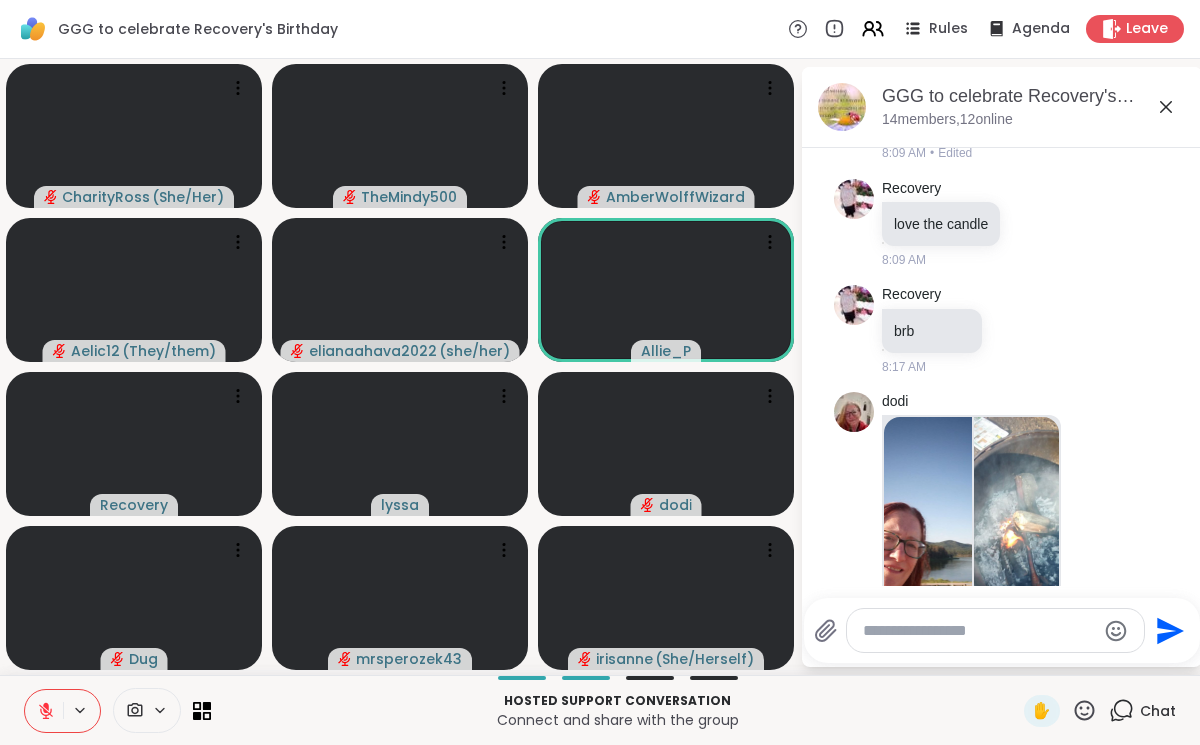 click 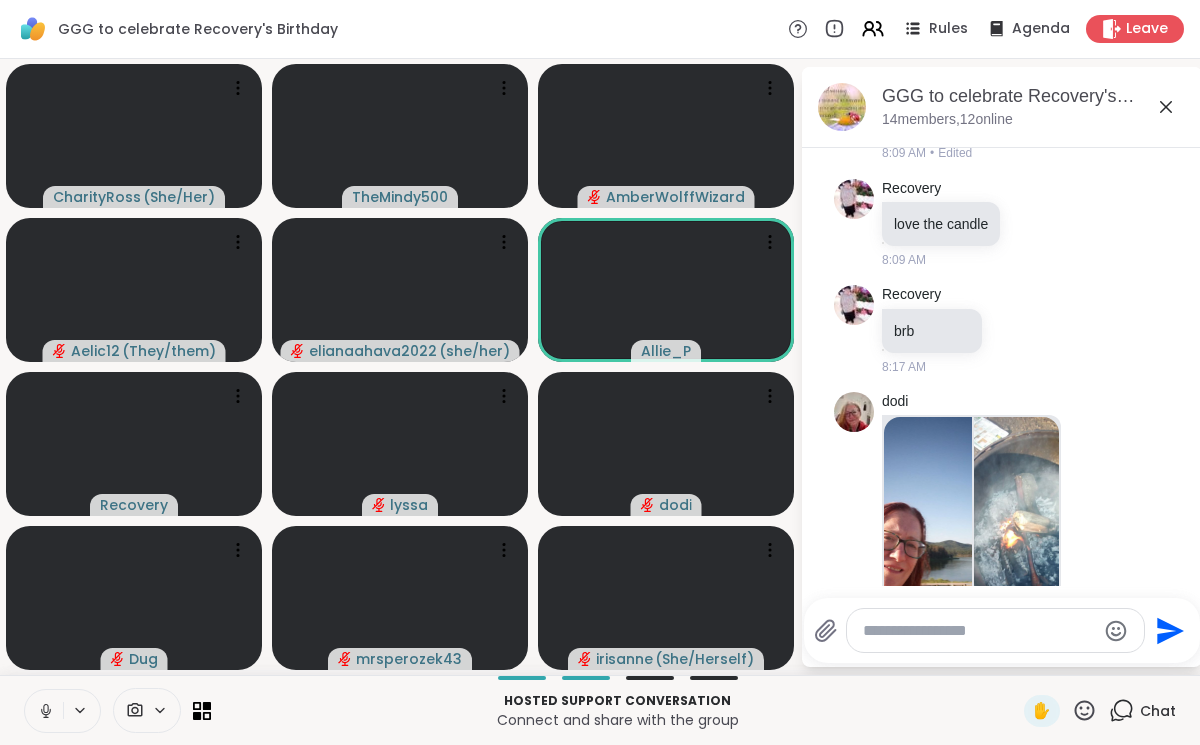 click 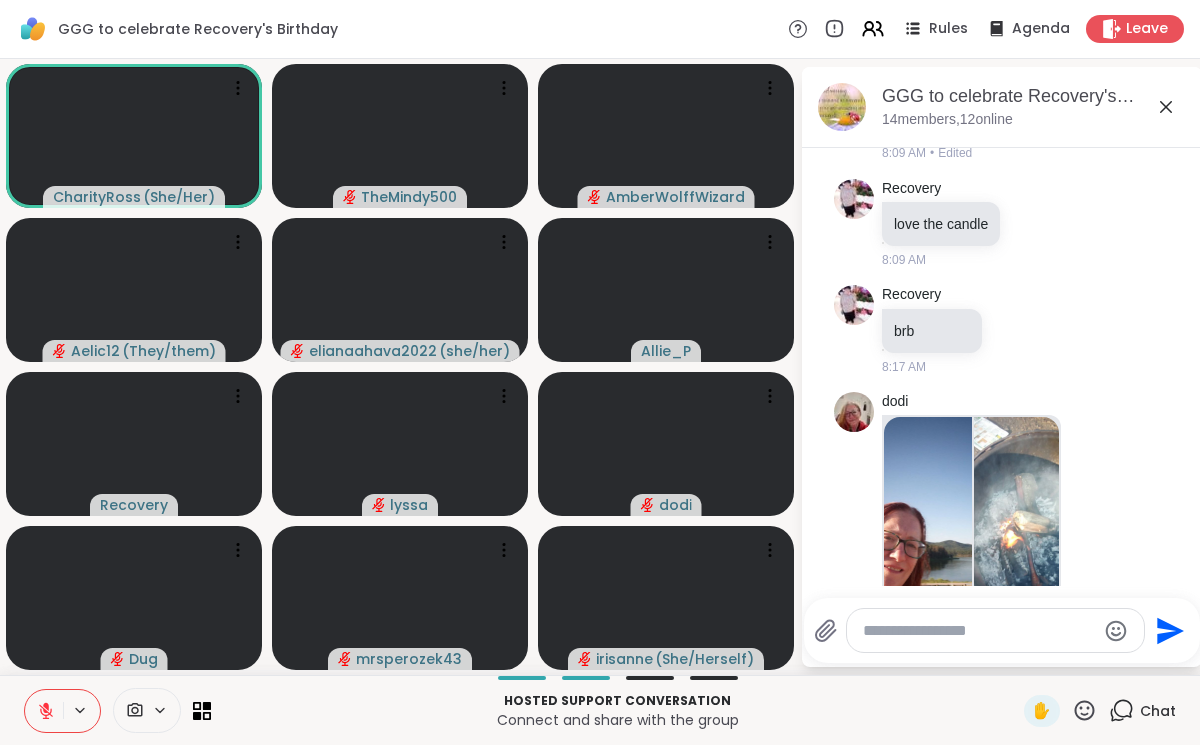click 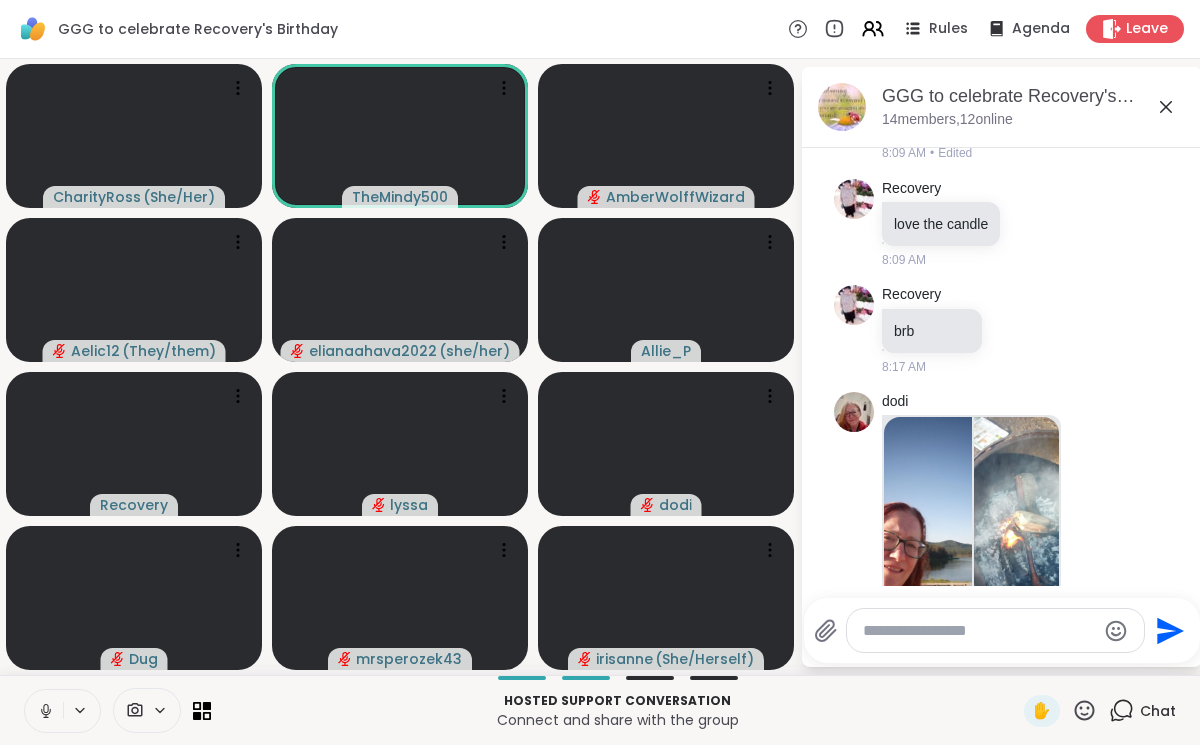 click 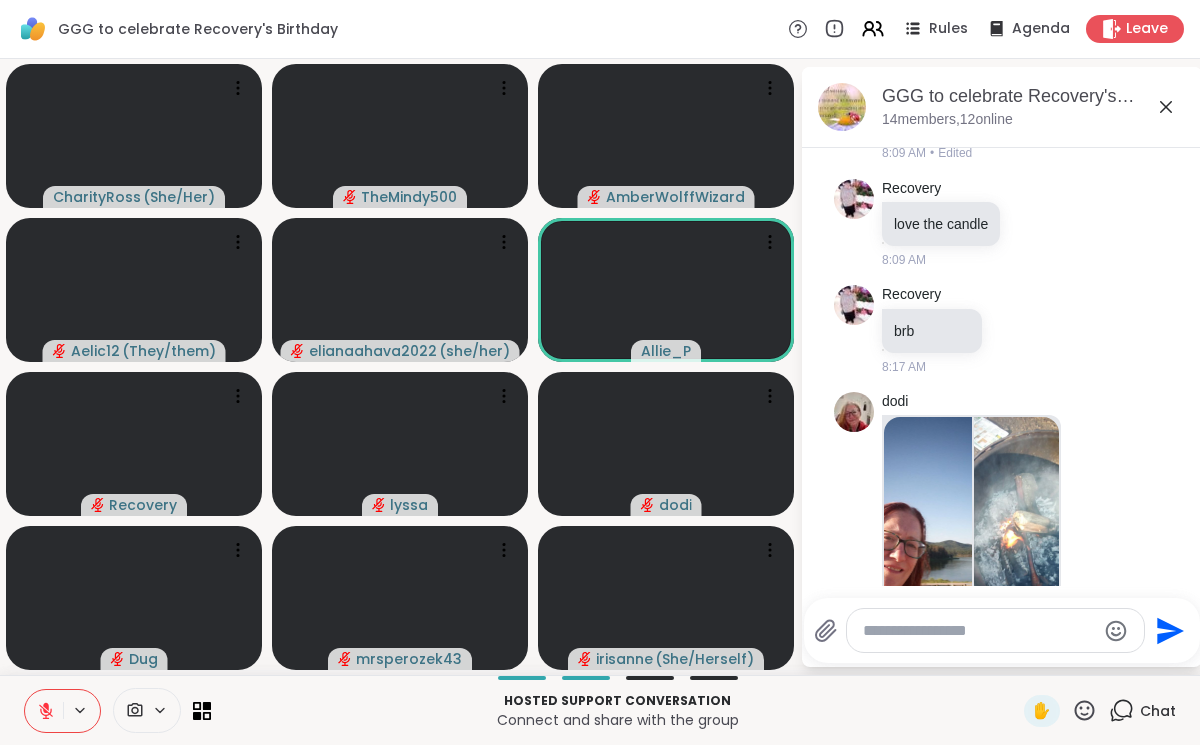 click 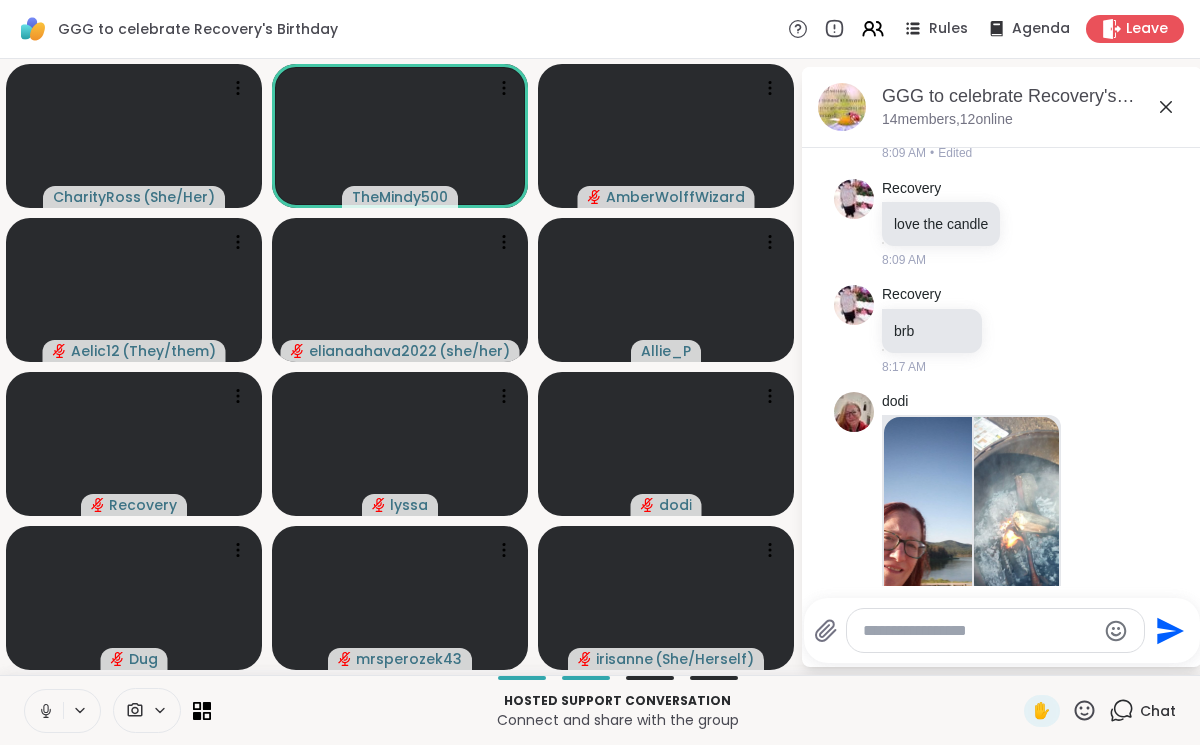 click 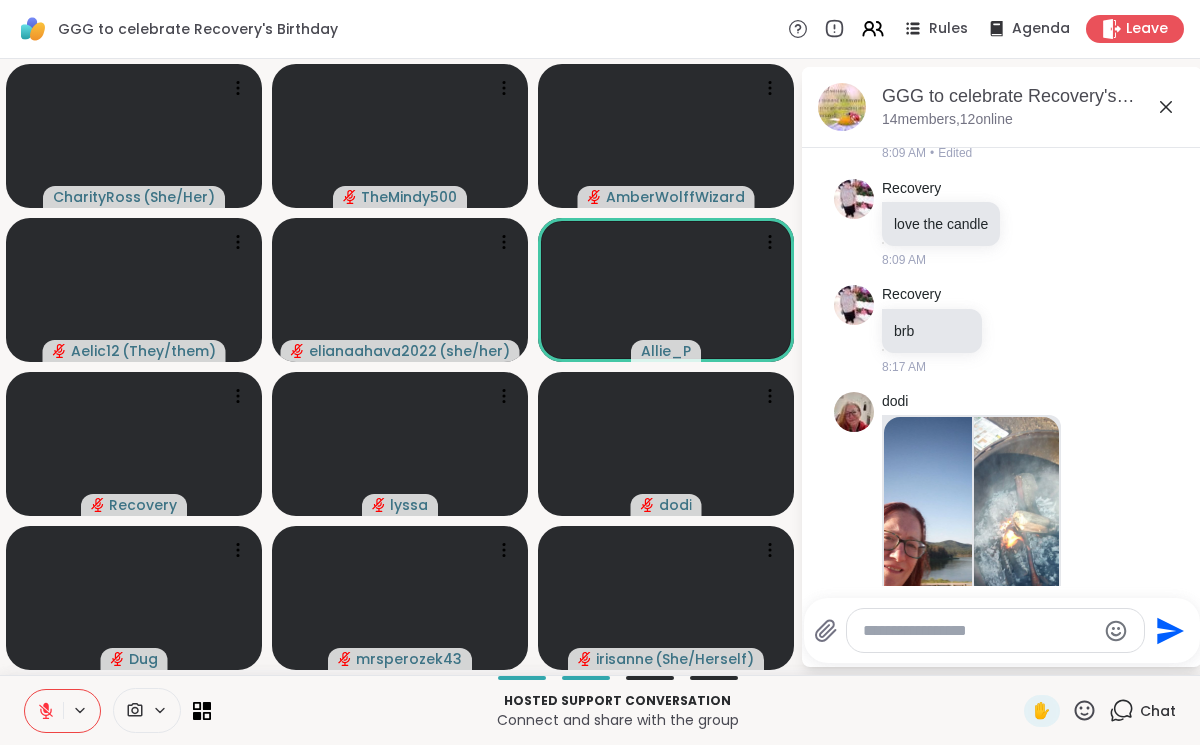 click at bounding box center (44, 711) 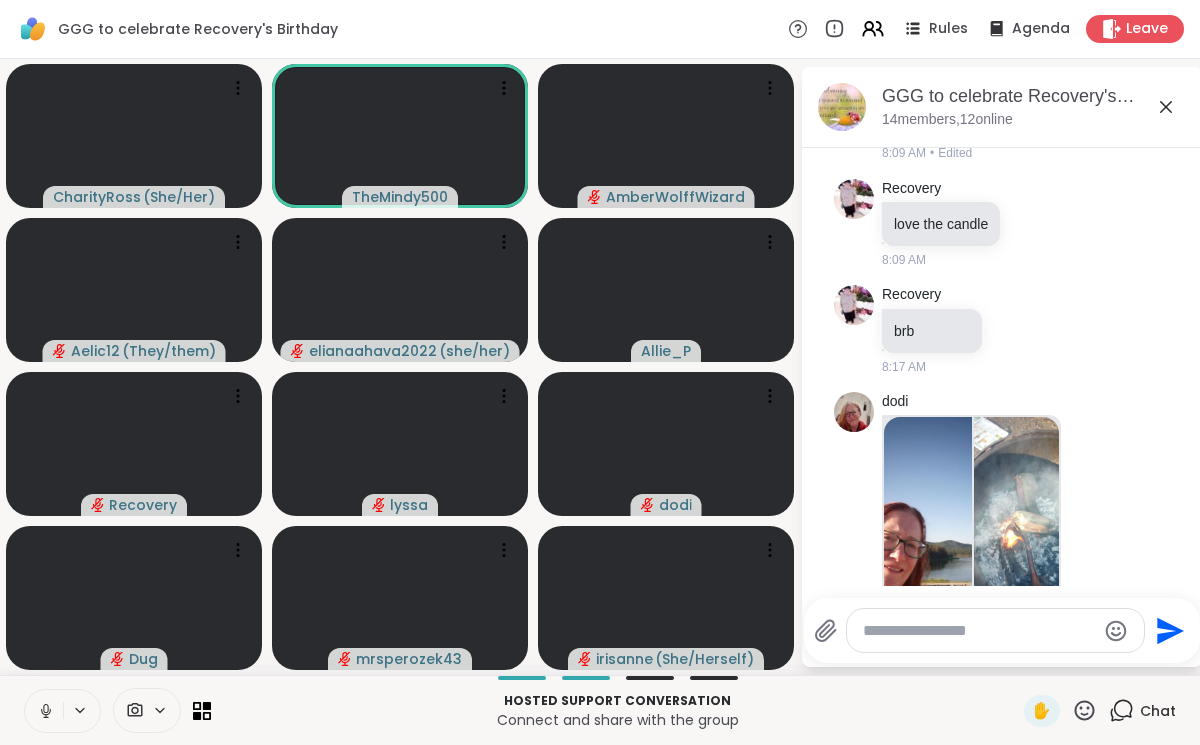 click at bounding box center (44, 711) 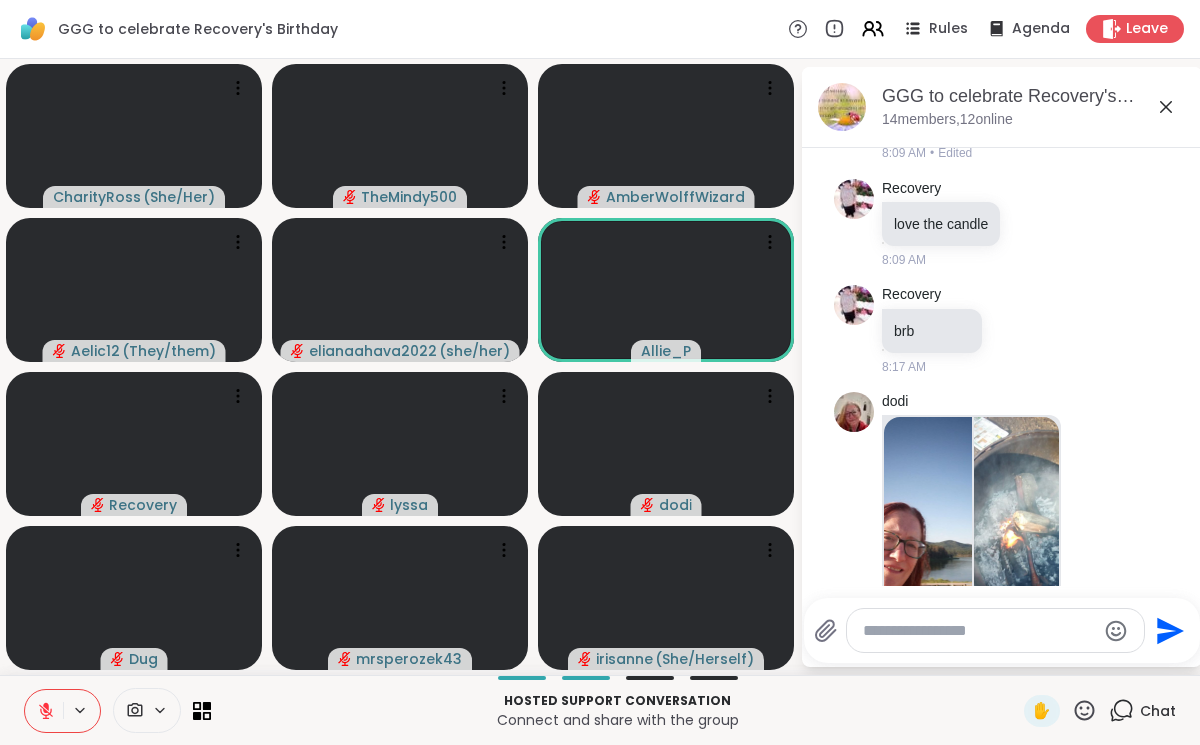 click 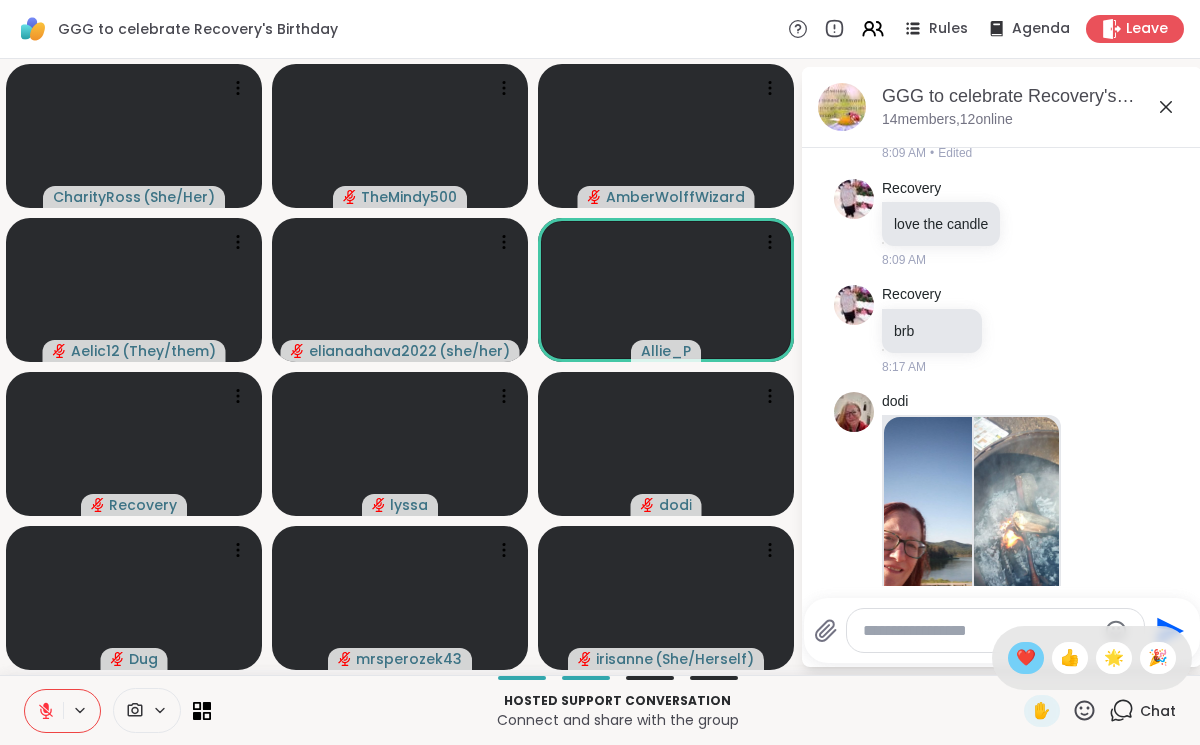 click on "❤️" at bounding box center (1026, 658) 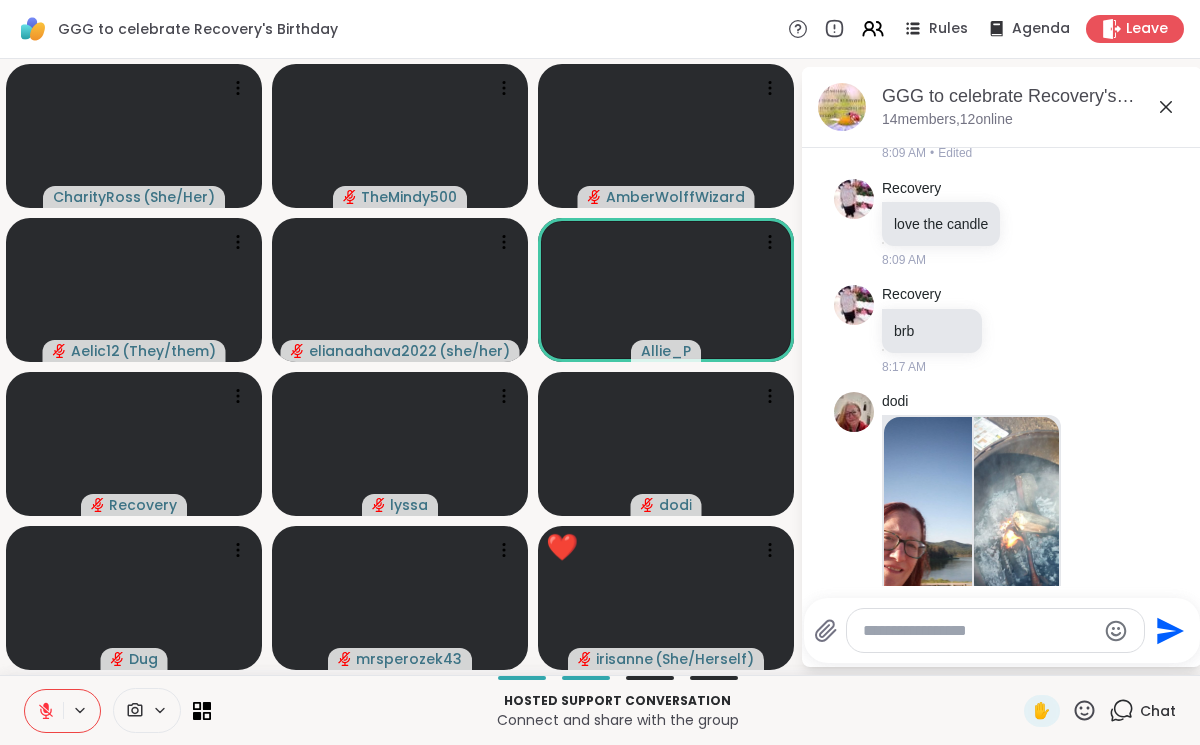 click 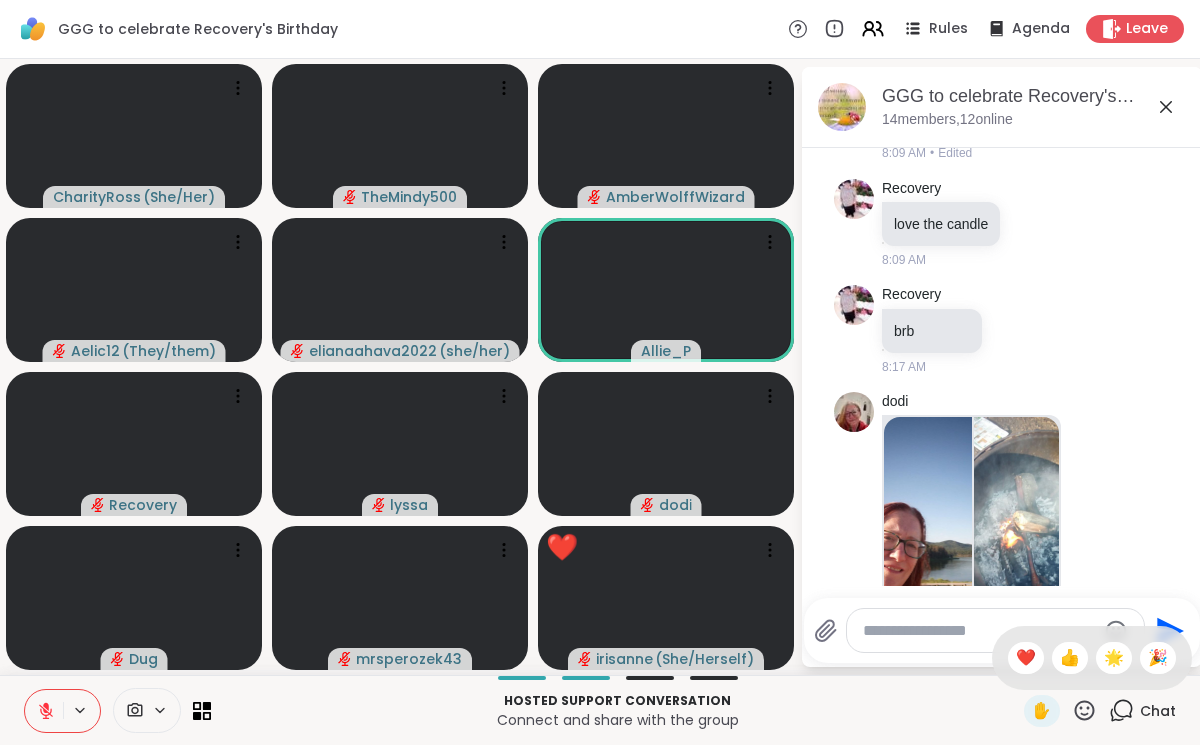 click on "❤️" at bounding box center (1026, 658) 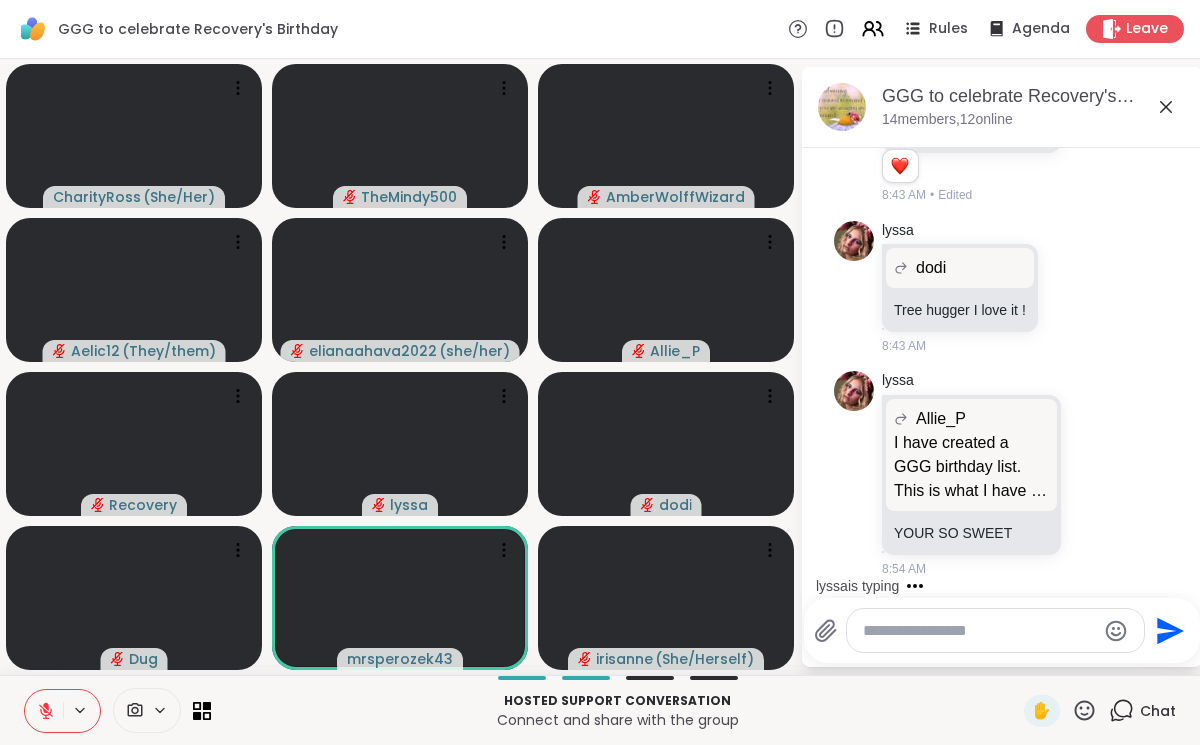 scroll, scrollTop: 4005, scrollLeft: 0, axis: vertical 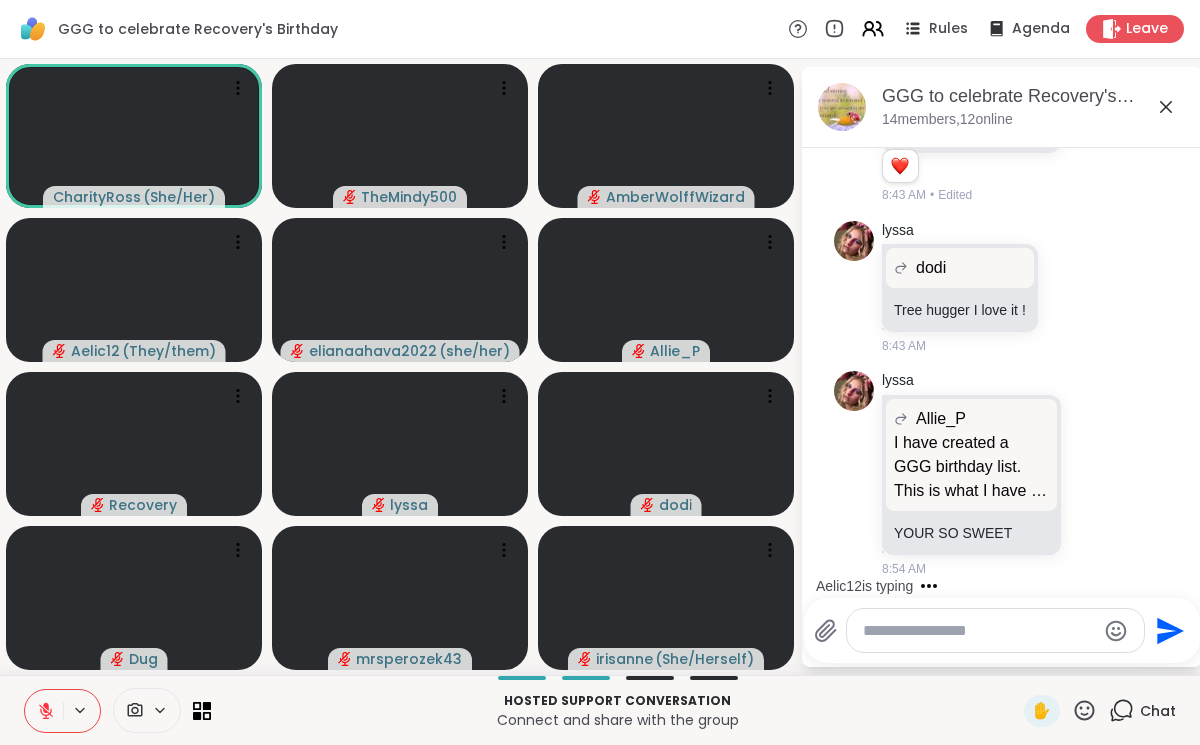 click at bounding box center [44, 711] 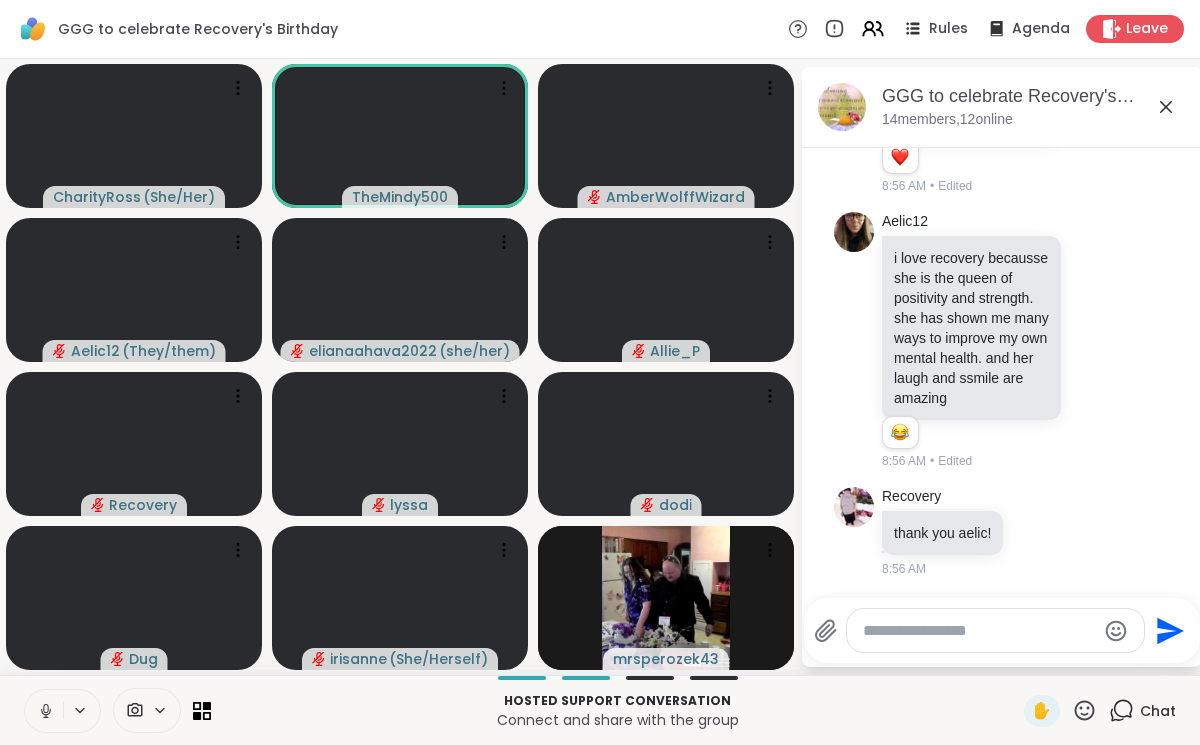 scroll, scrollTop: 4591, scrollLeft: 0, axis: vertical 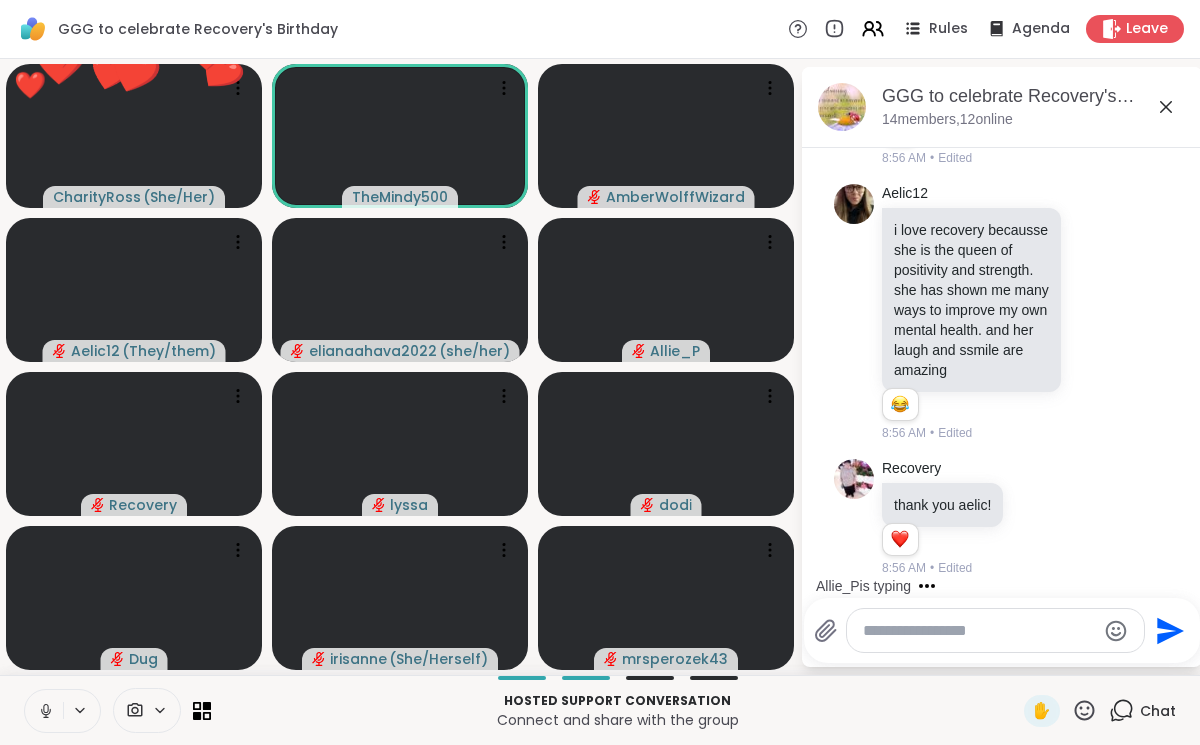 click at bounding box center [44, 711] 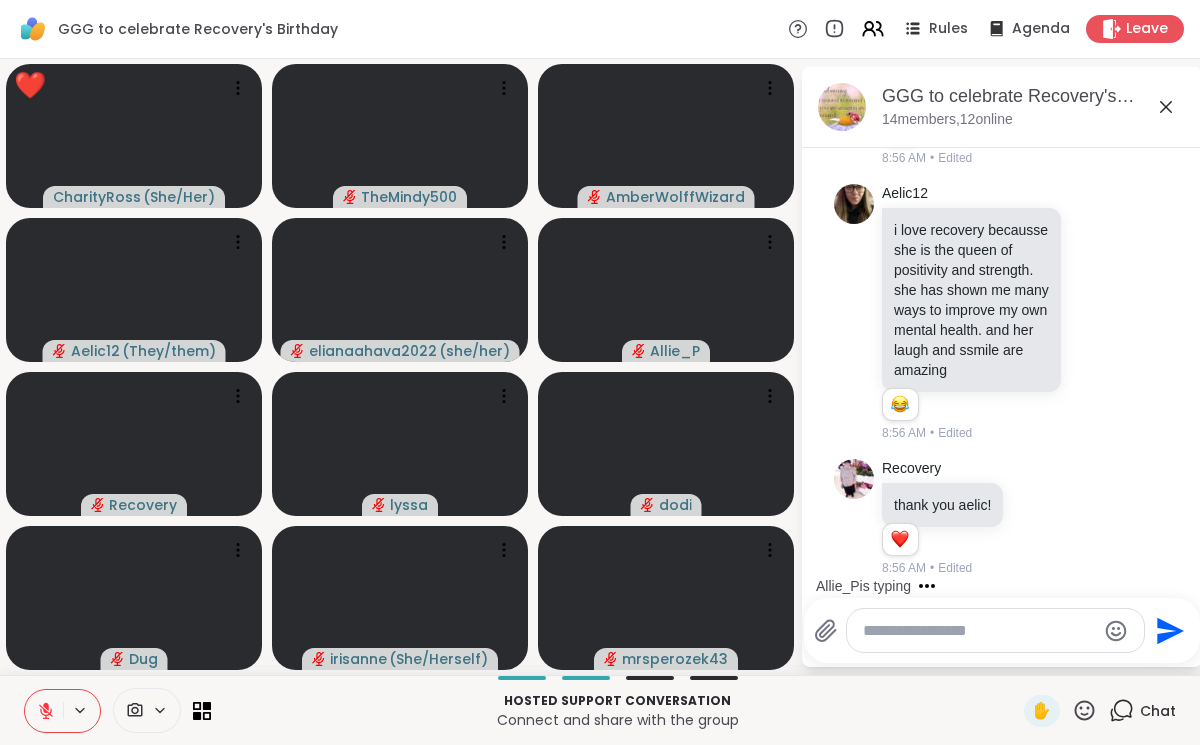 click 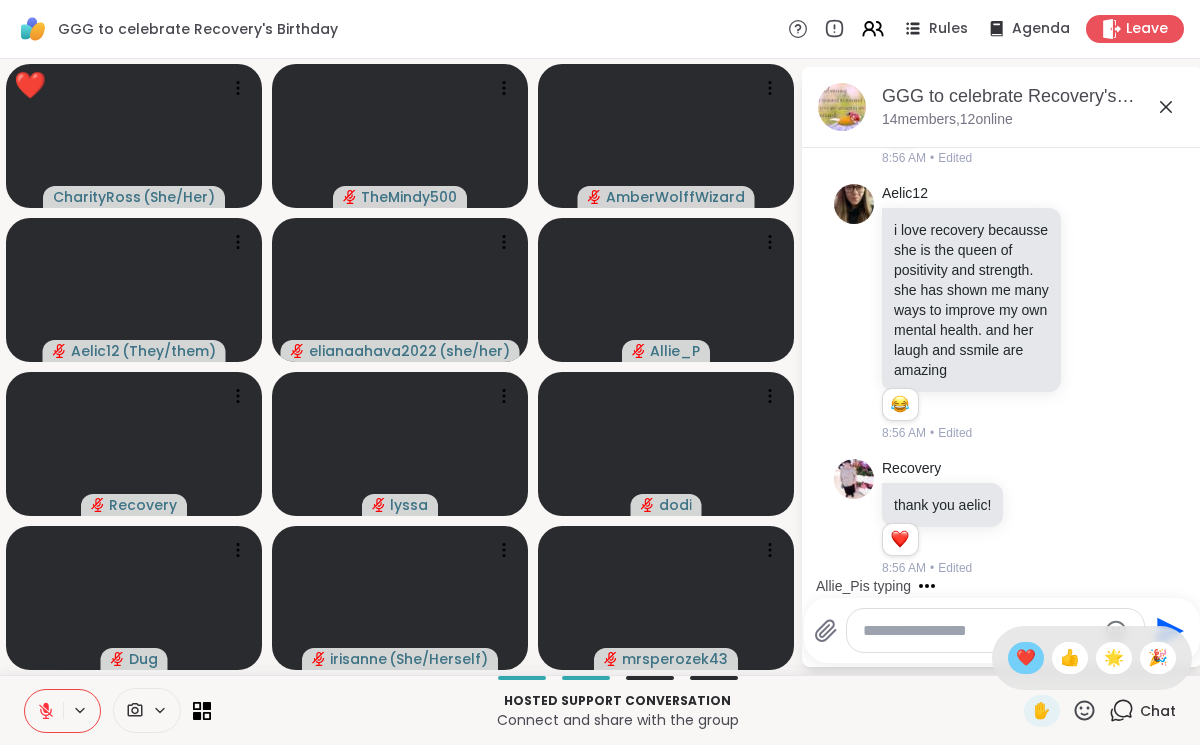 click on "❤️" at bounding box center (1026, 658) 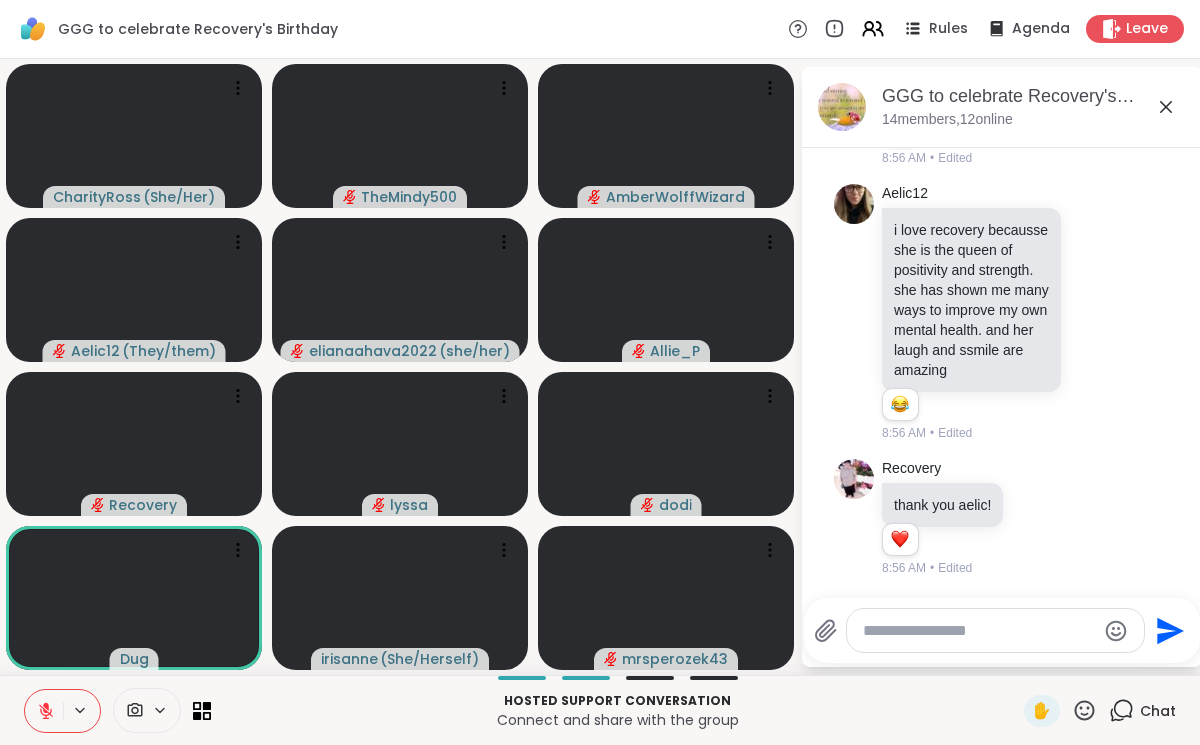 scroll, scrollTop: 4938, scrollLeft: 0, axis: vertical 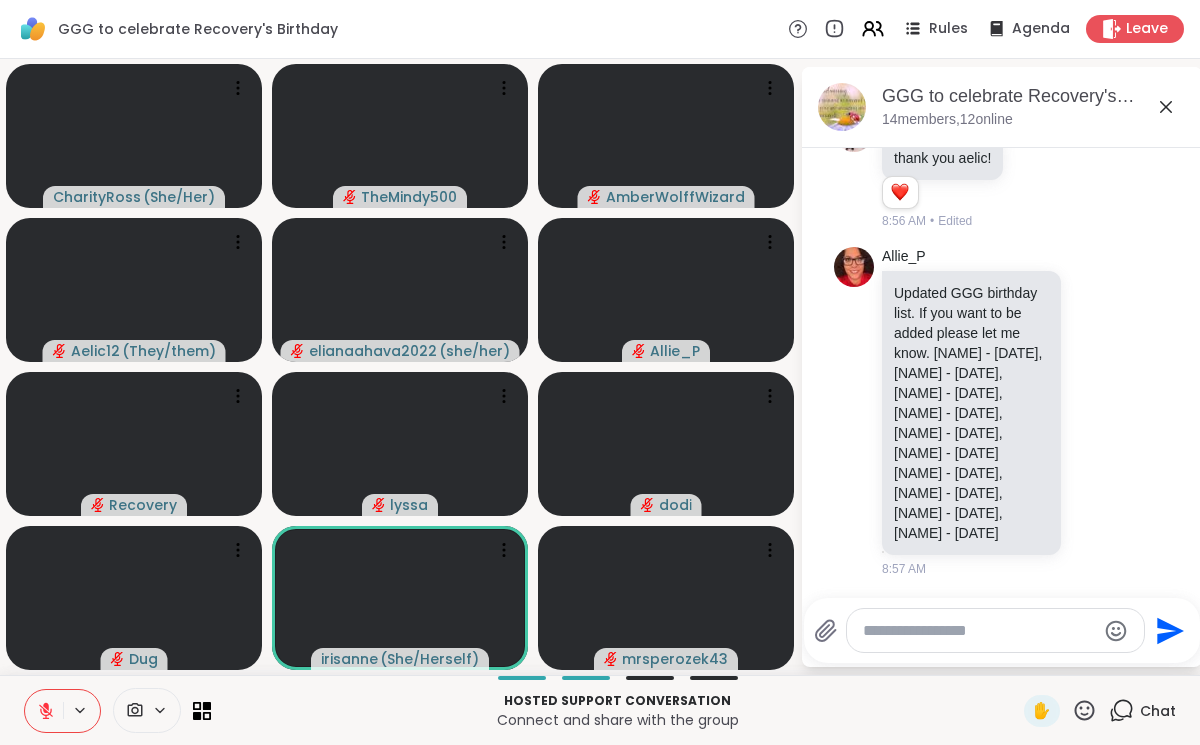 click 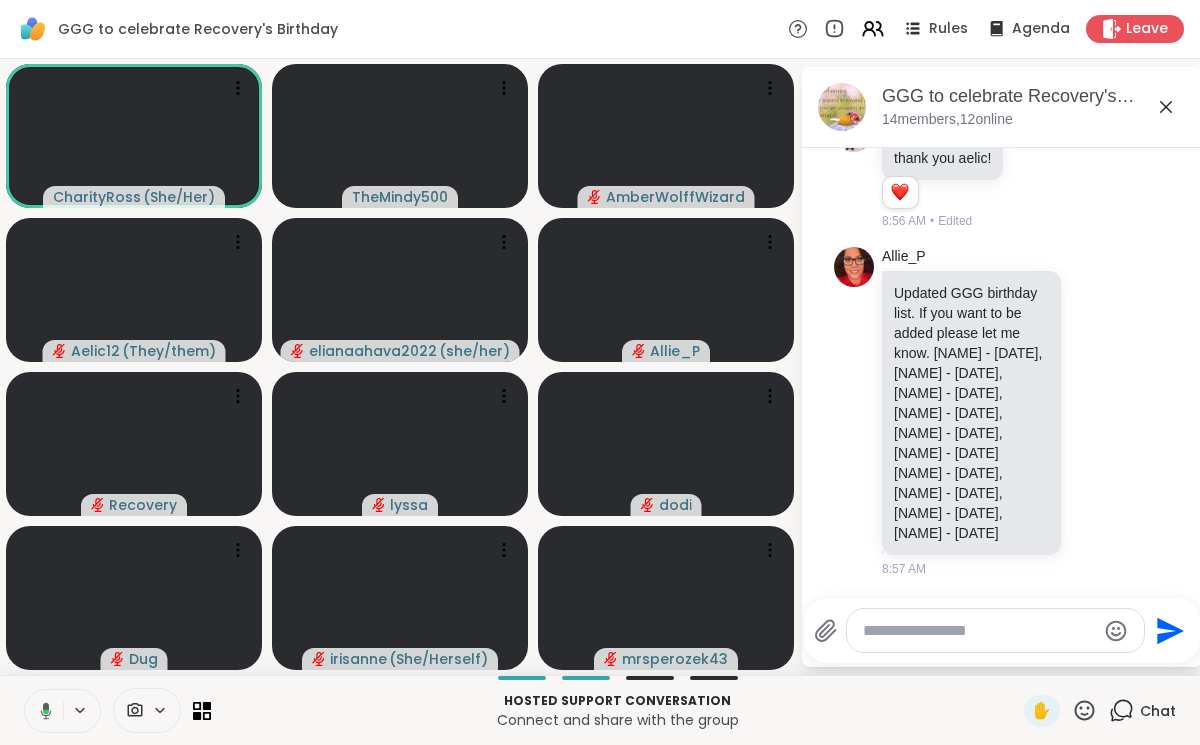 click 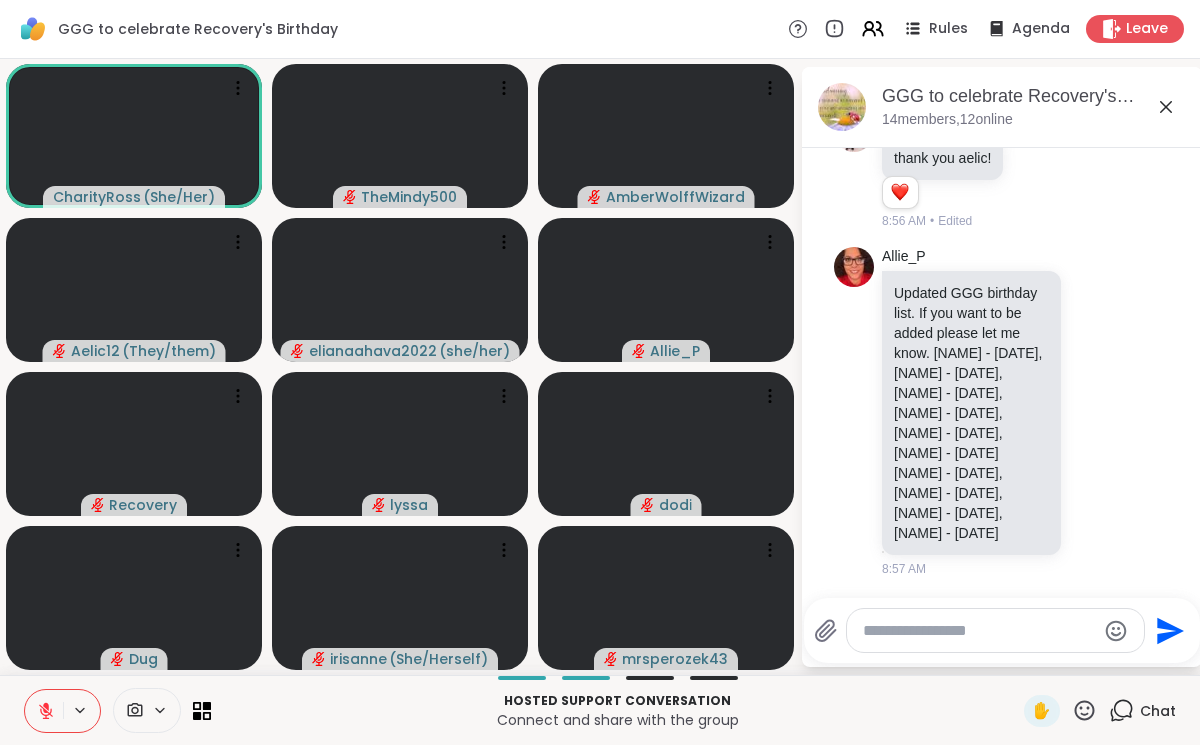 click 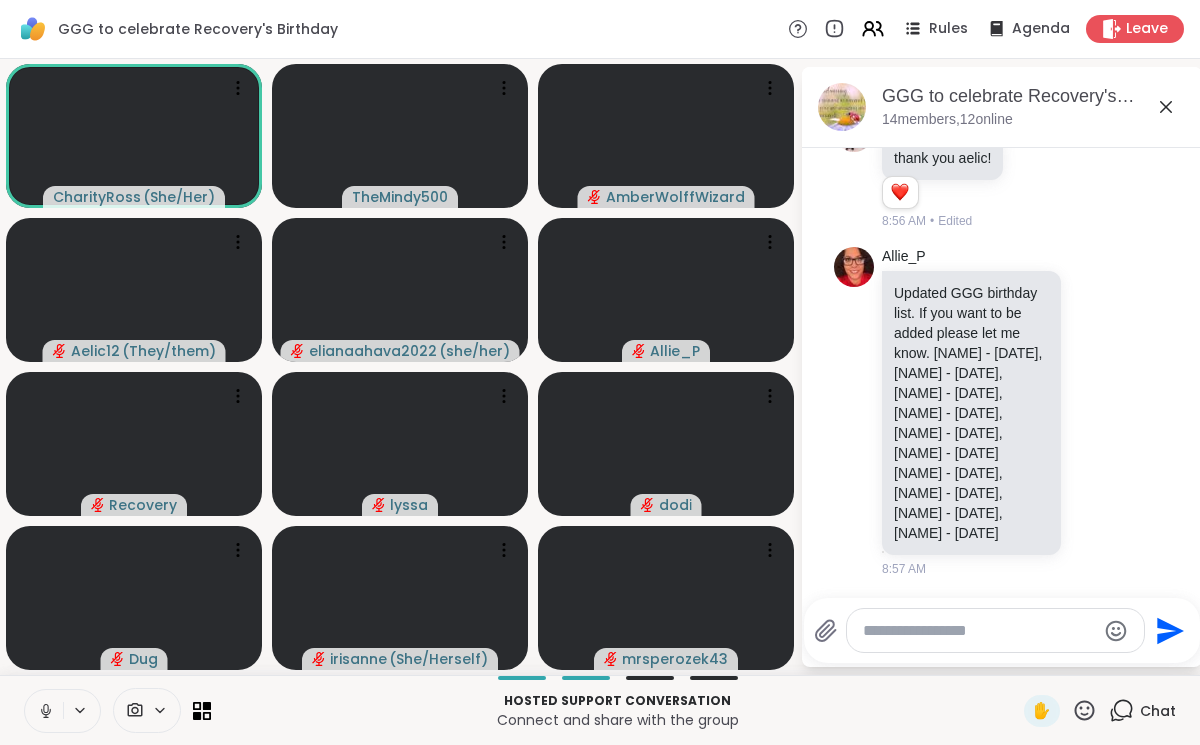 click 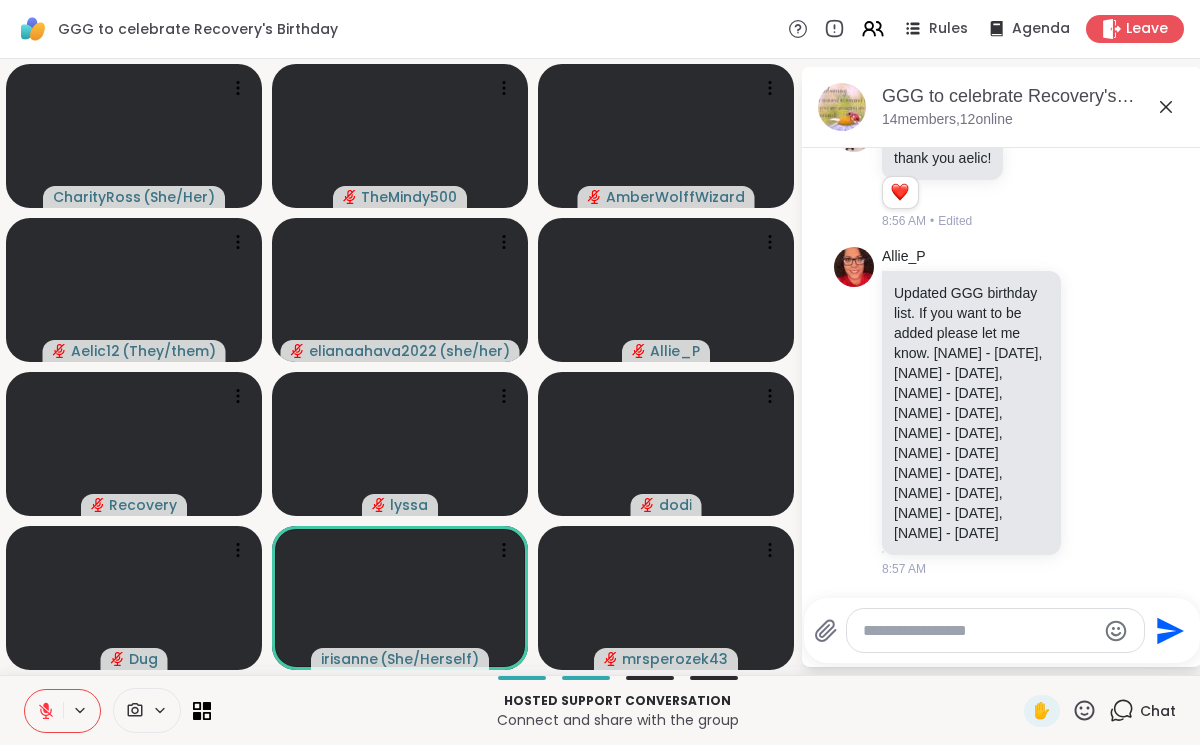 click 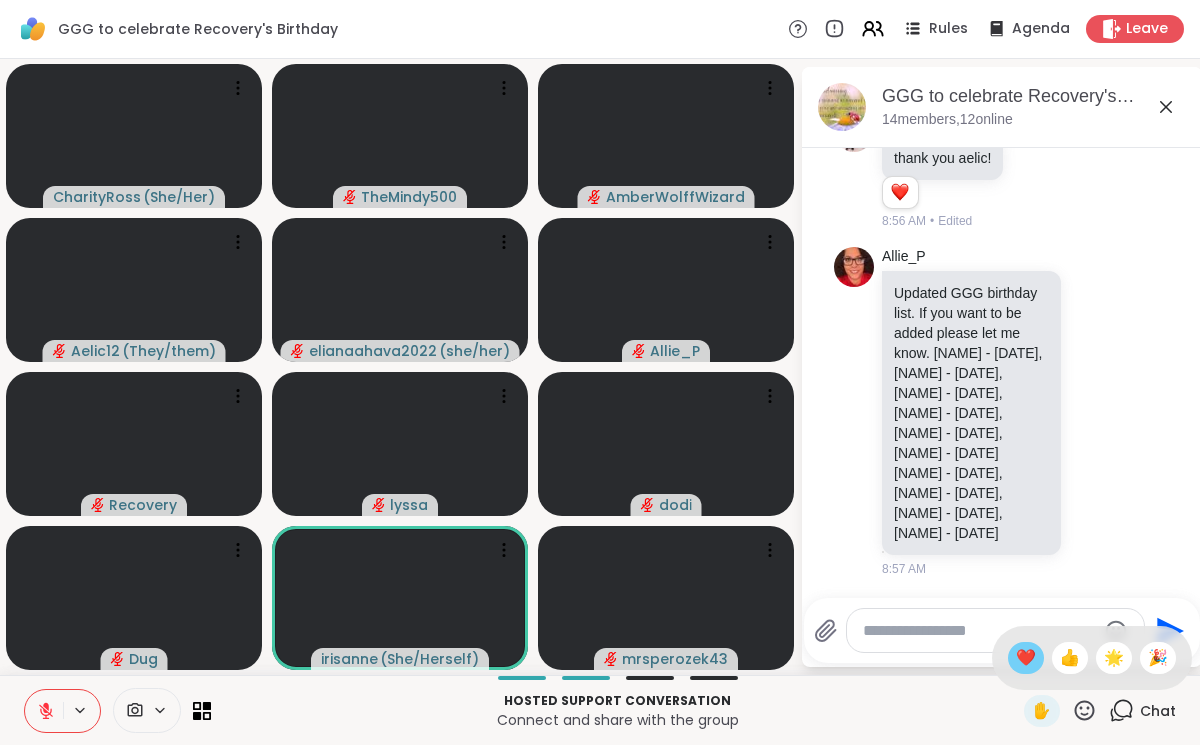 click on "❤️" at bounding box center [1026, 658] 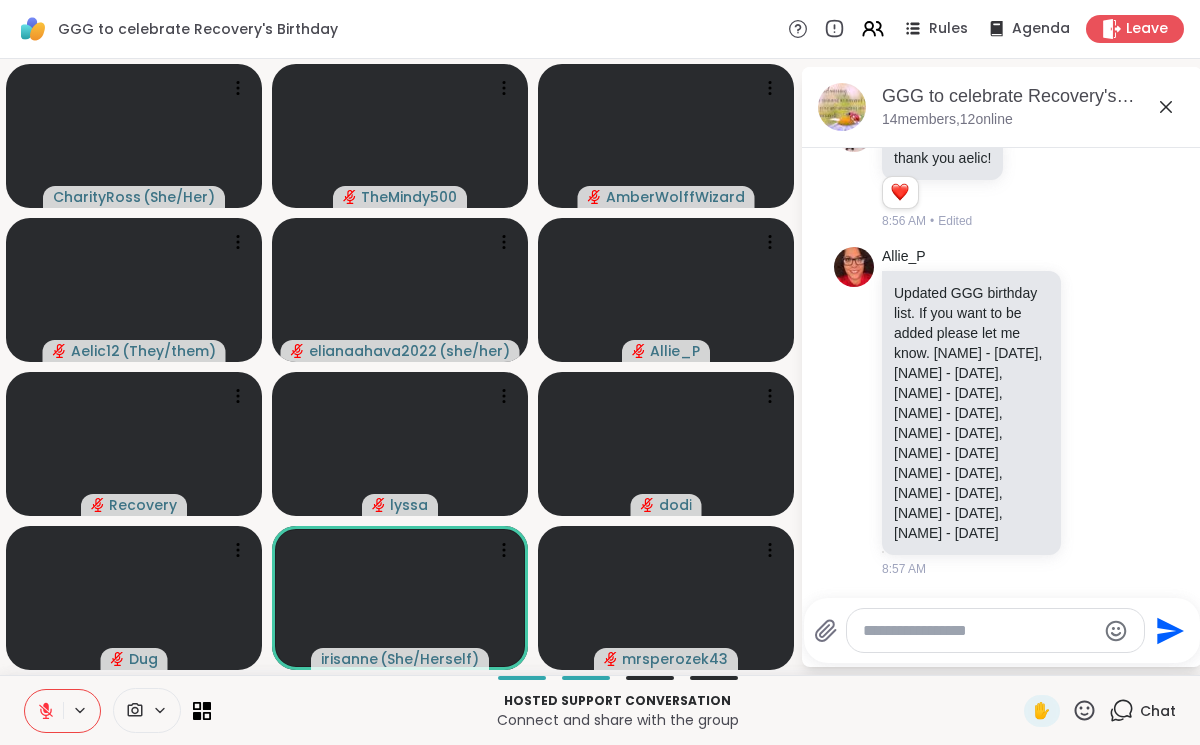 click 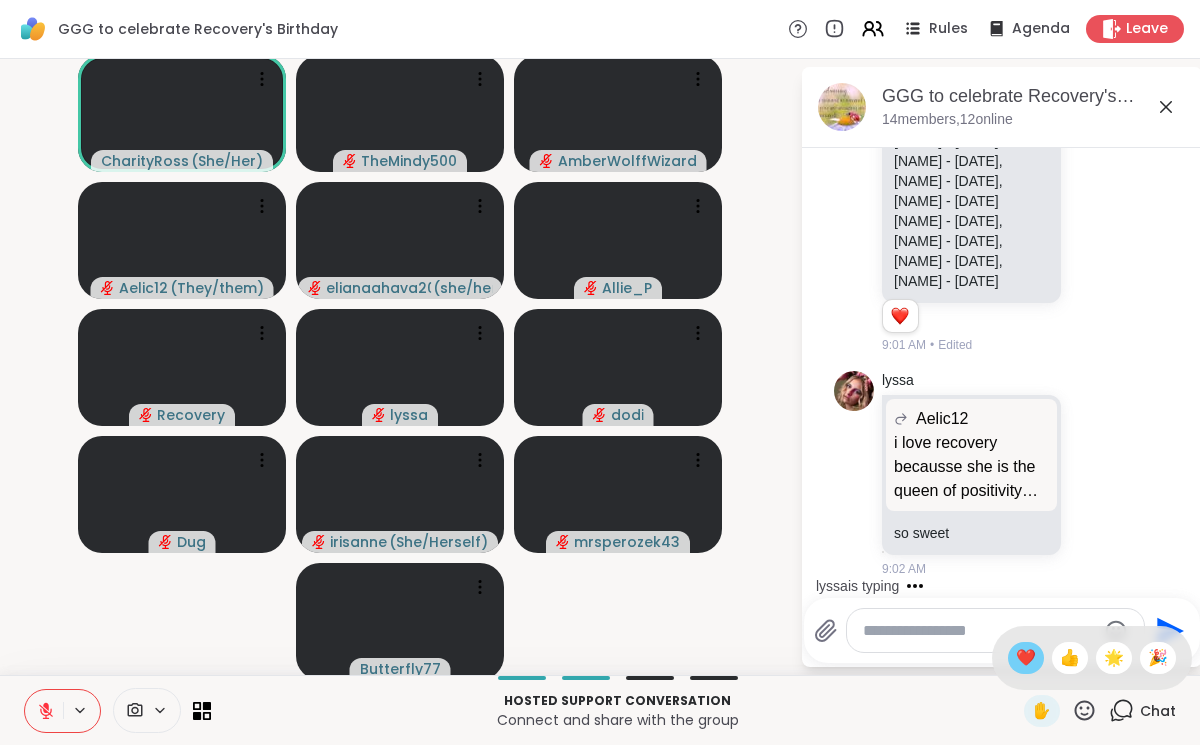 scroll, scrollTop: 5364, scrollLeft: 0, axis: vertical 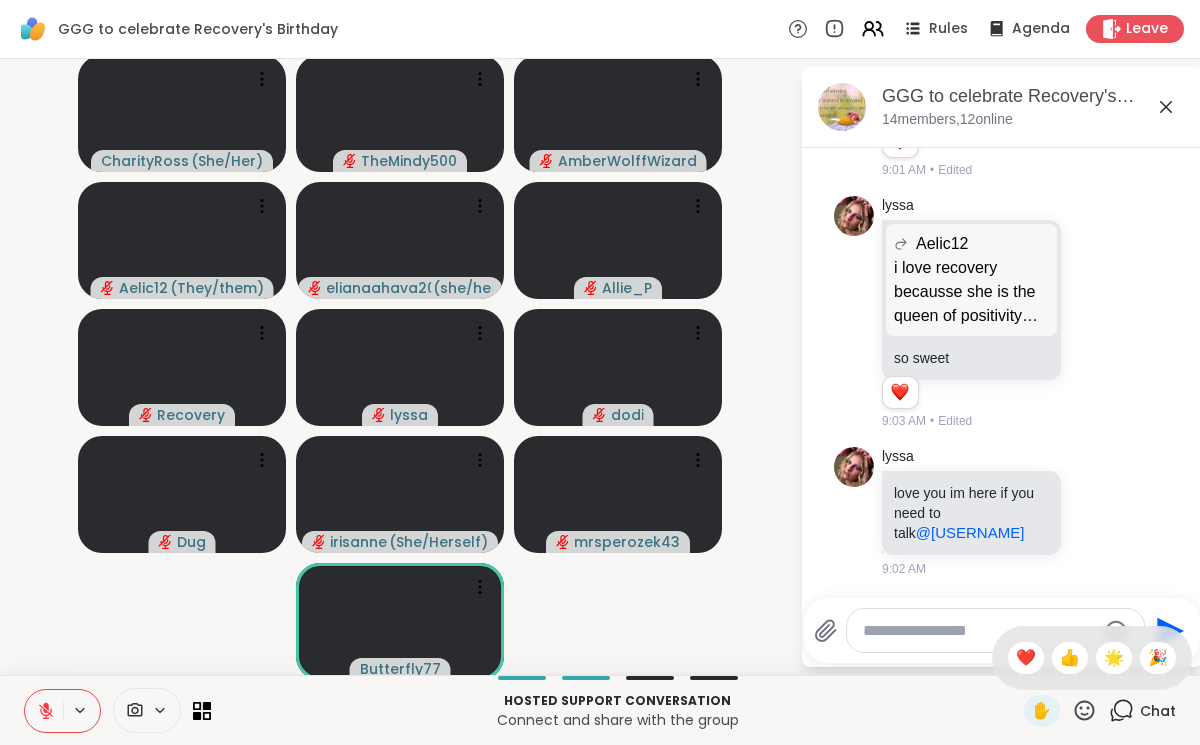 click on "CharityRoss ( She/Her ) TheMindy500 AmberWolffWizard Aelic12 ( They/them ) elianaahava2022 ( she/her ) Allie_P Recovery lyssa dodi Dug irisanne ( She/Herself ) mrsperozek43 Butterfly77" at bounding box center [400, 367] 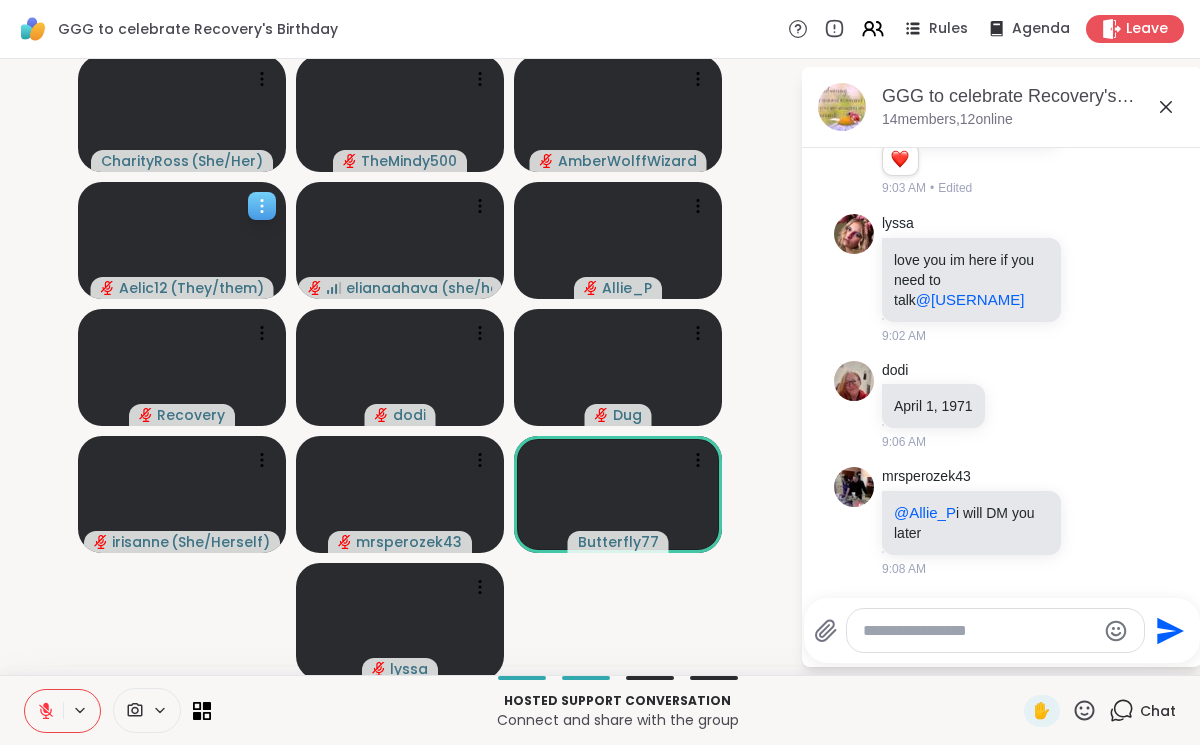 scroll, scrollTop: 5655, scrollLeft: 0, axis: vertical 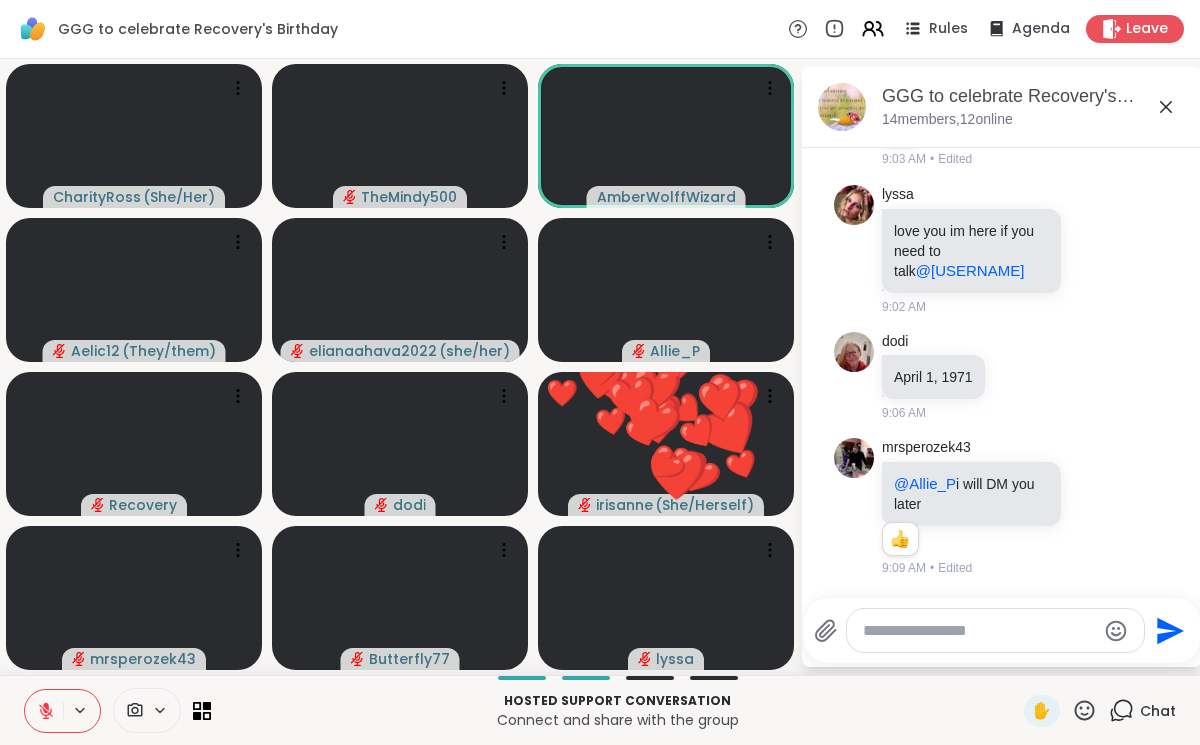 click 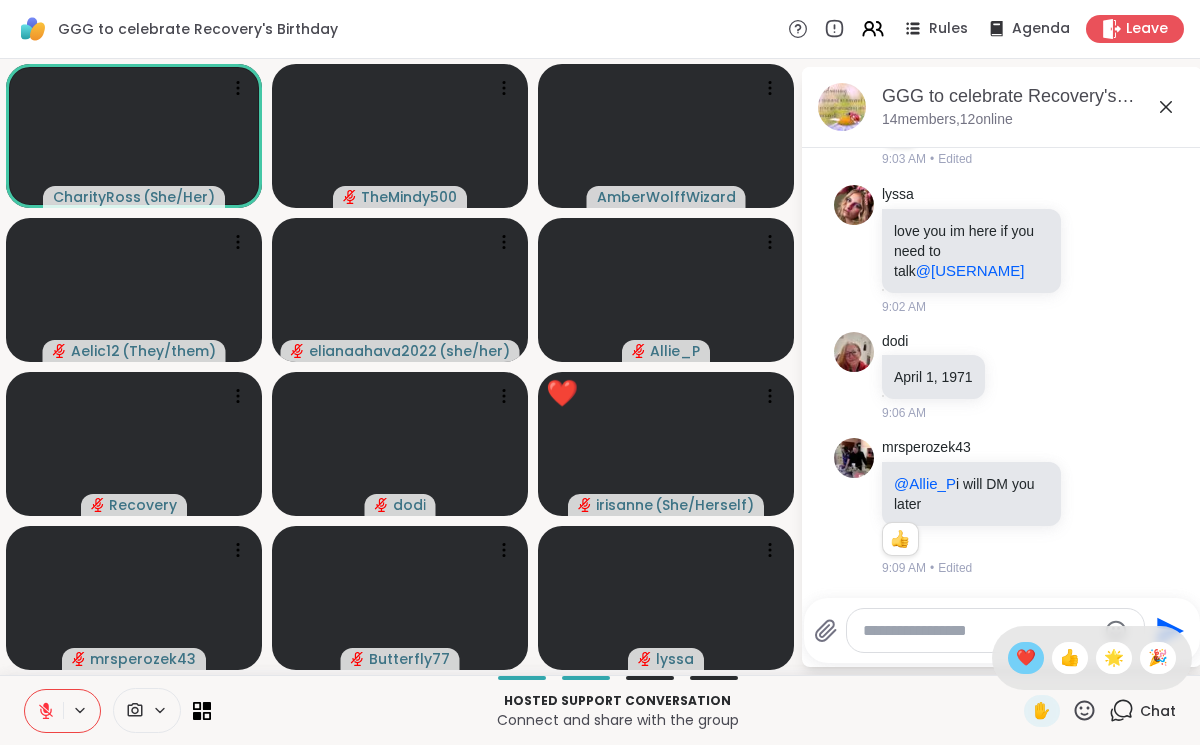click on "❤️" at bounding box center [1026, 658] 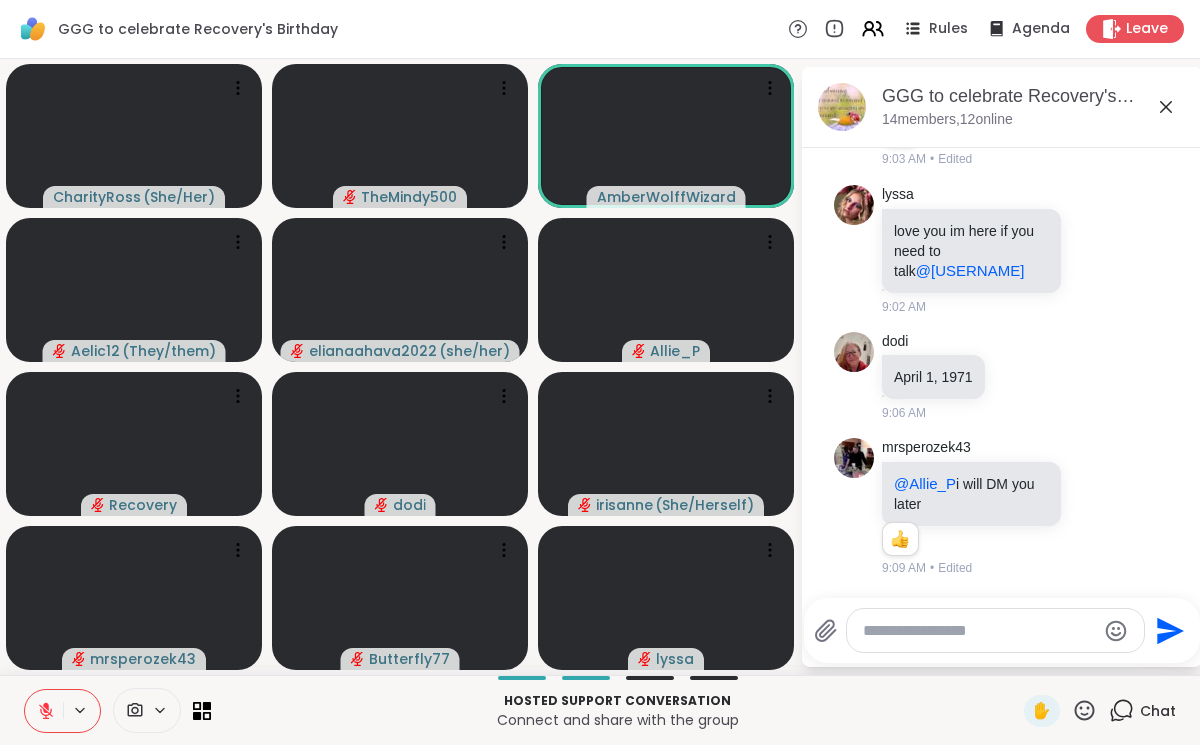 click 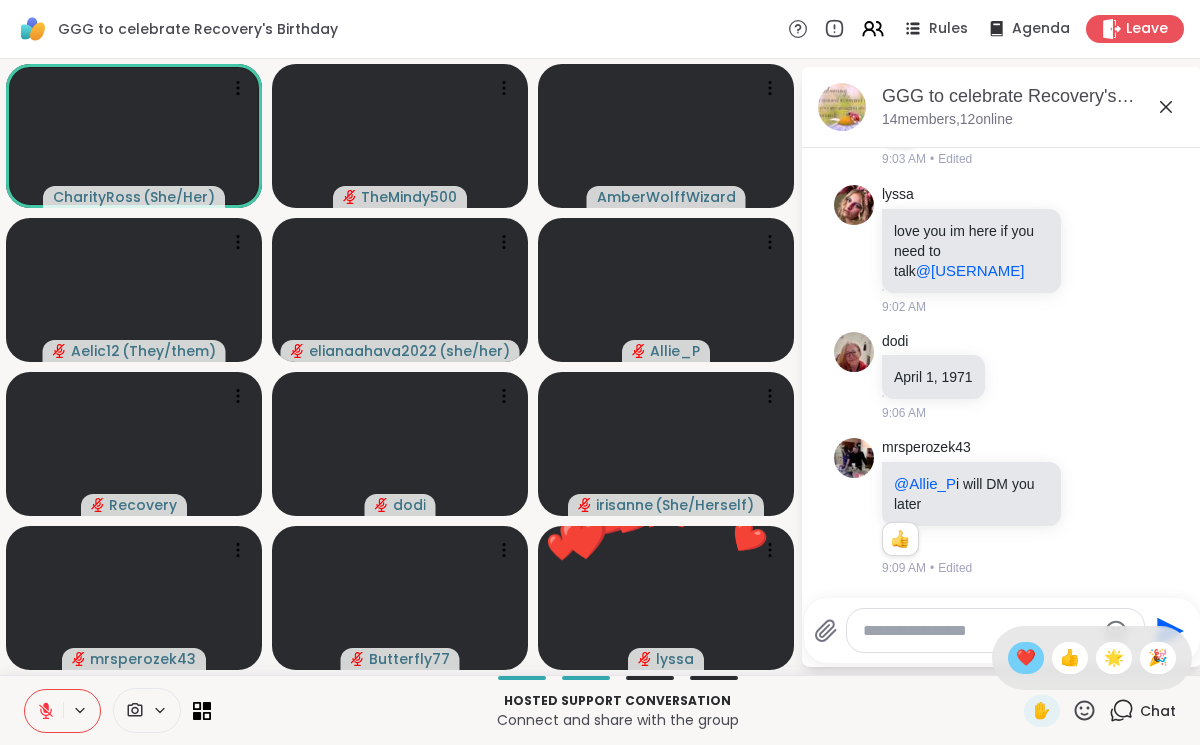 click on "❤️" at bounding box center [1026, 658] 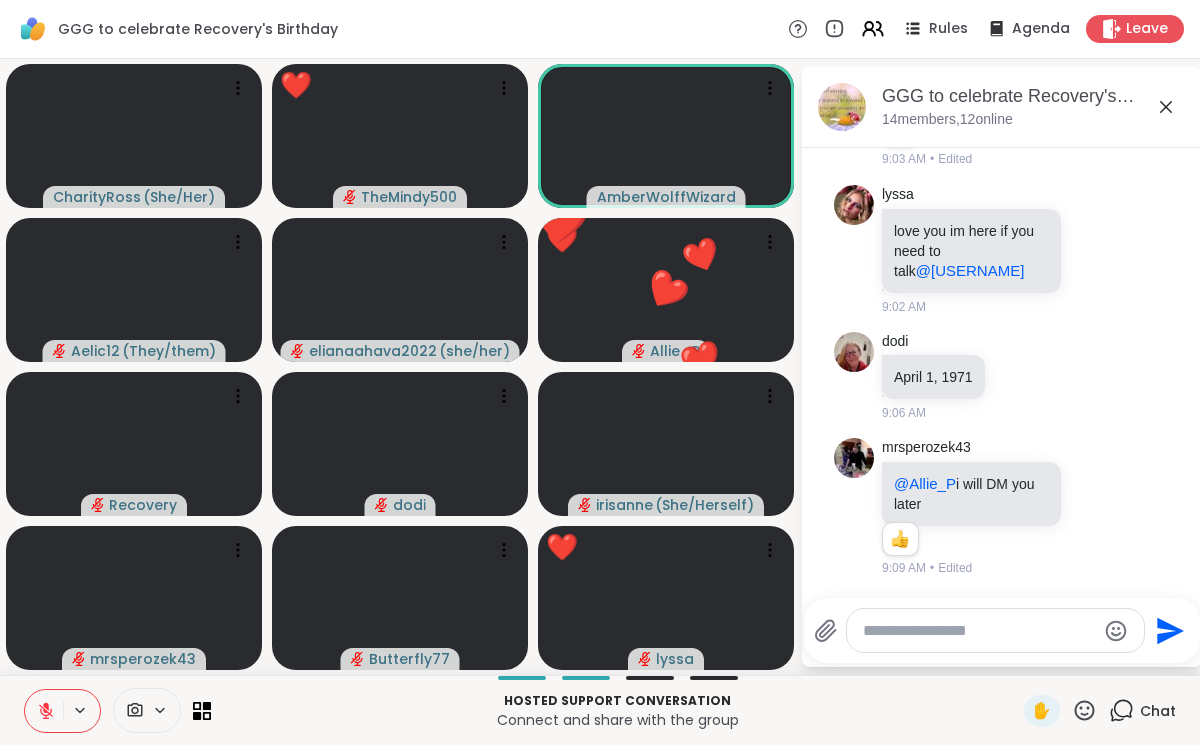 click 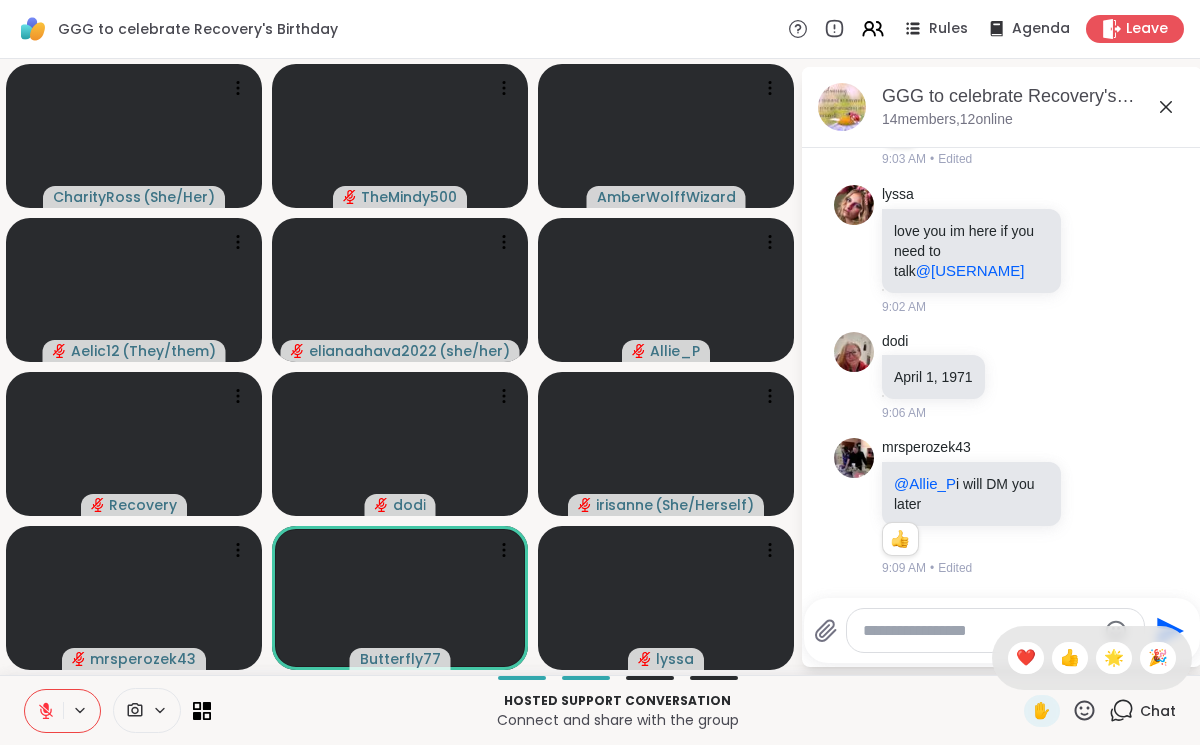 scroll, scrollTop: 5781, scrollLeft: 0, axis: vertical 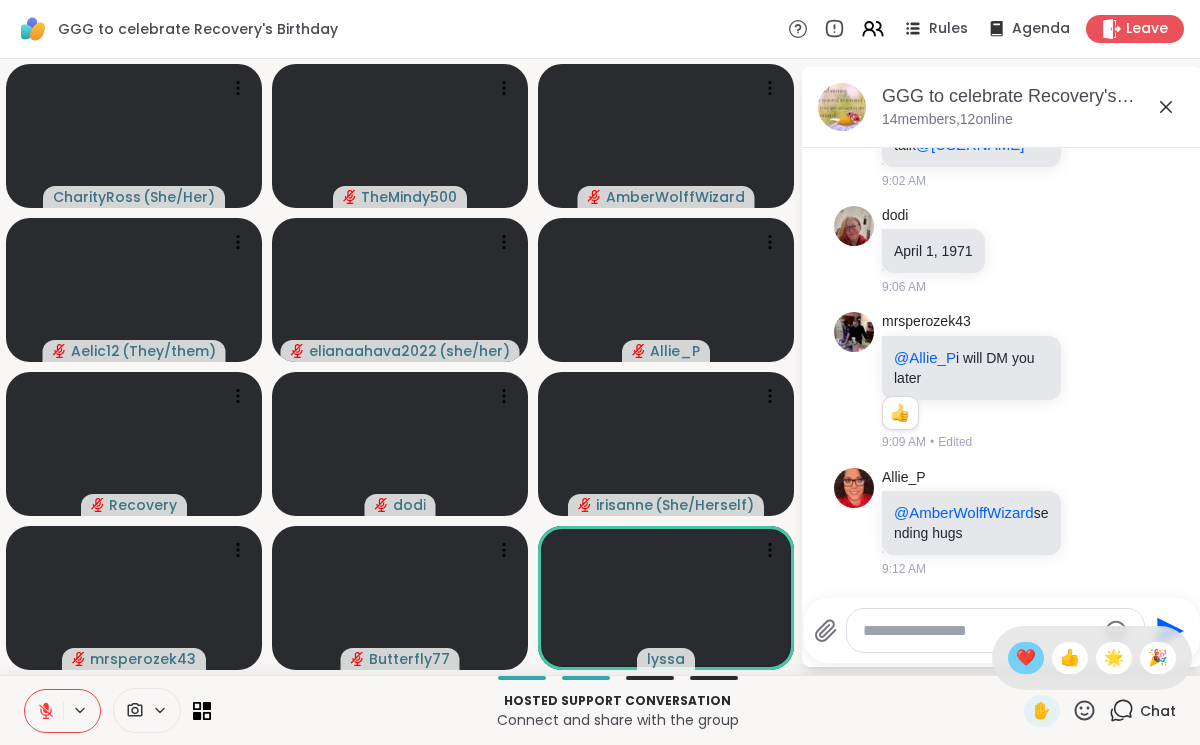 click on "❤️" at bounding box center (1026, 658) 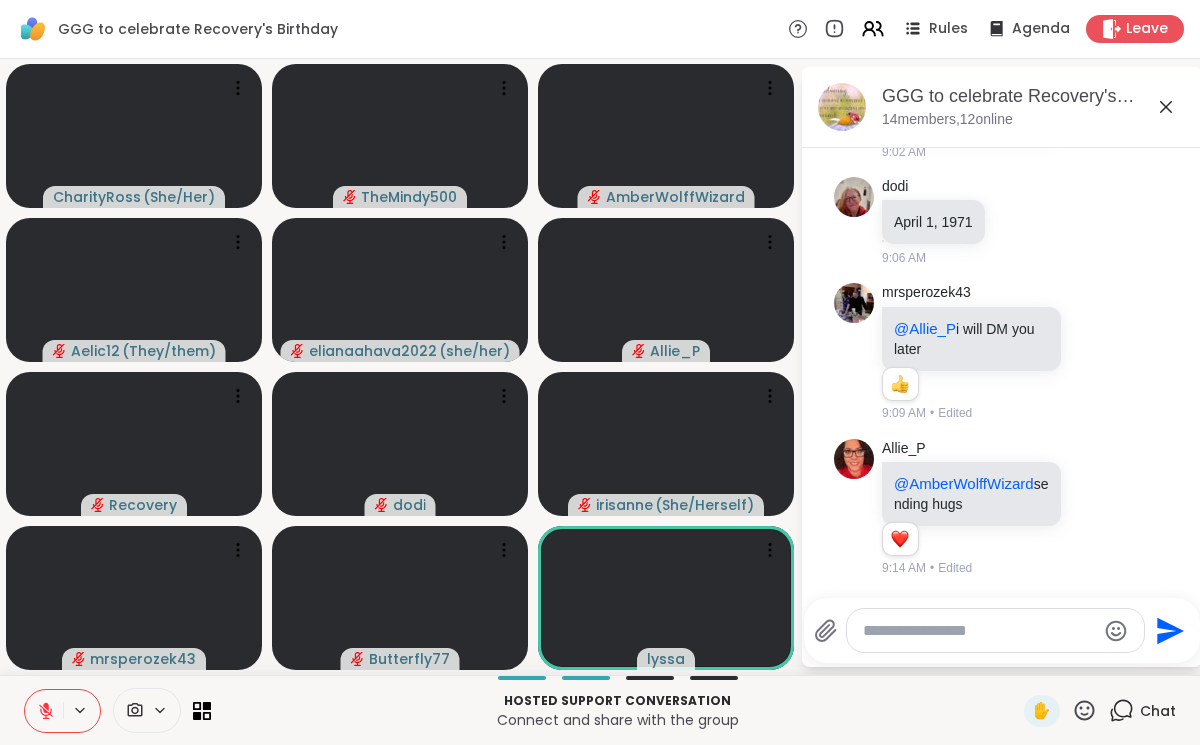 scroll, scrollTop: 5810, scrollLeft: 0, axis: vertical 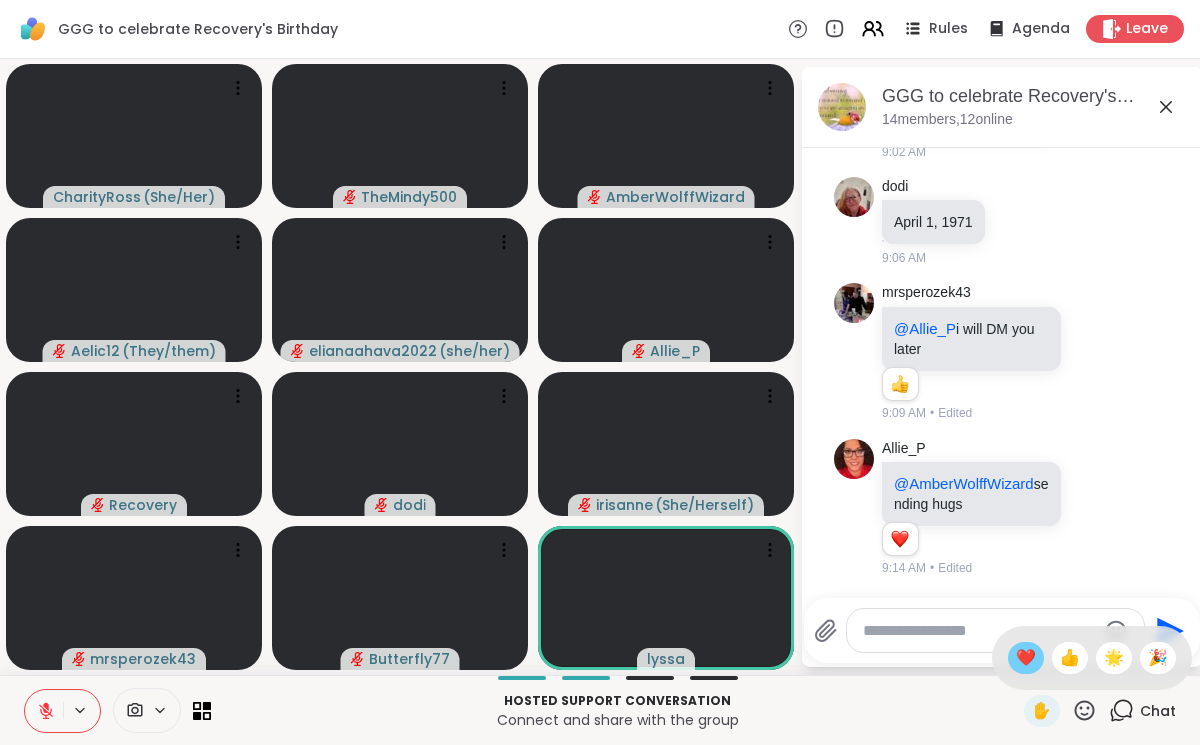 click on "❤️" at bounding box center [1026, 658] 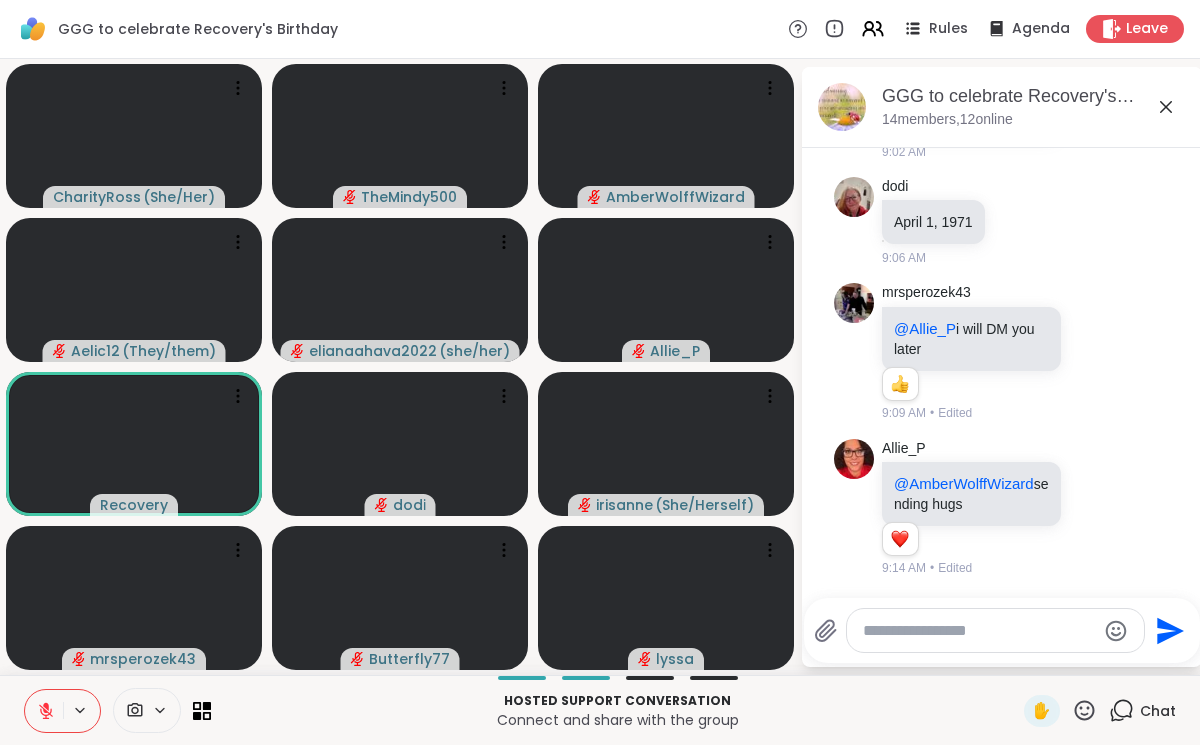 click 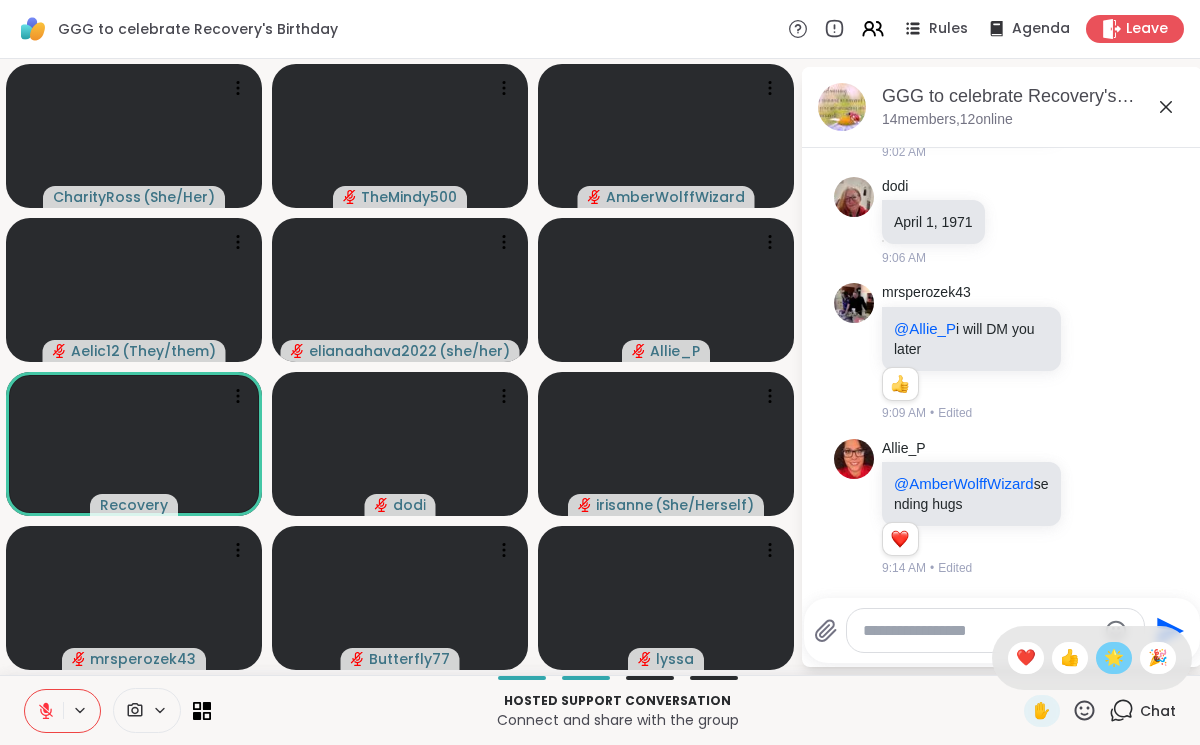 click on "🌟" at bounding box center [1114, 658] 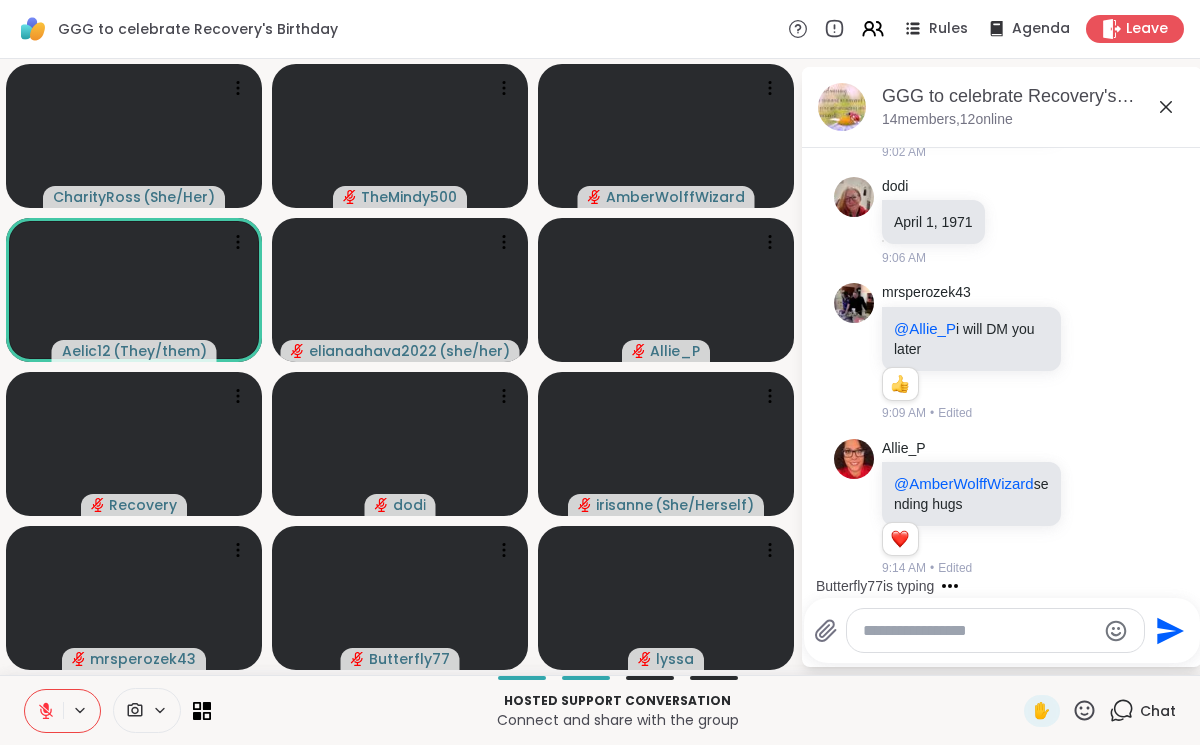 click 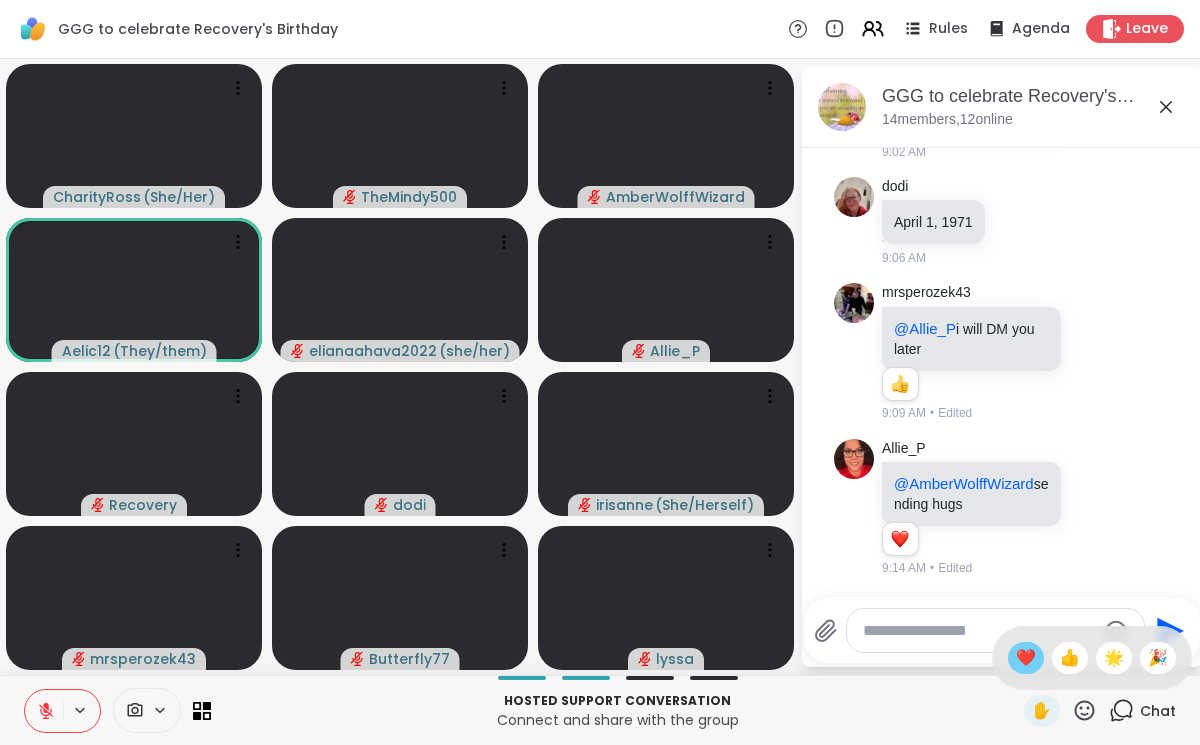 click on "❤️" at bounding box center [1026, 658] 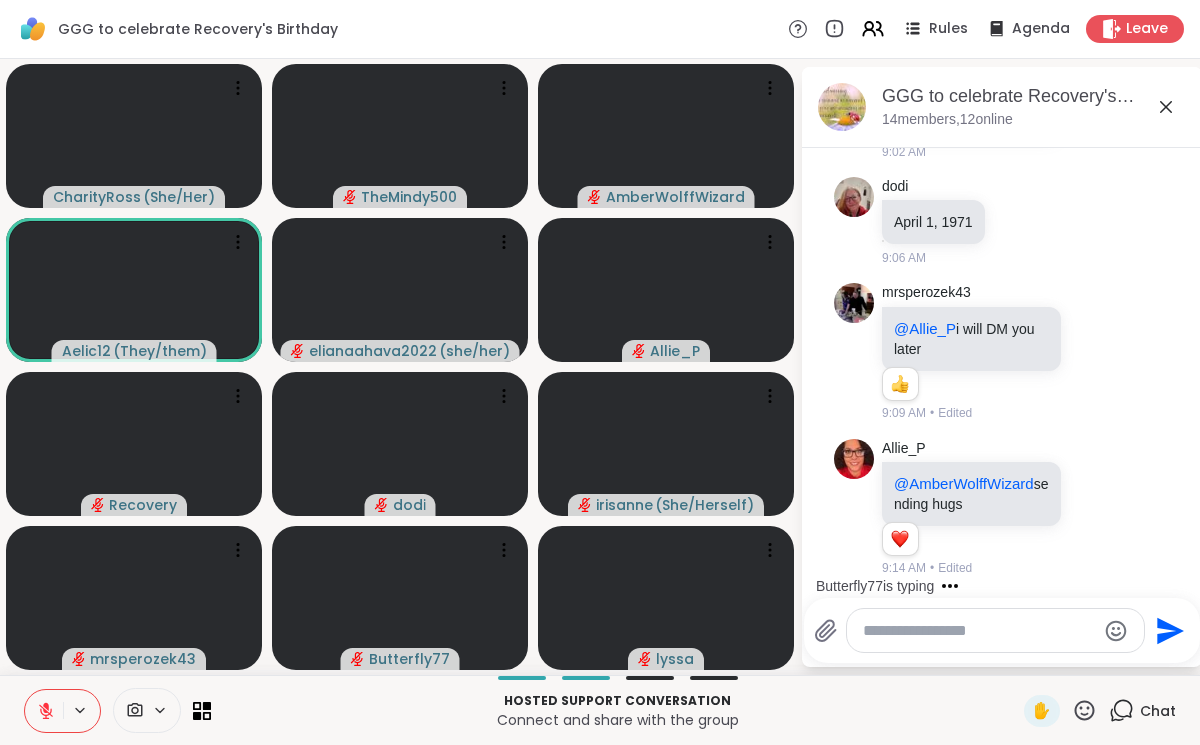 click 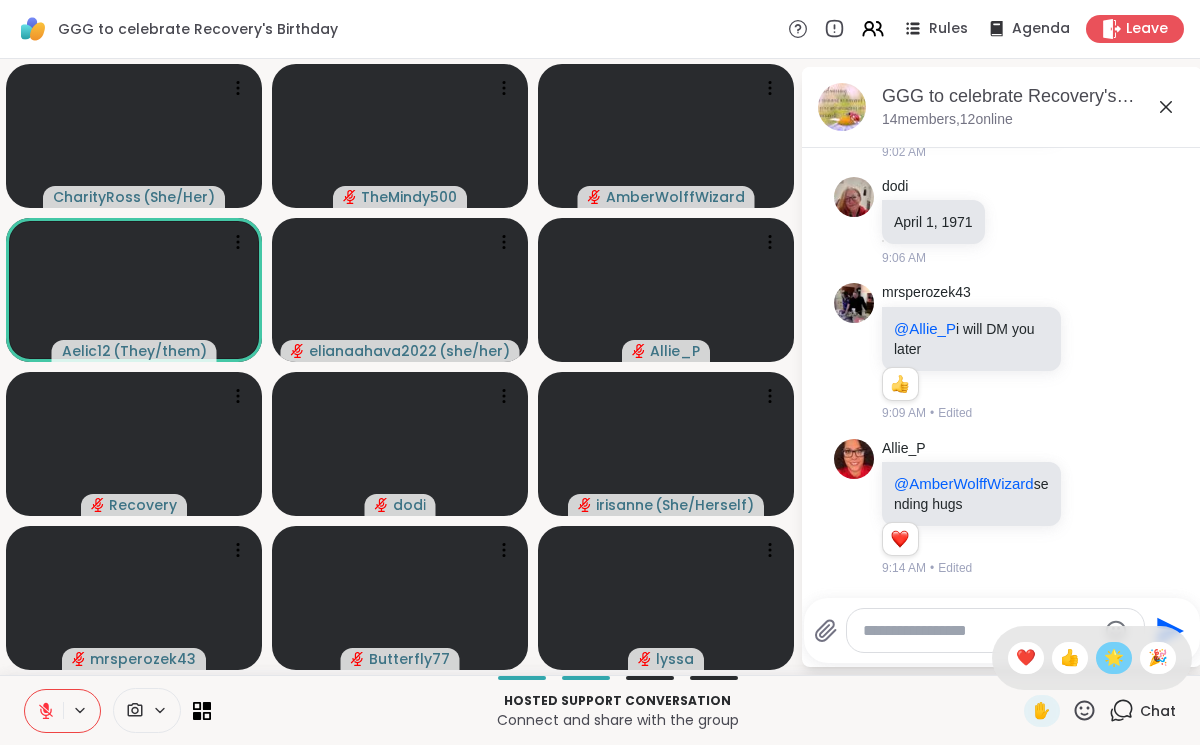 scroll, scrollTop: 5977, scrollLeft: 0, axis: vertical 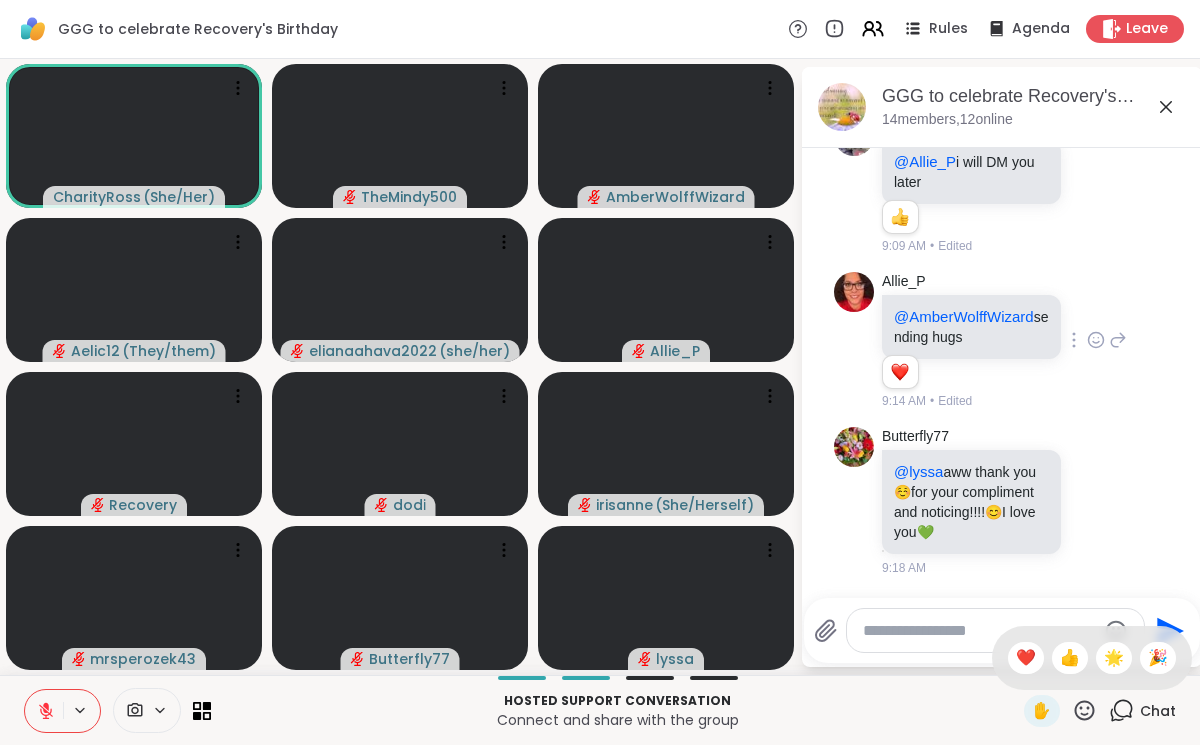 click 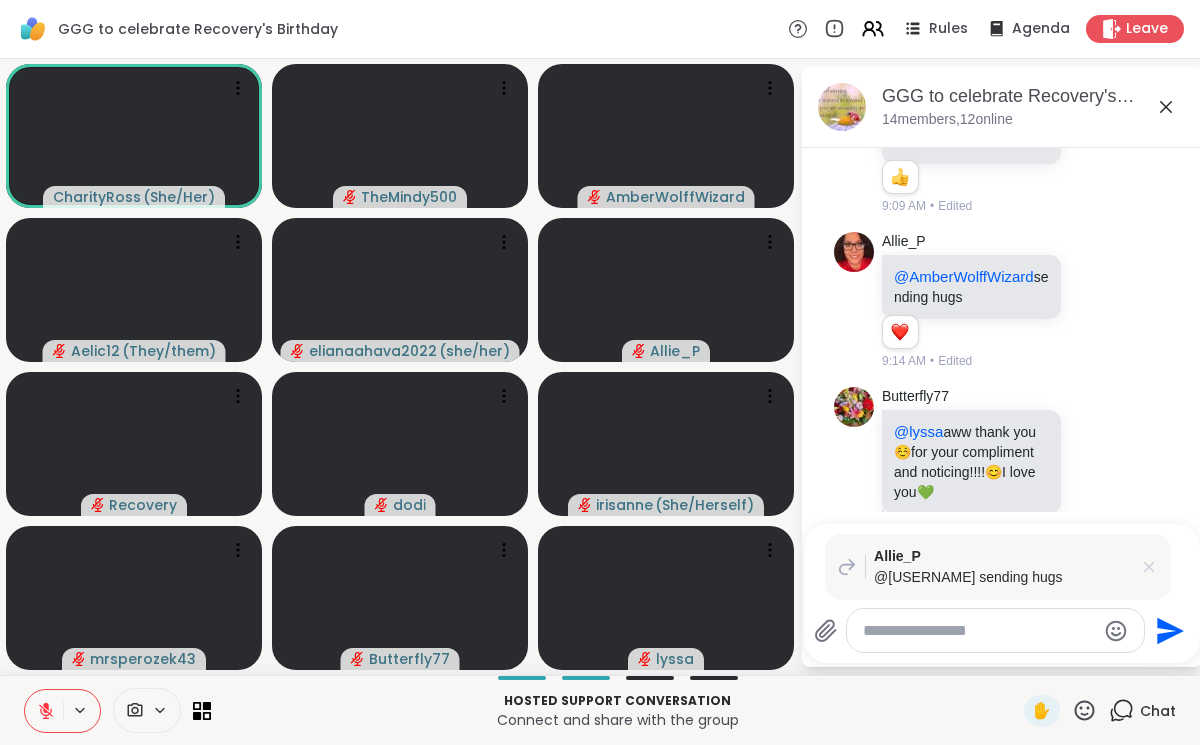 click 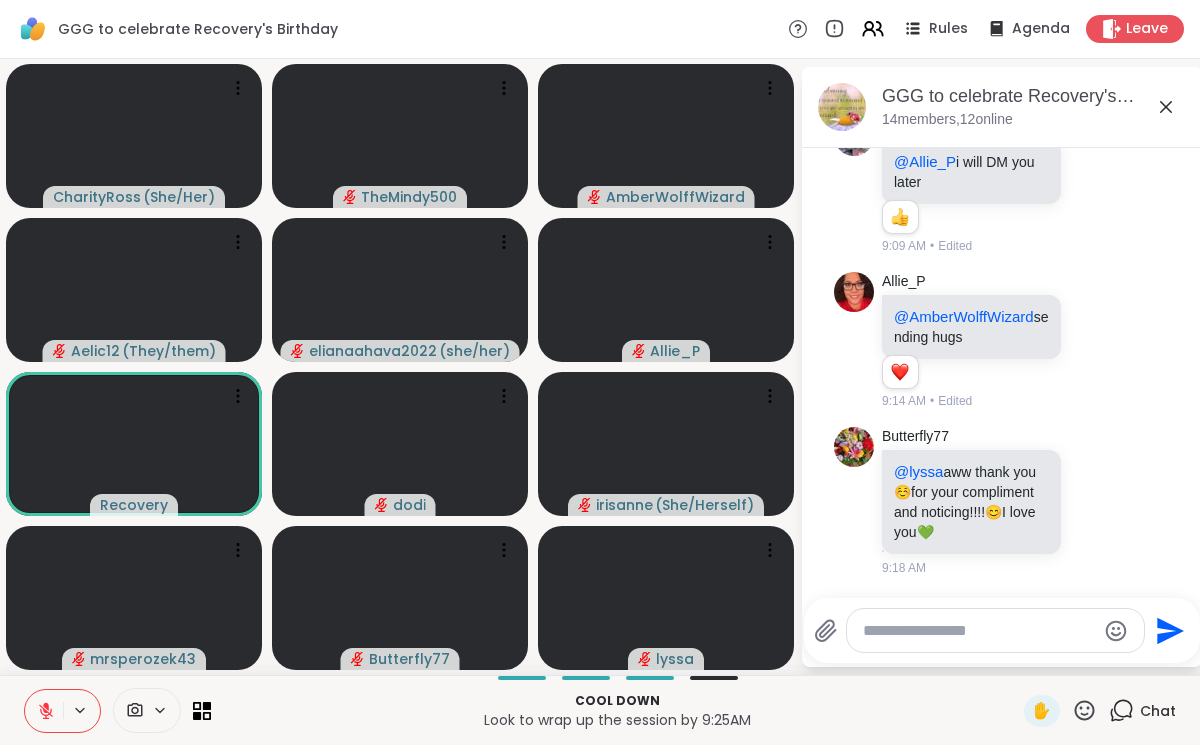 click 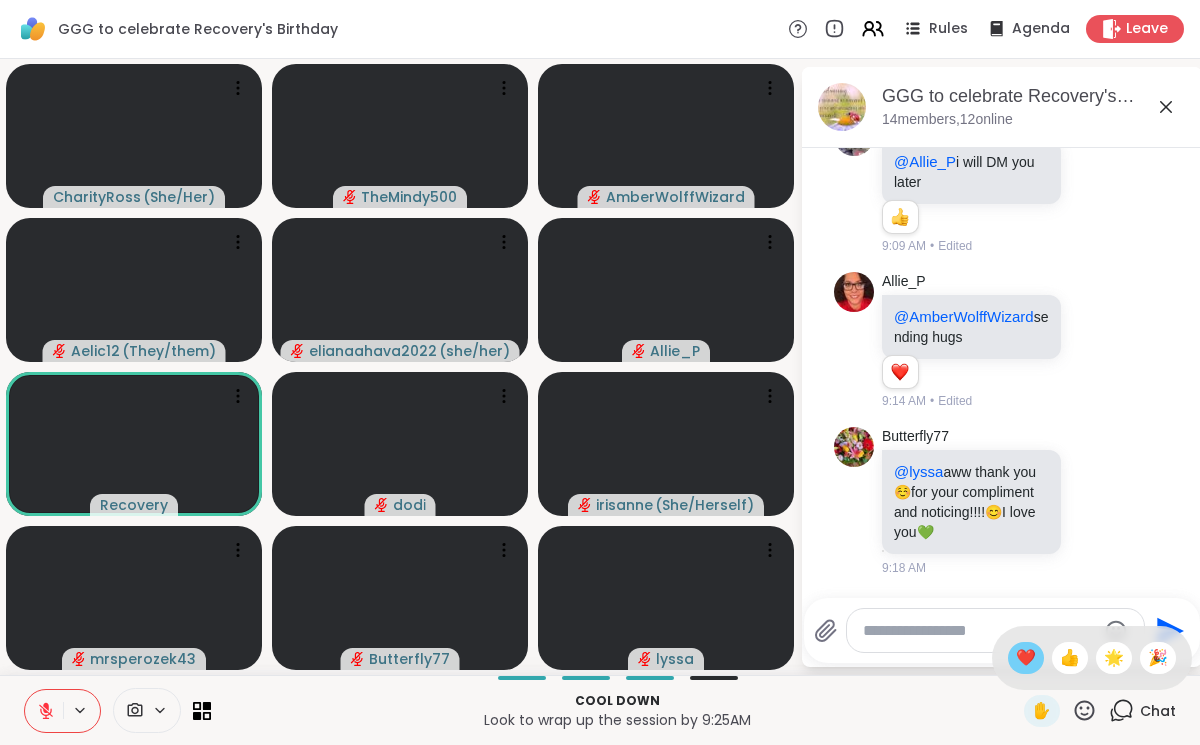 click on "❤️" at bounding box center (1026, 658) 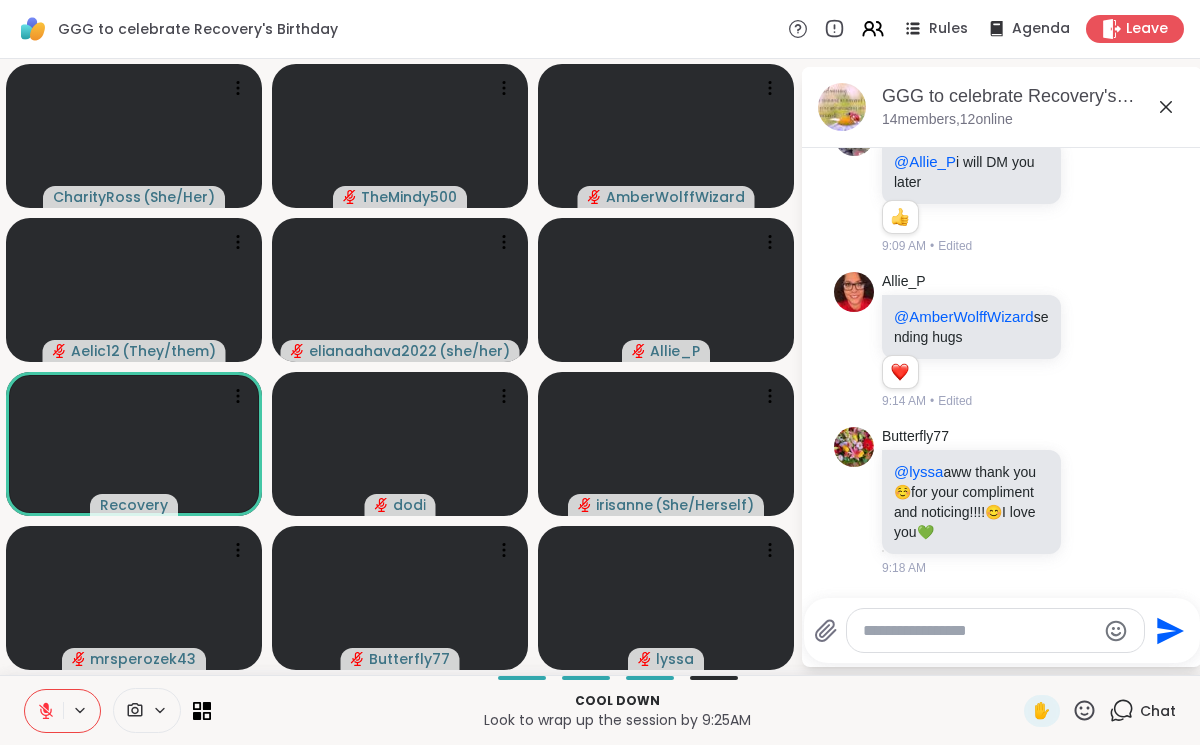 click 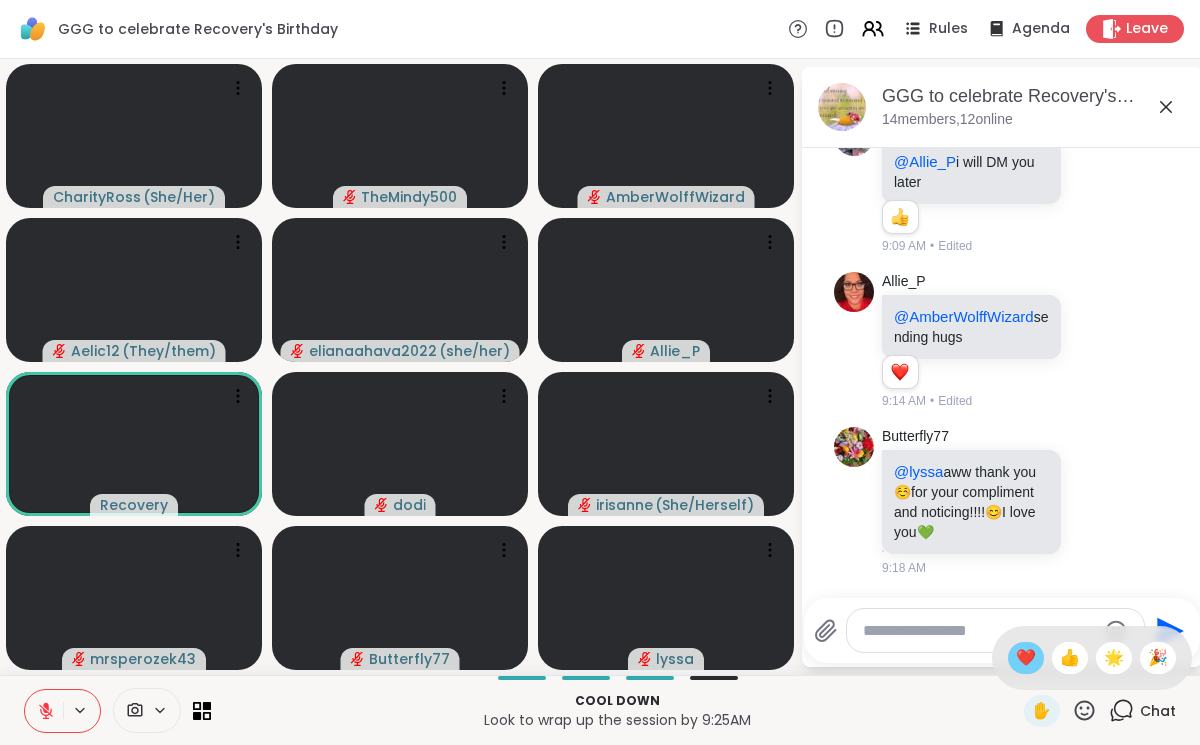click on "❤️" at bounding box center [1026, 658] 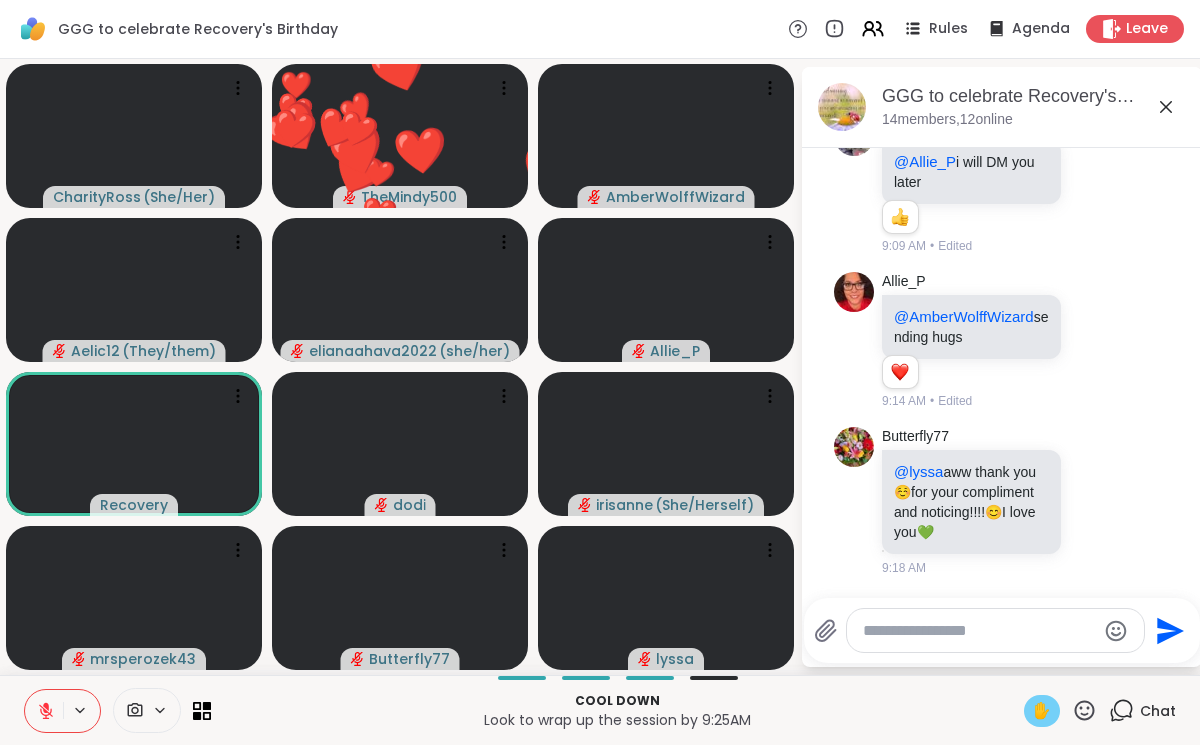 click on "✋" at bounding box center (1042, 711) 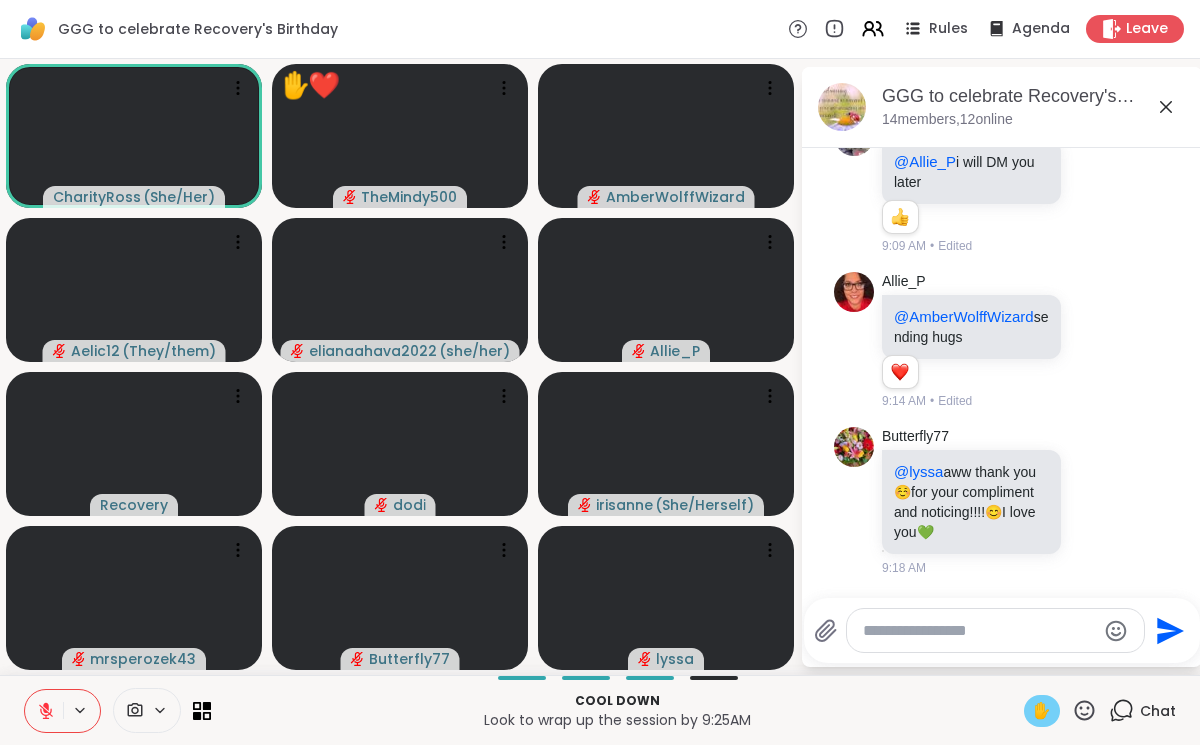 click on "✋" at bounding box center [1042, 711] 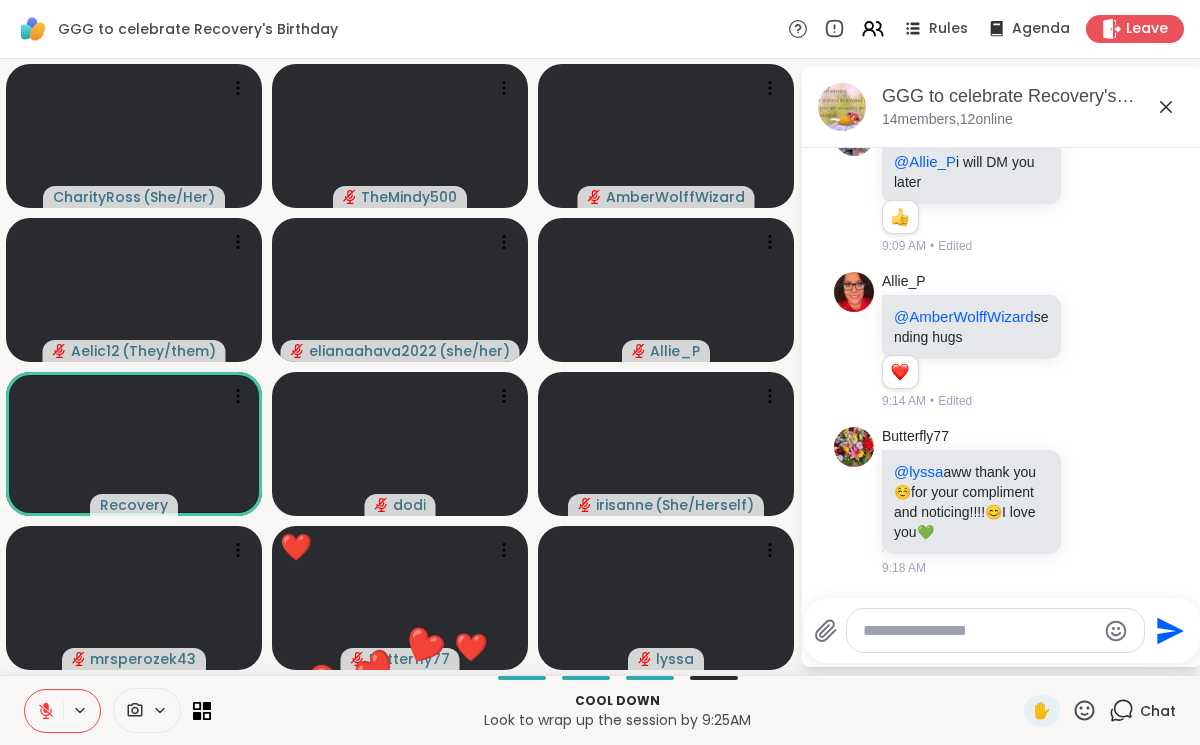 click 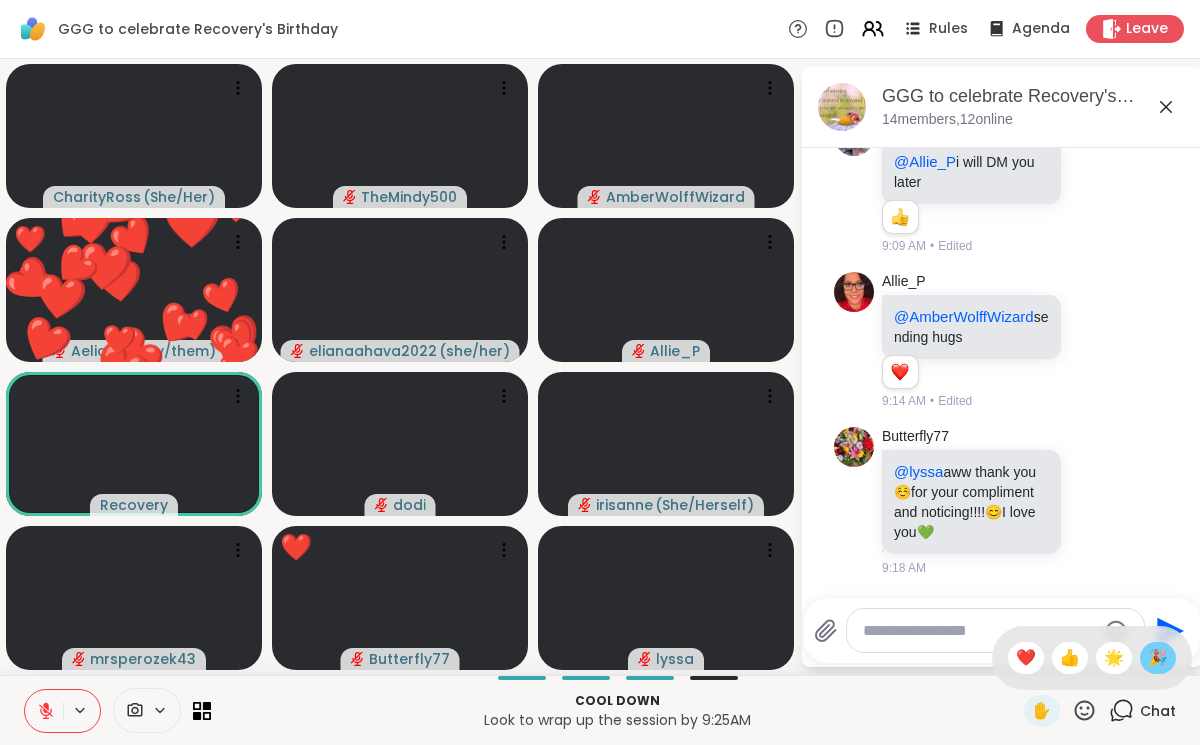 click on "🎉" at bounding box center [1158, 658] 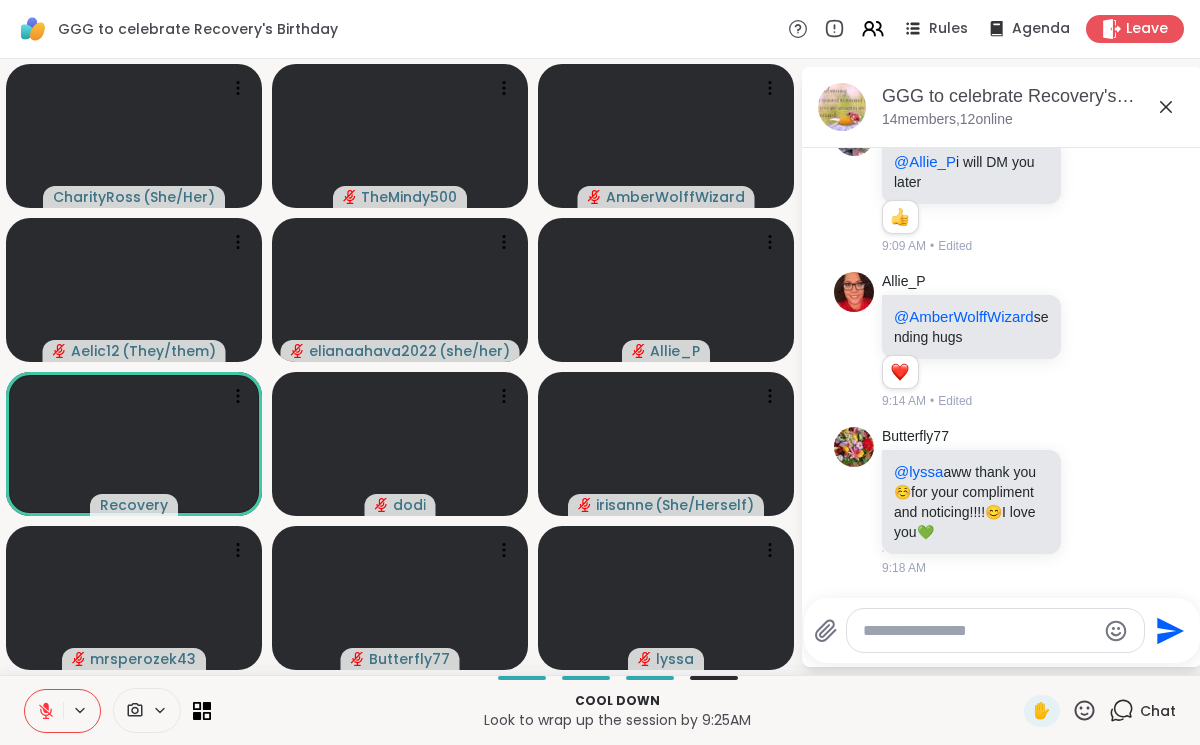 click 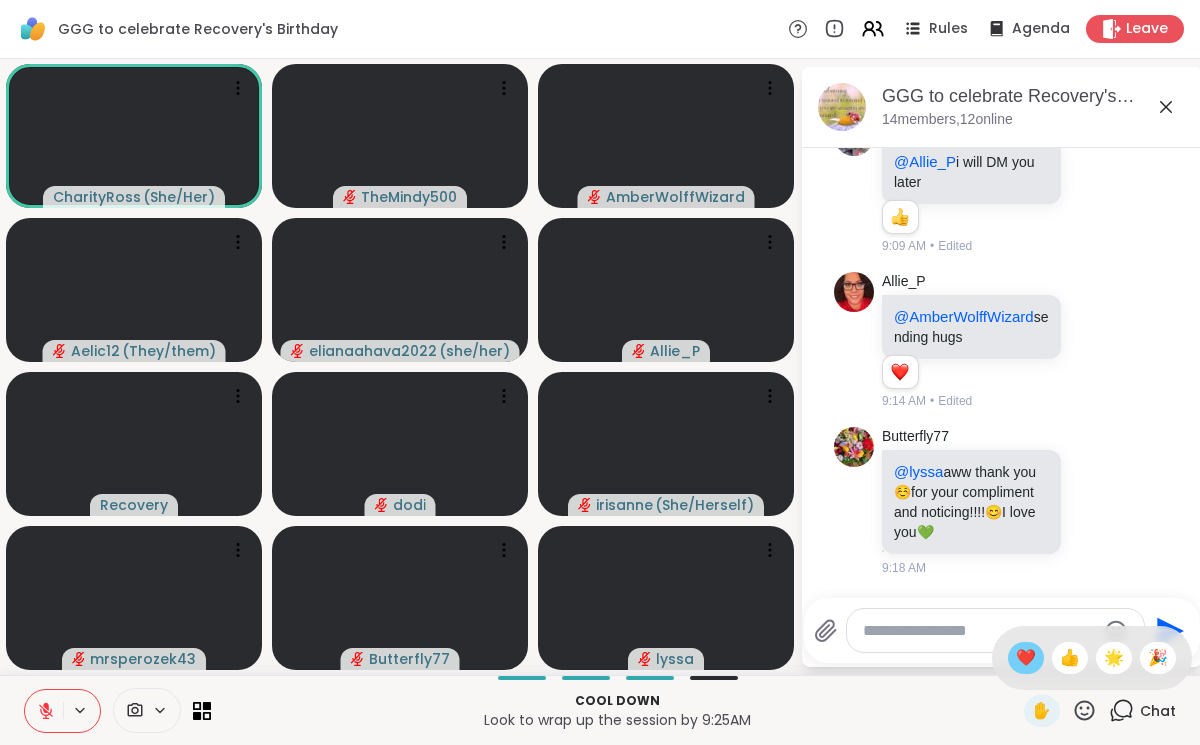 click on "❤️" at bounding box center (1026, 658) 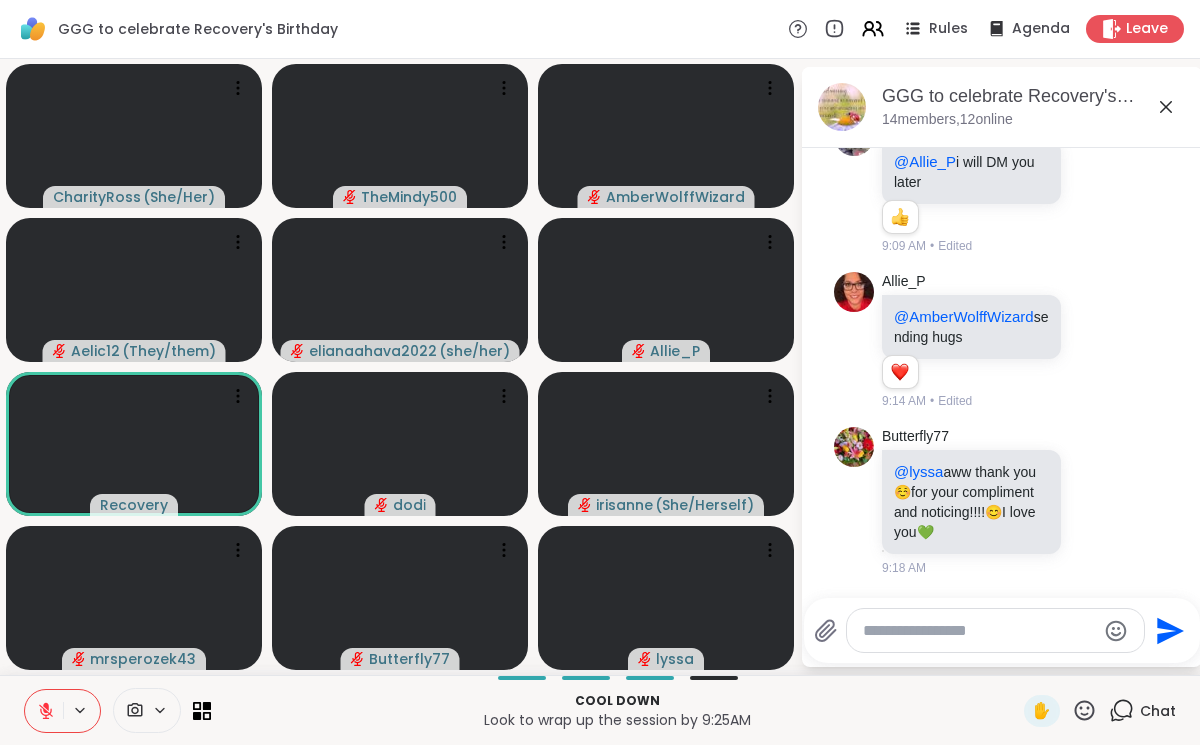 click 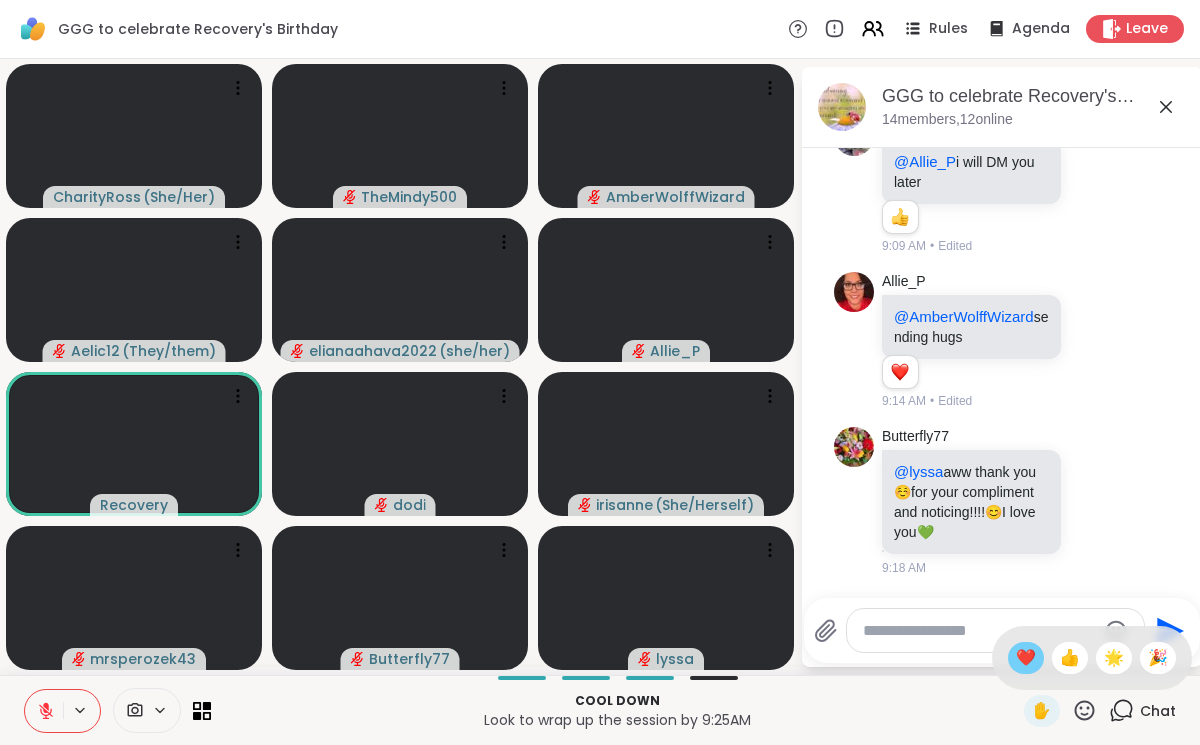 click on "❤️" at bounding box center [1026, 658] 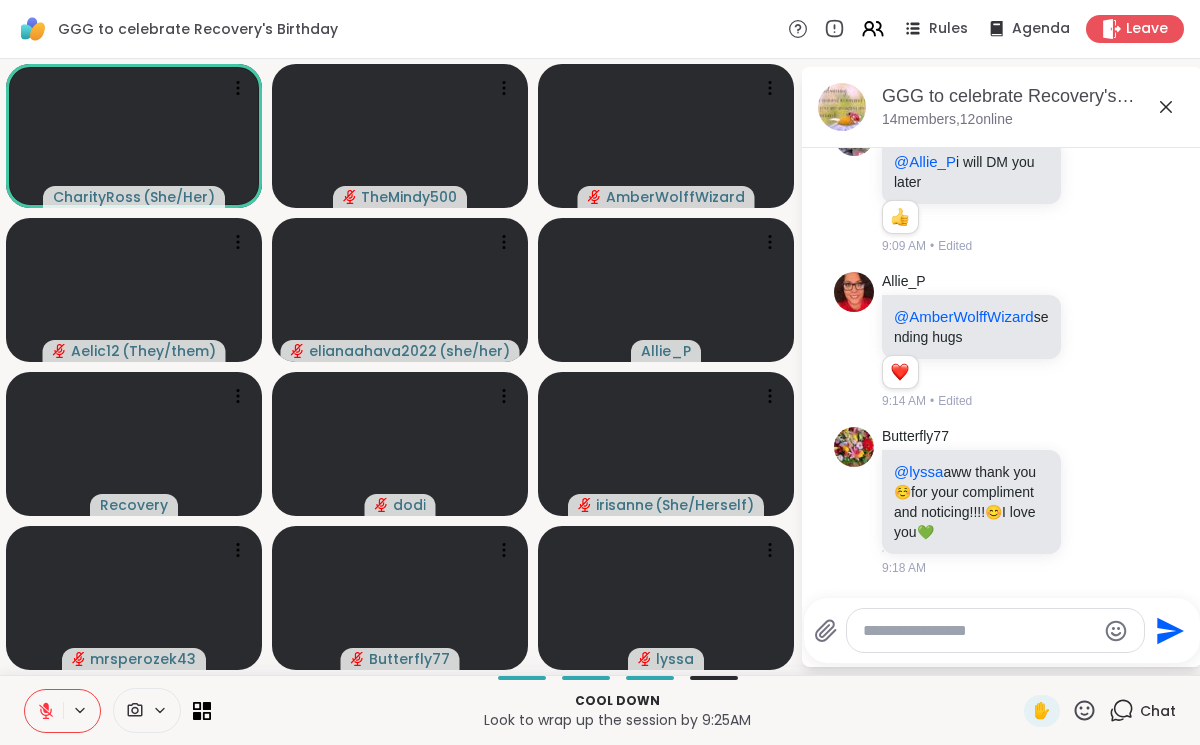 scroll, scrollTop: 6163, scrollLeft: 0, axis: vertical 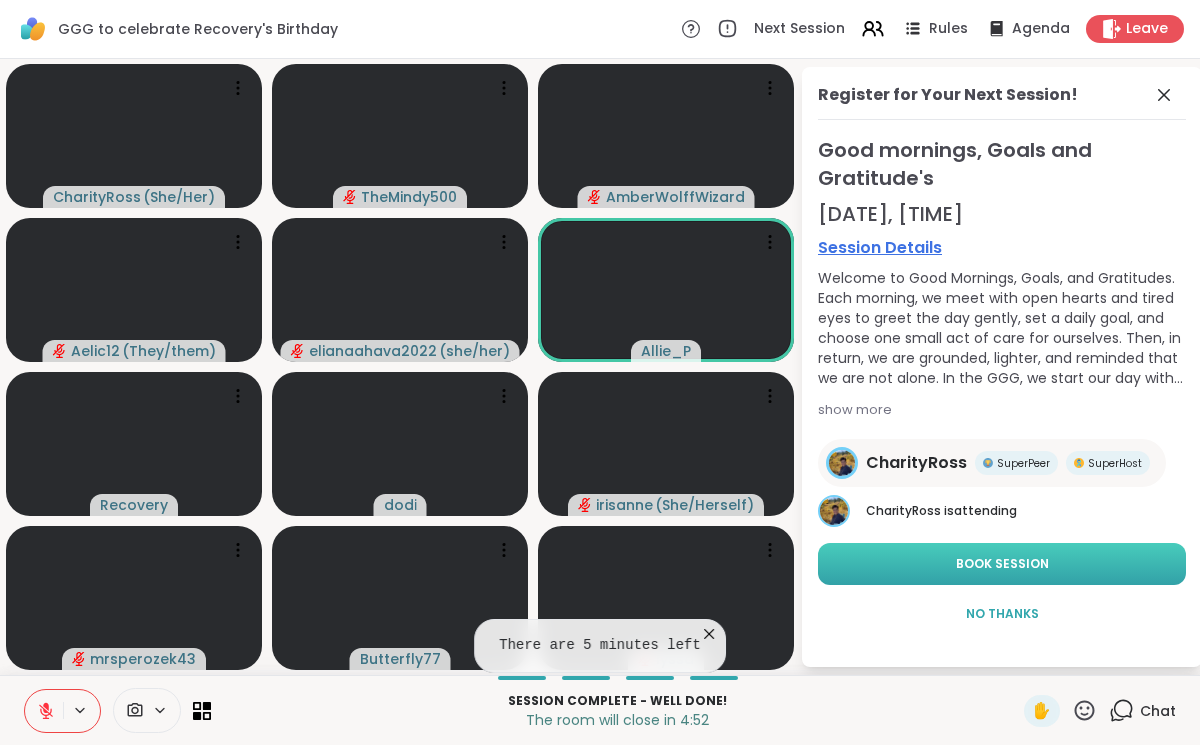 click on "Book Session" at bounding box center [1002, 564] 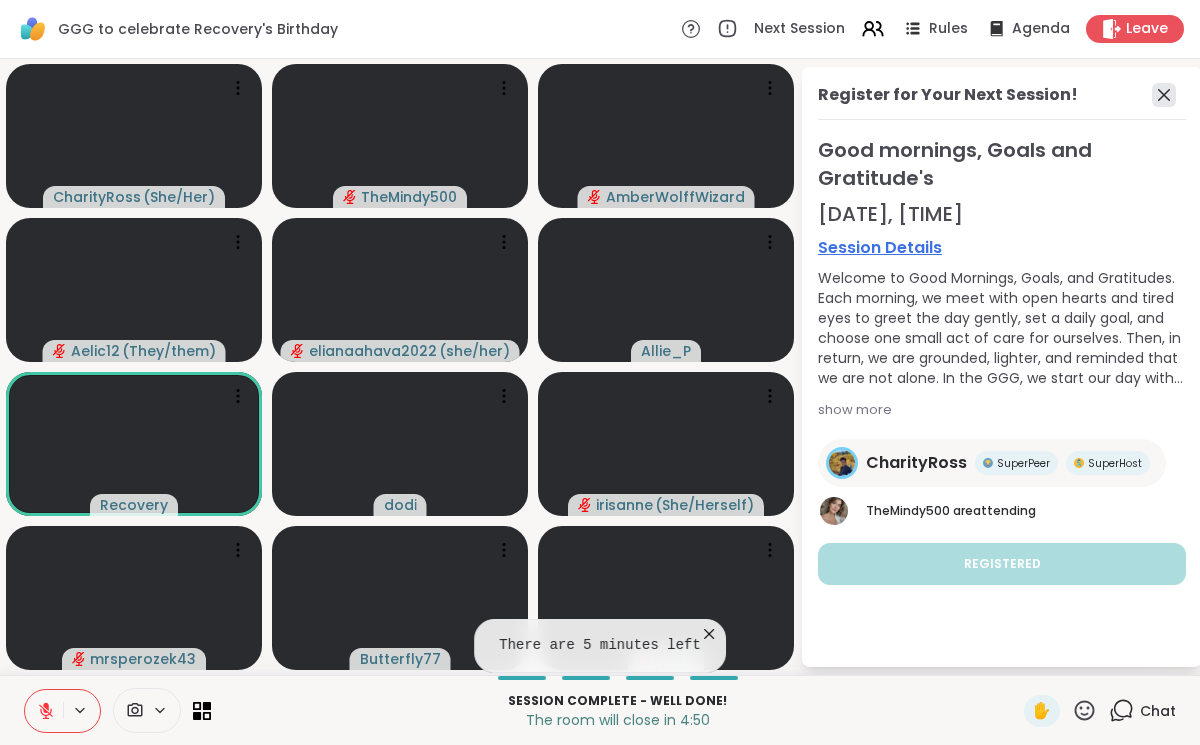 click 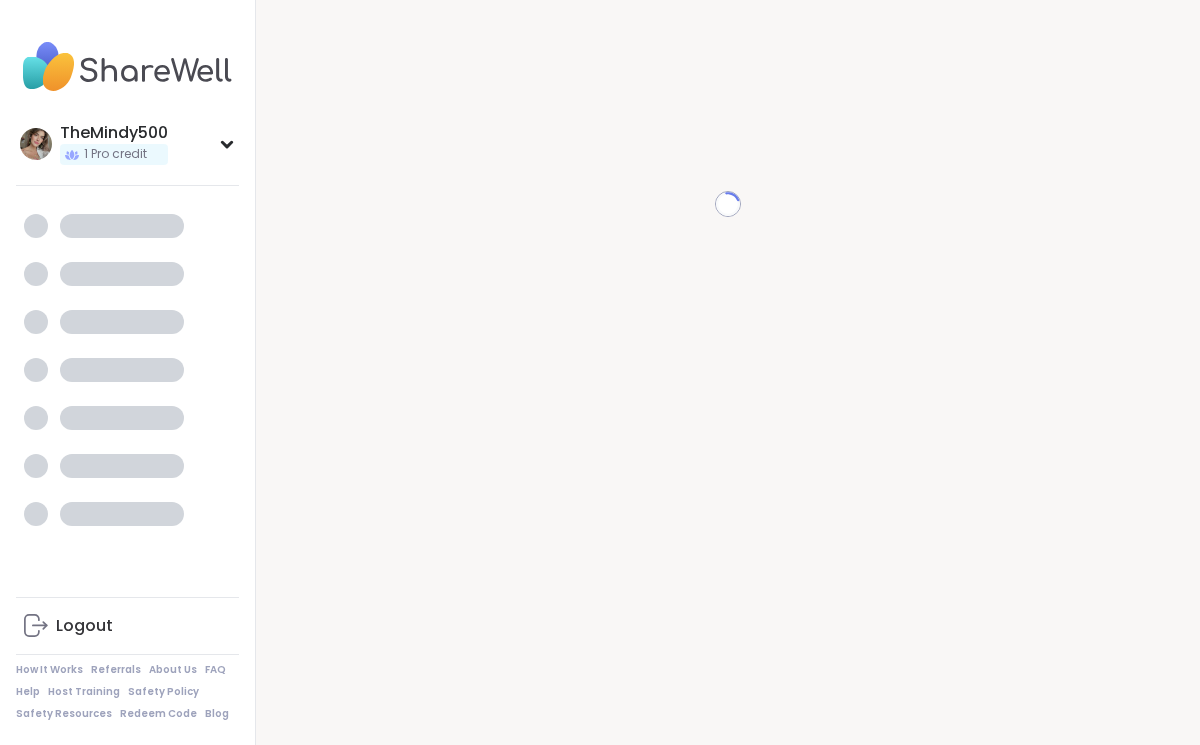 scroll, scrollTop: 0, scrollLeft: 0, axis: both 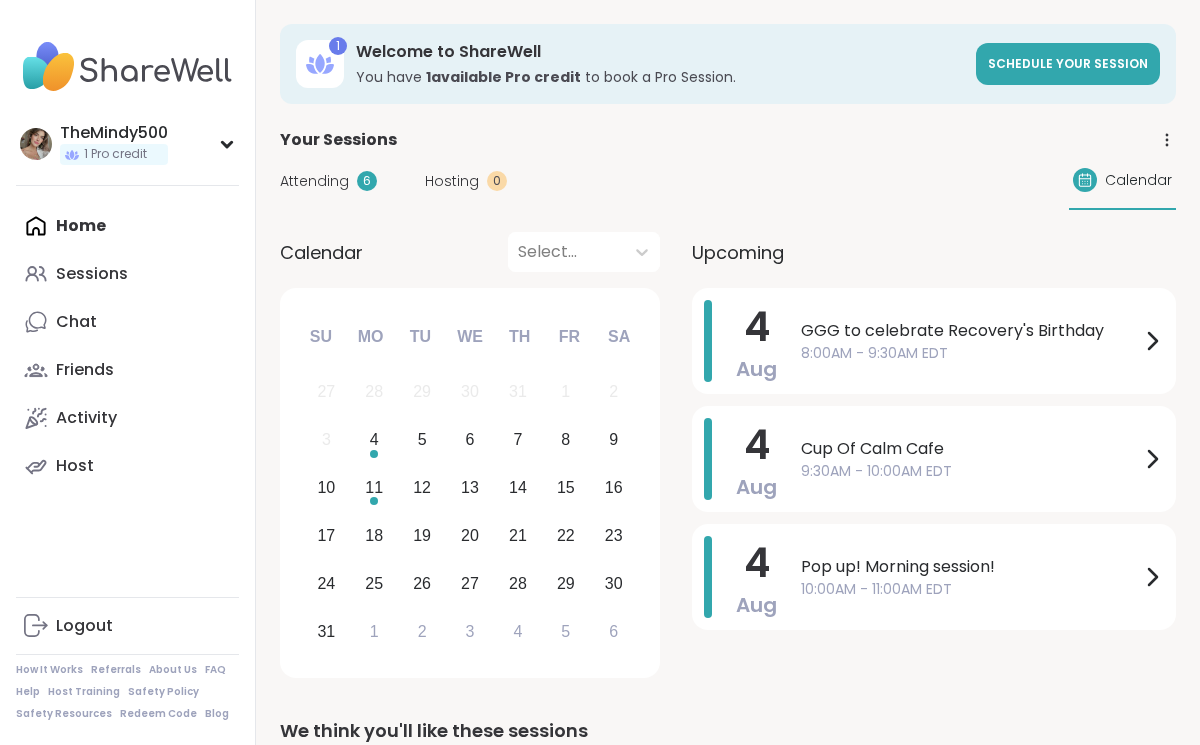 click on "Attending" at bounding box center (314, 181) 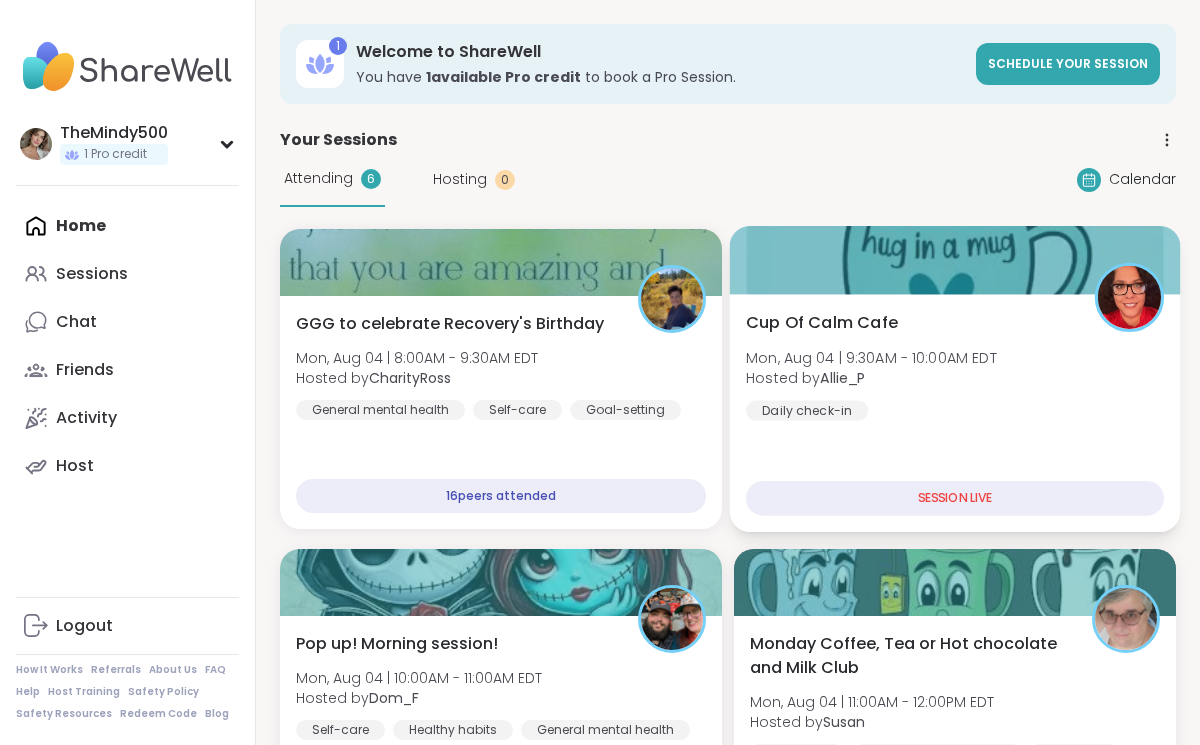 click on "Cup Of Calm Cafe" at bounding box center [822, 323] 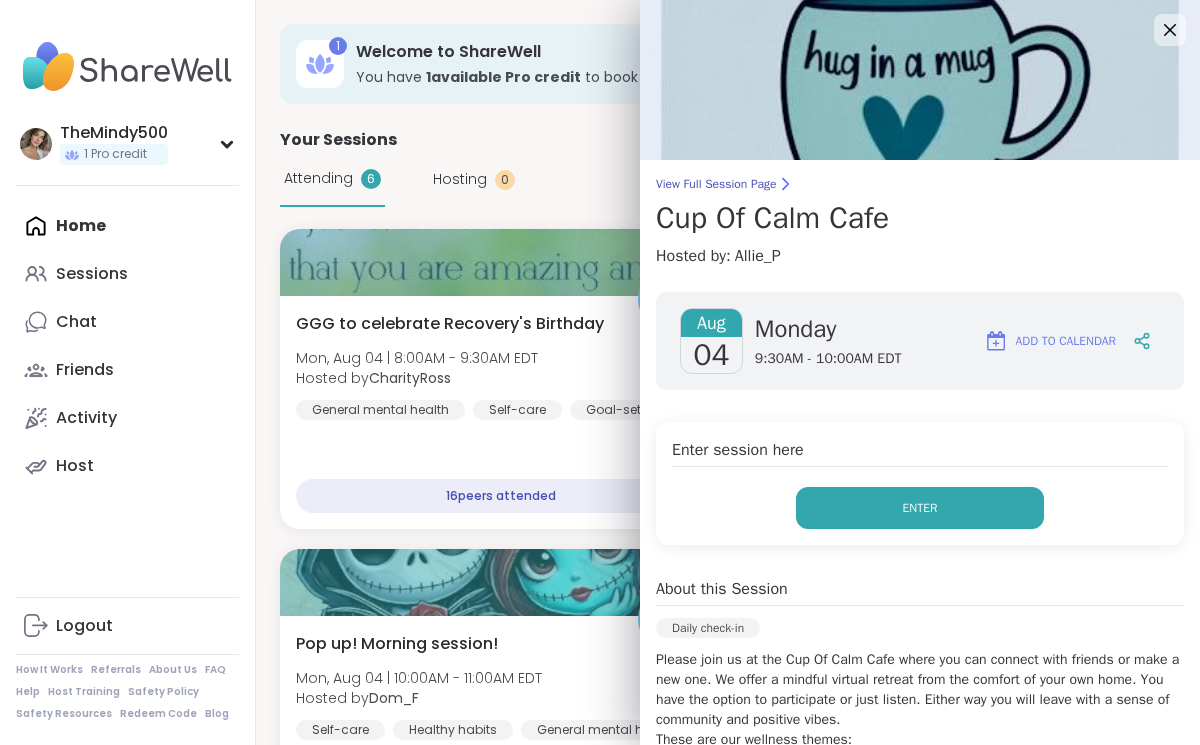 click on "Enter" at bounding box center (920, 508) 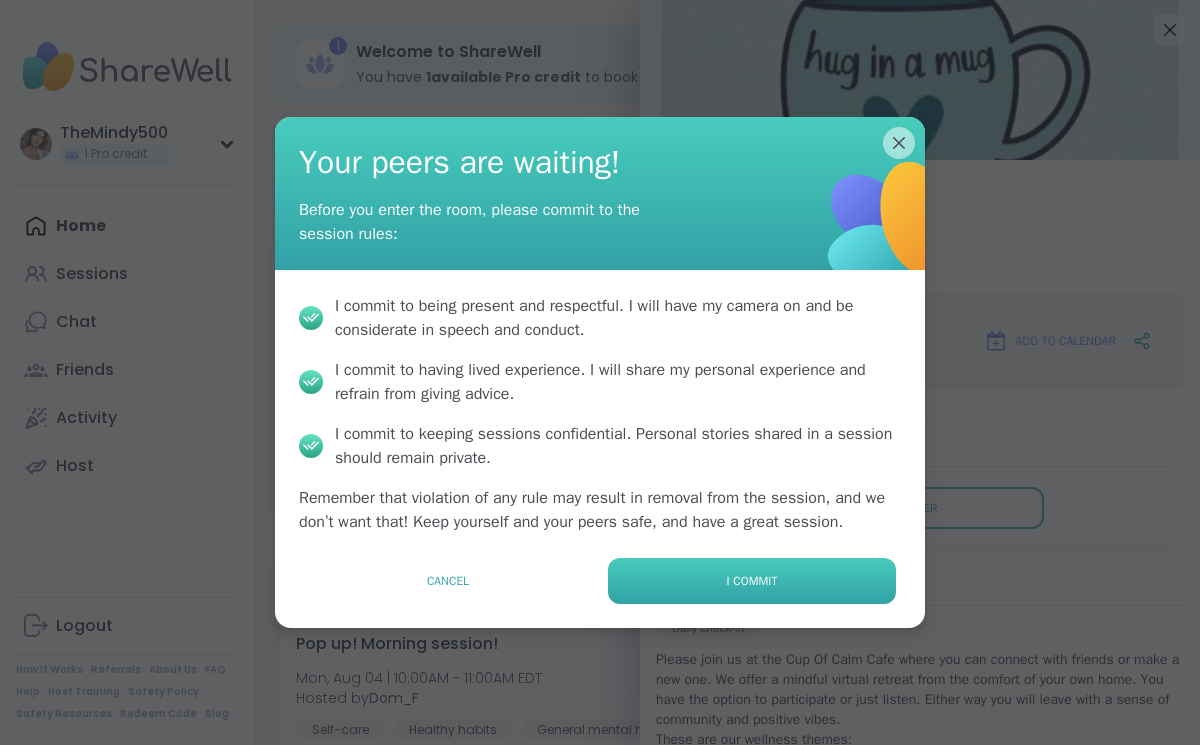 click on "I commit" at bounding box center (752, 581) 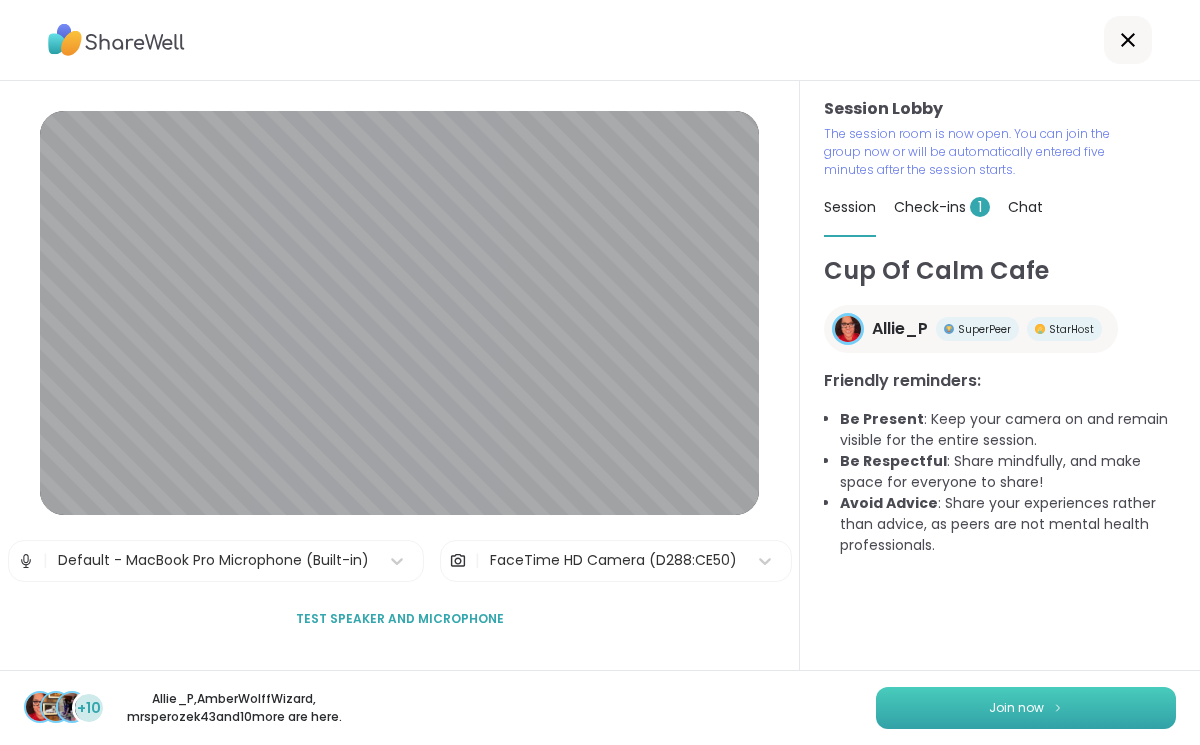 click on "Join now" at bounding box center [1026, 708] 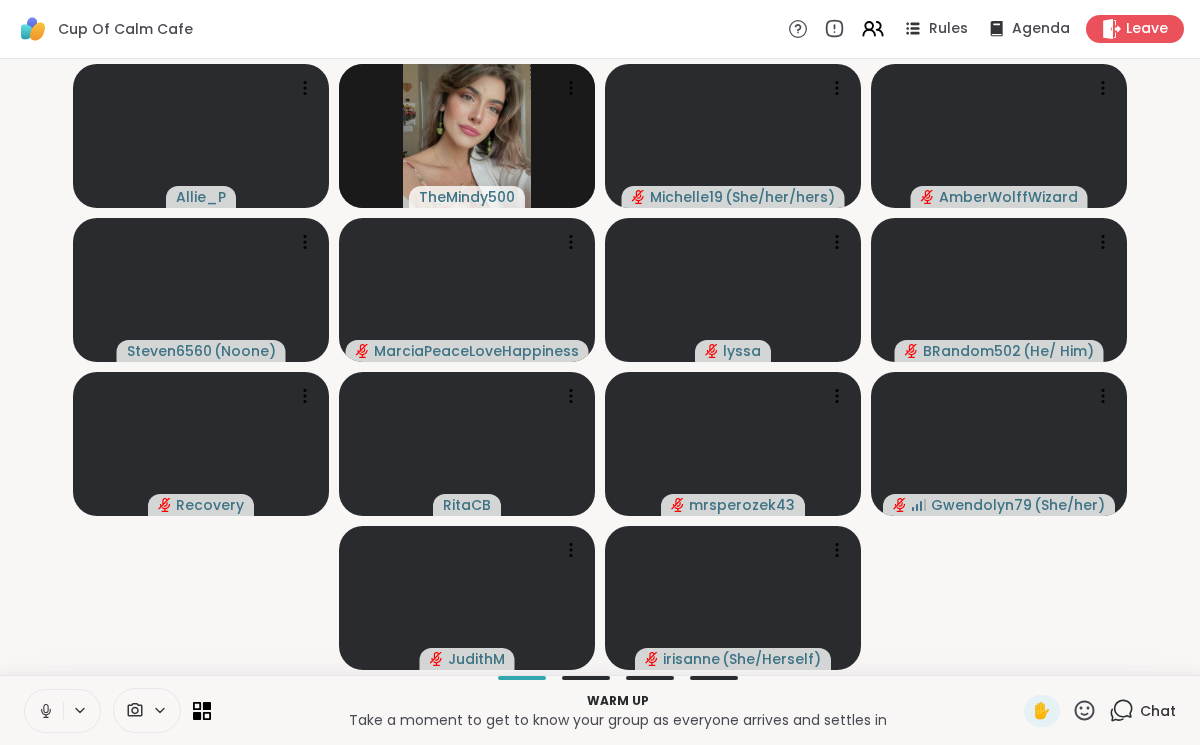 click 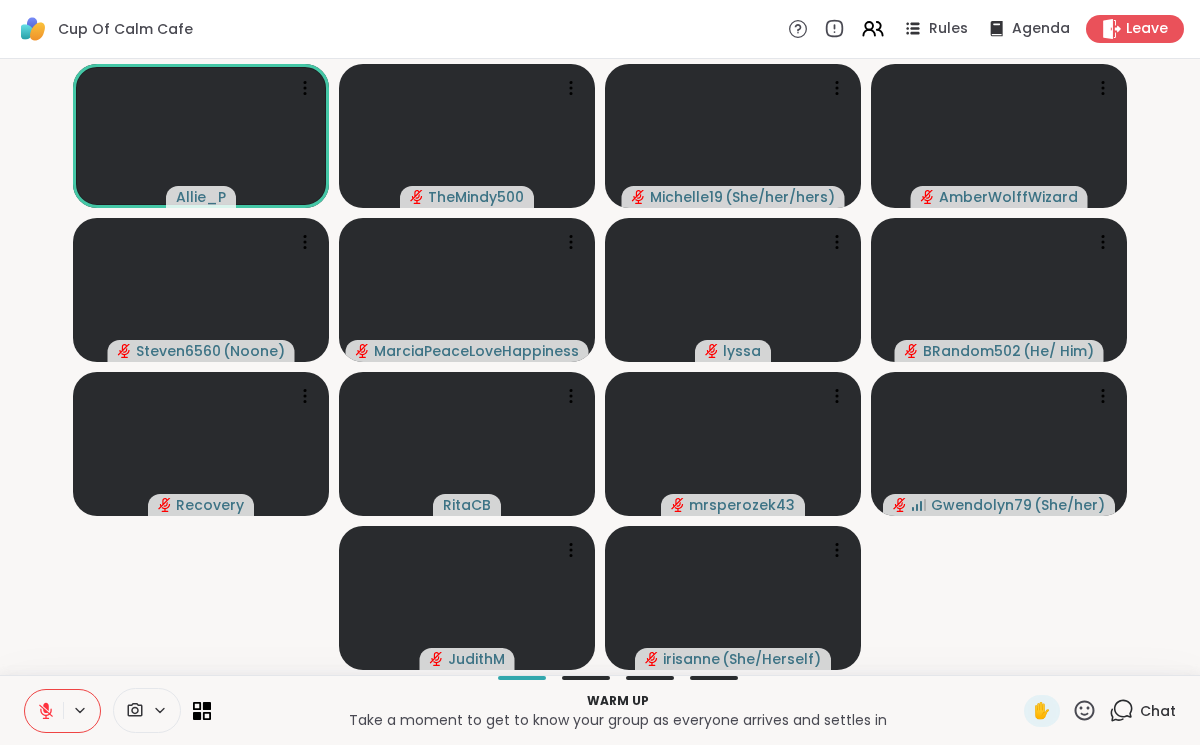 click 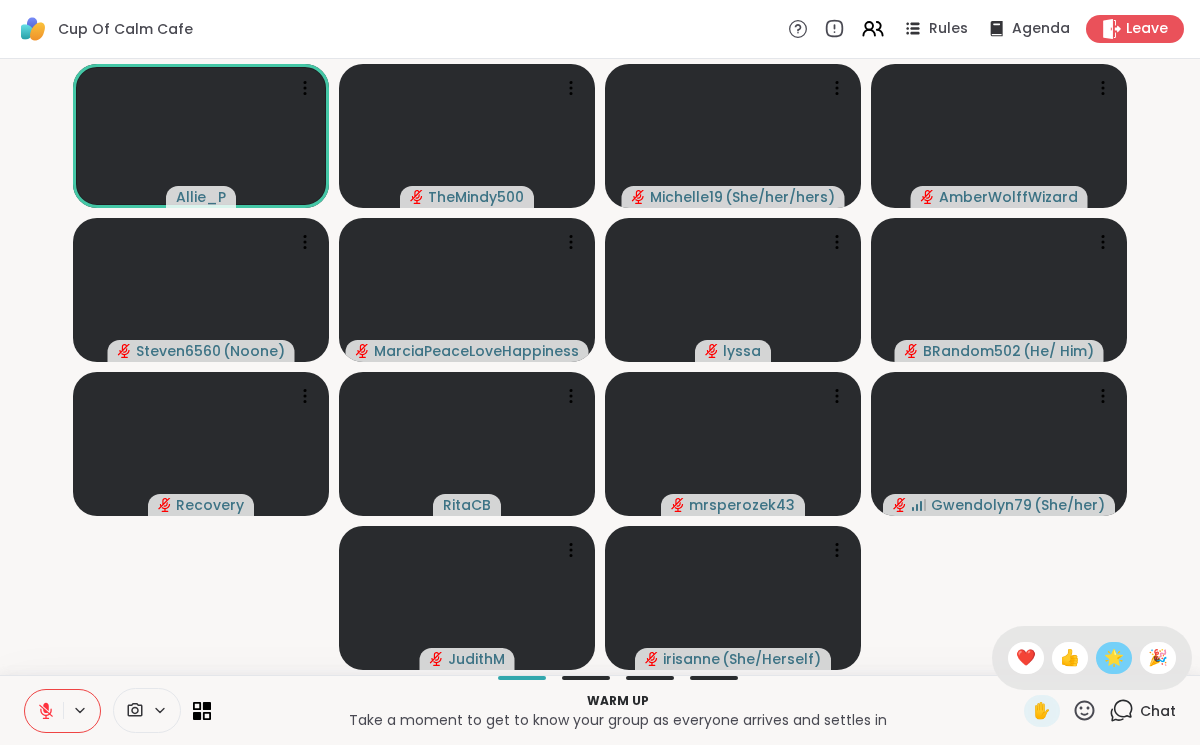 click on "🌟" at bounding box center [1114, 658] 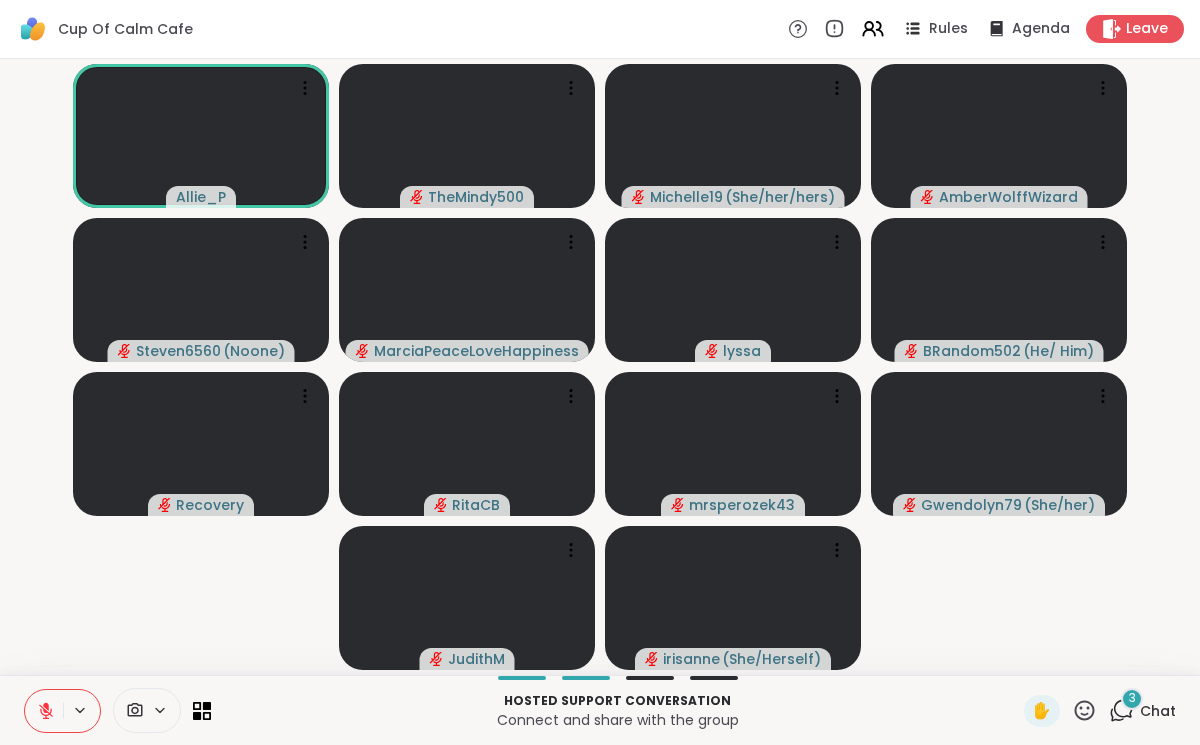 click 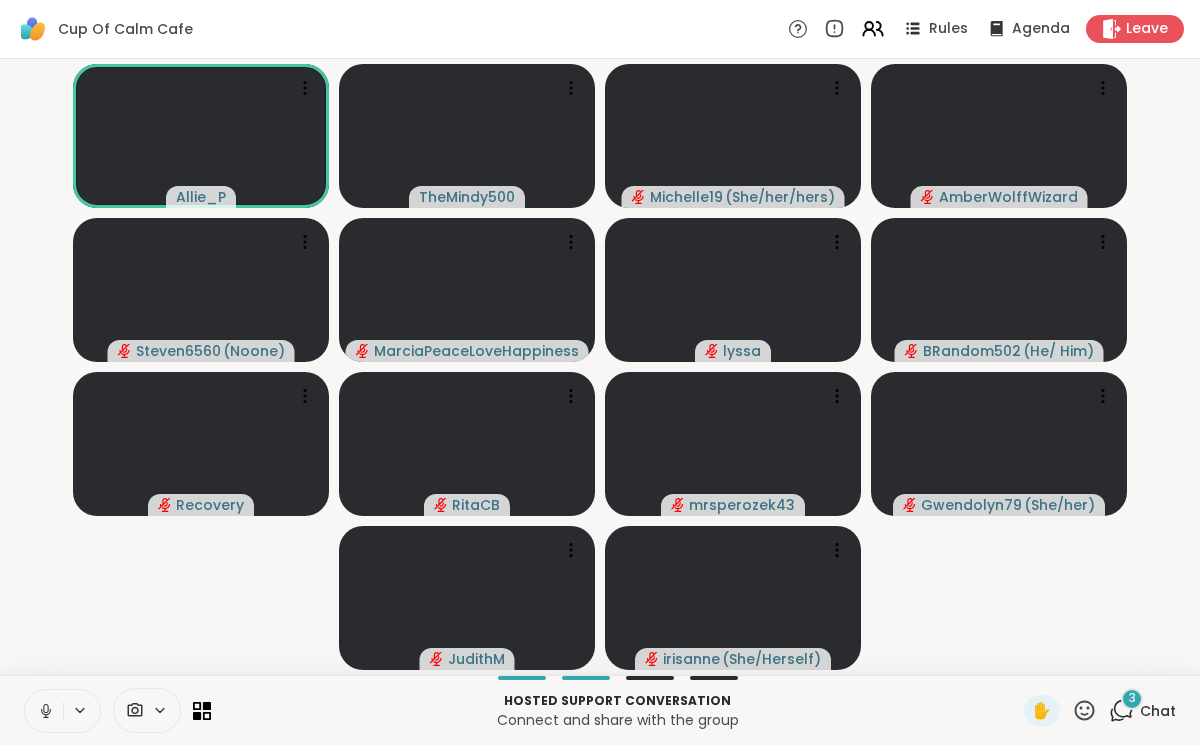 click 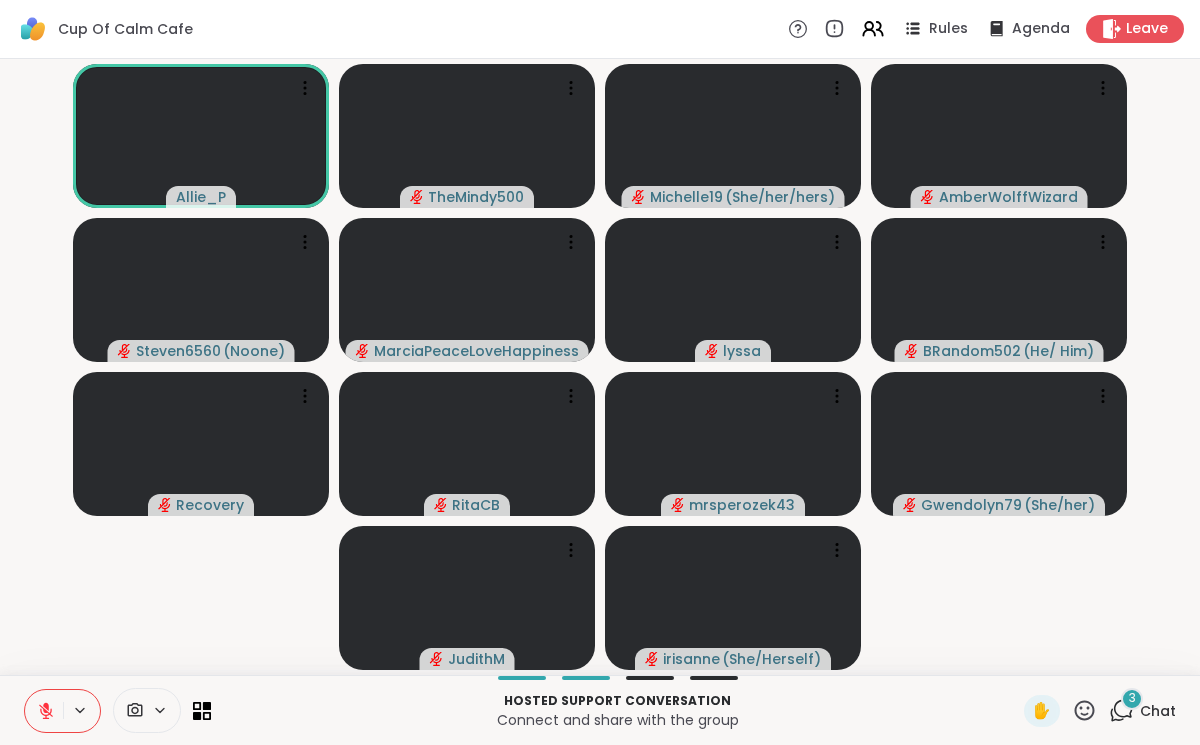 click 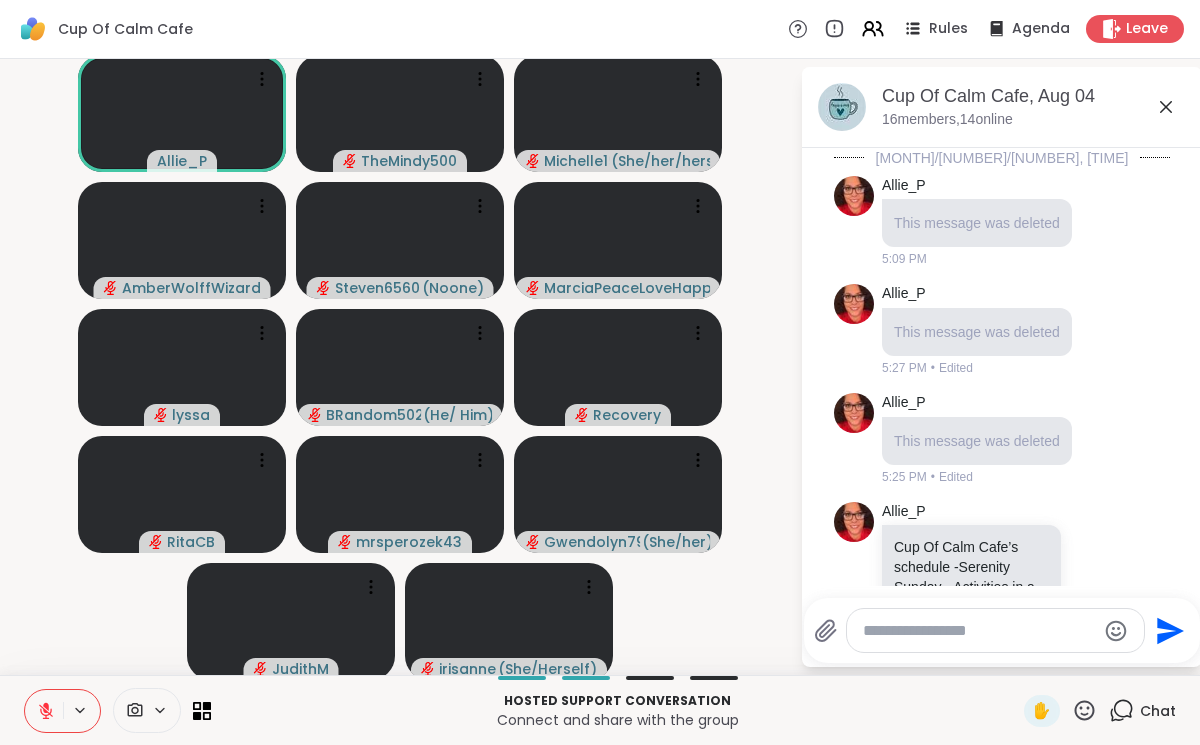 scroll, scrollTop: 1353, scrollLeft: 0, axis: vertical 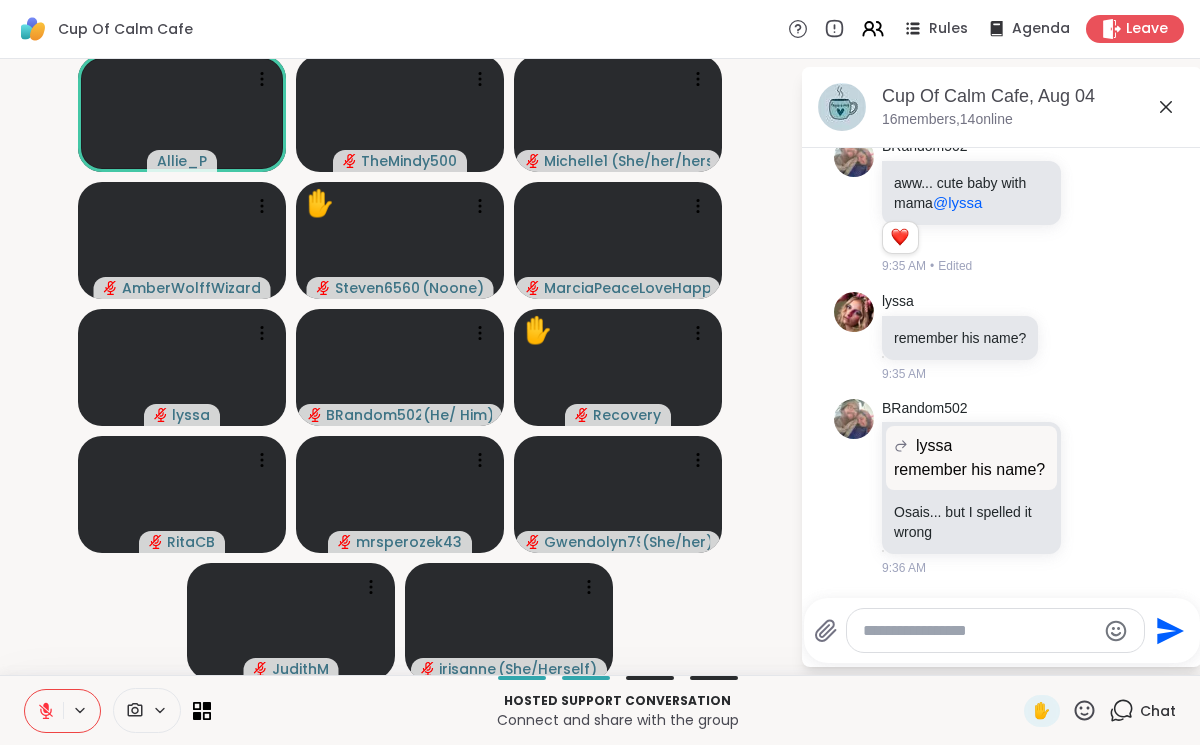 click 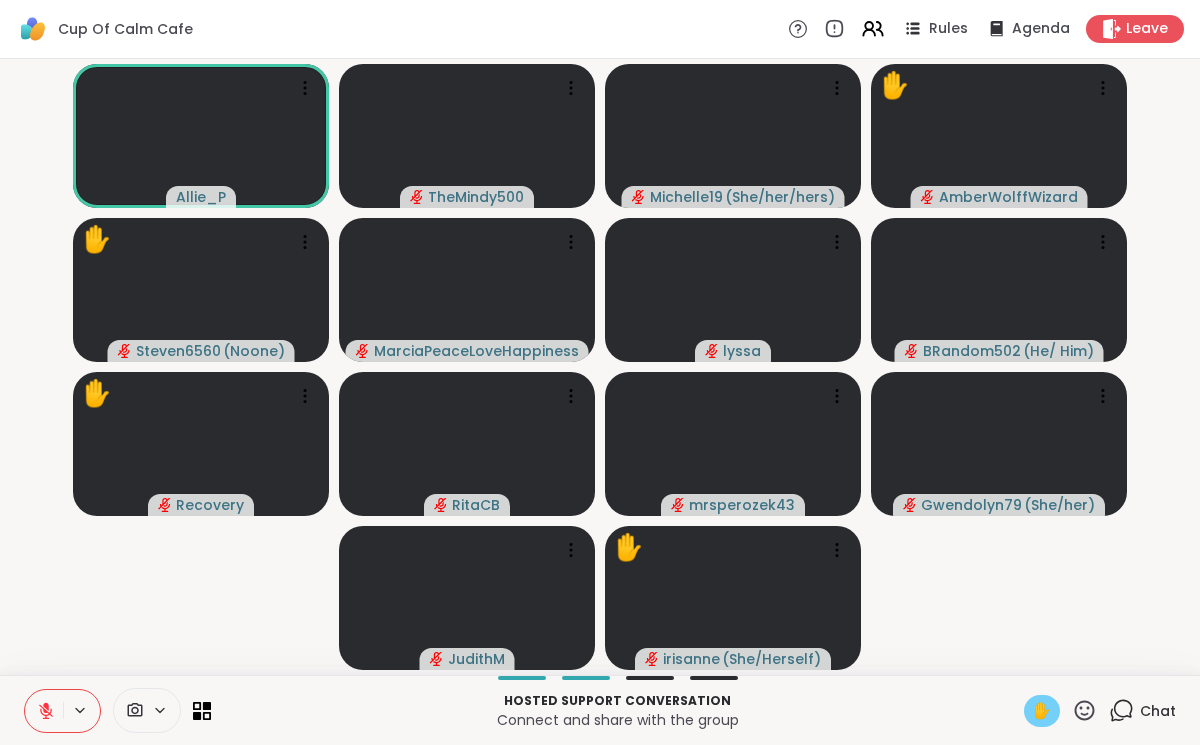 click on "✋" at bounding box center (1042, 711) 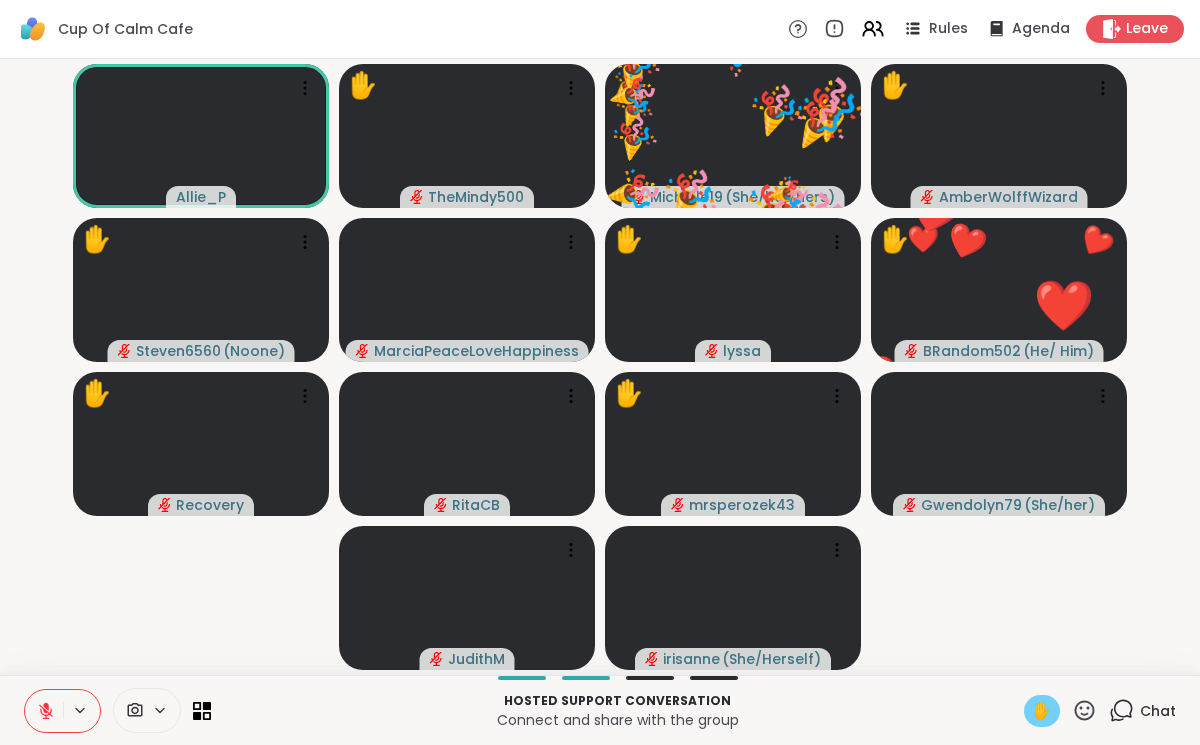 click 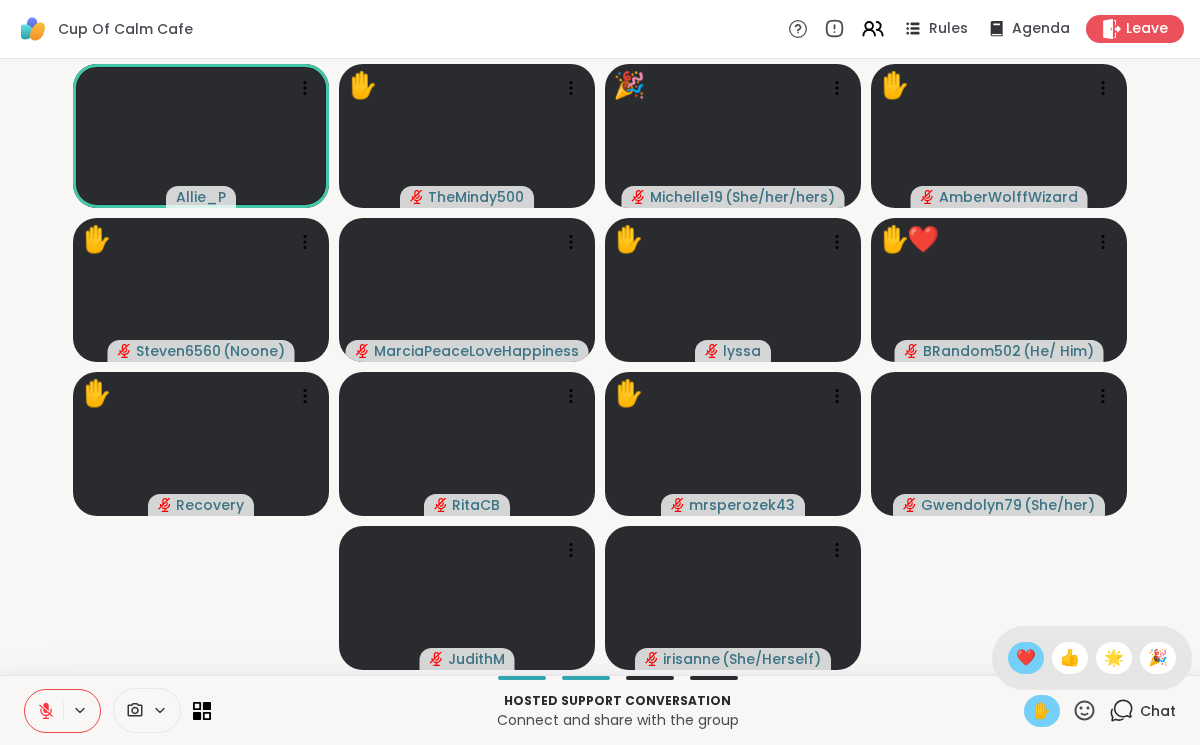 click on "❤️" at bounding box center (1026, 658) 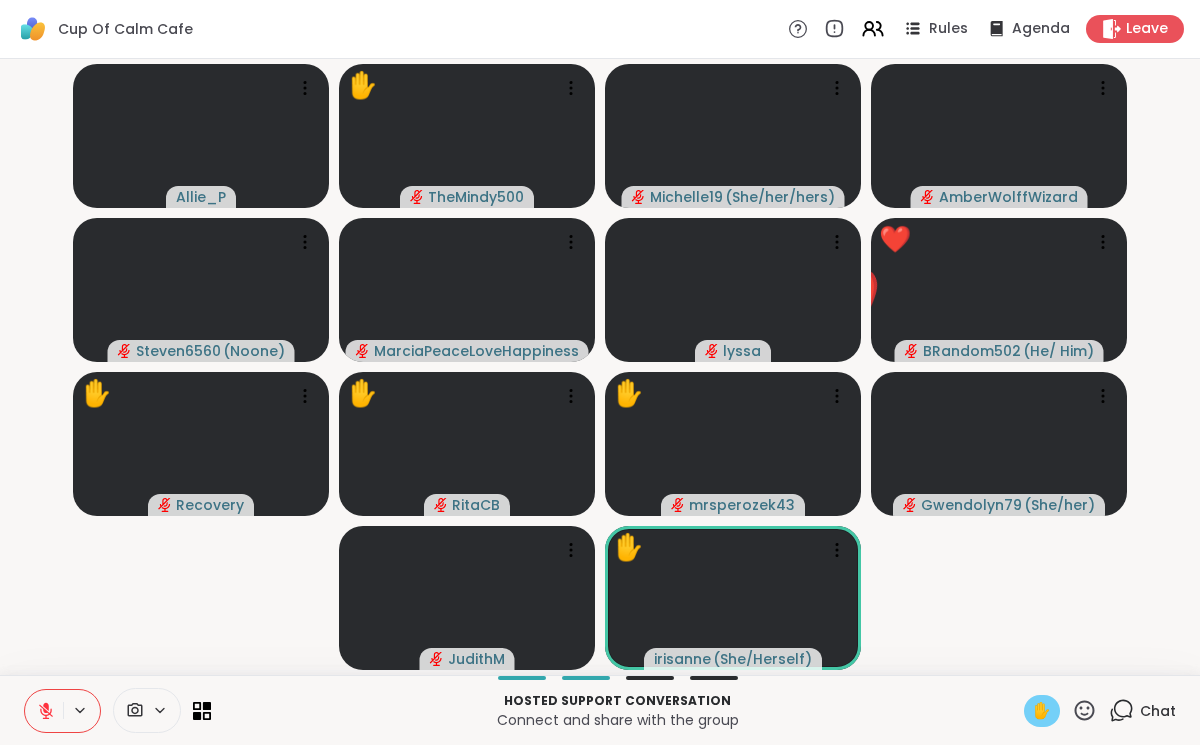 click 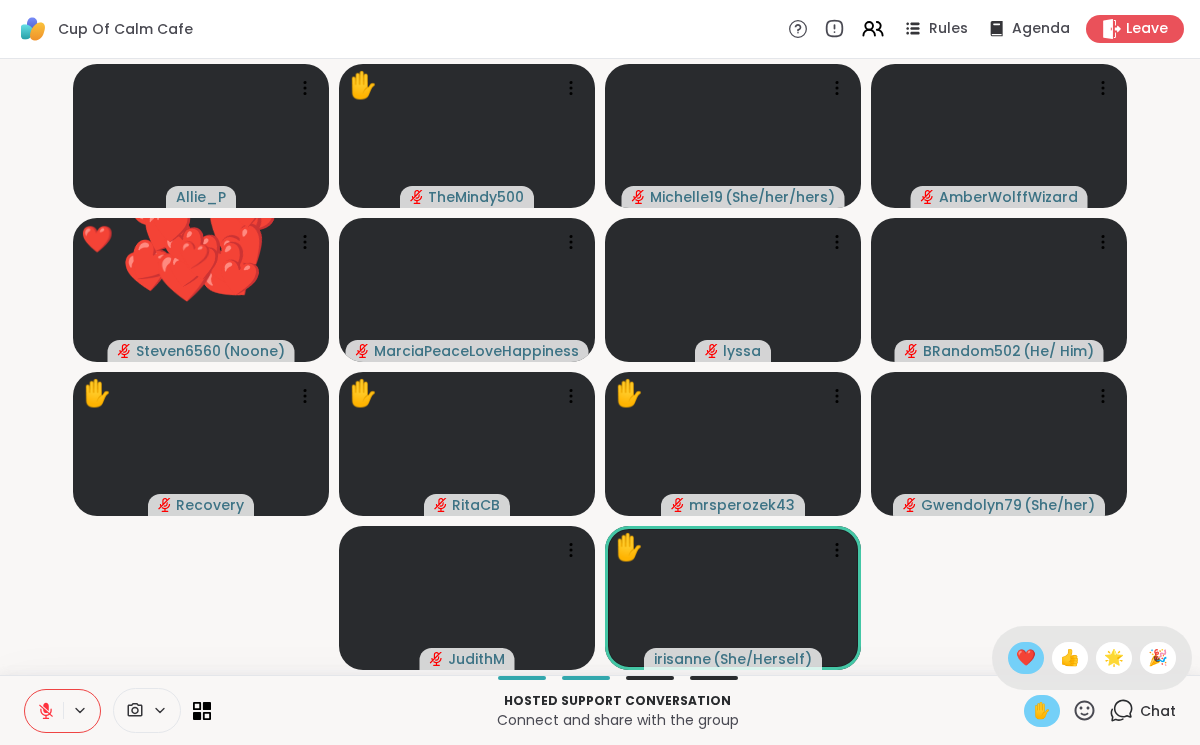 click on "❤️" at bounding box center (1026, 658) 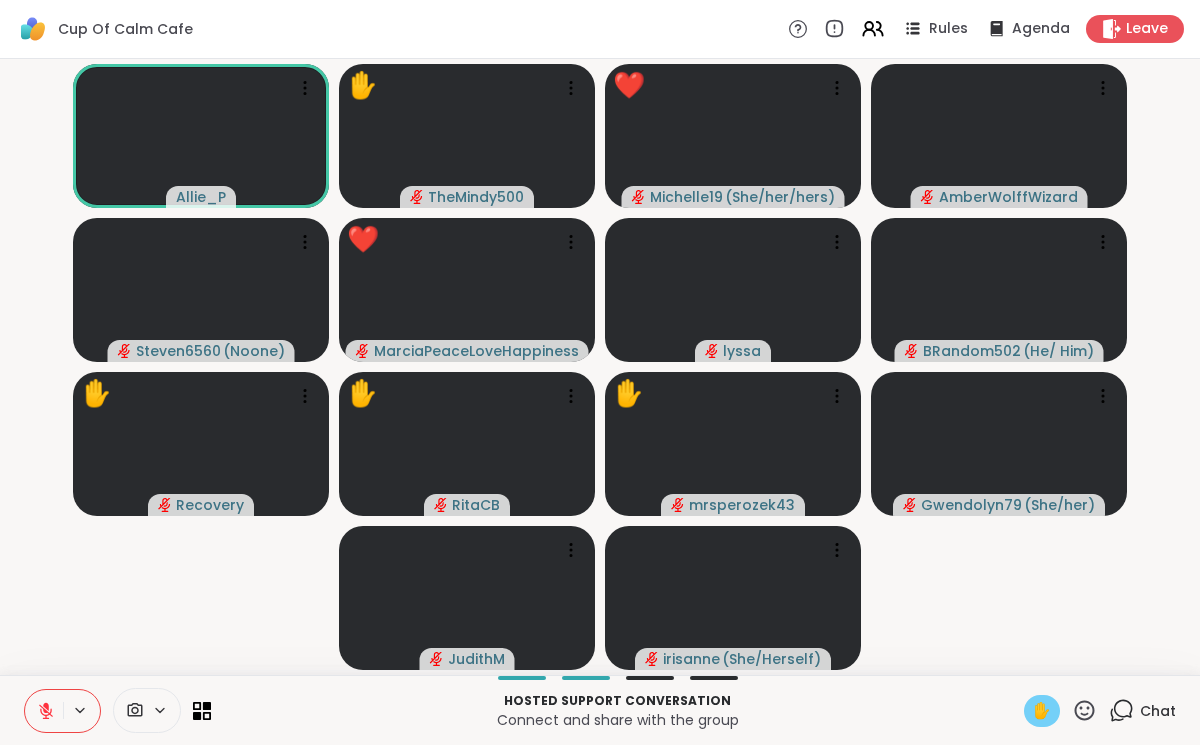 click 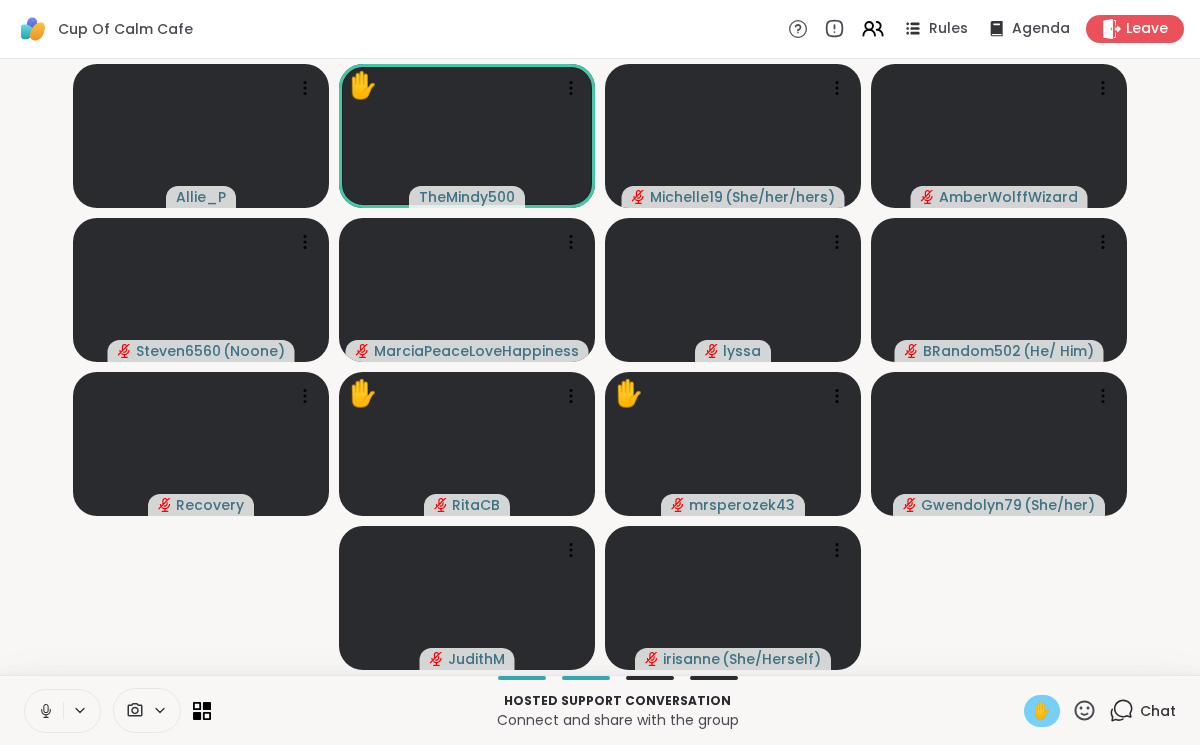 click 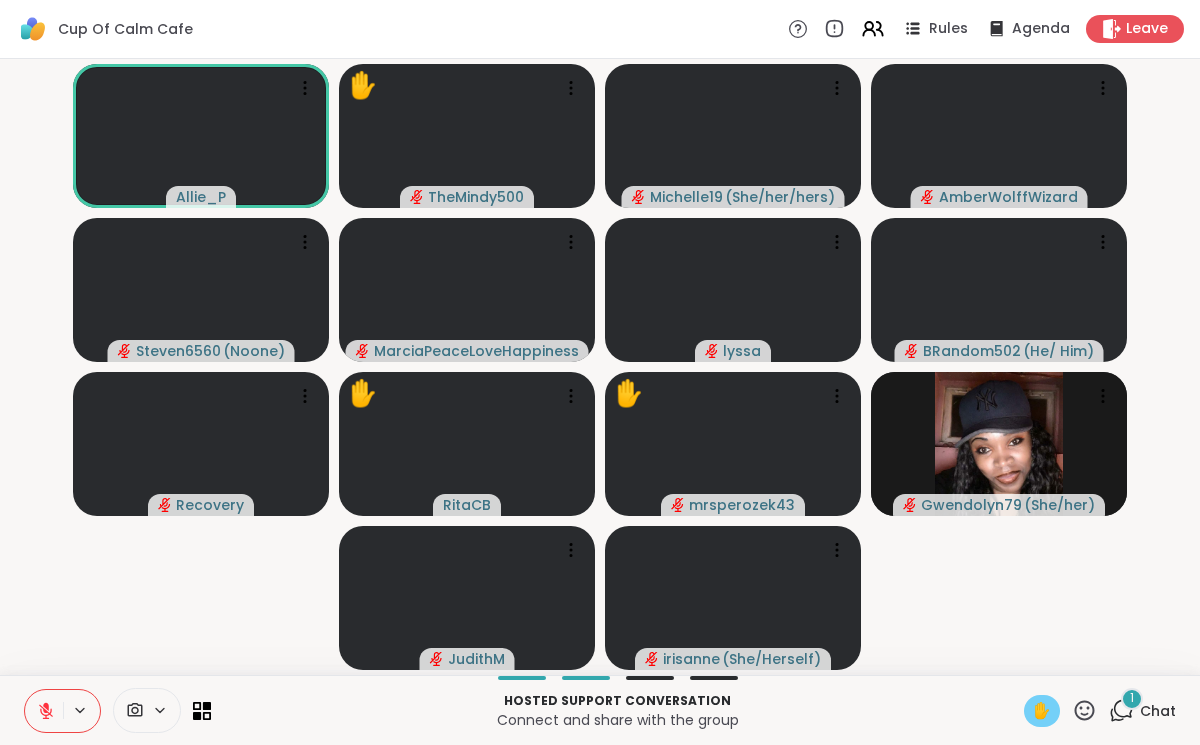 click on "✋" at bounding box center [1042, 711] 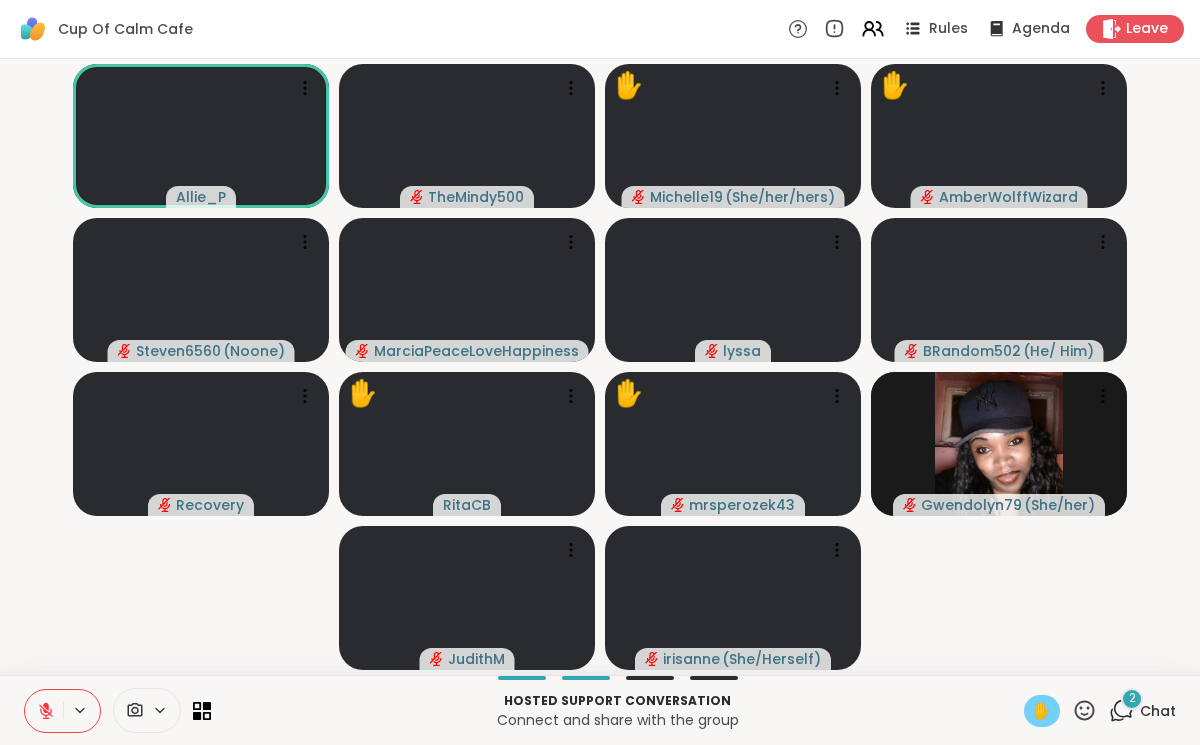 click on "✋" at bounding box center [1042, 711] 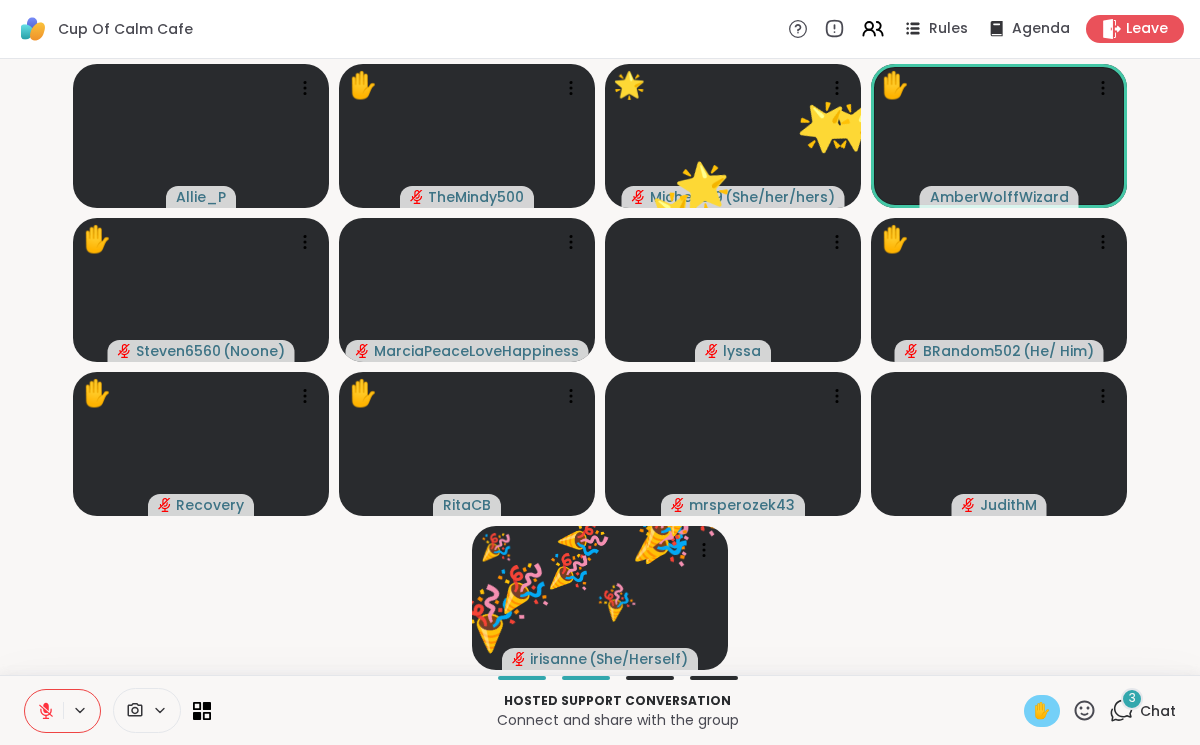 click 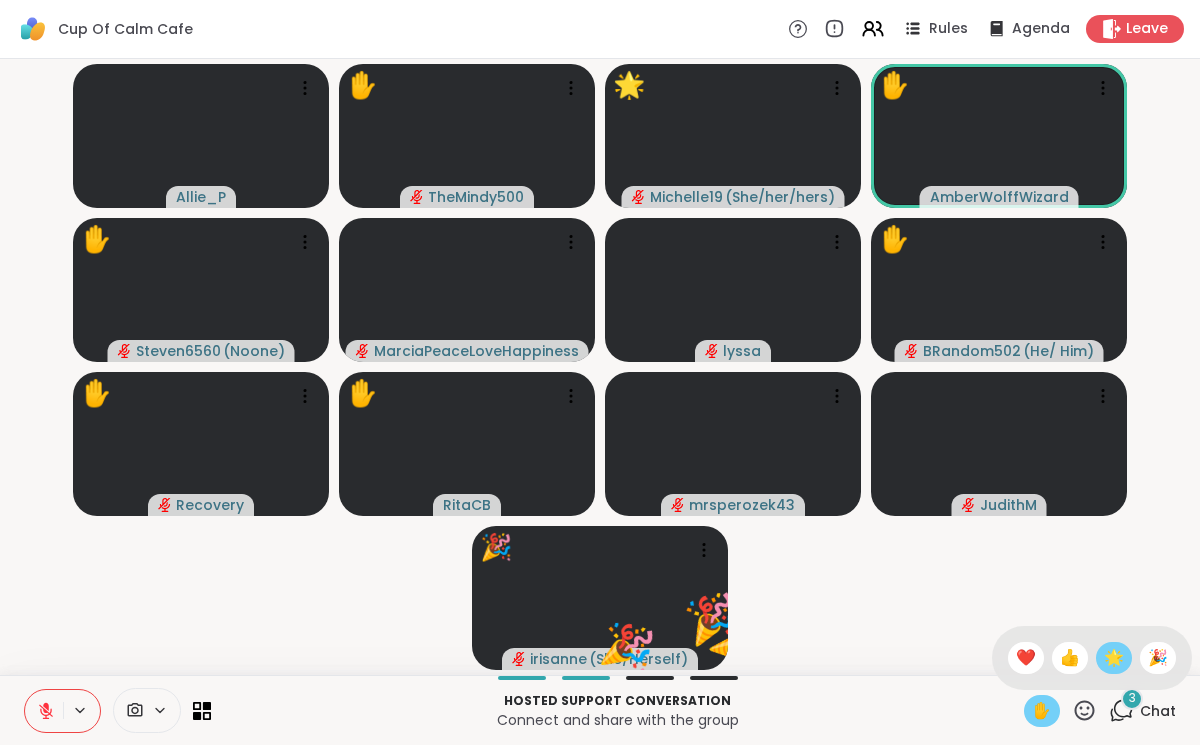 click on "🌟" at bounding box center (1114, 658) 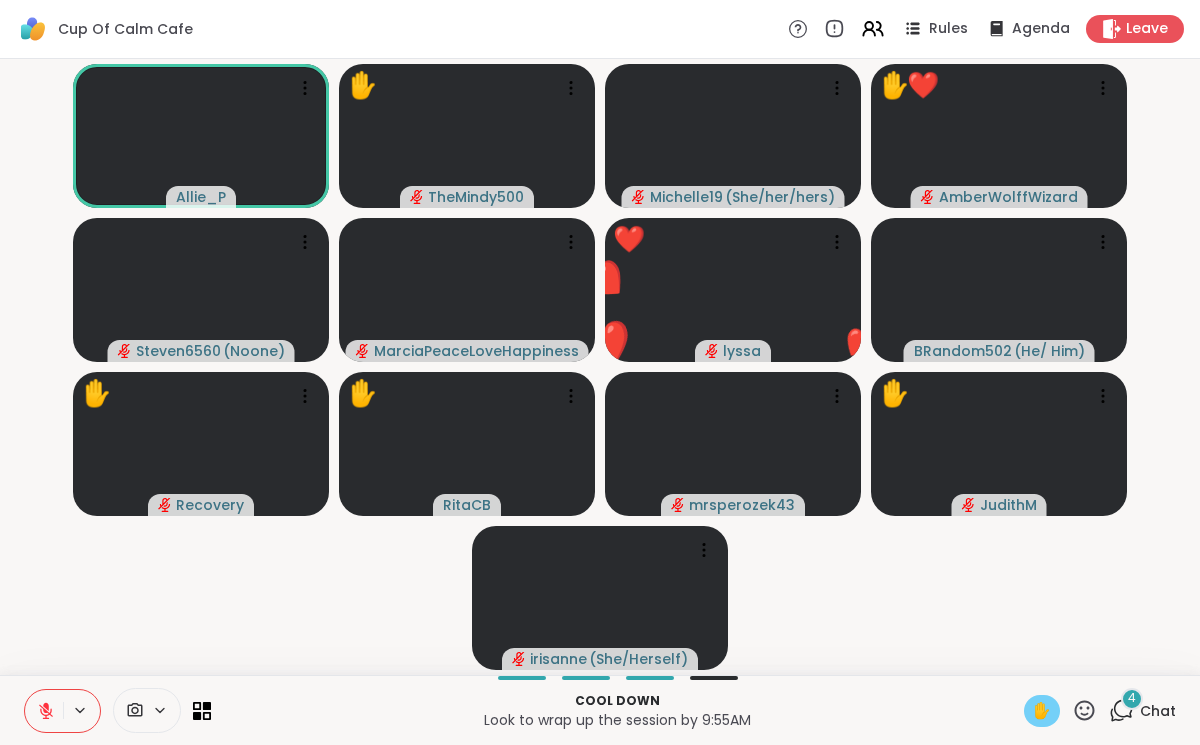 click on "4 Chat" at bounding box center (1142, 711) 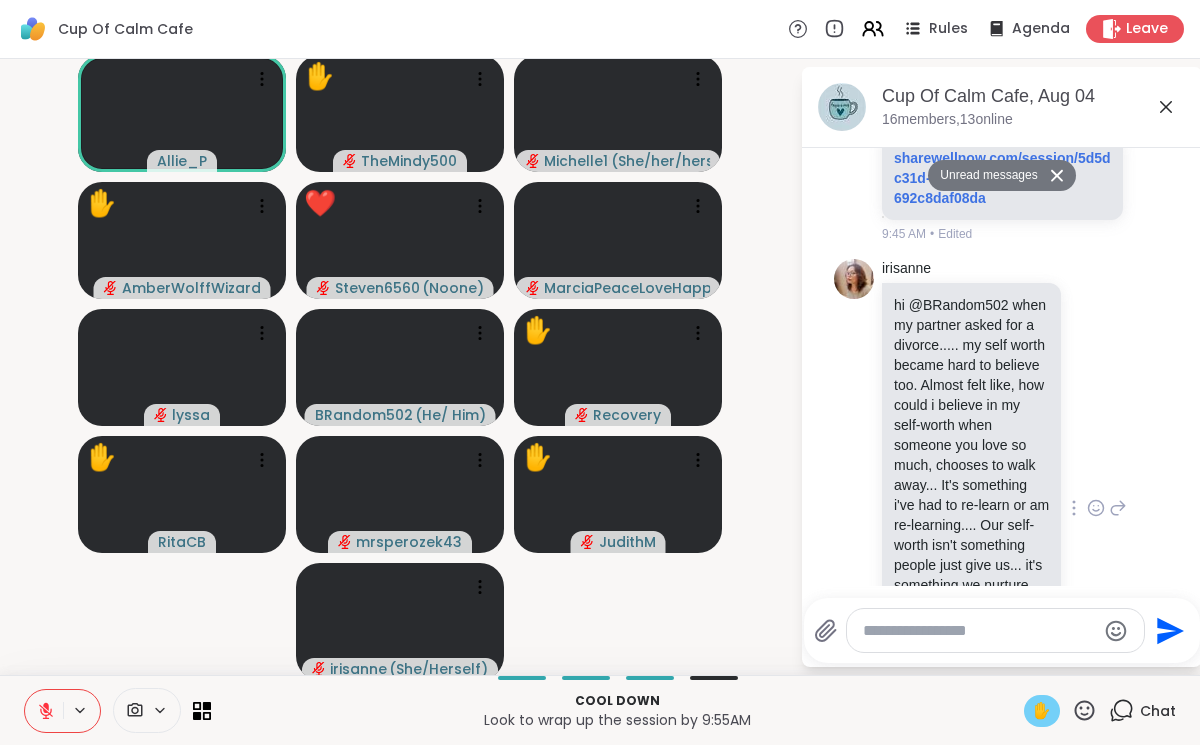 scroll, scrollTop: 2731, scrollLeft: 0, axis: vertical 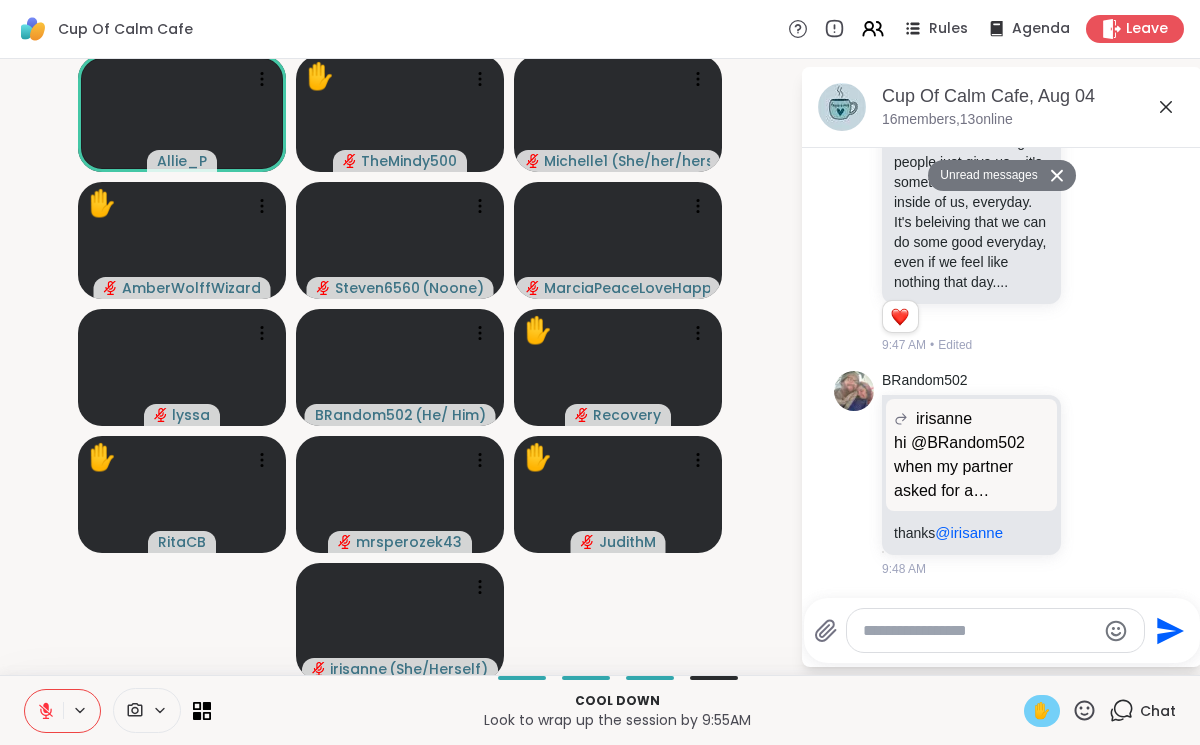 click 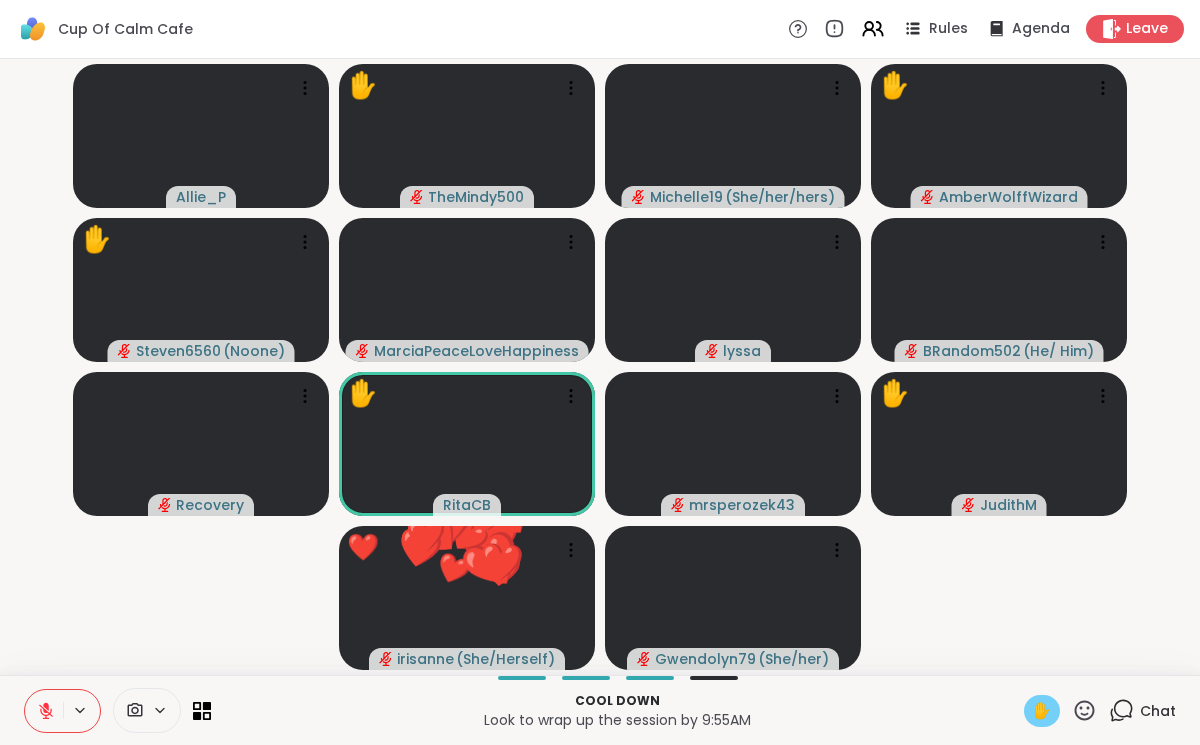 click 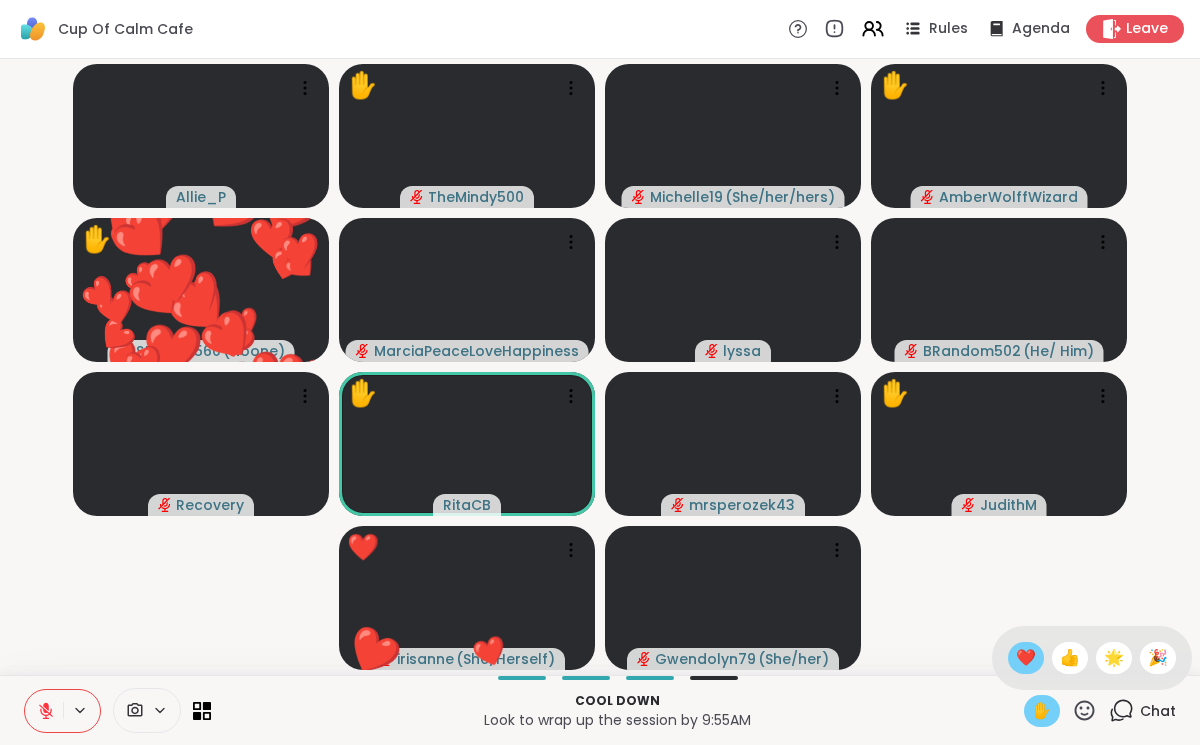 click on "❤️" at bounding box center [1026, 658] 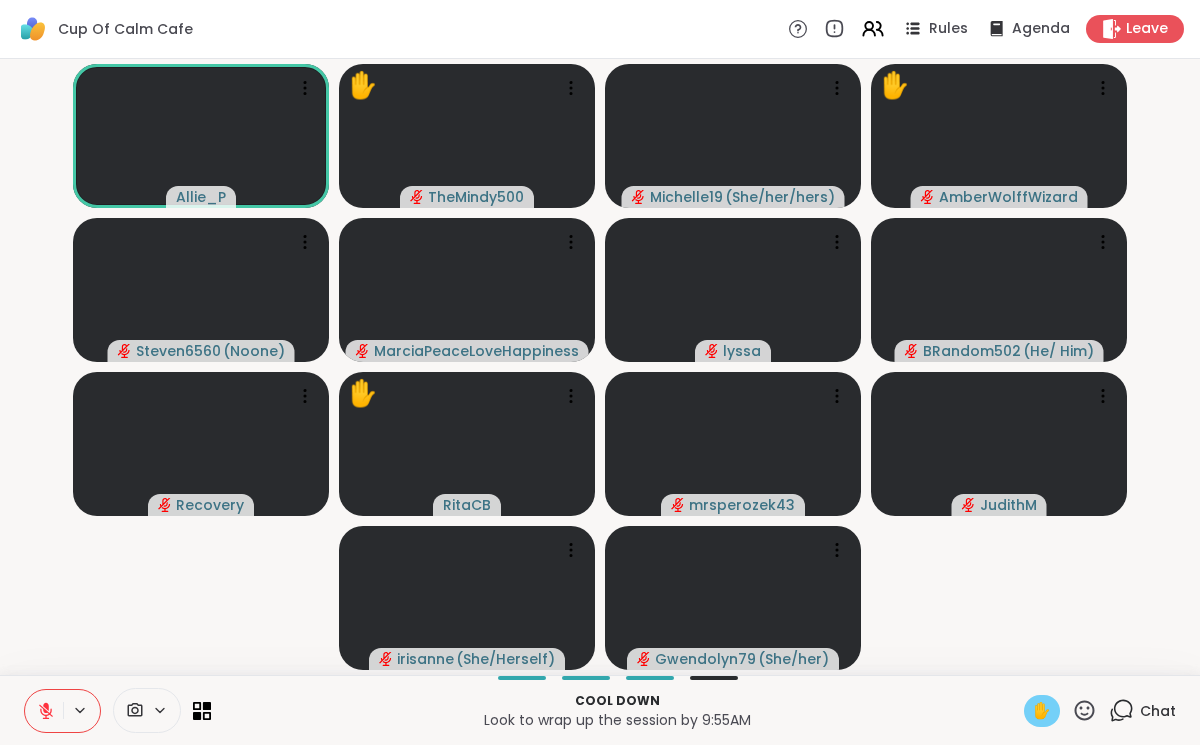 click 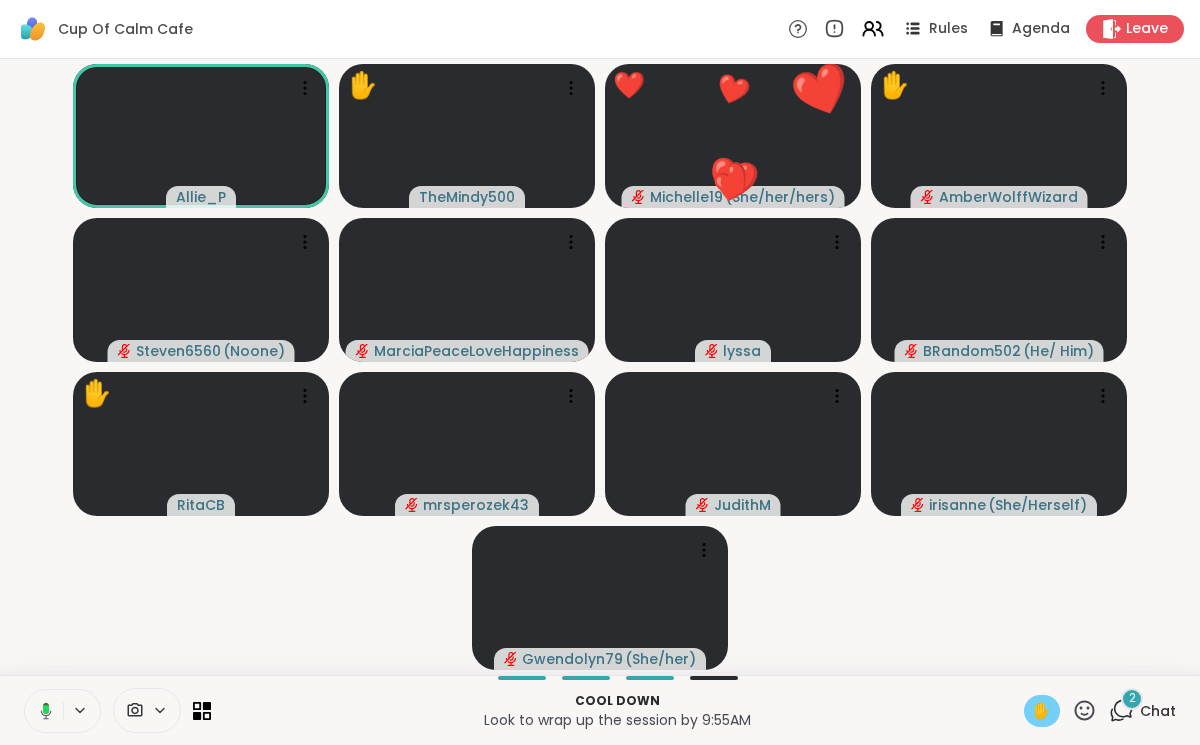 click 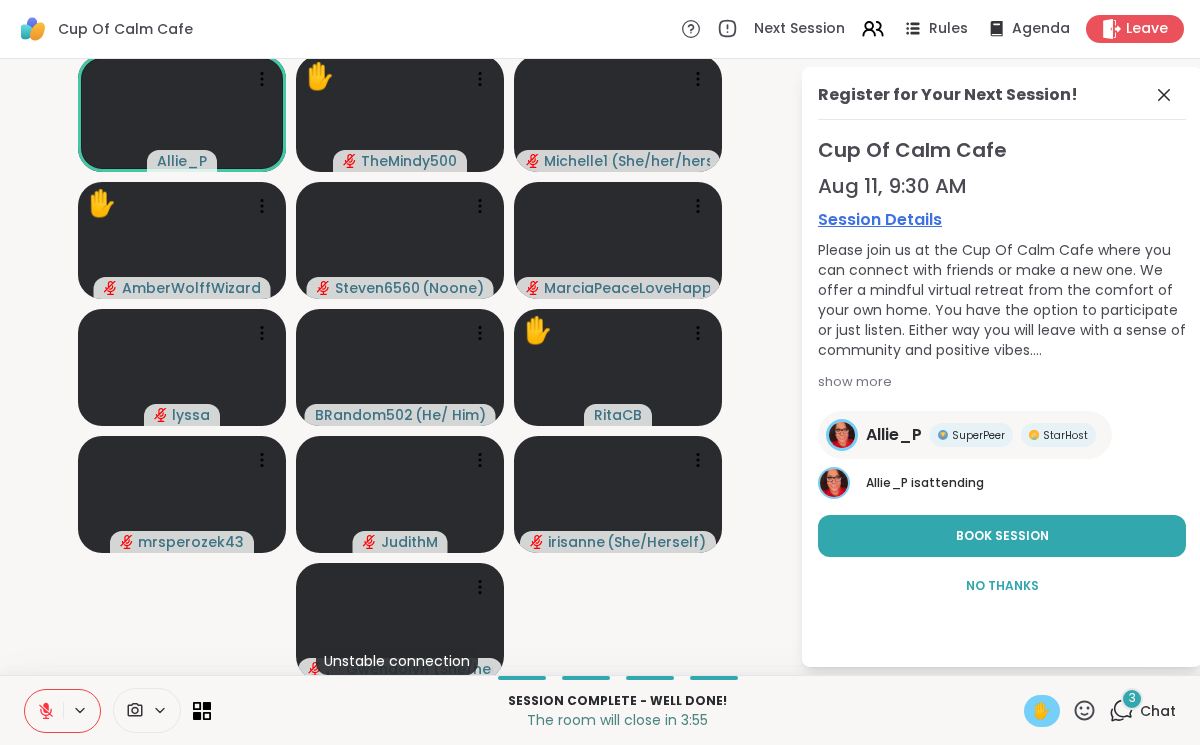 click at bounding box center (44, 711) 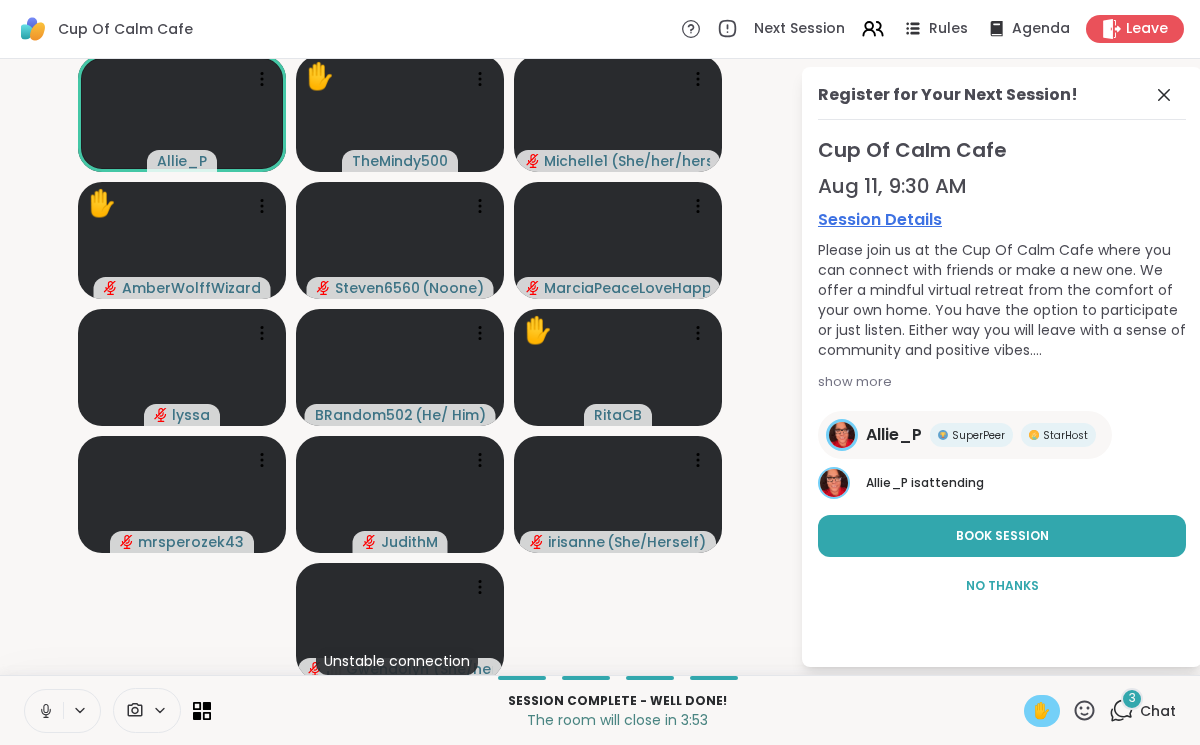 click at bounding box center (44, 711) 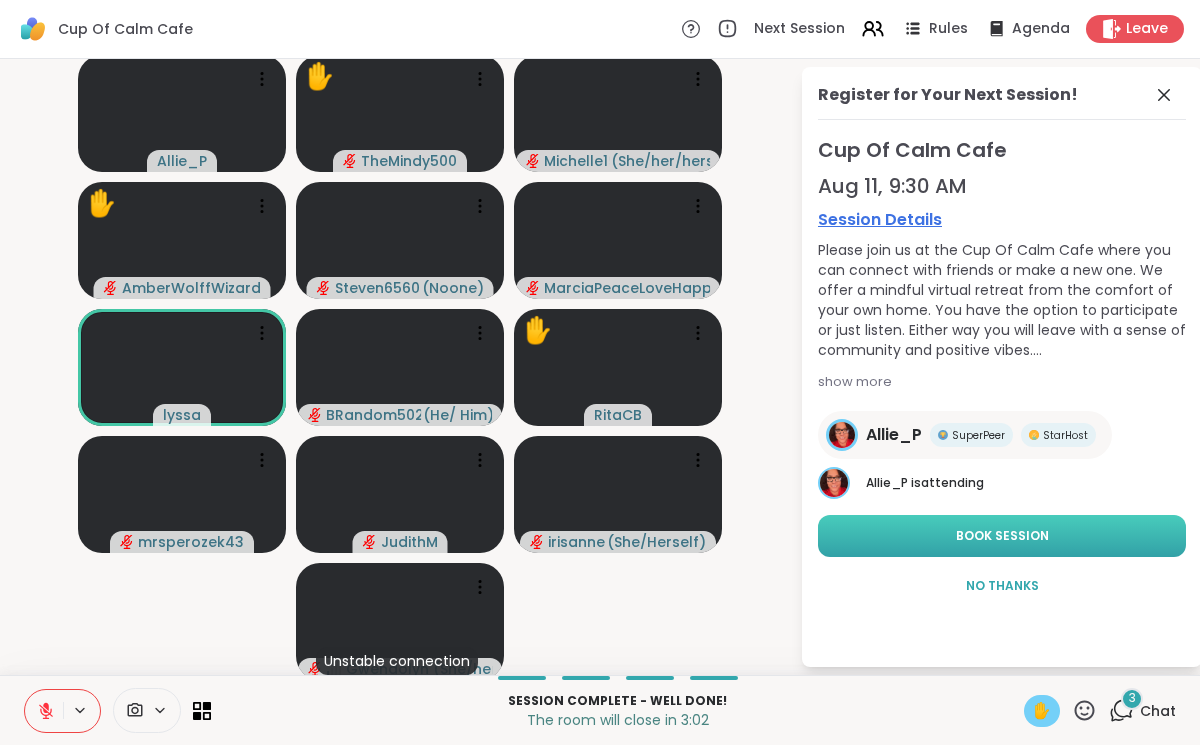 click on "Book Session" at bounding box center [1002, 536] 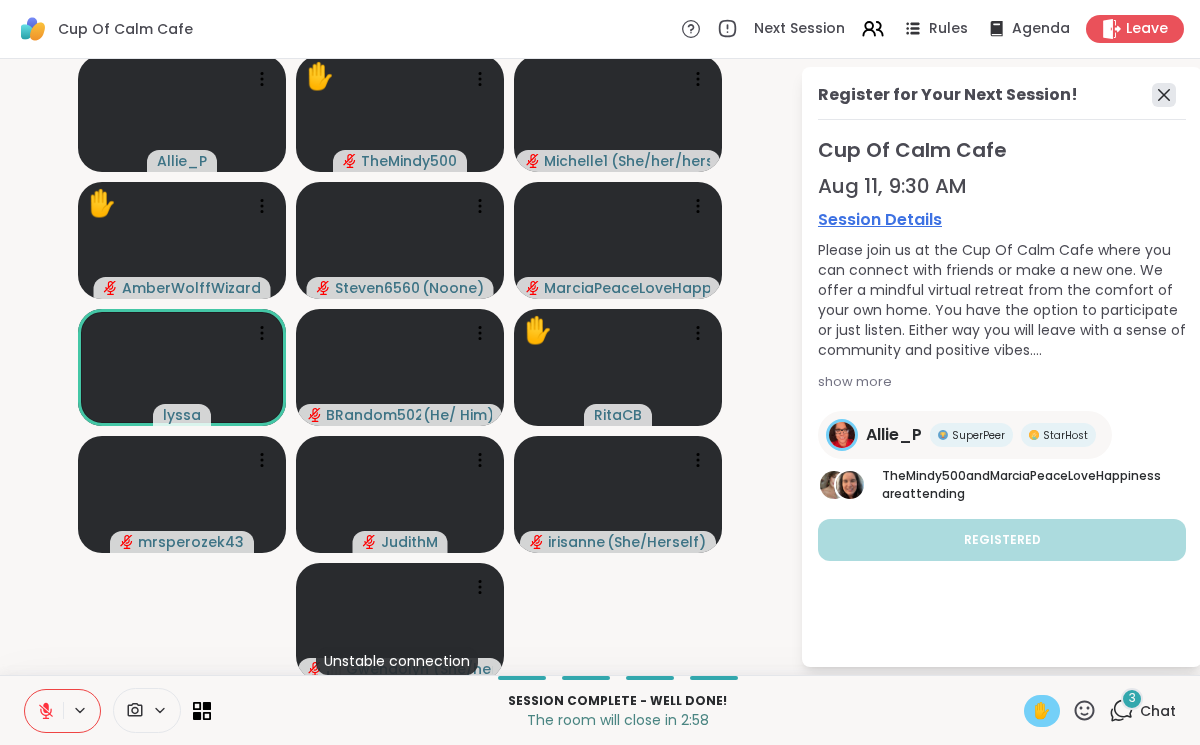 click 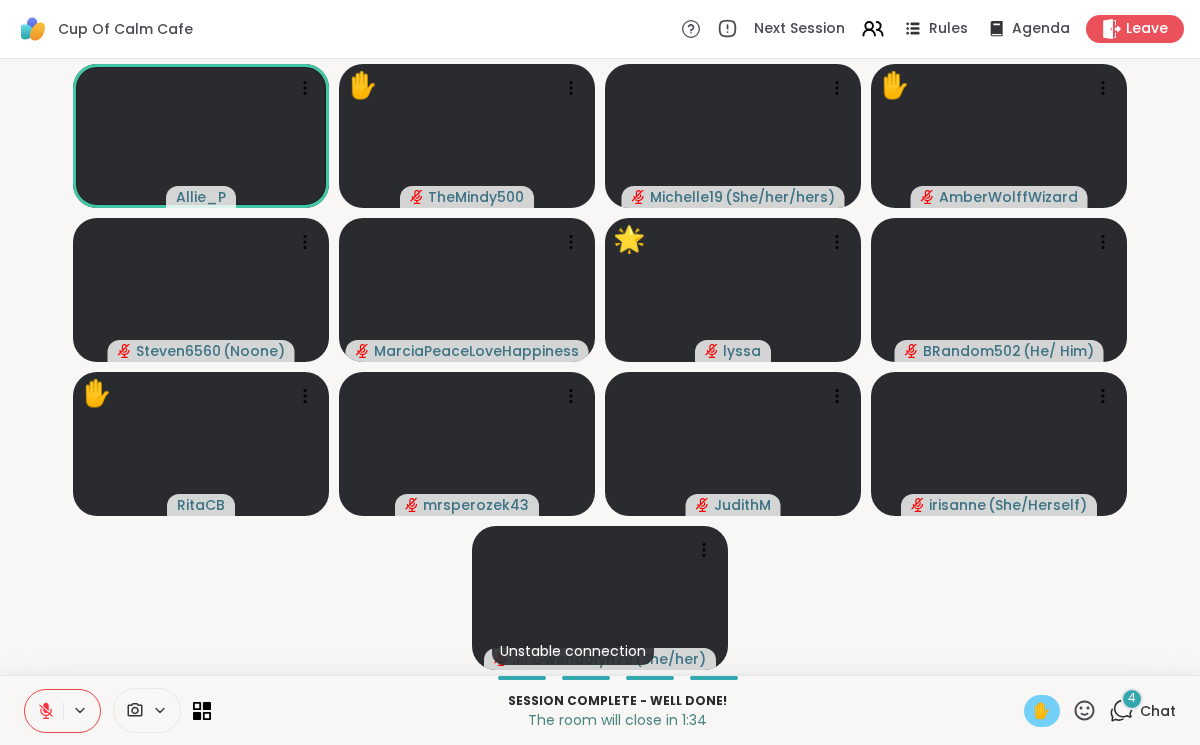click 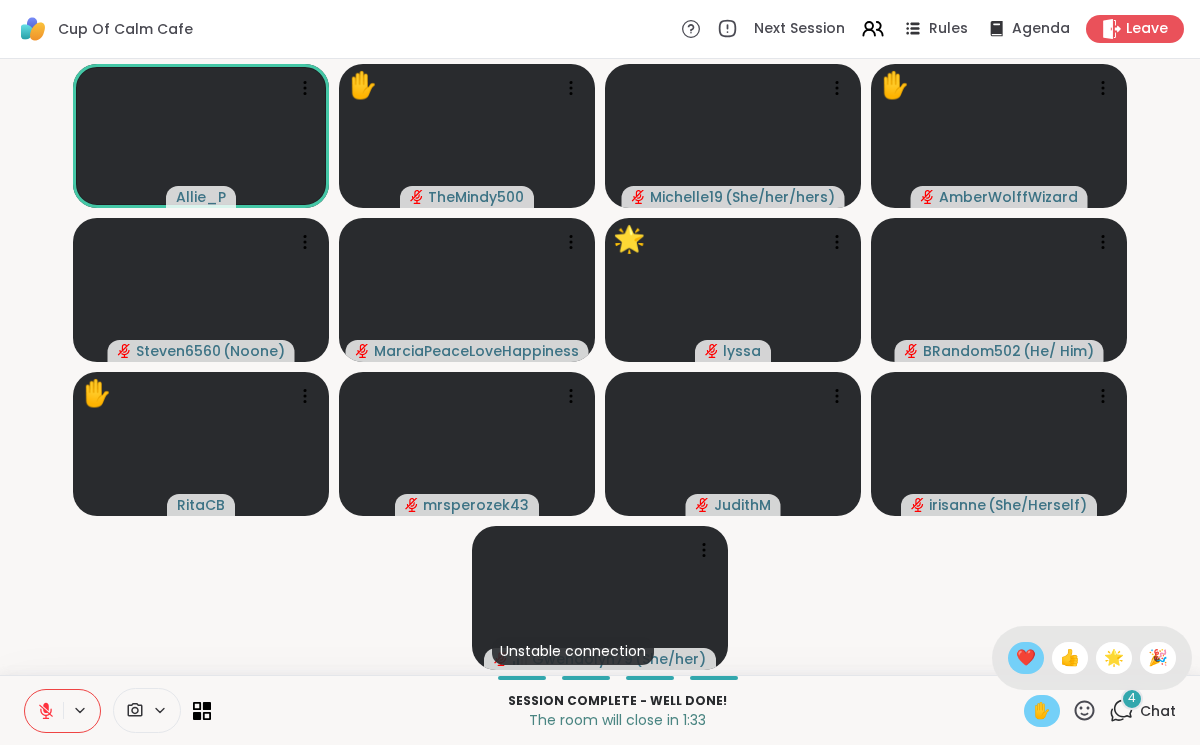 click on "❤️" at bounding box center [1026, 658] 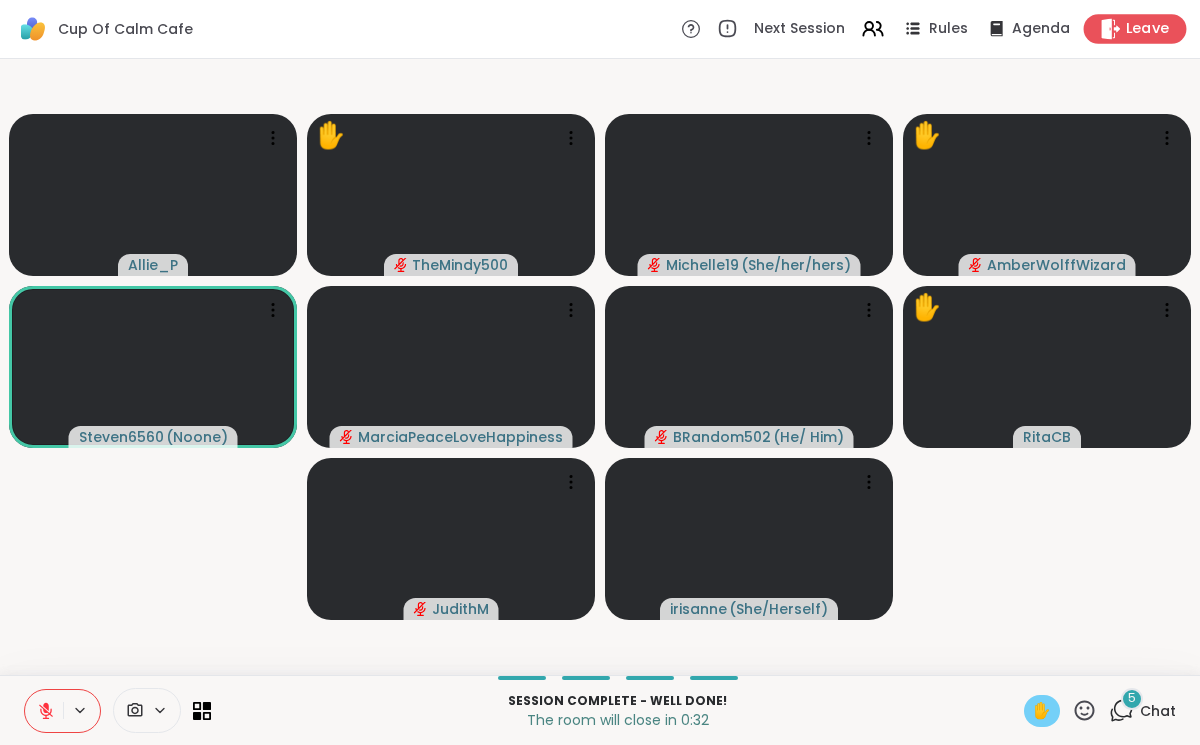 click on "Leave" at bounding box center (1135, 28) 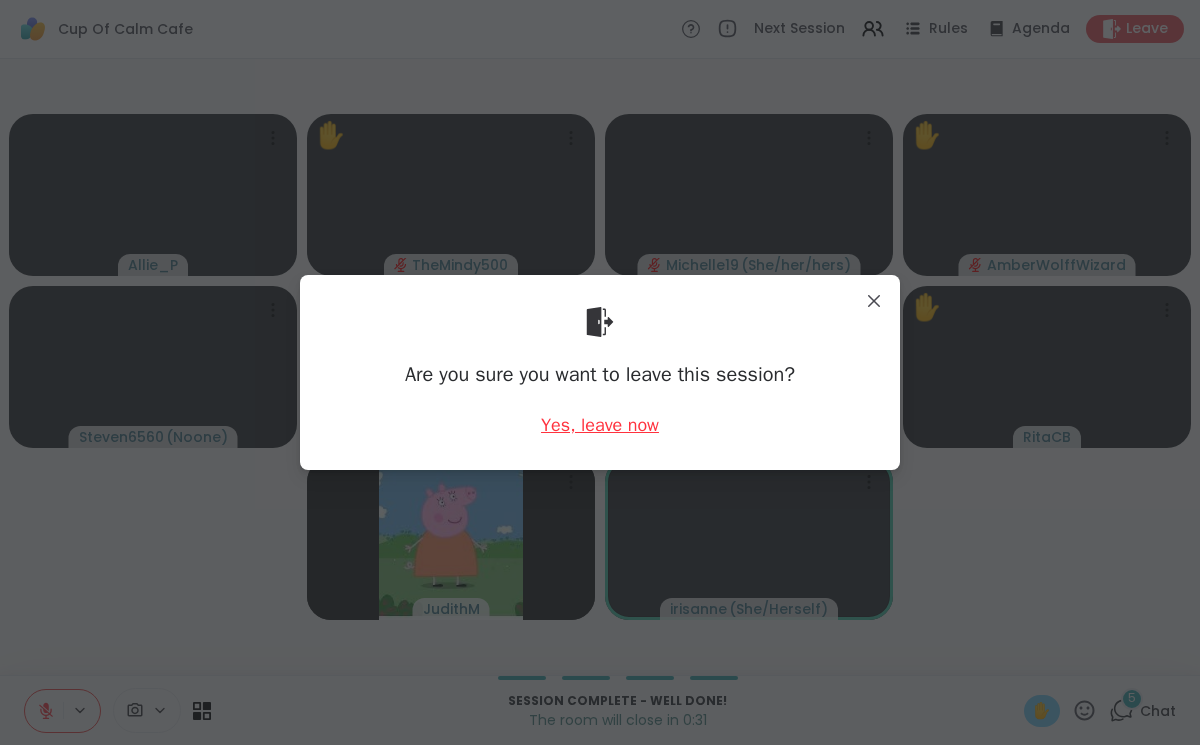 click on "Yes, leave now" at bounding box center (600, 425) 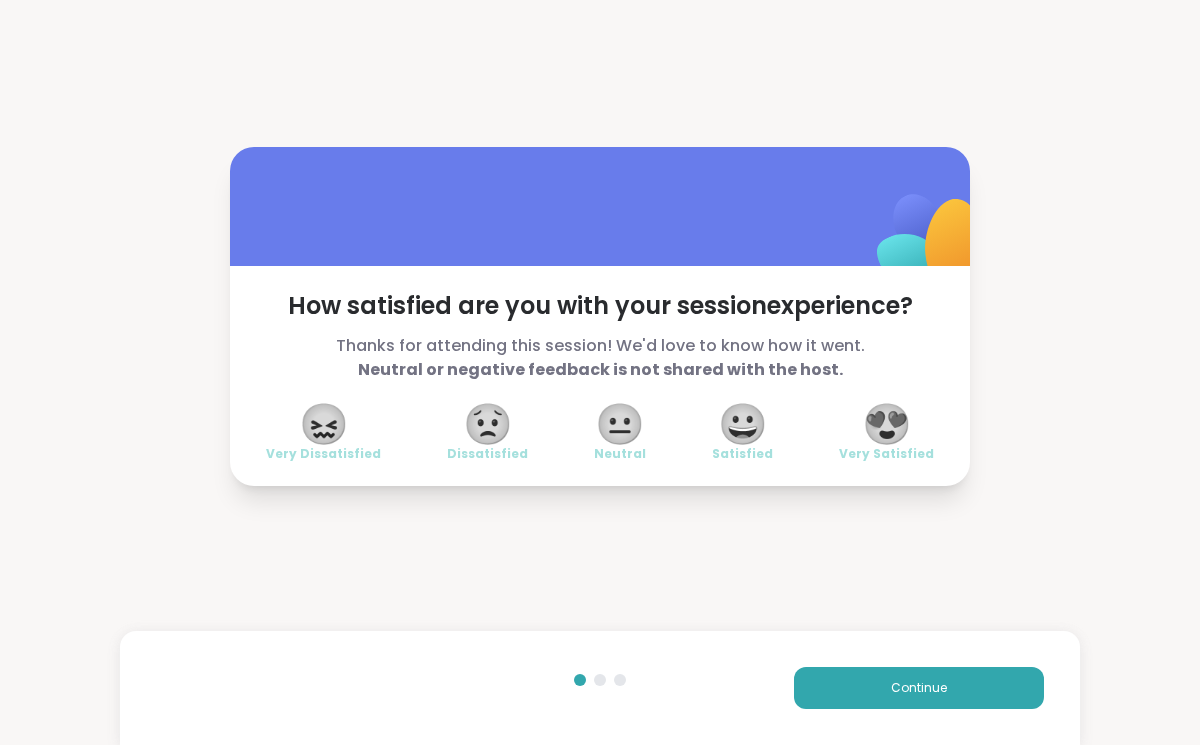 click on "Continue" at bounding box center (600, 688) 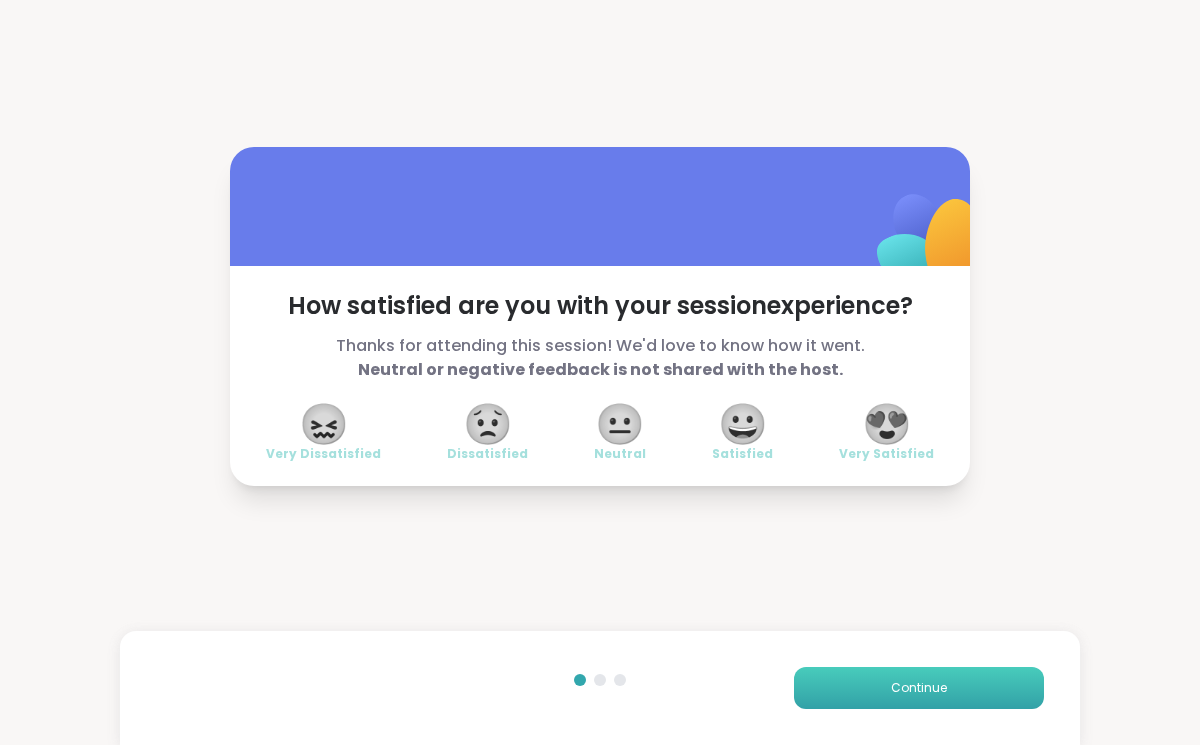 click on "Continue" at bounding box center (919, 688) 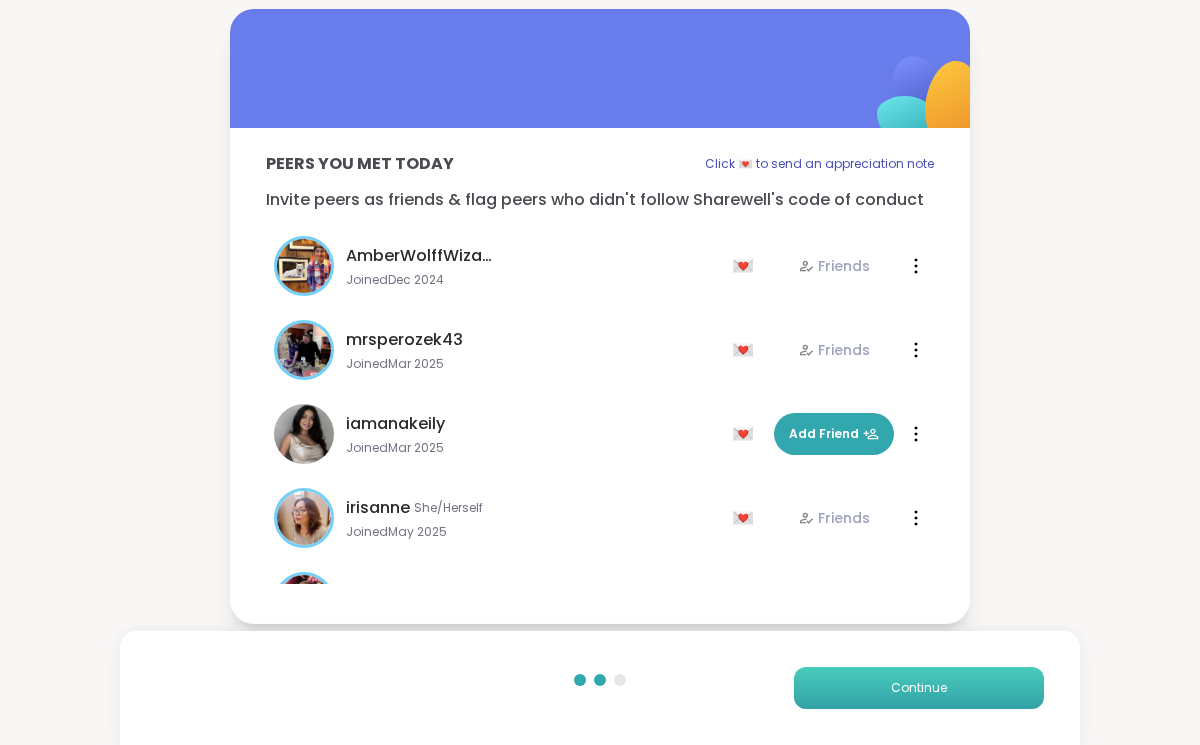 click on "Continue" at bounding box center [919, 688] 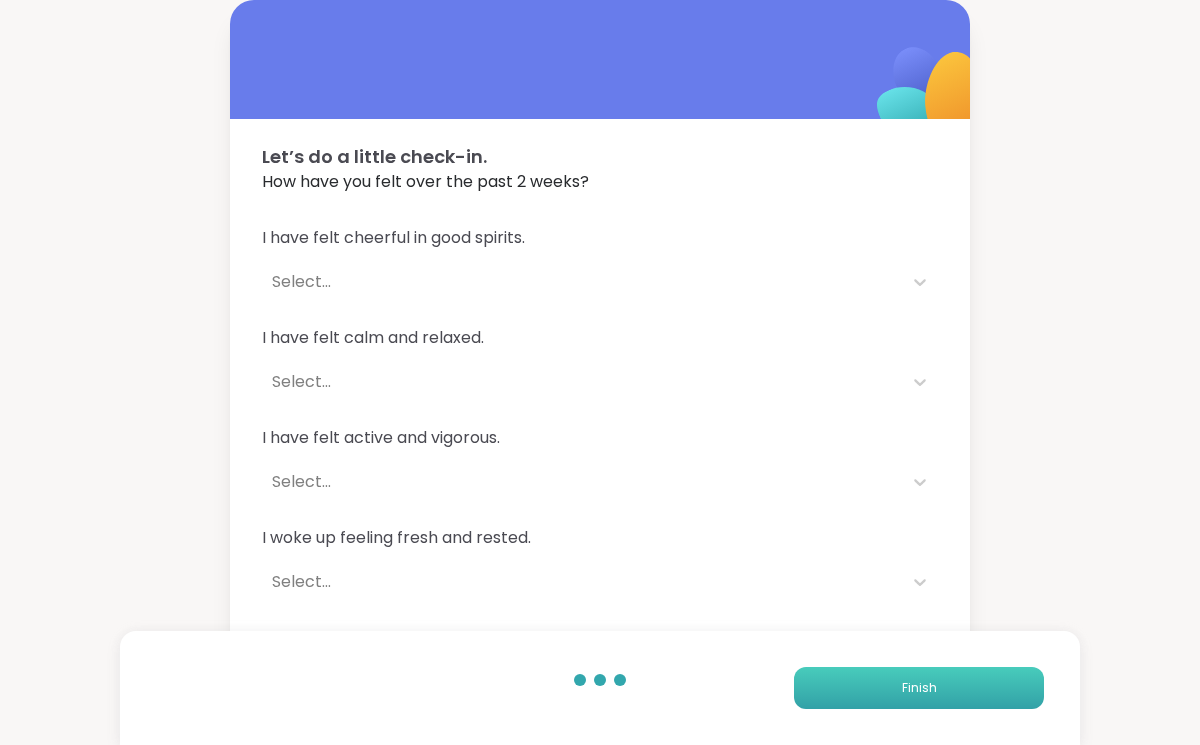 click on "Finish" at bounding box center (919, 688) 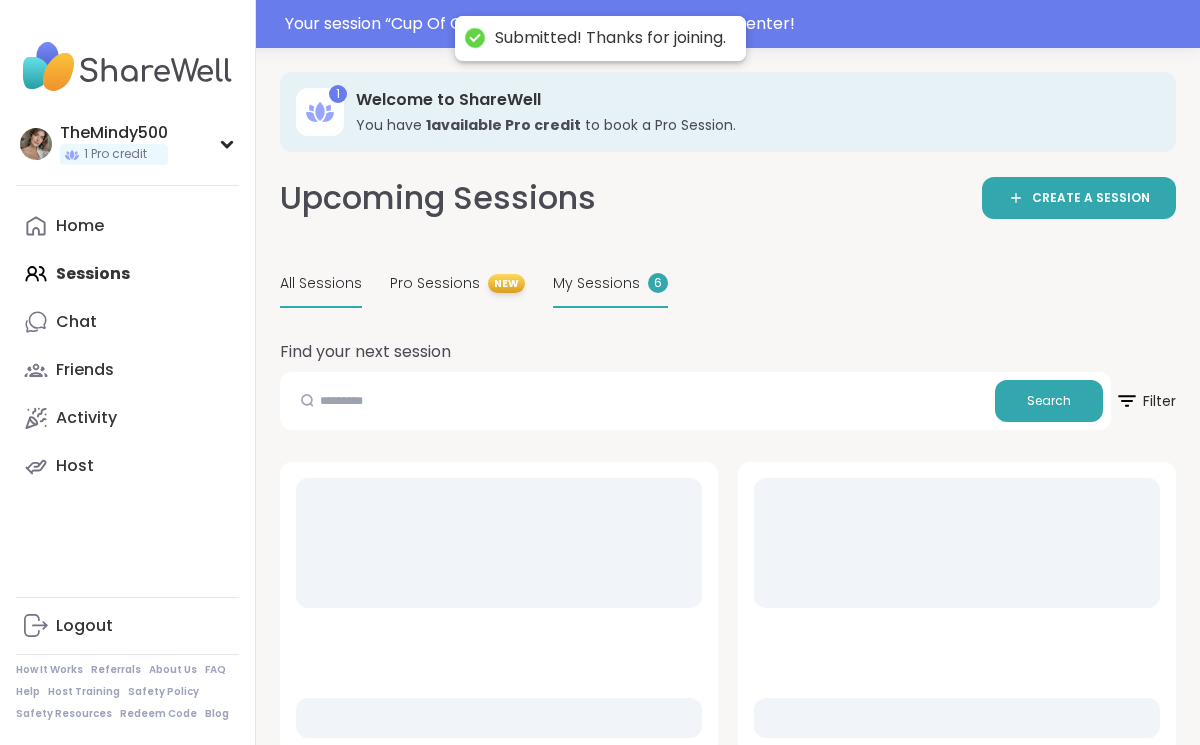 click on "My Sessions 6" at bounding box center [610, 284] 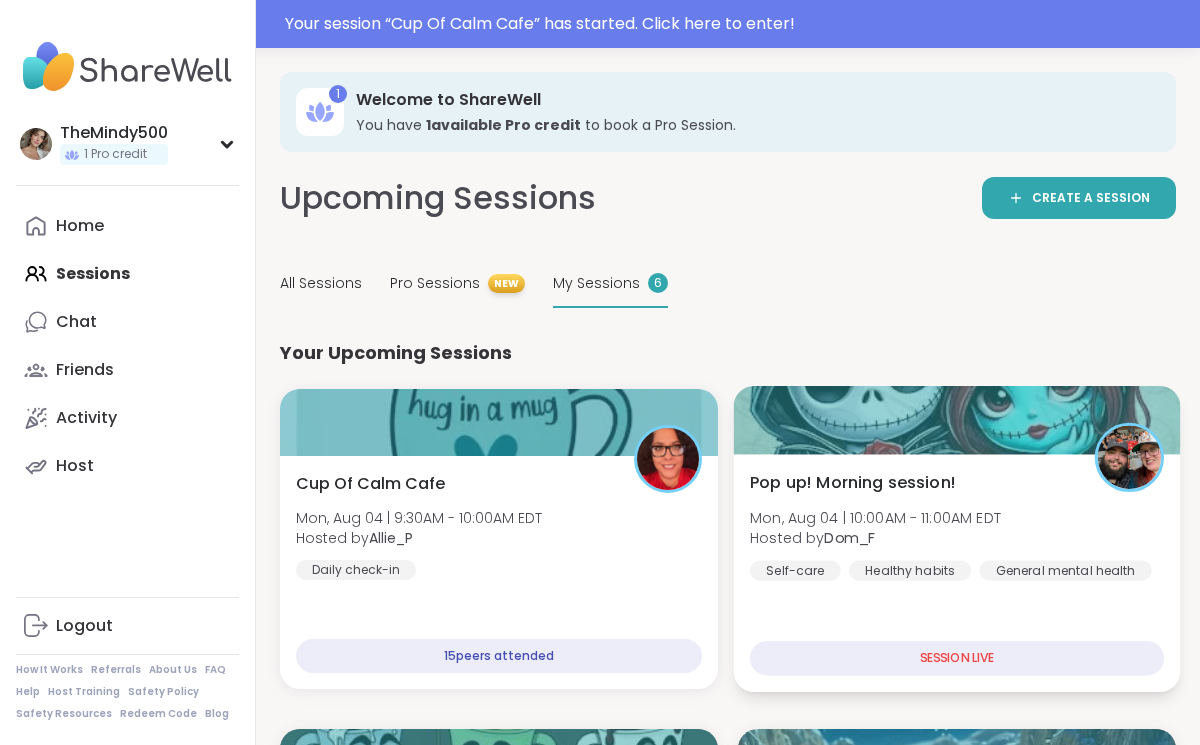 click on "Pop up! Morning session! Mon, Aug 04 | 10:00AM - 11:00AM EDT Hosted by  Dom_F Self-care Healthy habits General mental health" at bounding box center [957, 526] 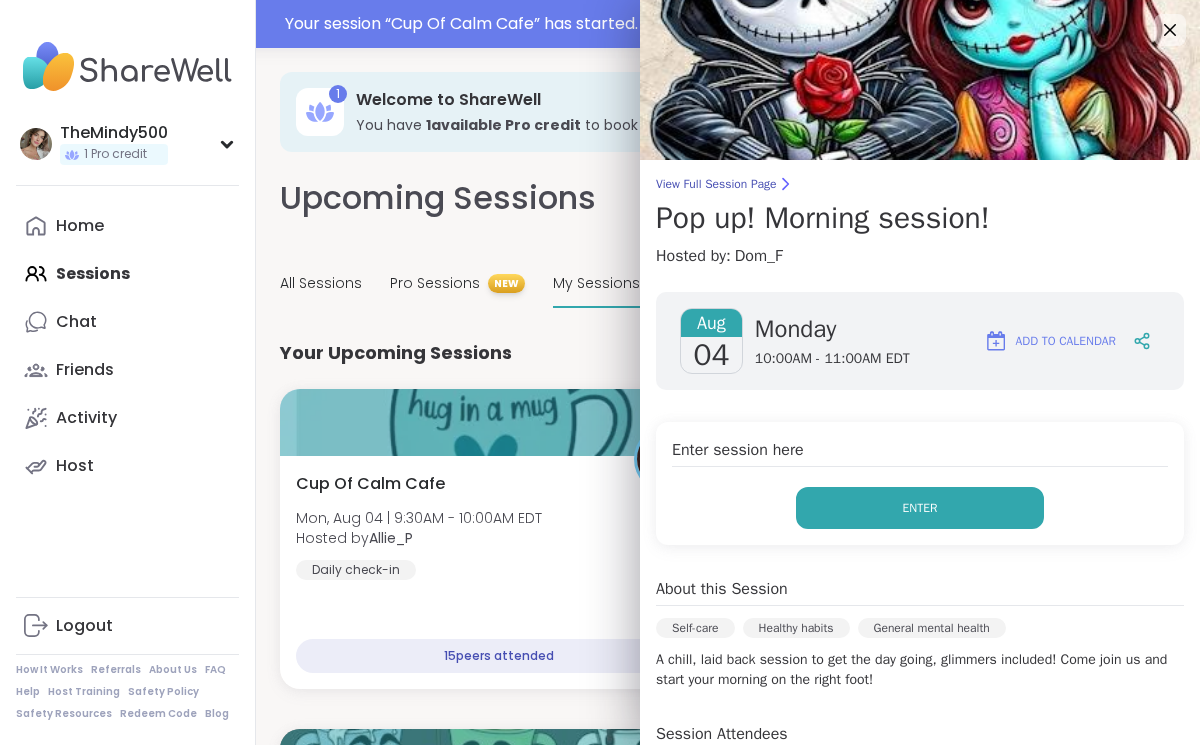 click on "Enter" at bounding box center (920, 508) 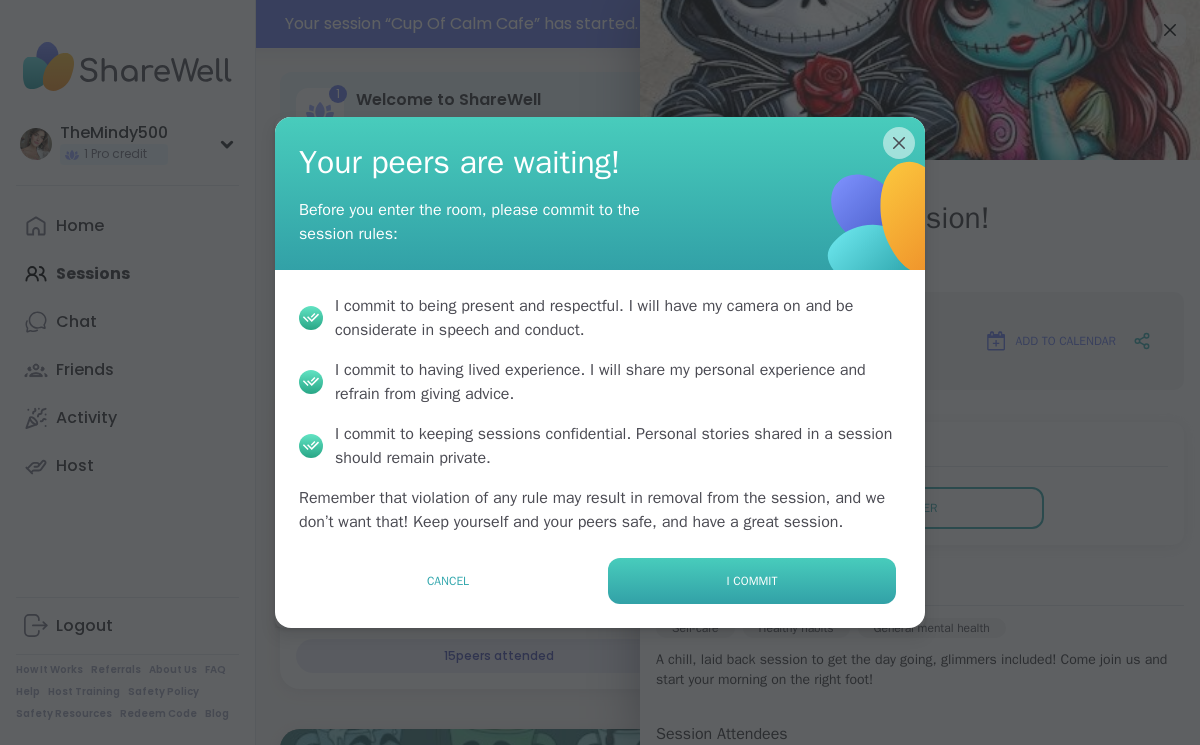 click on "I commit" at bounding box center [752, 581] 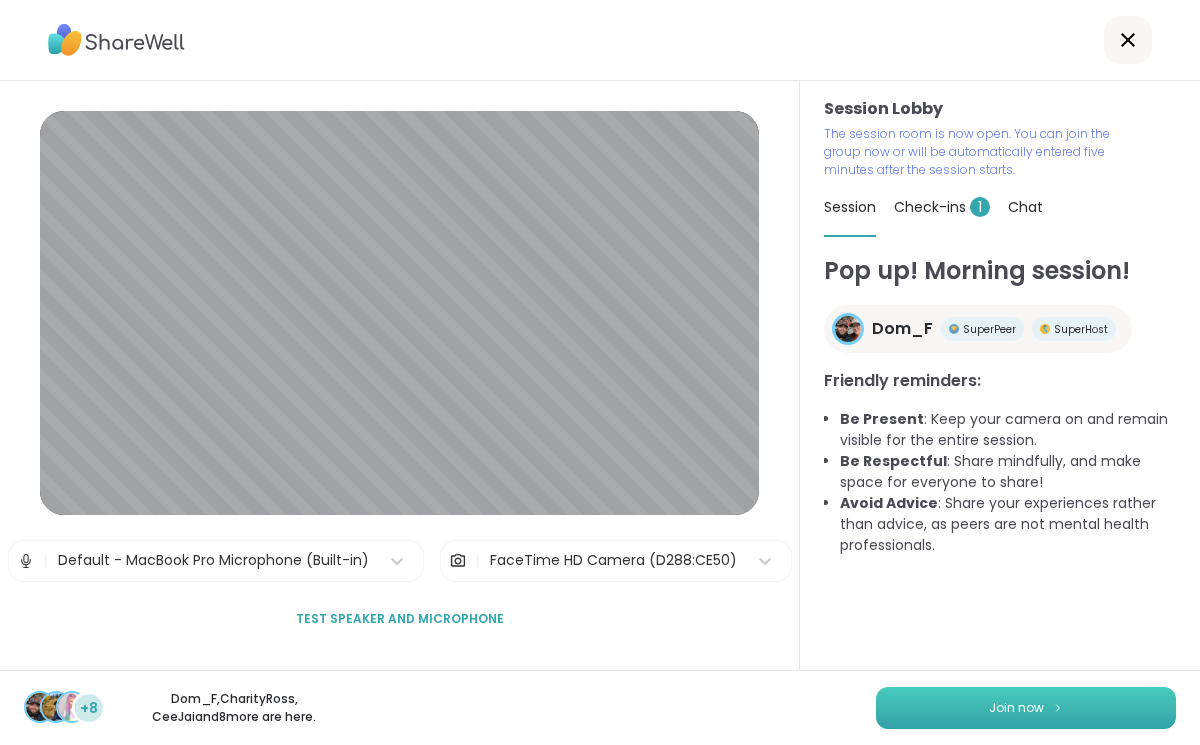 click on "Join now" at bounding box center (1026, 708) 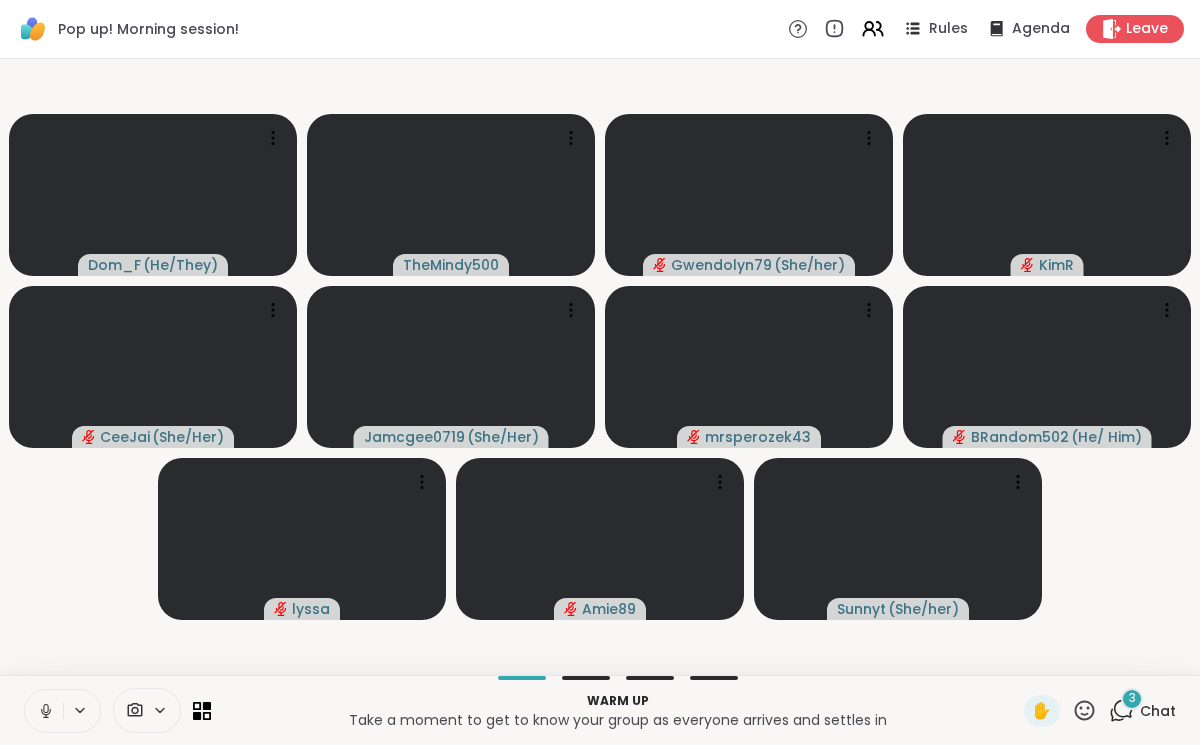 click 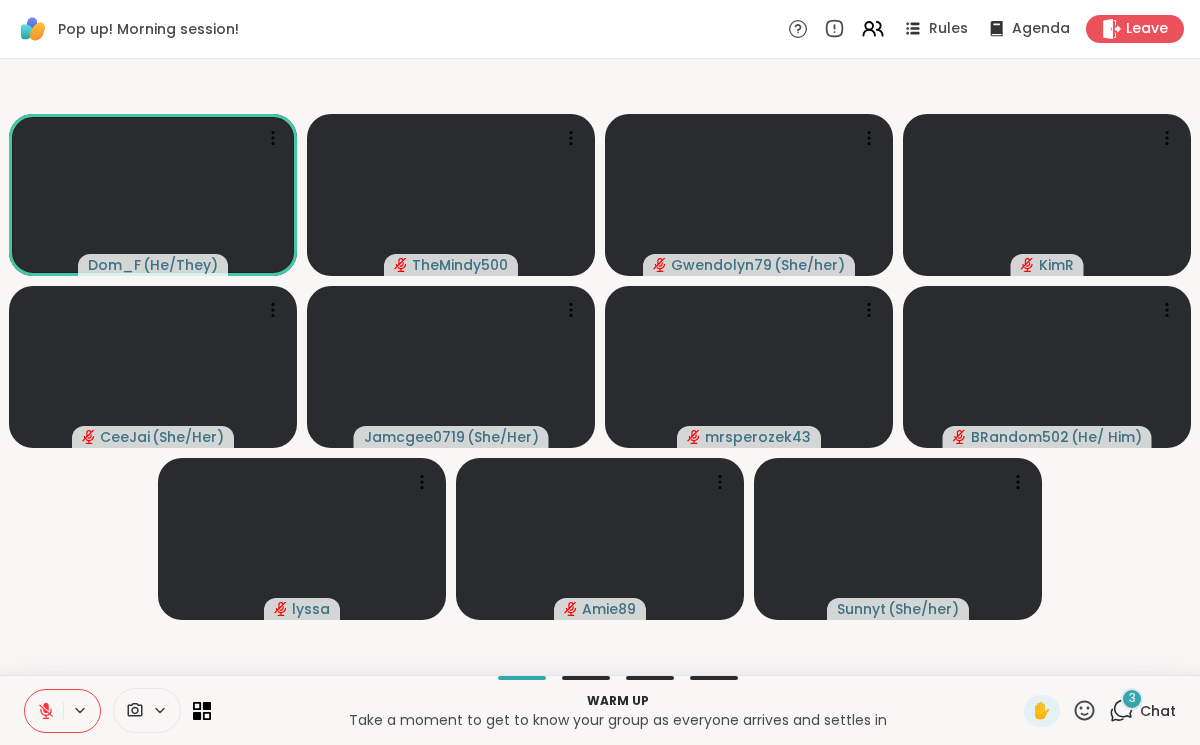 click 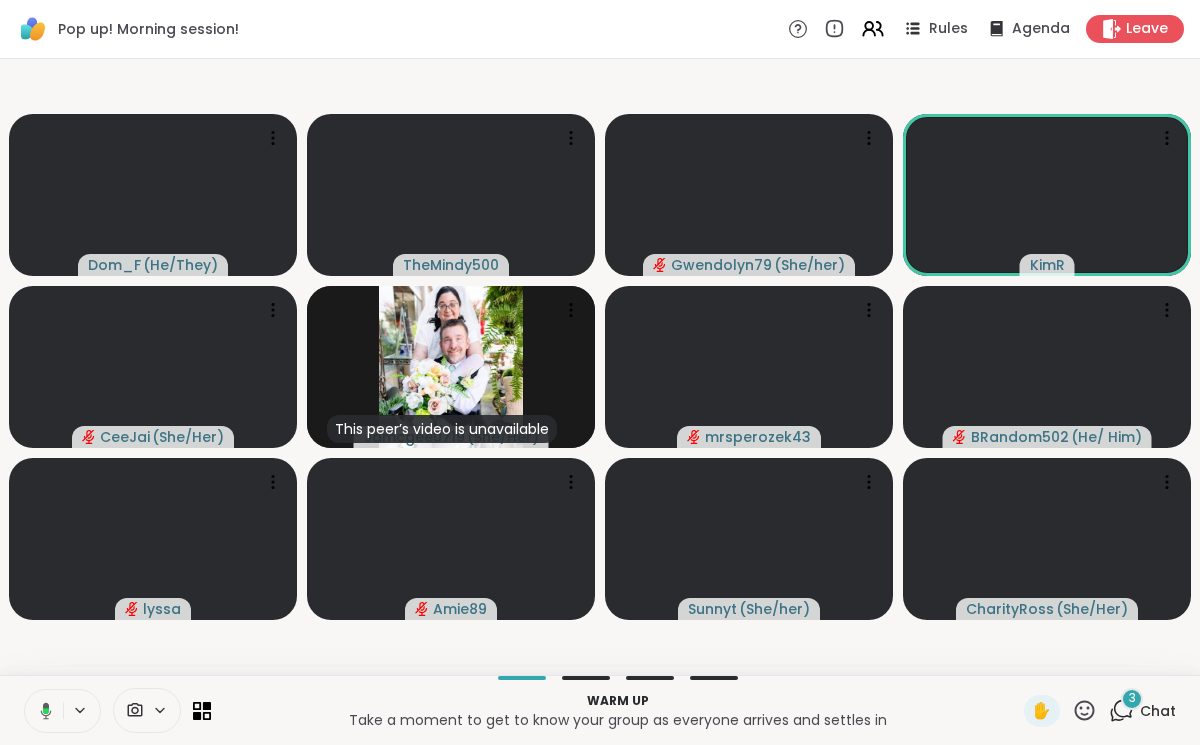 click 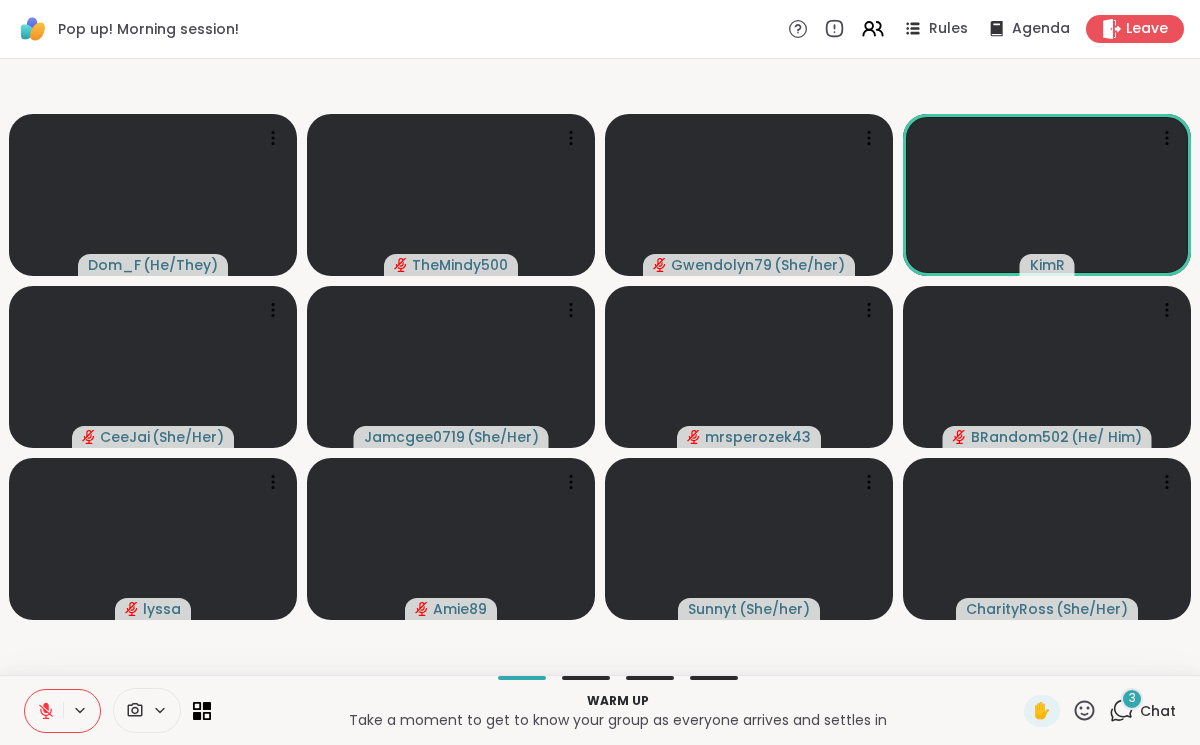 click 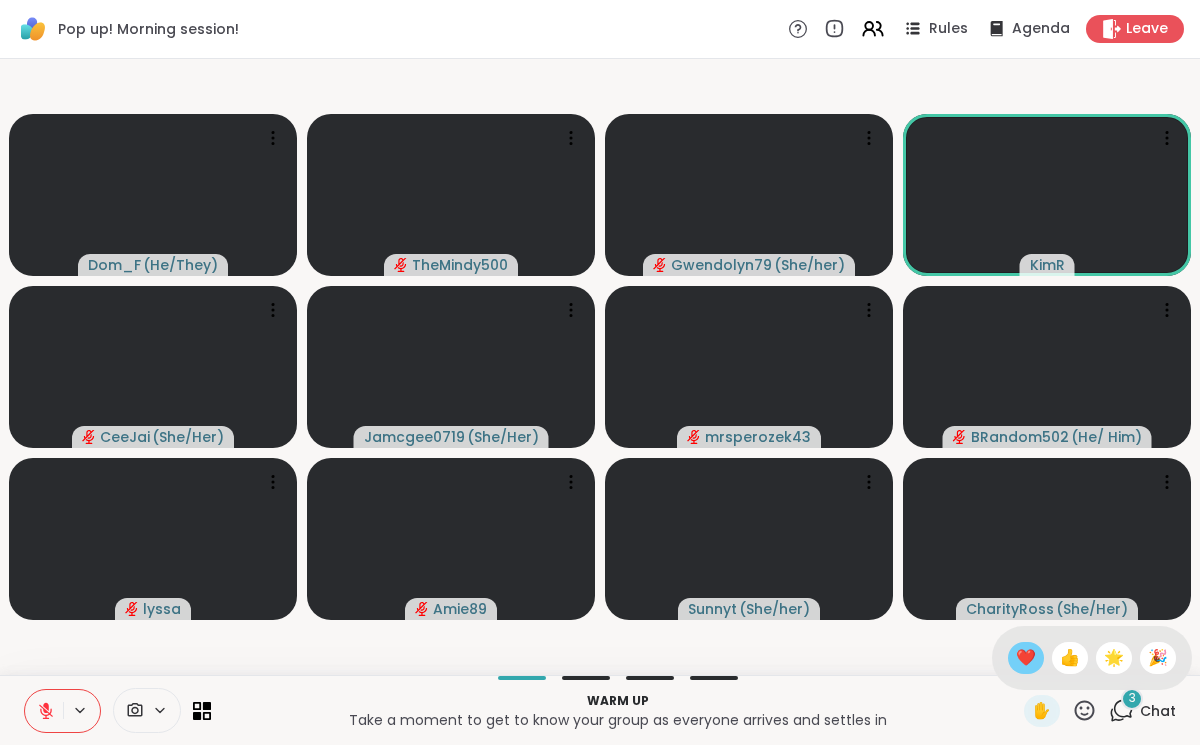 click on "❤️" at bounding box center (1026, 658) 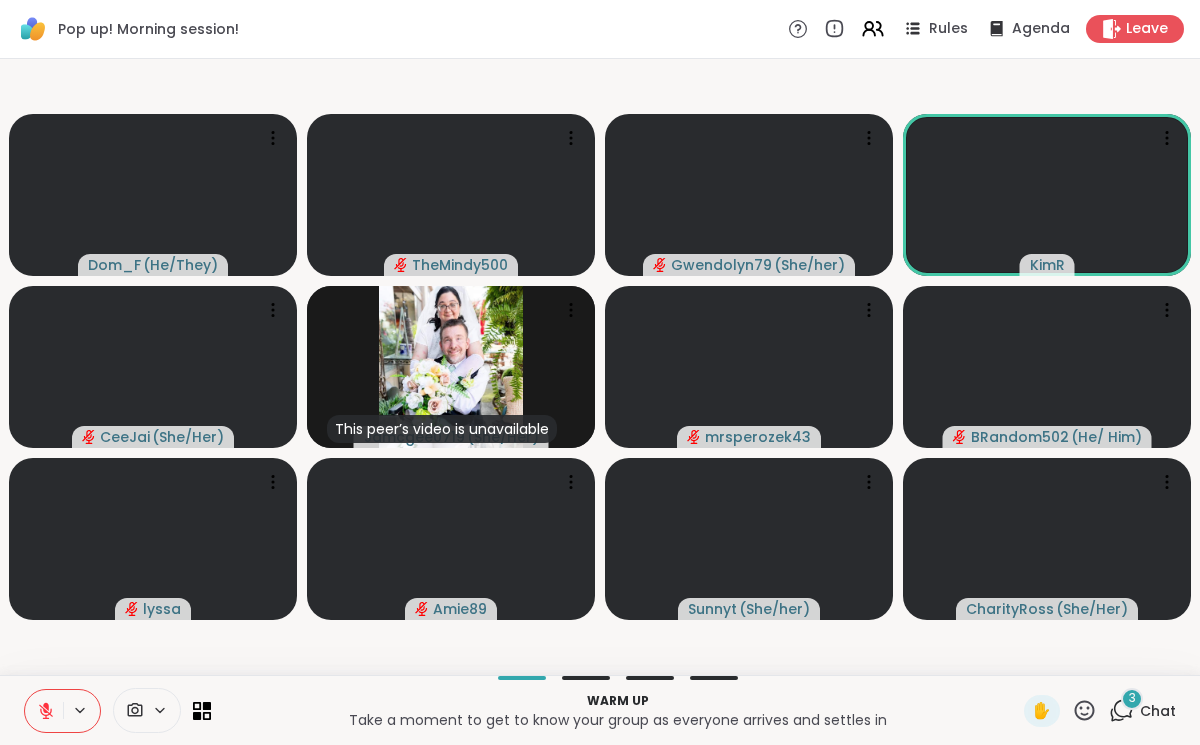 click at bounding box center (44, 711) 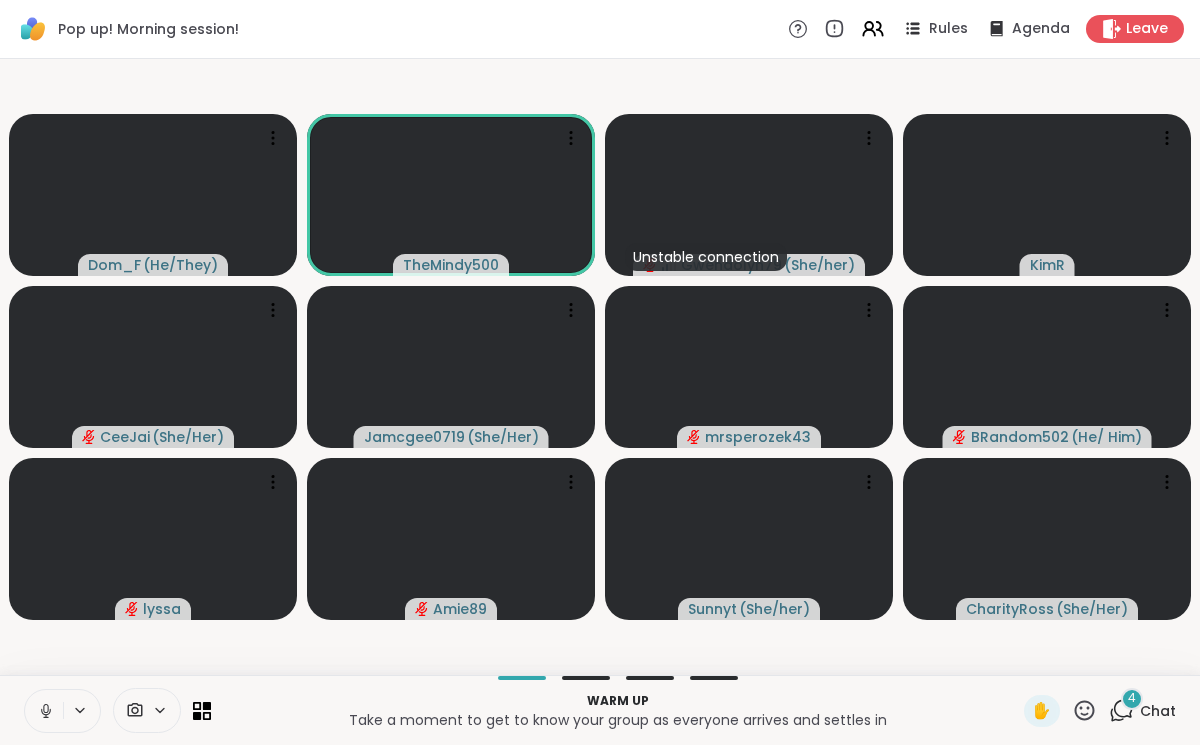 click 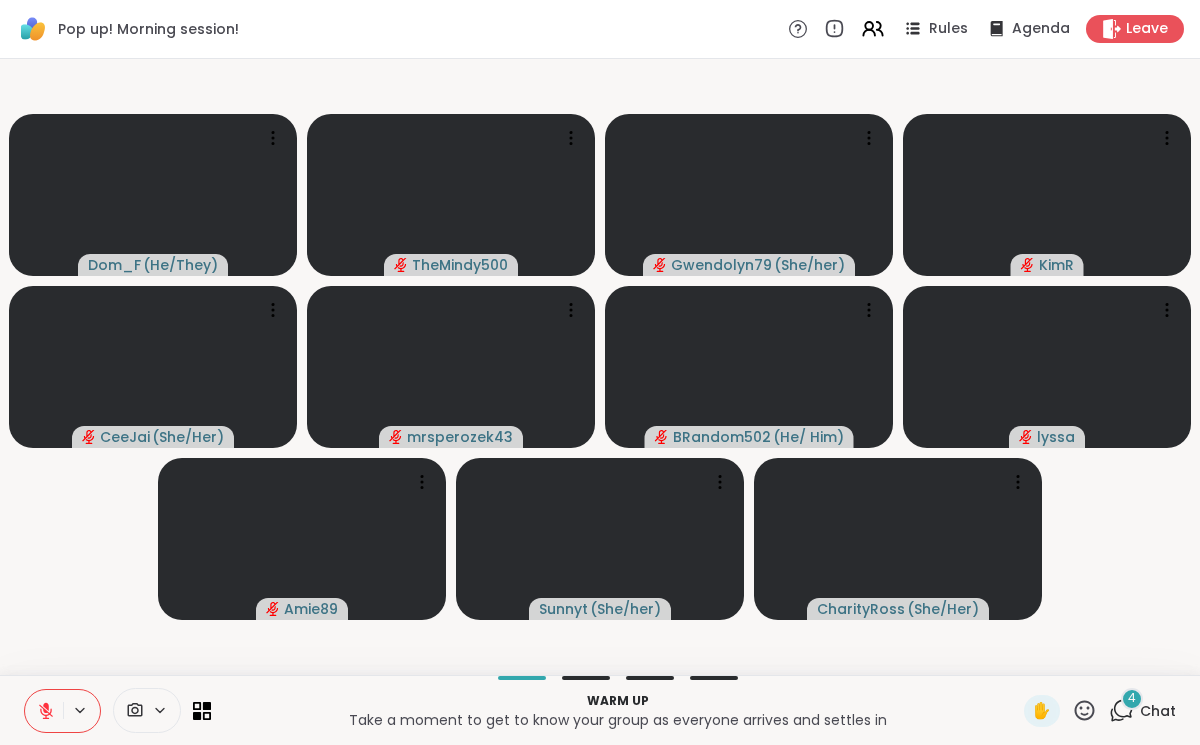 click 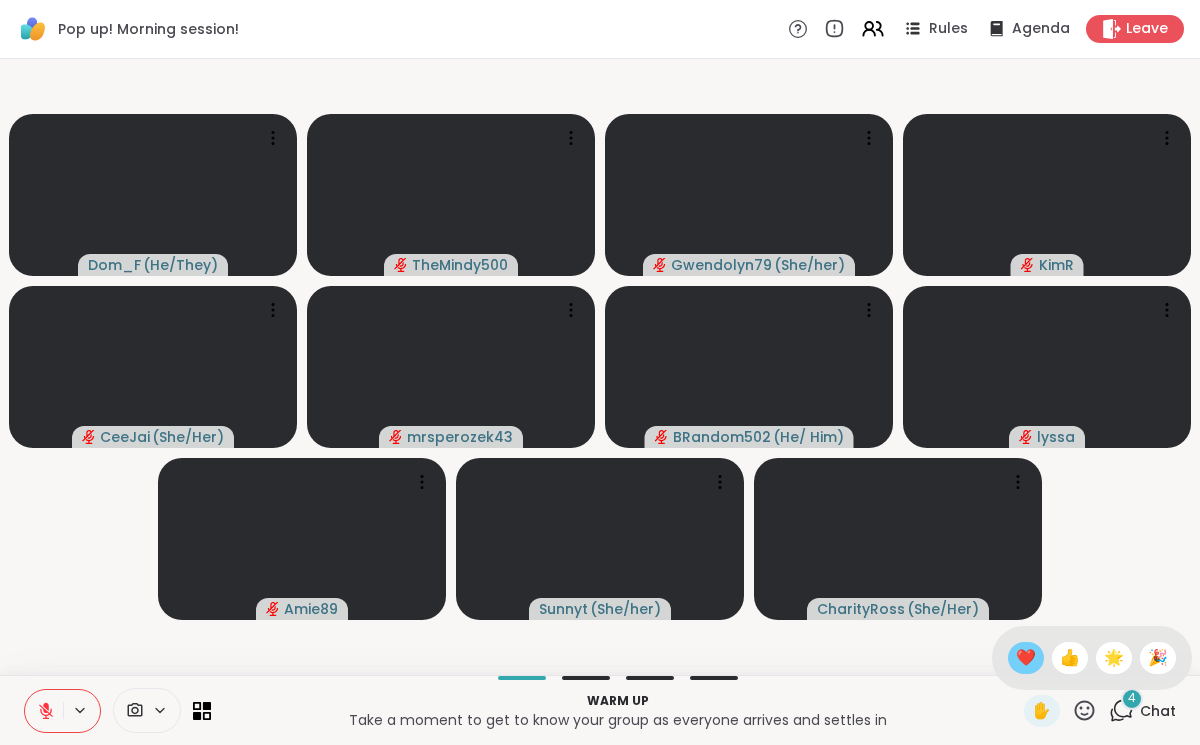 click on "❤️" at bounding box center [1026, 658] 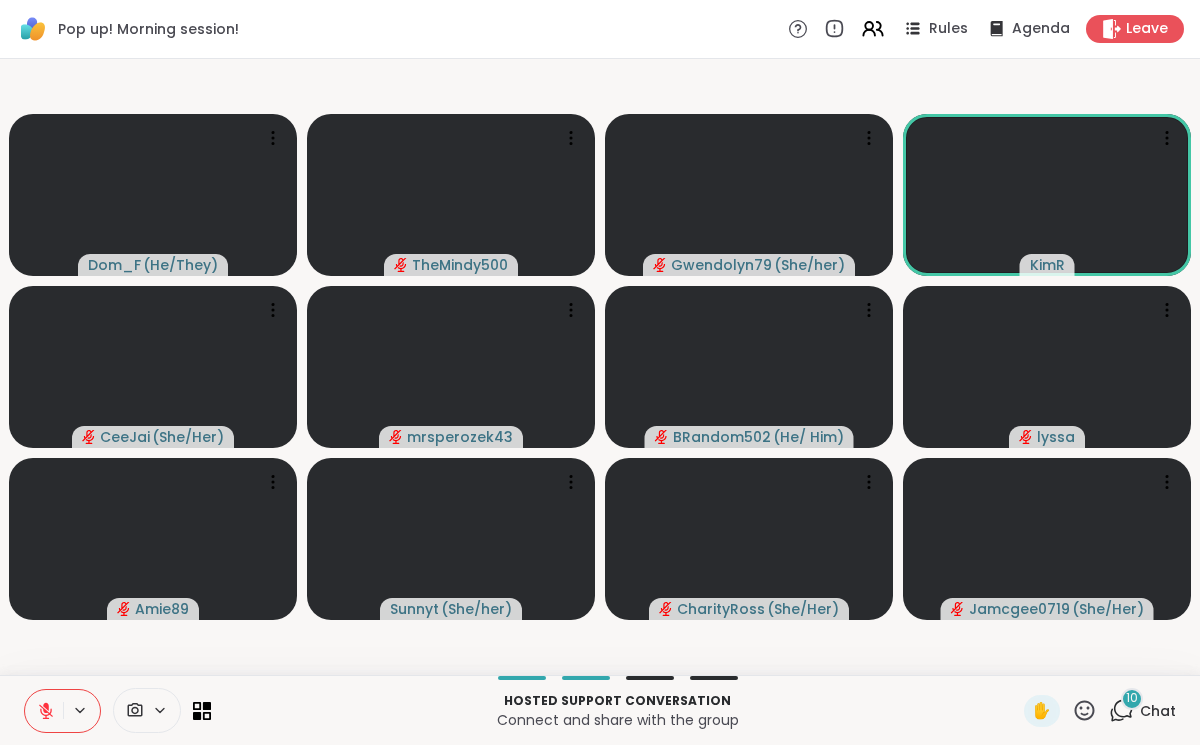 click 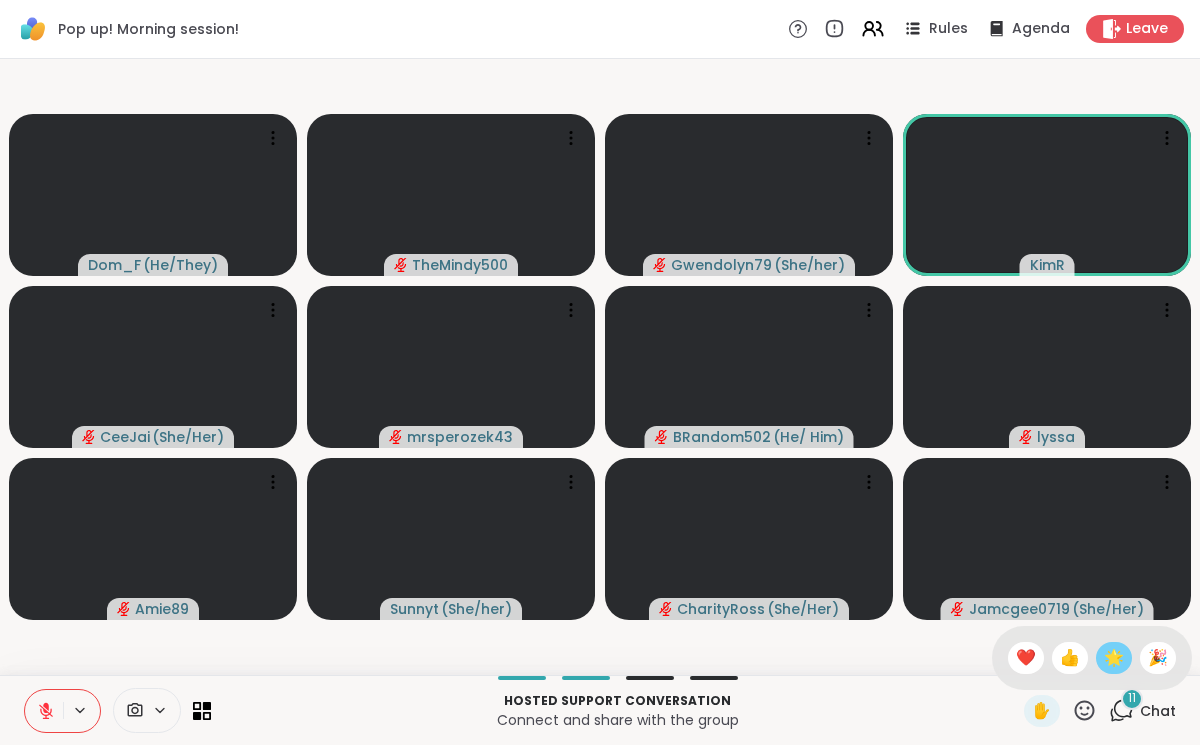 click on "🌟" at bounding box center [1114, 658] 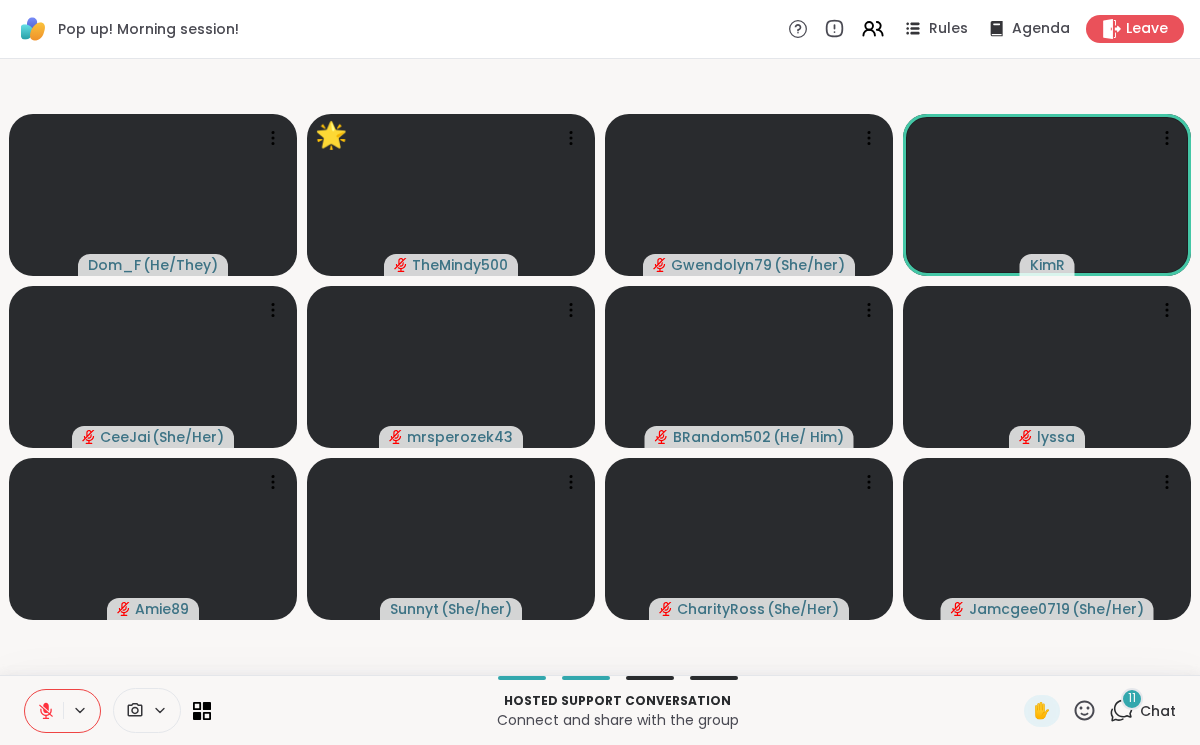 click 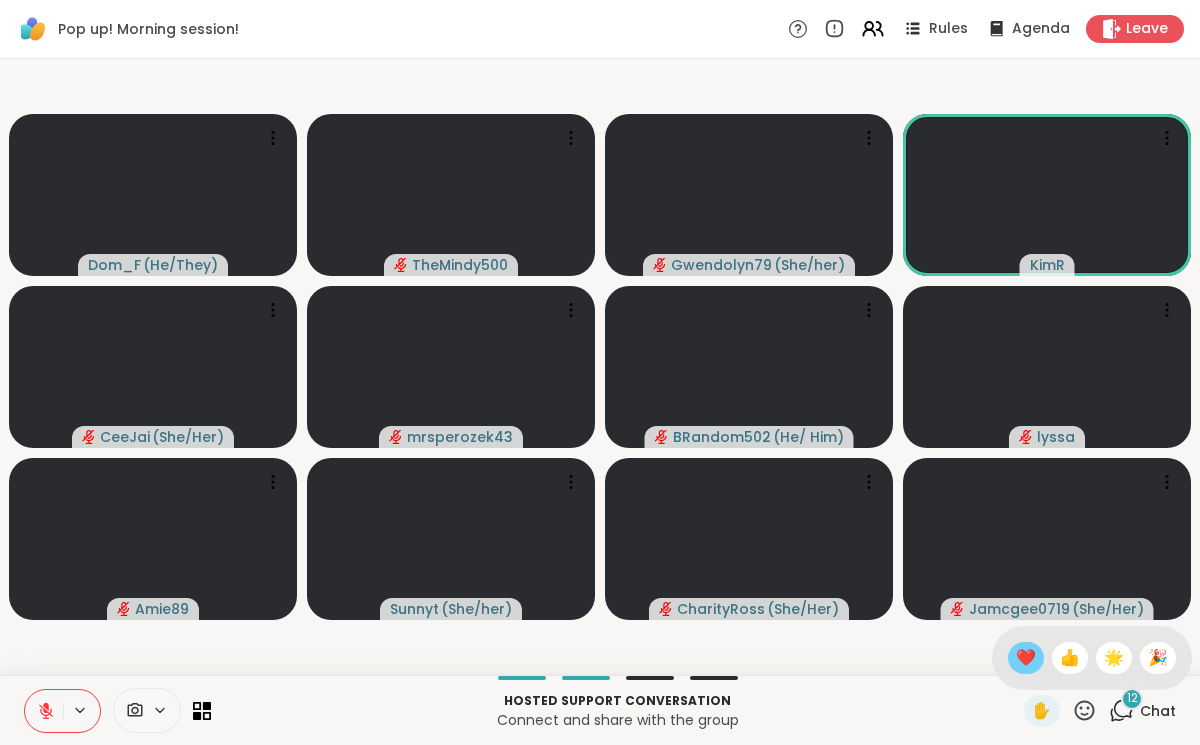 click on "❤️" at bounding box center [1026, 658] 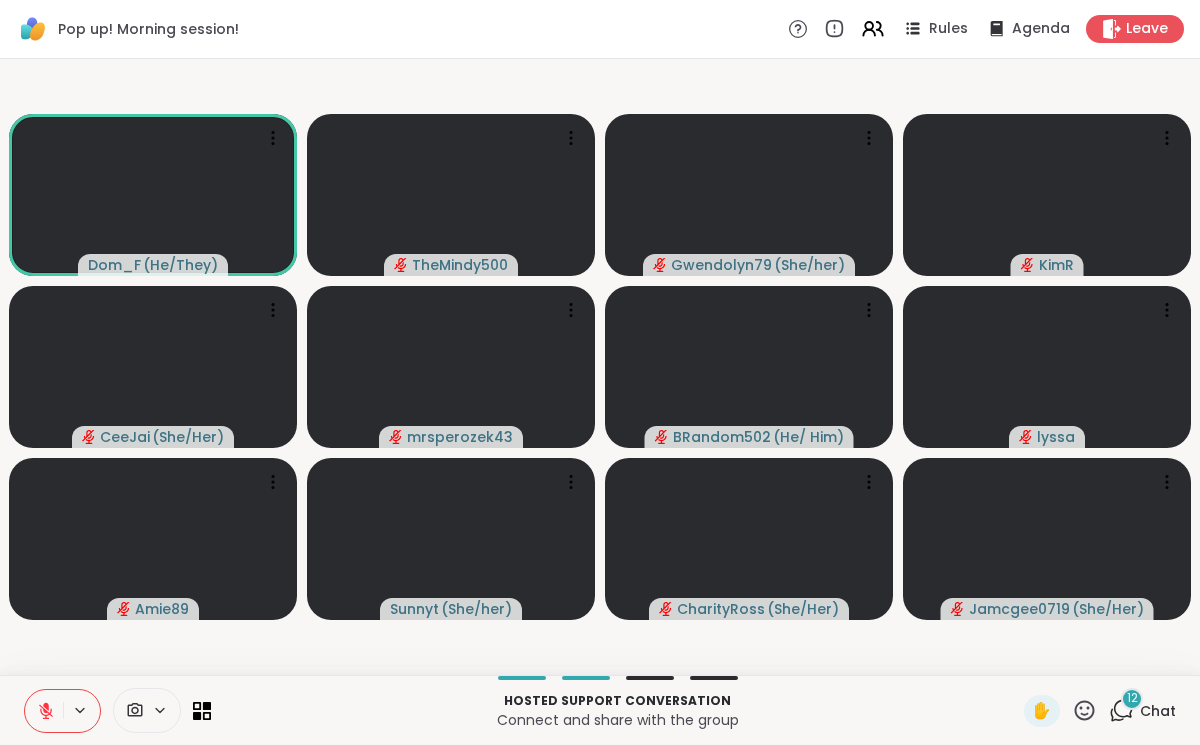 click on "✋" at bounding box center [1060, 711] 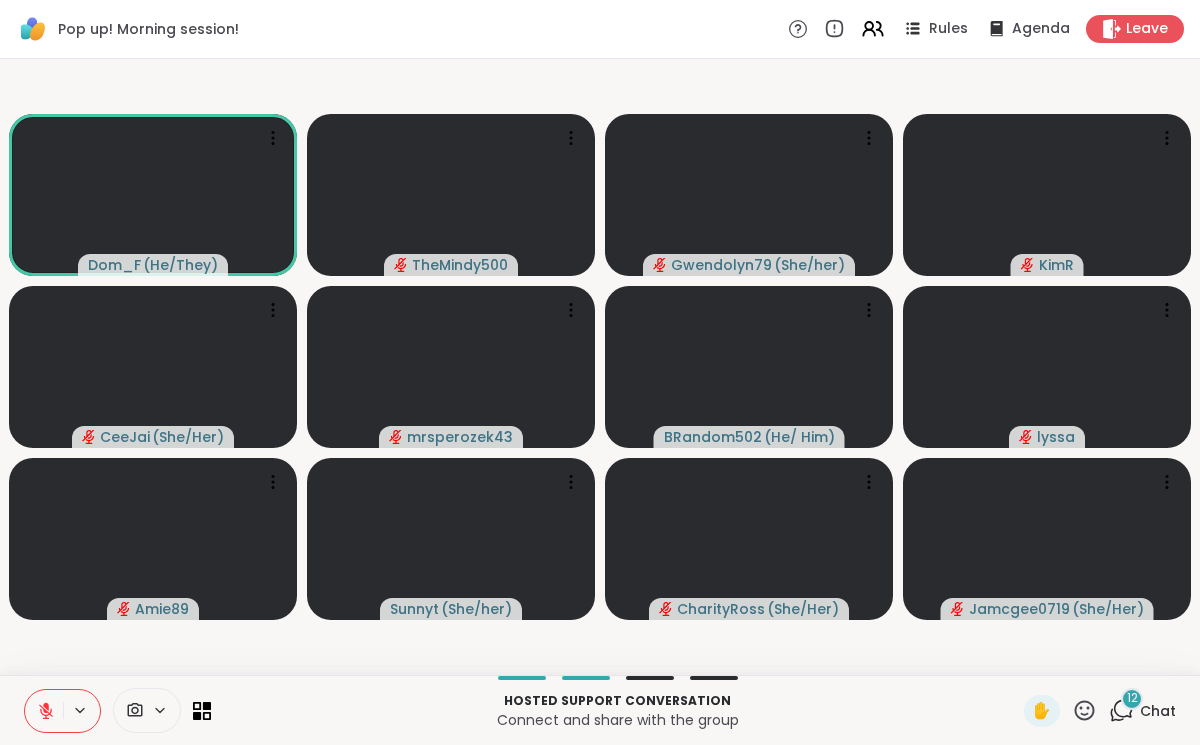 click 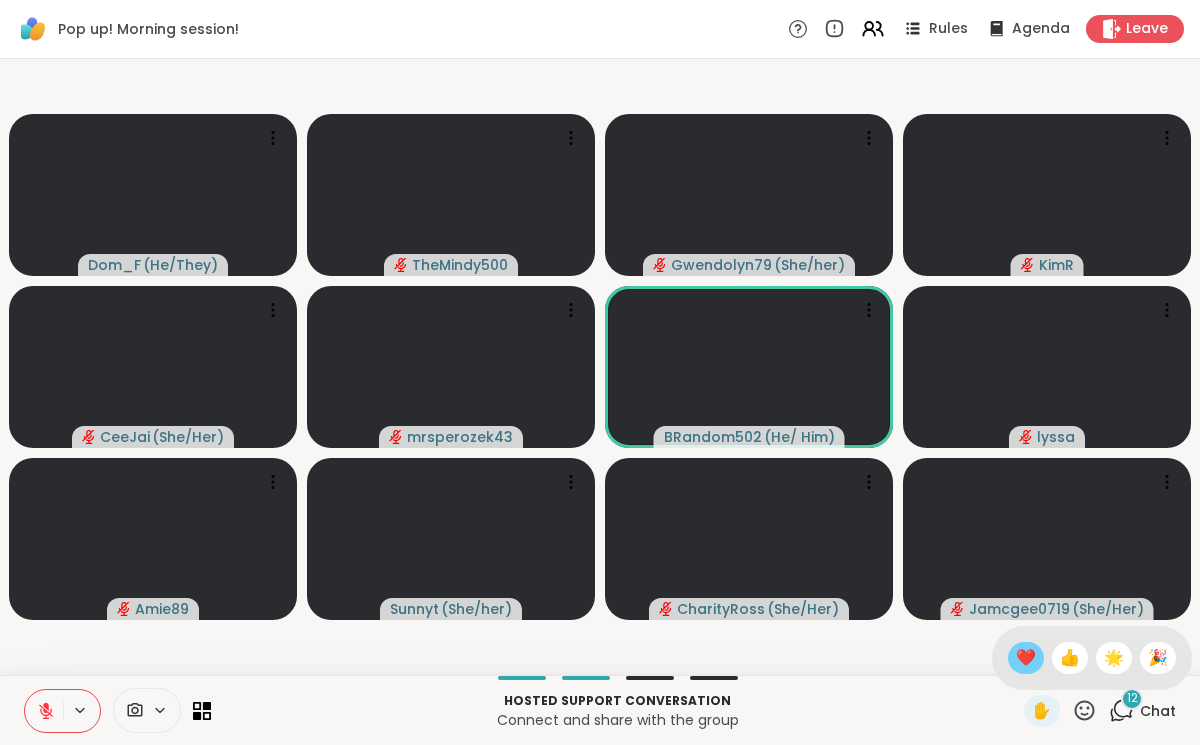 click on "❤️" at bounding box center [1026, 658] 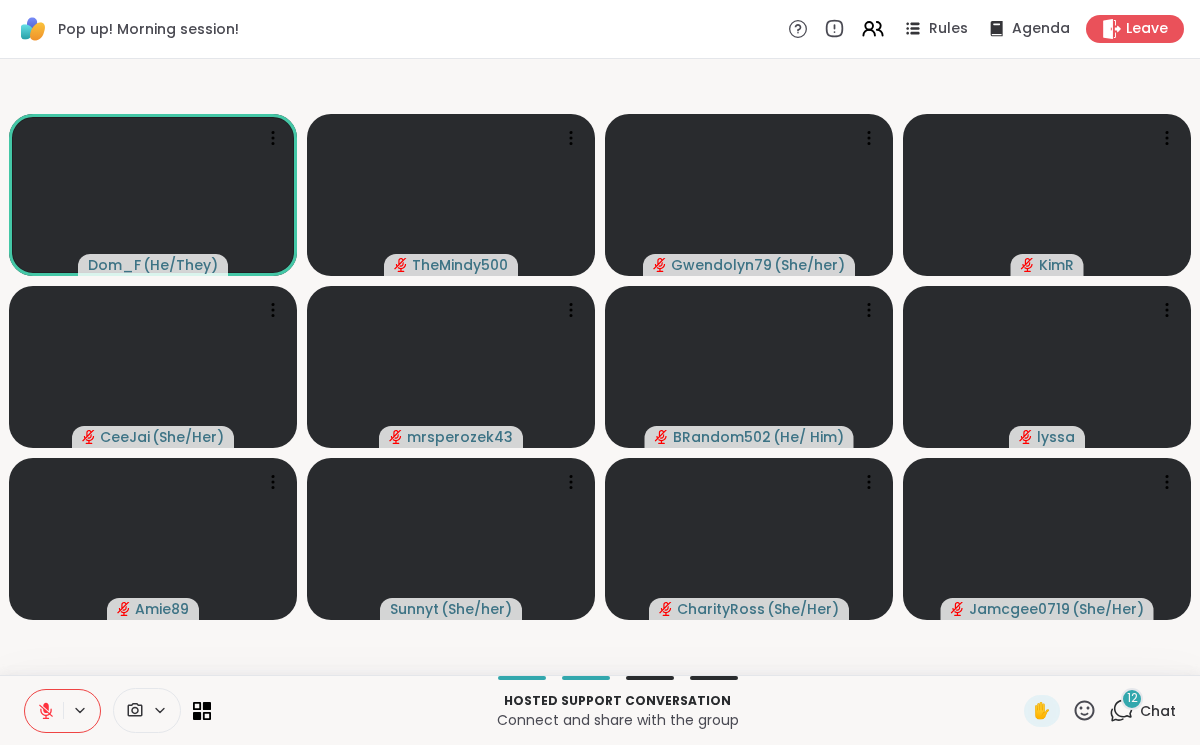 click at bounding box center [44, 711] 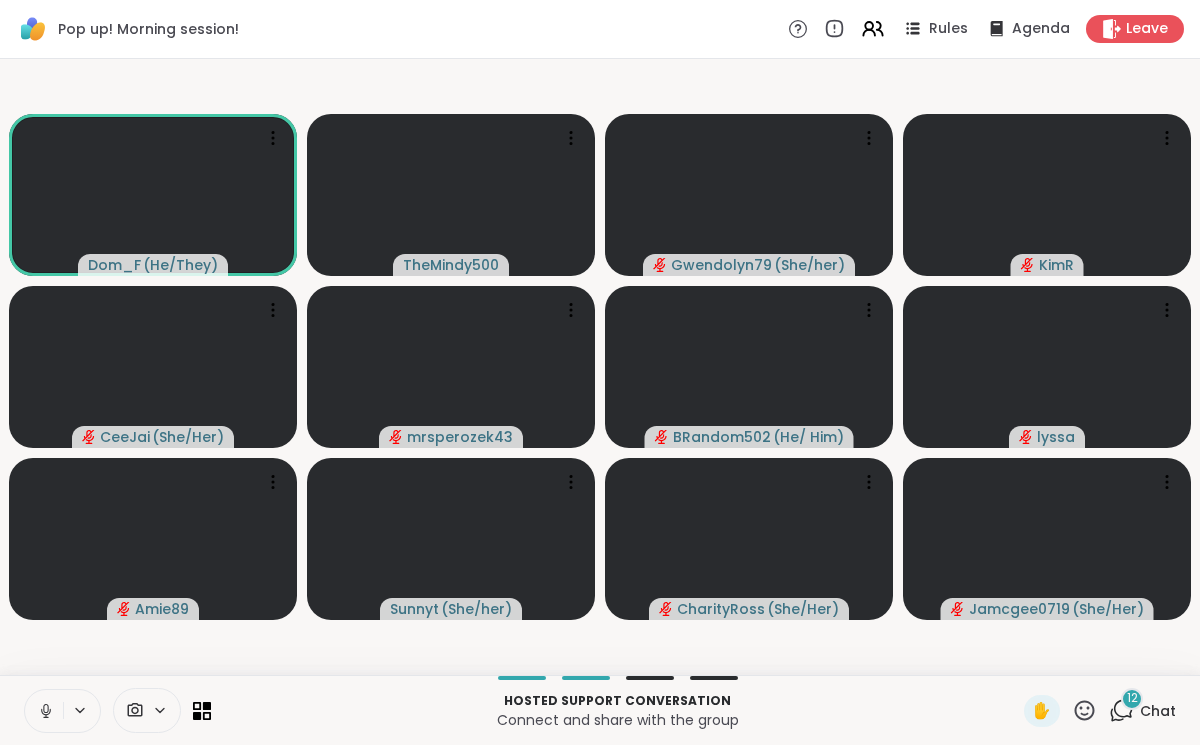 click at bounding box center [44, 711] 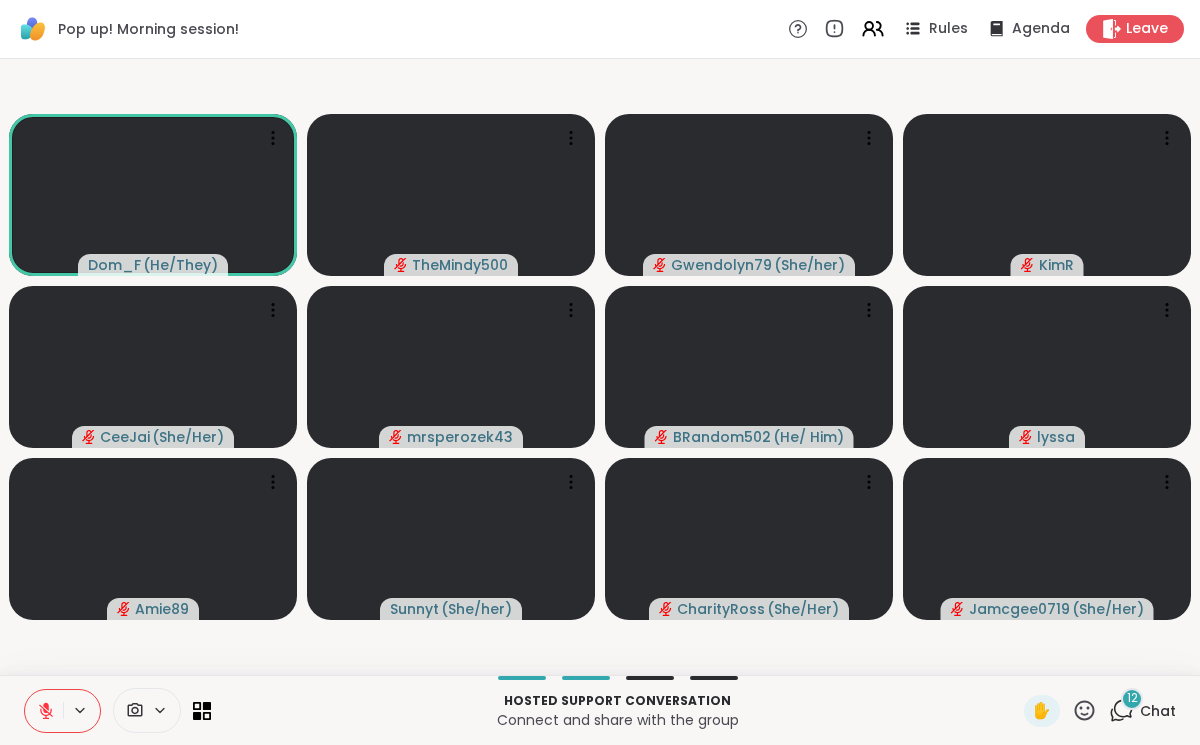 click at bounding box center (44, 711) 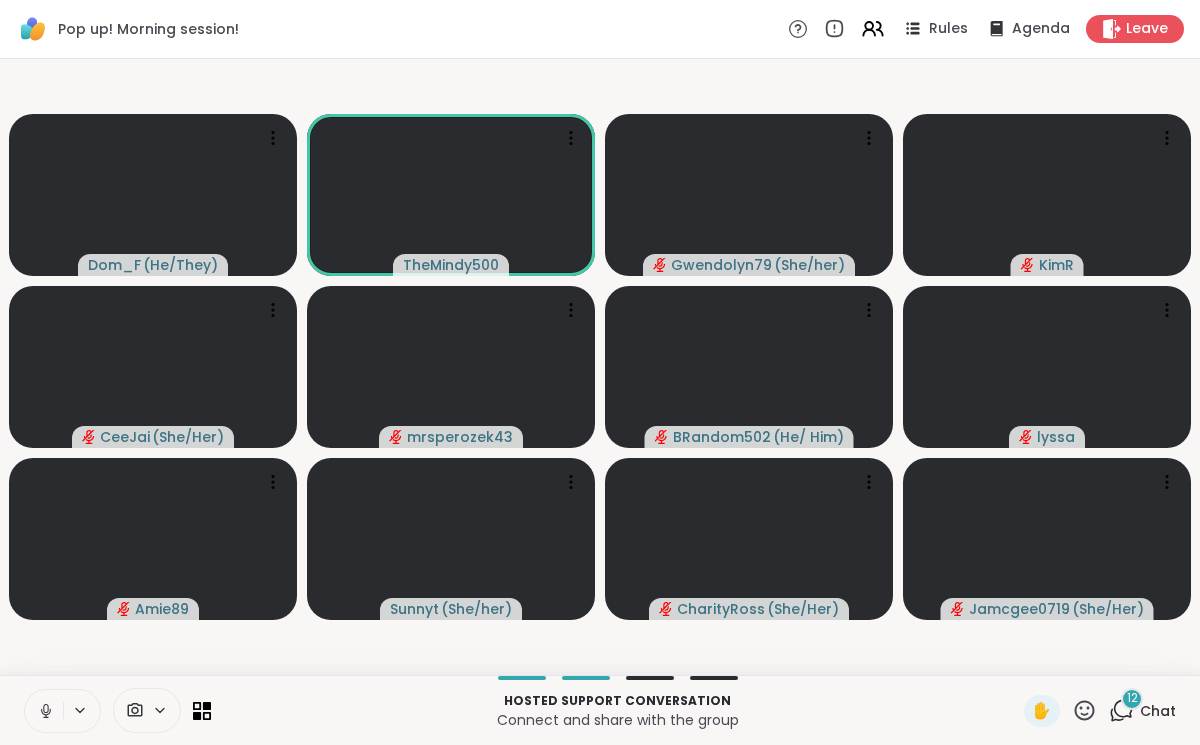 click at bounding box center (44, 711) 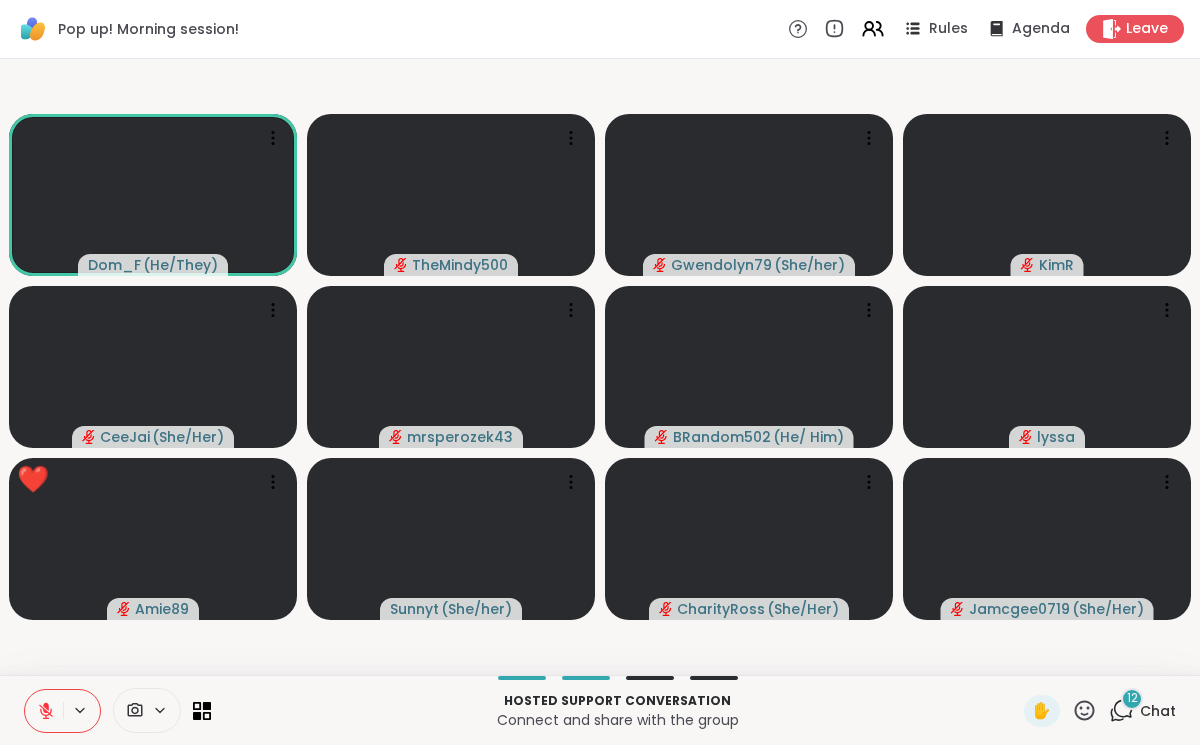 click 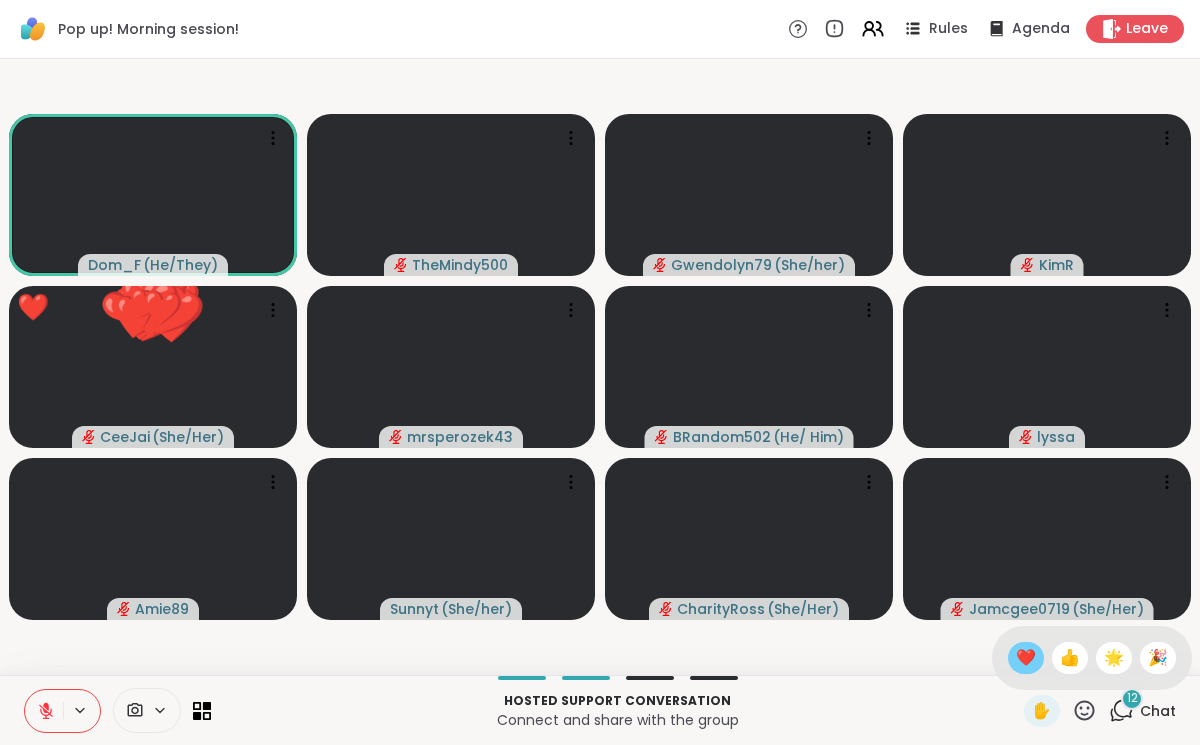 click on "❤️" at bounding box center (1026, 658) 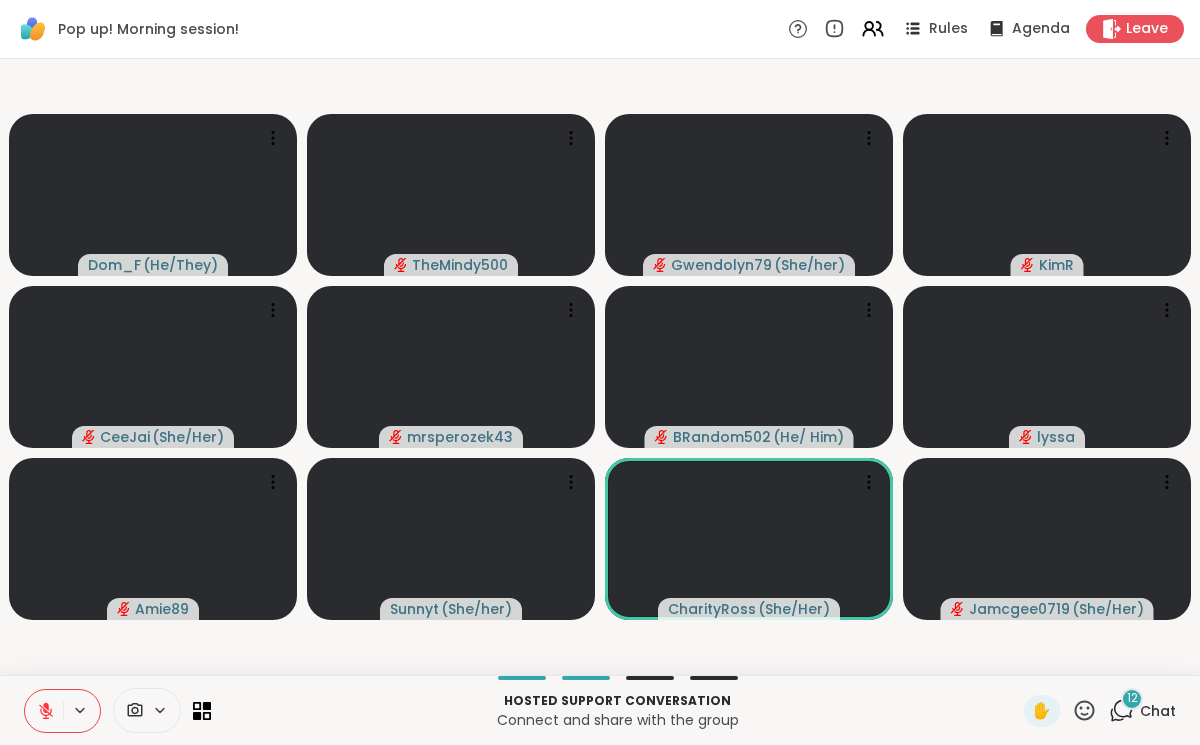 click 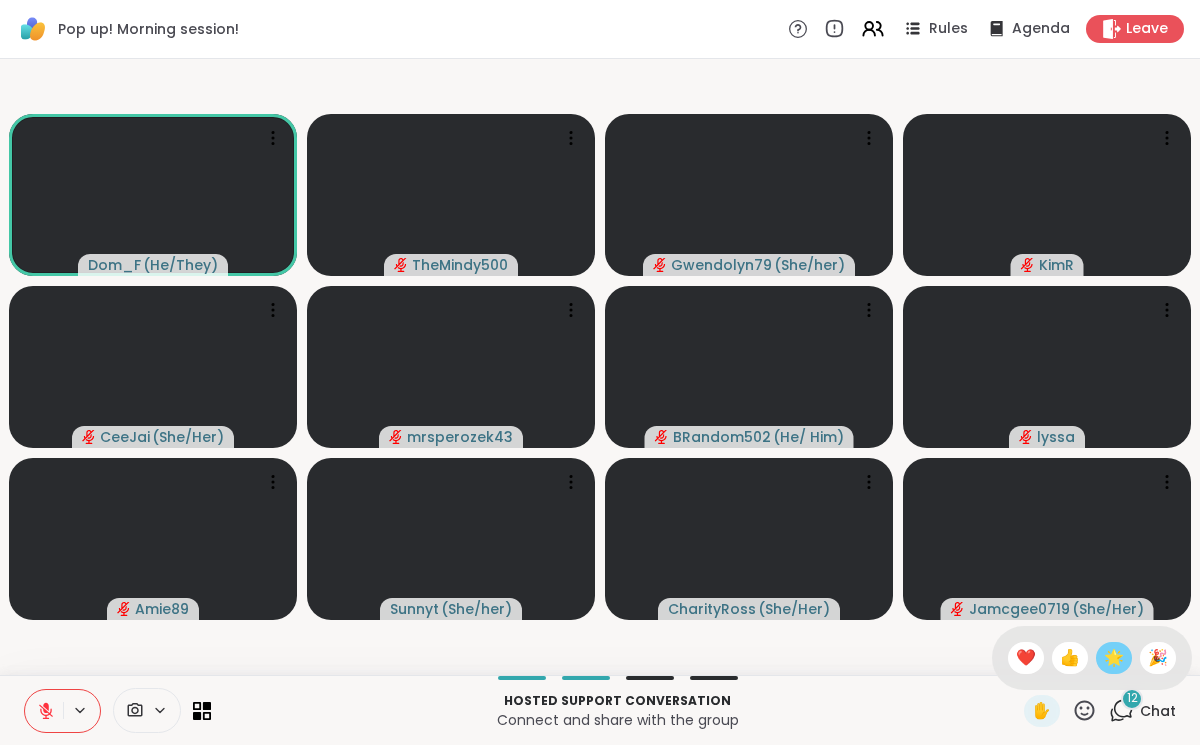 click on "🌟" at bounding box center (1114, 658) 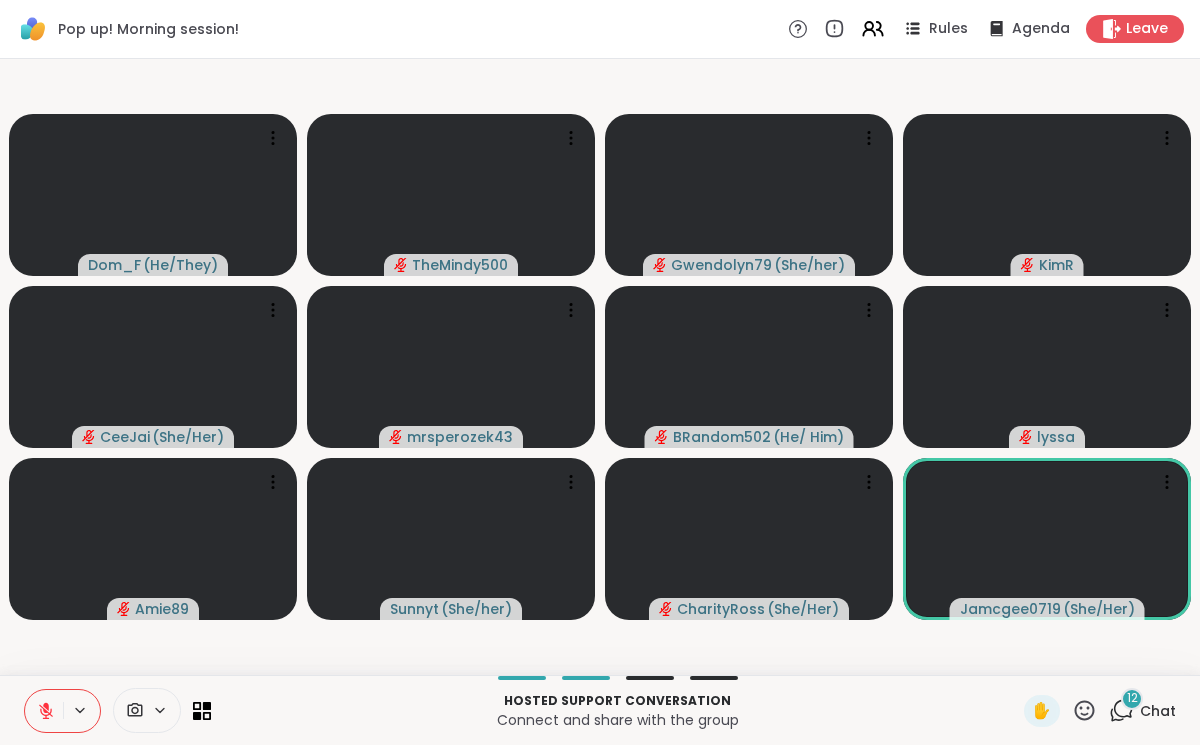 click on "Dom_F ( He/They ) TheMindy500 Gwendolyn79 ( She/her ) KimR CeeJai ( She/Her ) mrsperozek43 BRandom502 ( He/ Him ) lyssa Amie89 Sunnyt ( She/her ) CharityRoss ( She/Her ) Jamcgee0719 ( She/Her )" at bounding box center (600, 367) 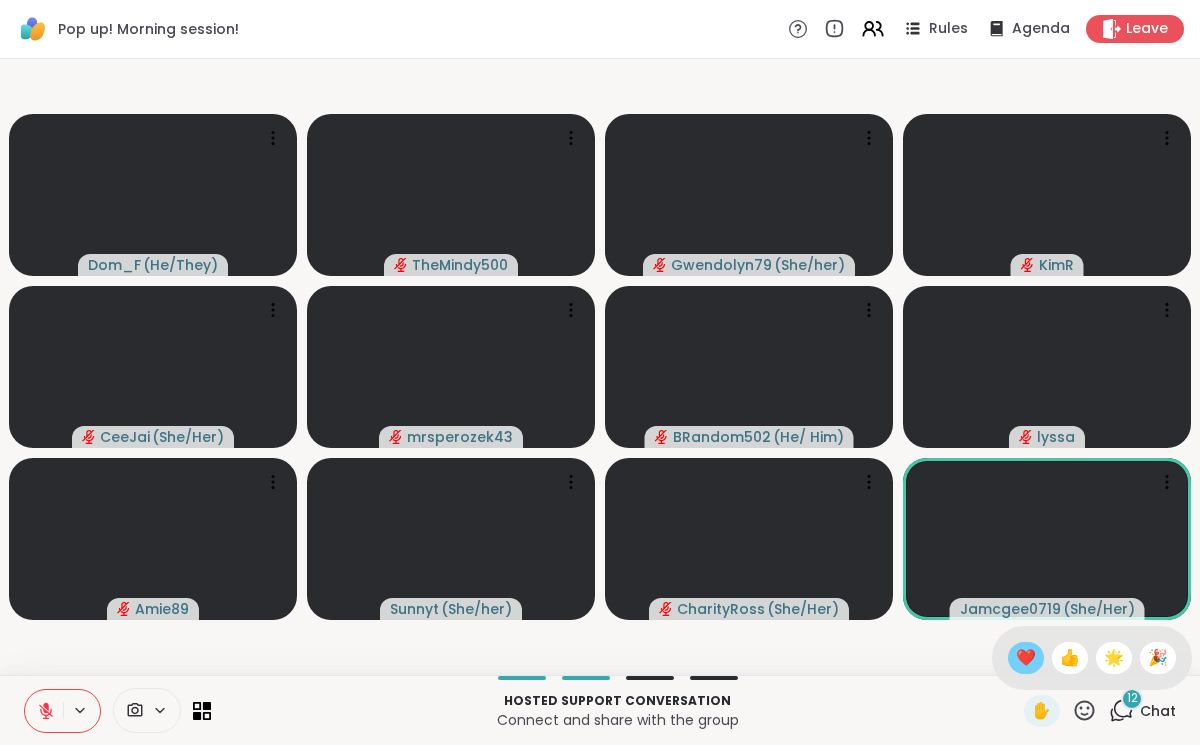 click on "❤️" at bounding box center (1026, 658) 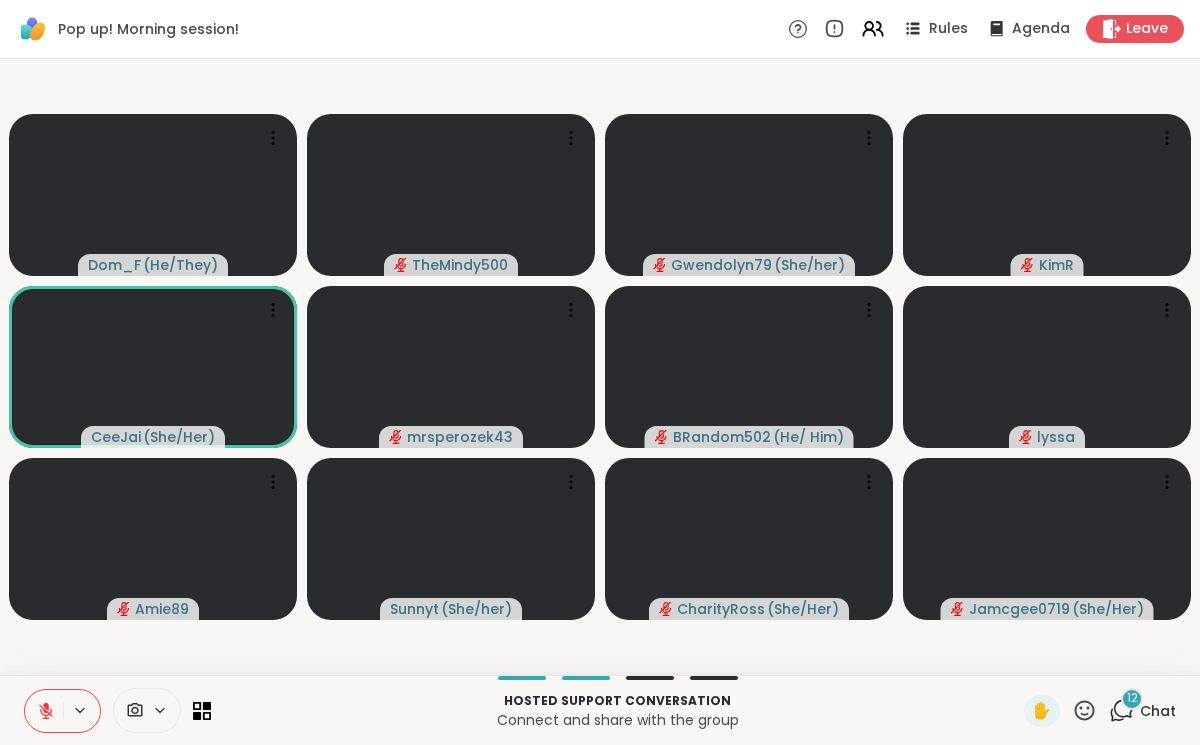 click 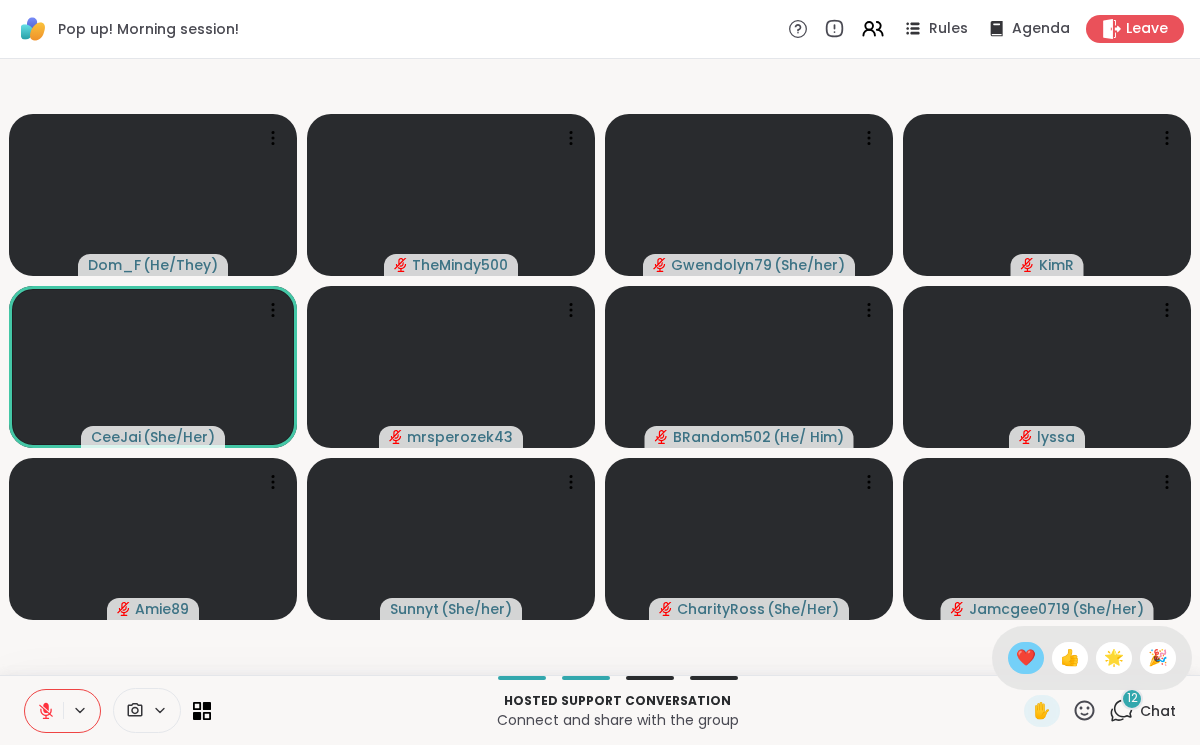 click on "❤️" at bounding box center [1026, 658] 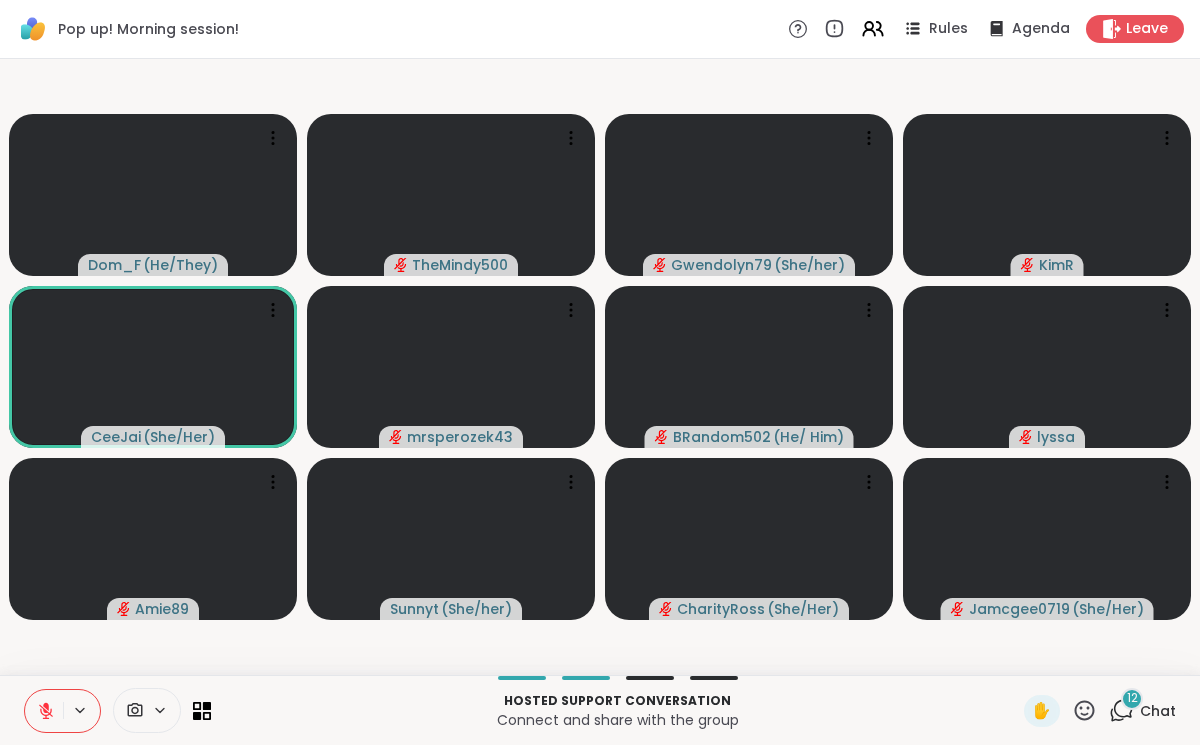 click 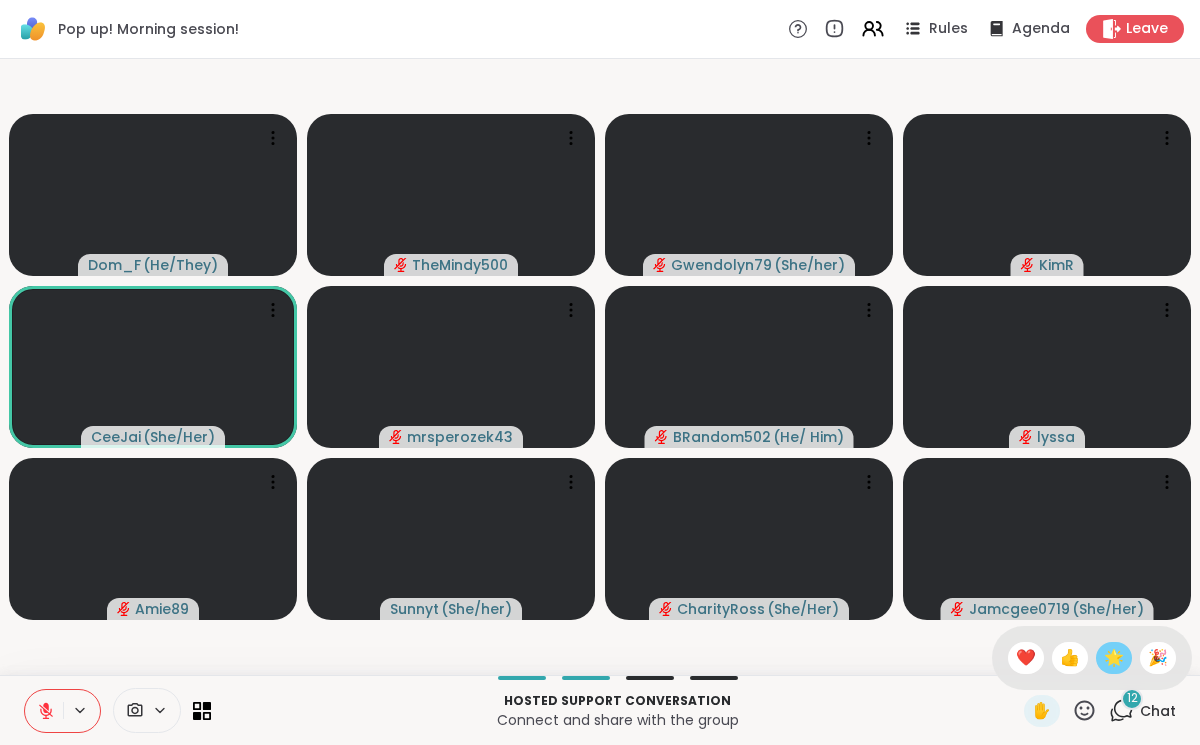 click on "🌟" at bounding box center (1114, 658) 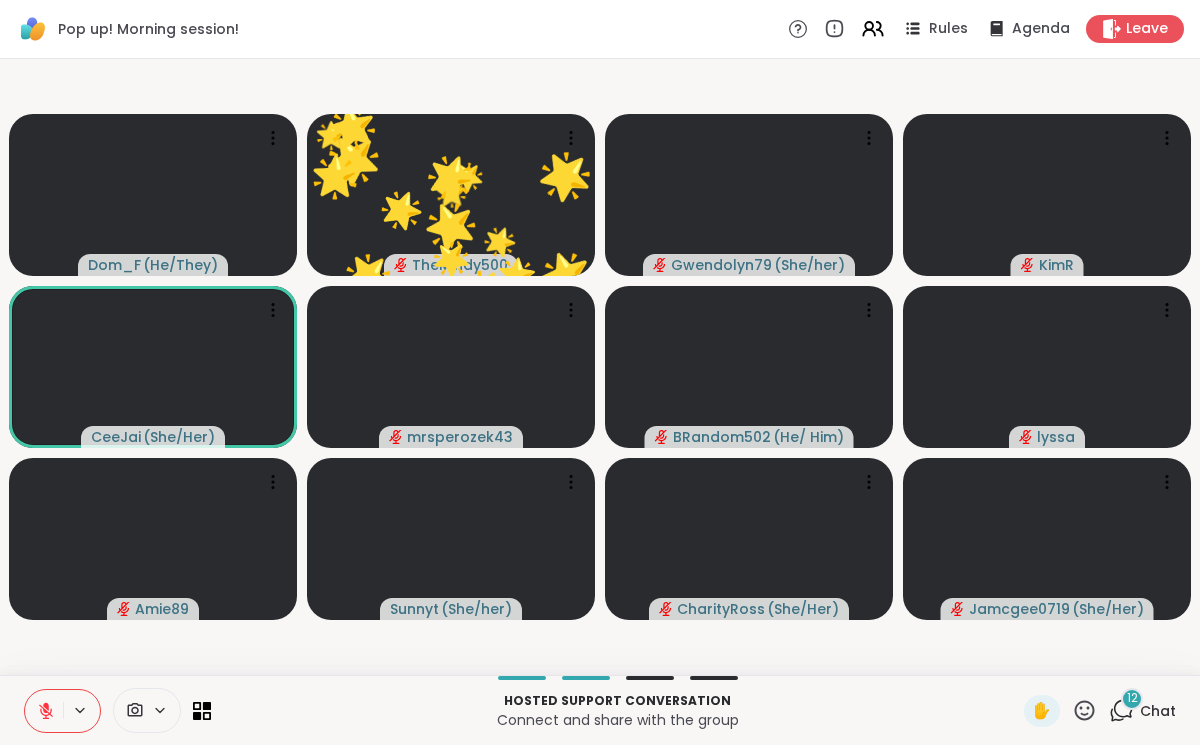 click 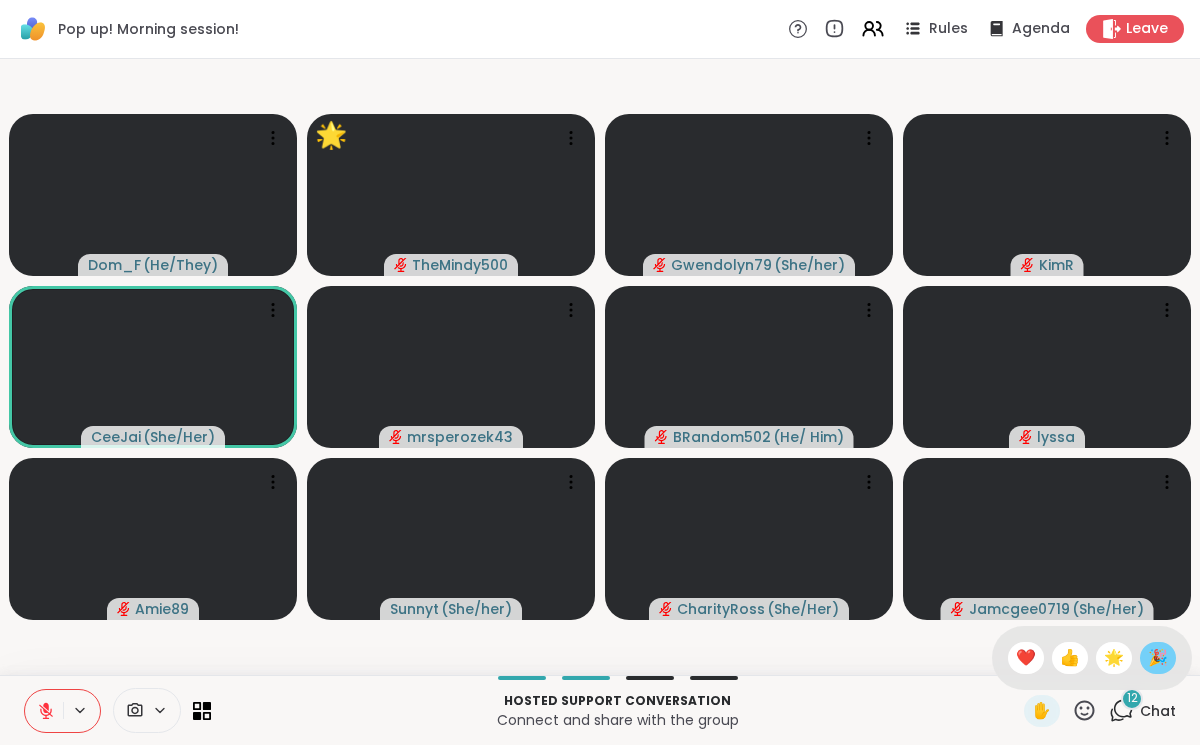 click on "🎉" at bounding box center (1158, 658) 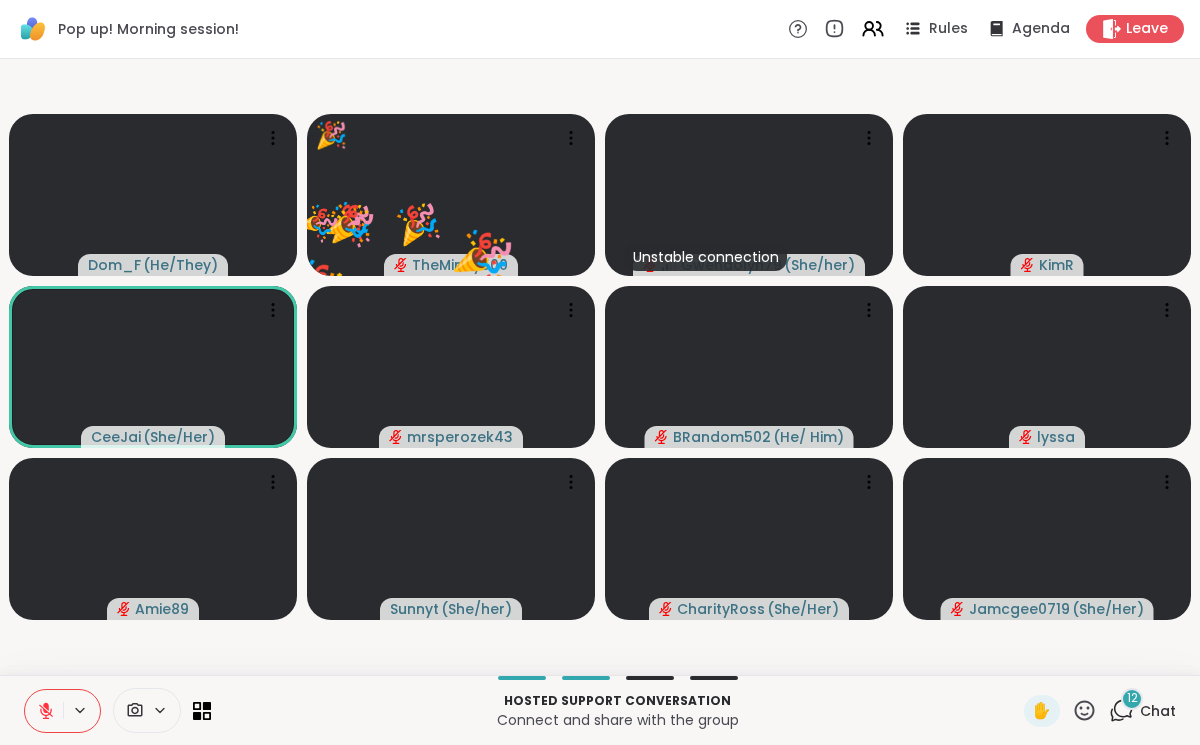 click 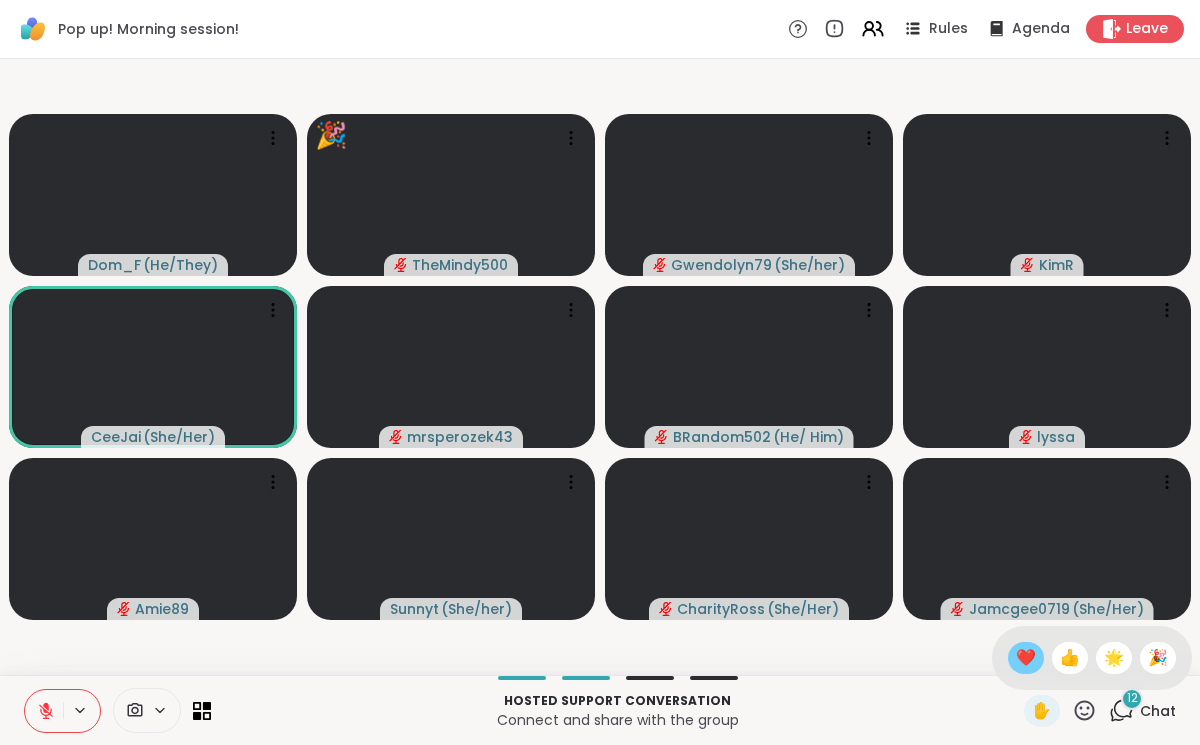 click on "❤️" at bounding box center [1026, 658] 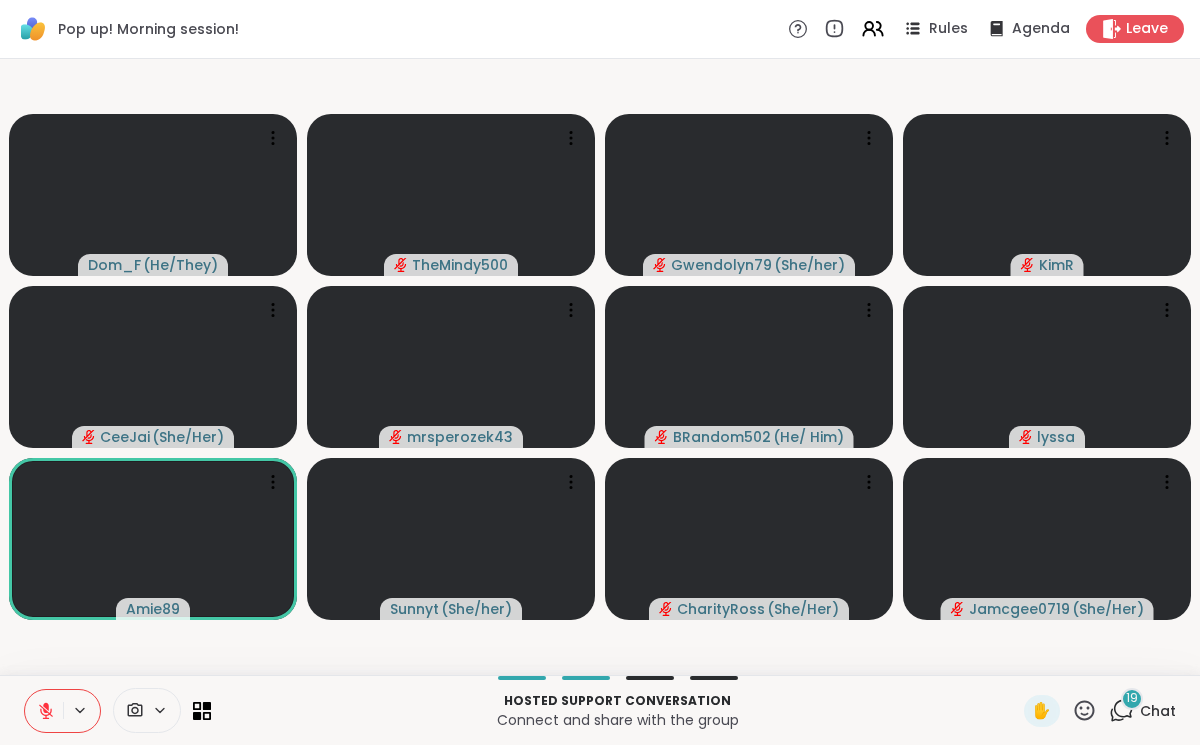 click 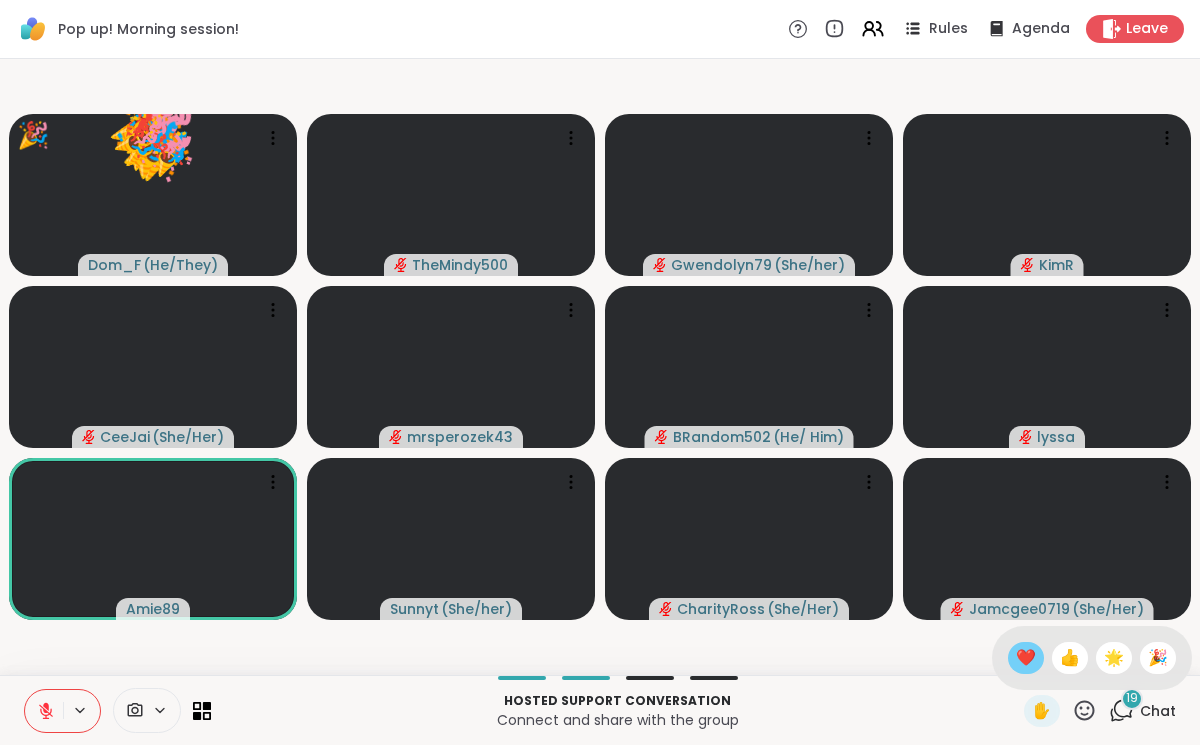 click on "❤️" at bounding box center (1026, 658) 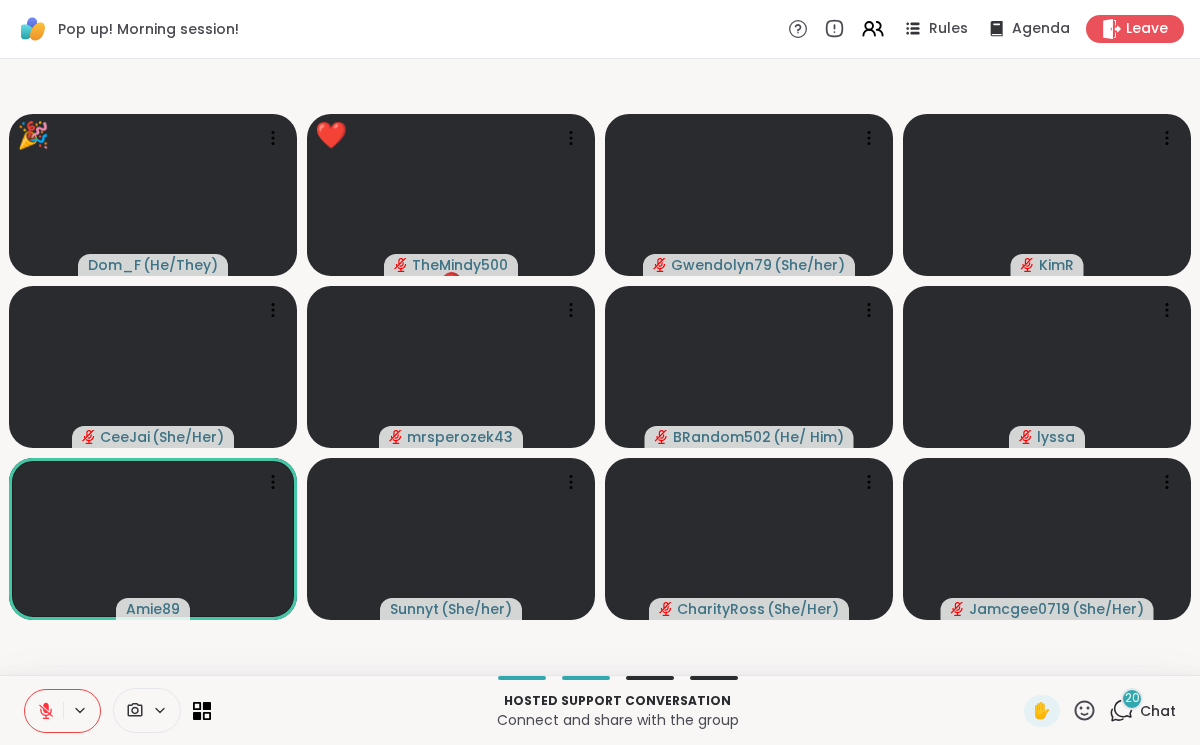 click 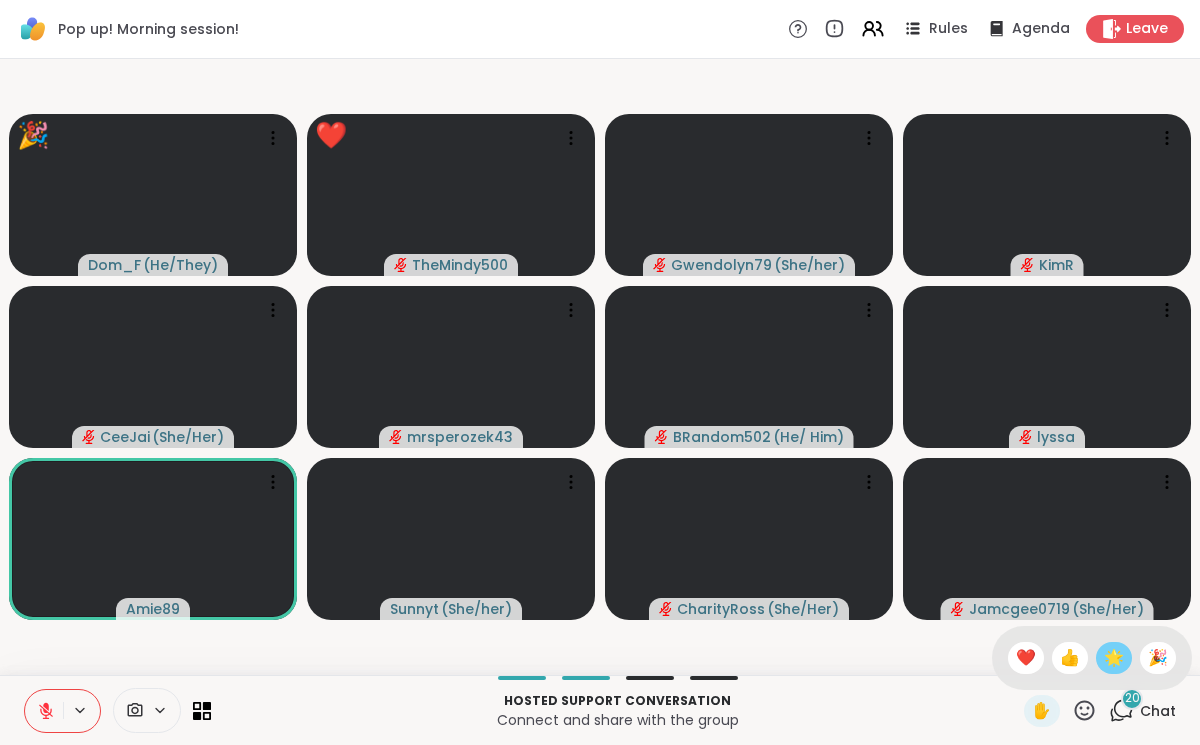 click on "🌟" at bounding box center (1114, 658) 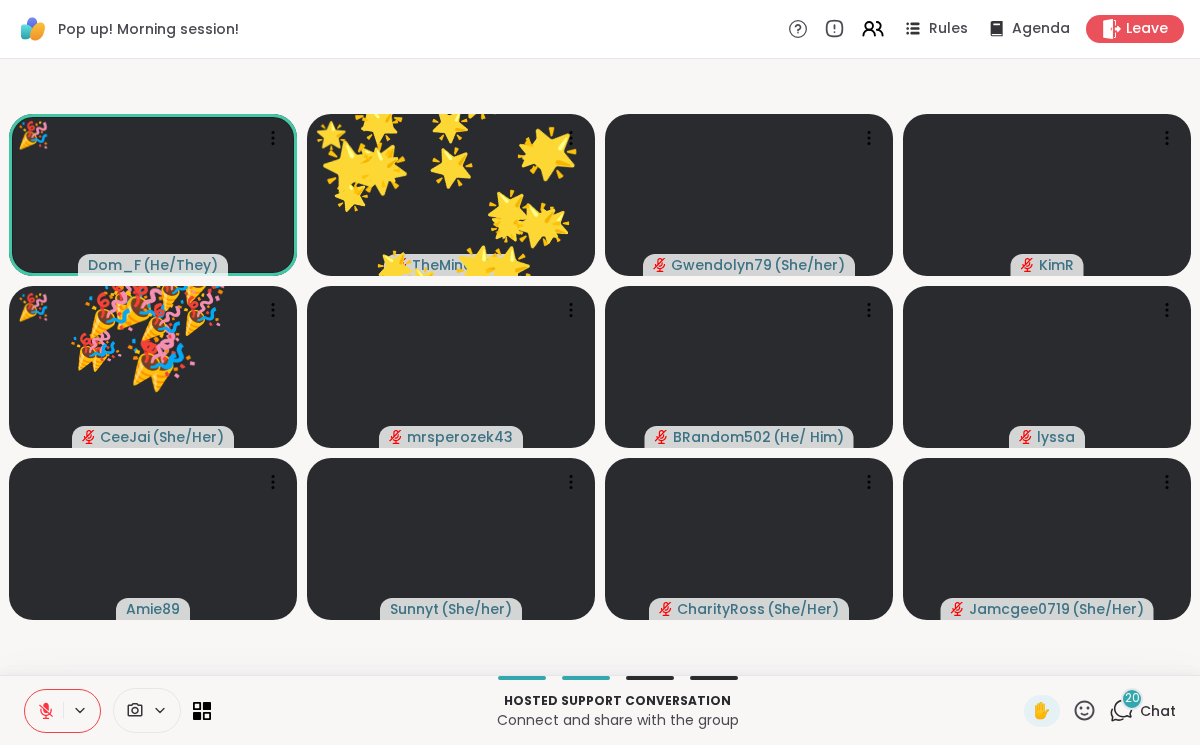 click 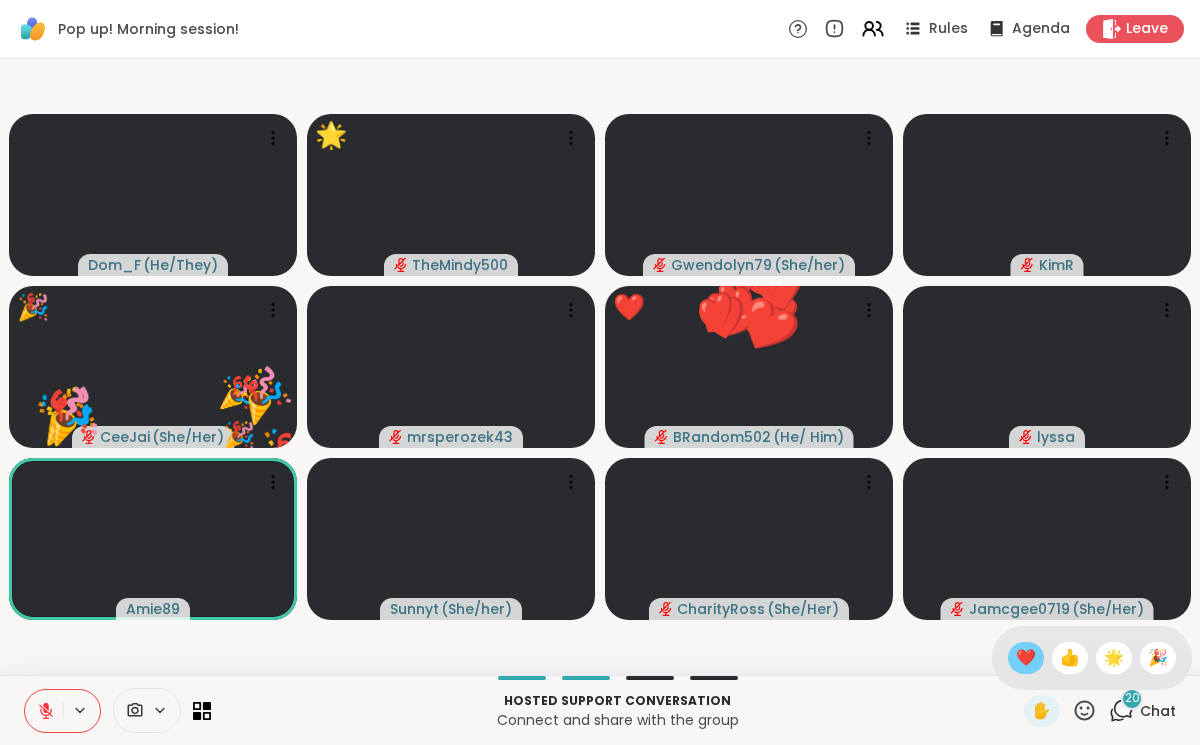 click on "❤️" at bounding box center [1026, 658] 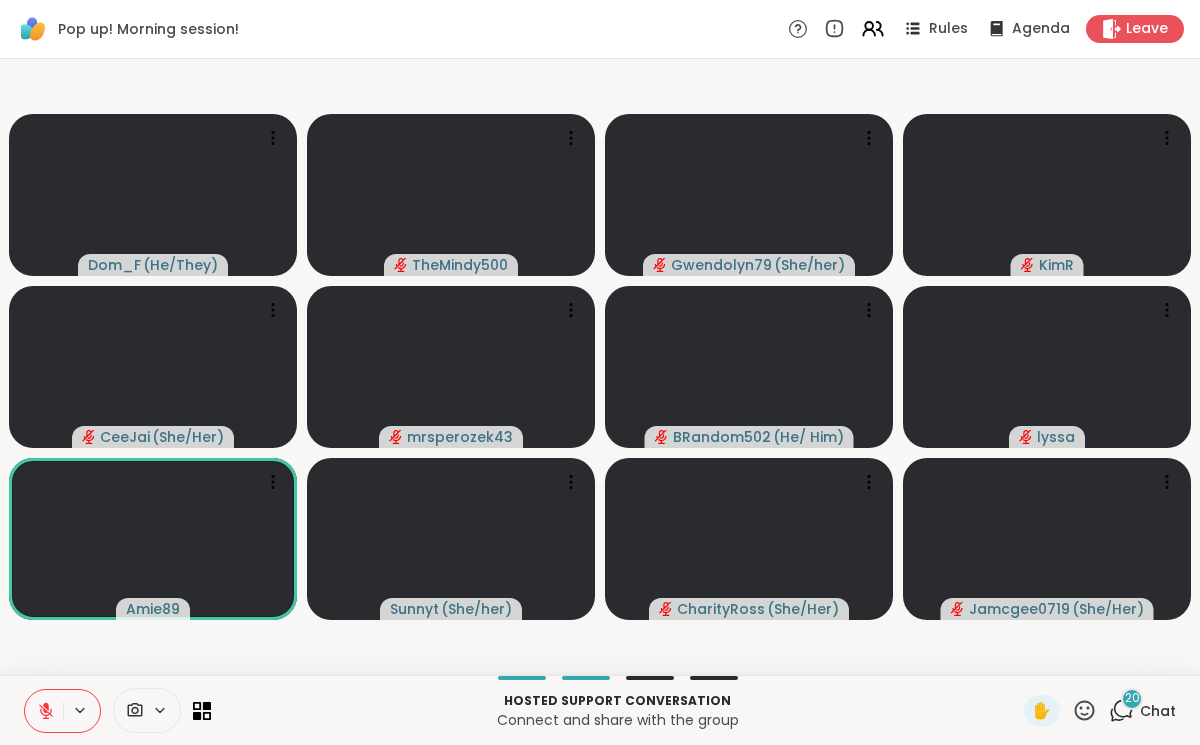 click 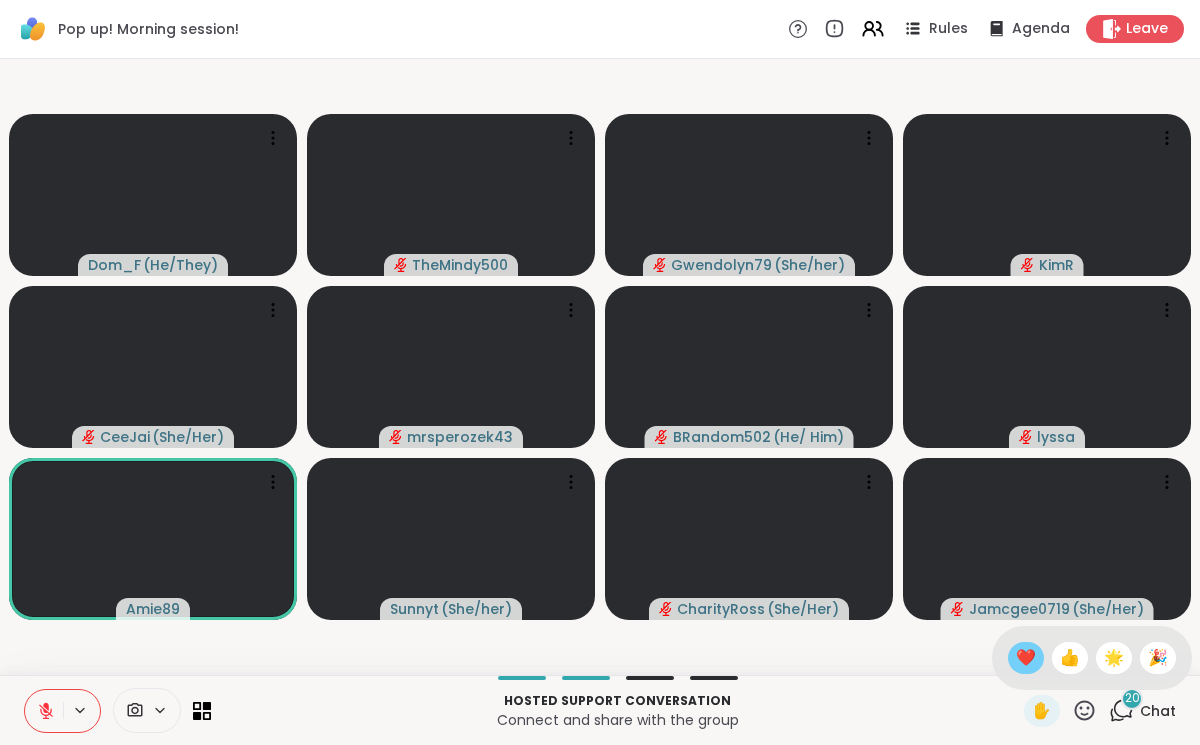 click on "❤️" at bounding box center [1026, 658] 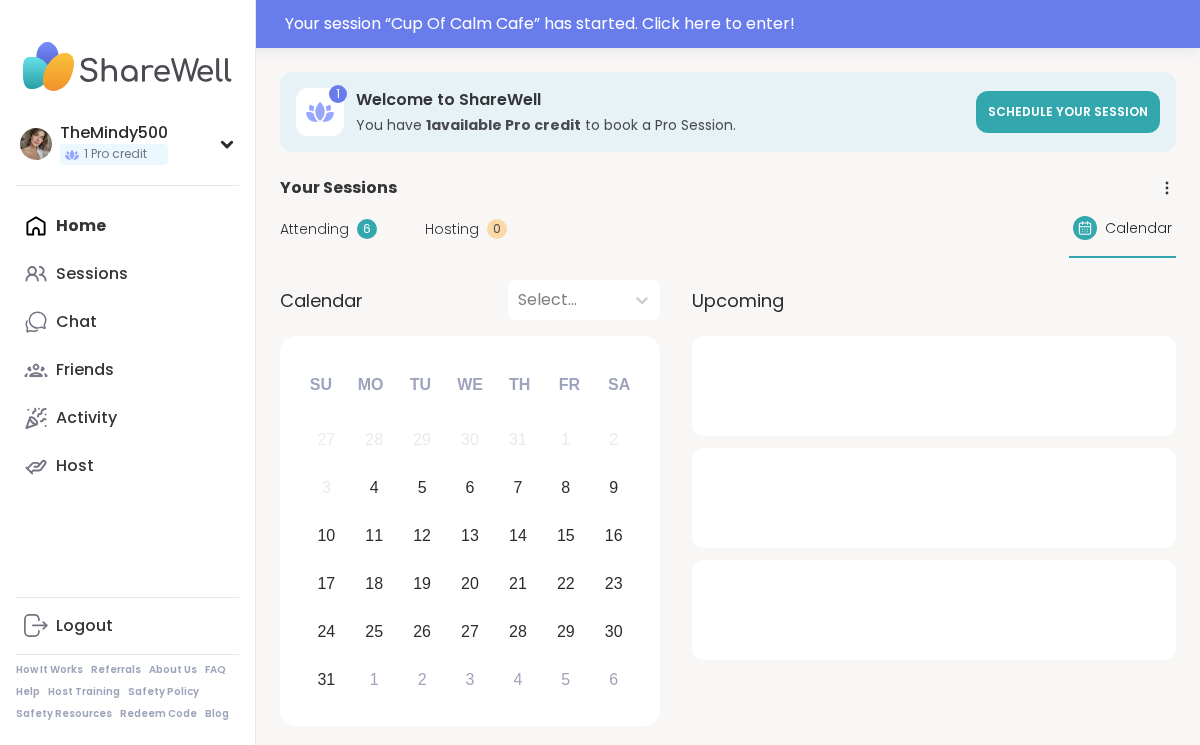 scroll, scrollTop: 0, scrollLeft: 0, axis: both 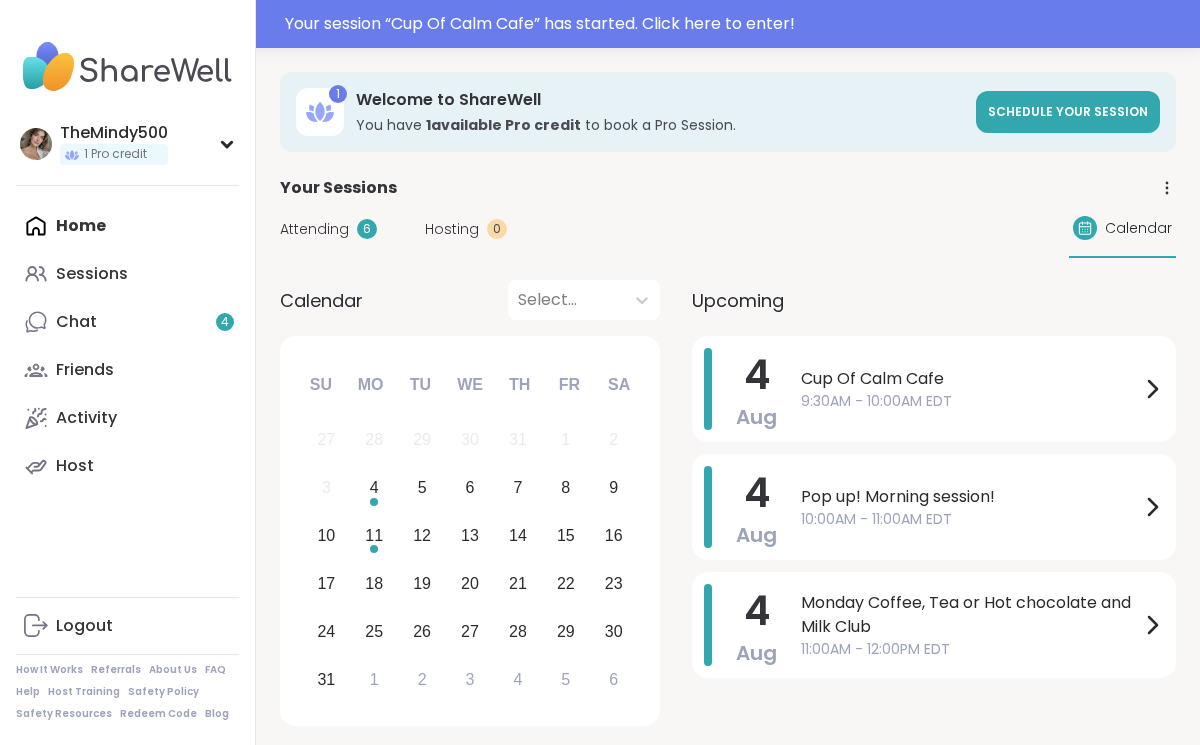 click on "Attending 6 Hosting 0 Calendar" at bounding box center (728, 229) 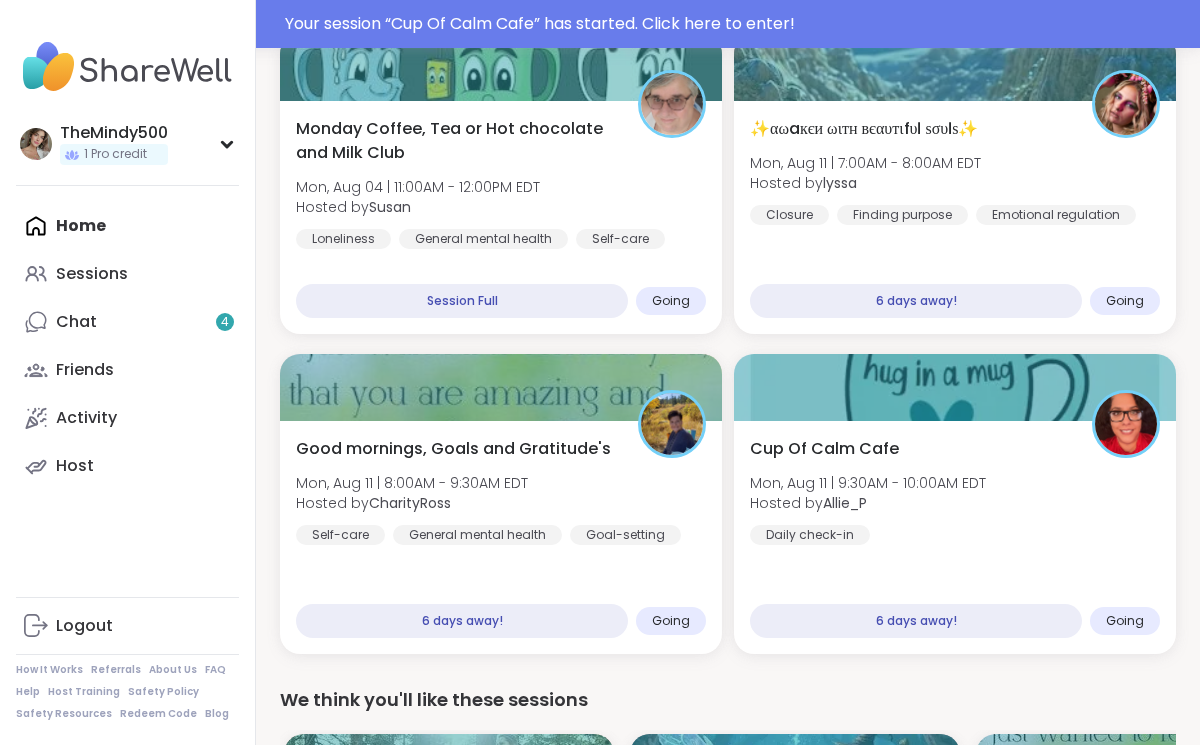scroll, scrollTop: 564, scrollLeft: 0, axis: vertical 